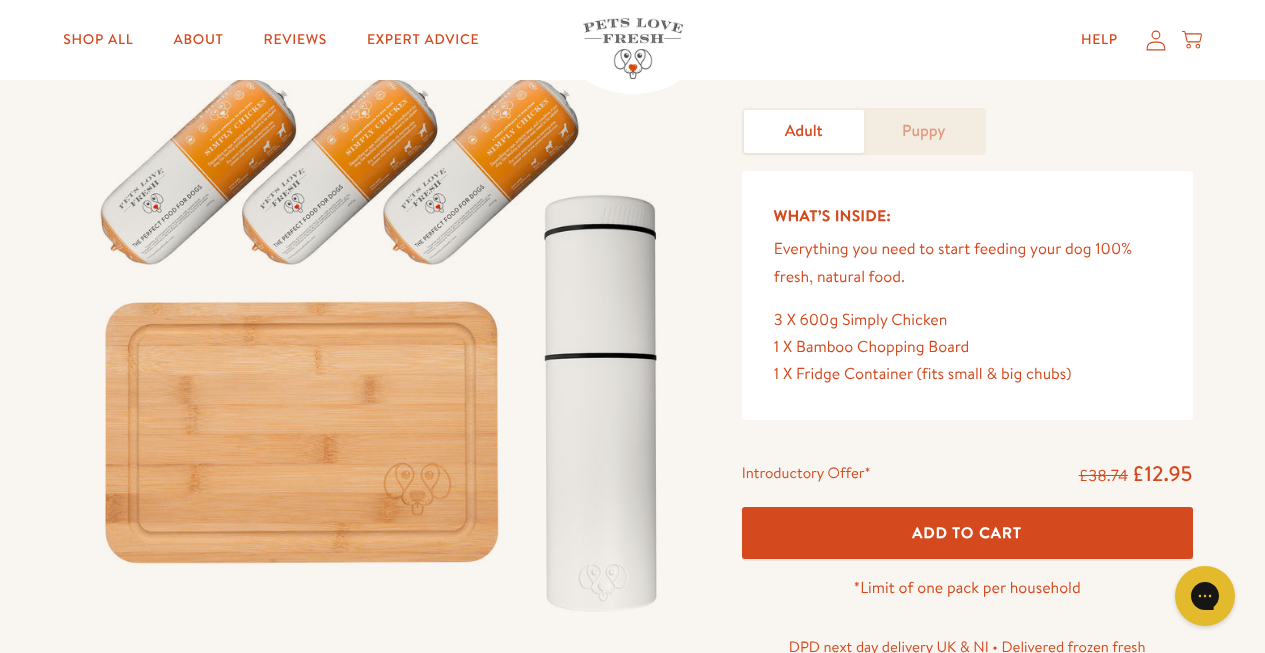 scroll, scrollTop: 188, scrollLeft: 0, axis: vertical 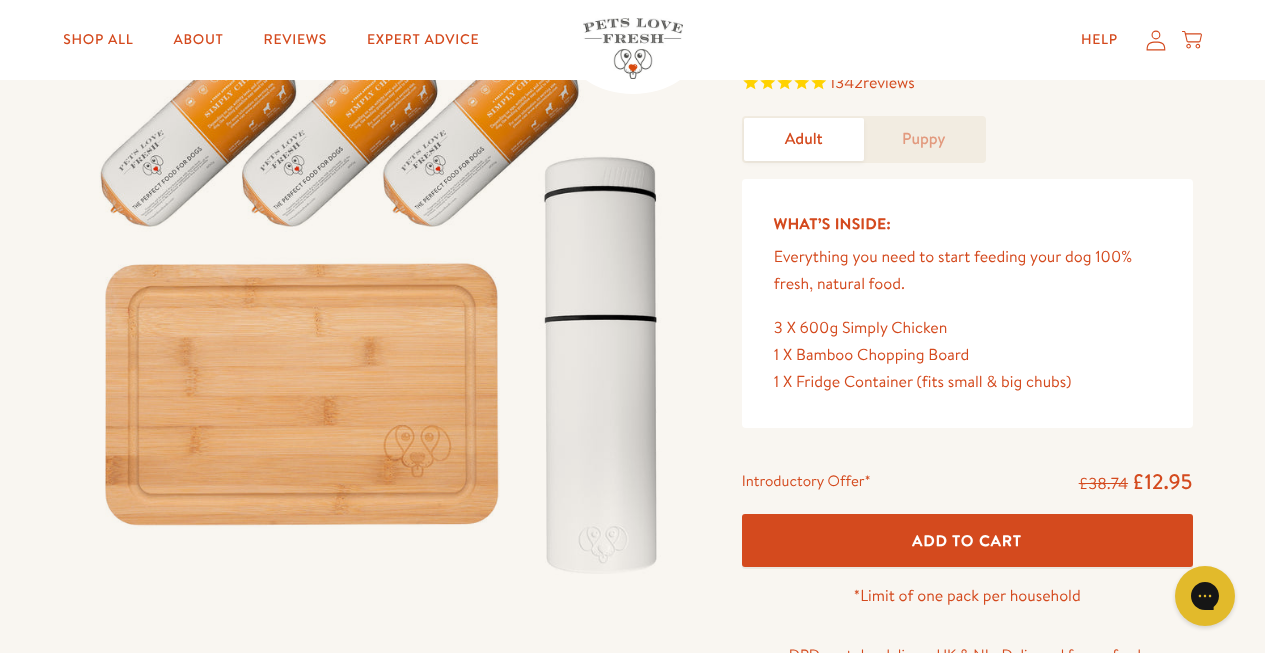 click on "Add To Cart" at bounding box center [967, 540] 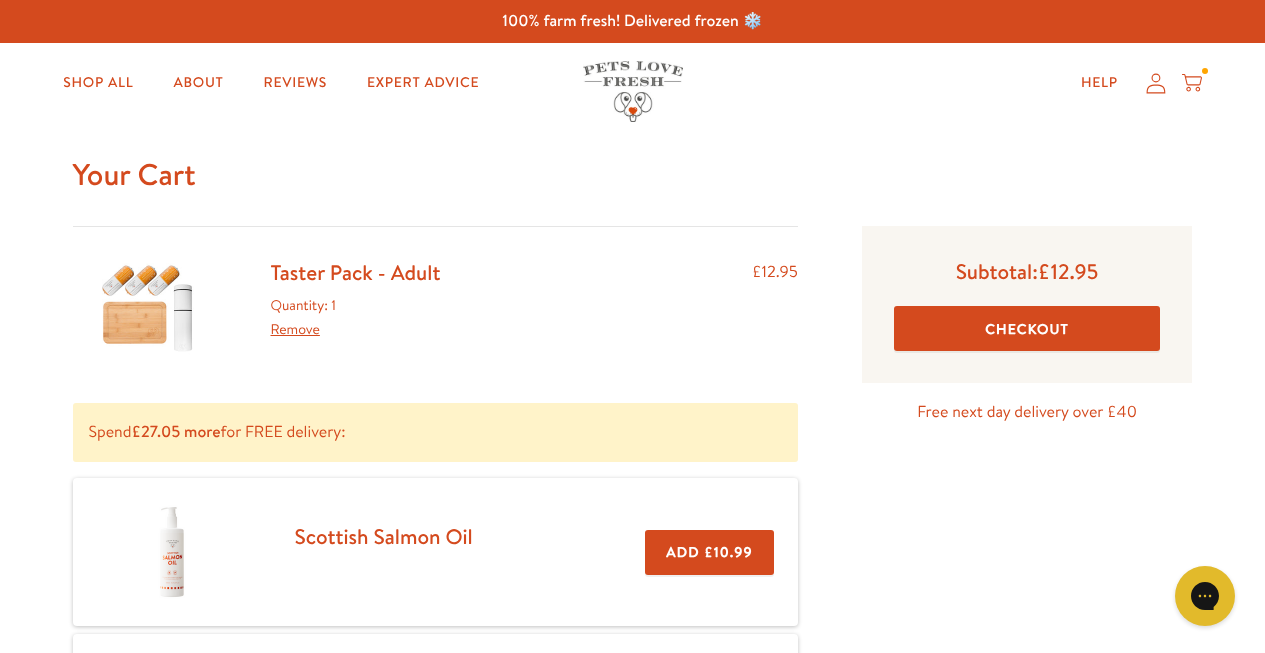 scroll, scrollTop: 0, scrollLeft: 0, axis: both 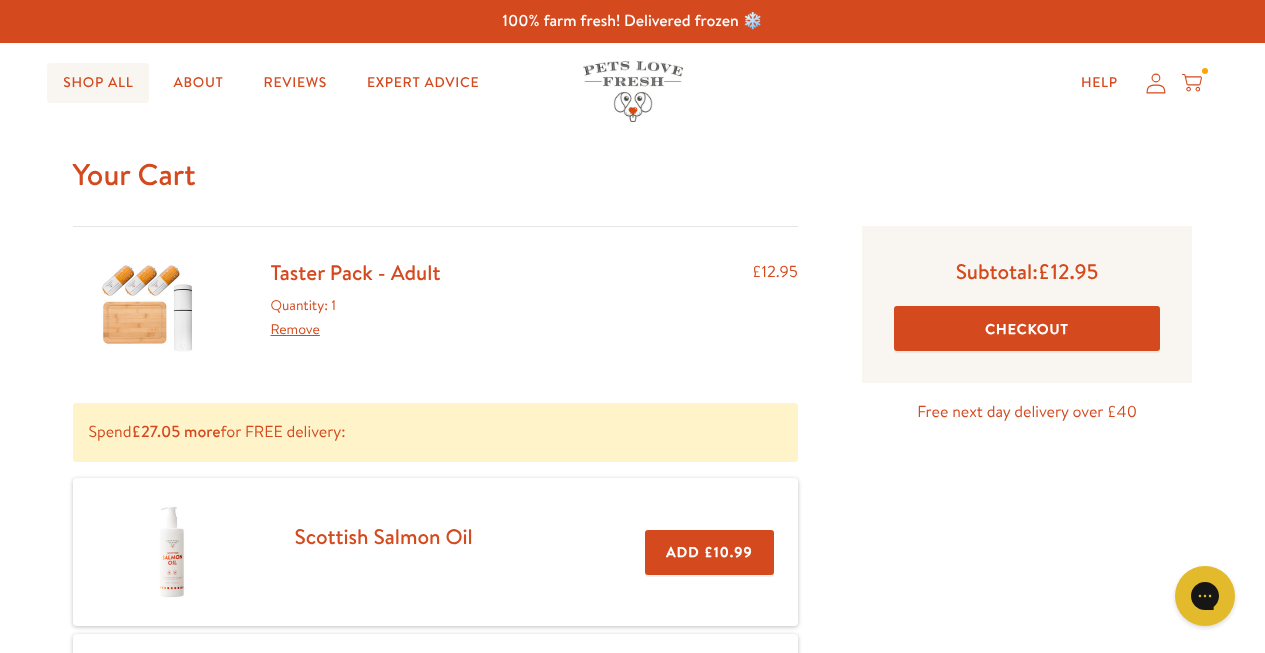 click on "Shop All" at bounding box center (98, 83) 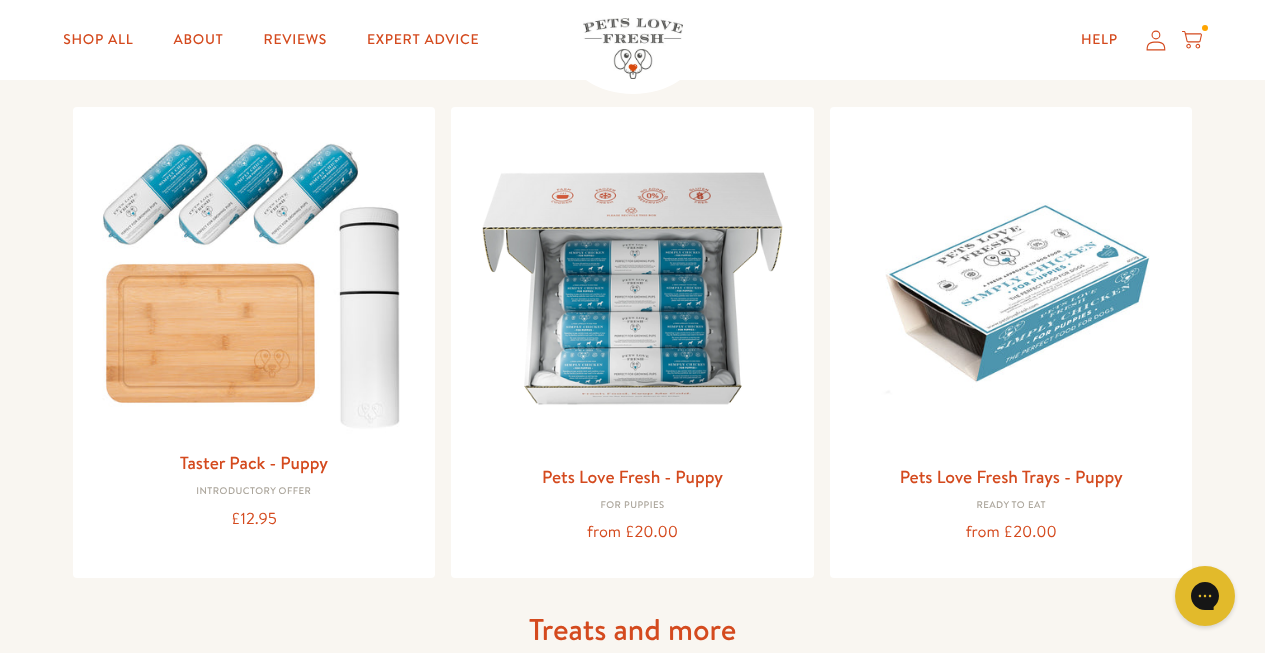 scroll, scrollTop: 439, scrollLeft: 0, axis: vertical 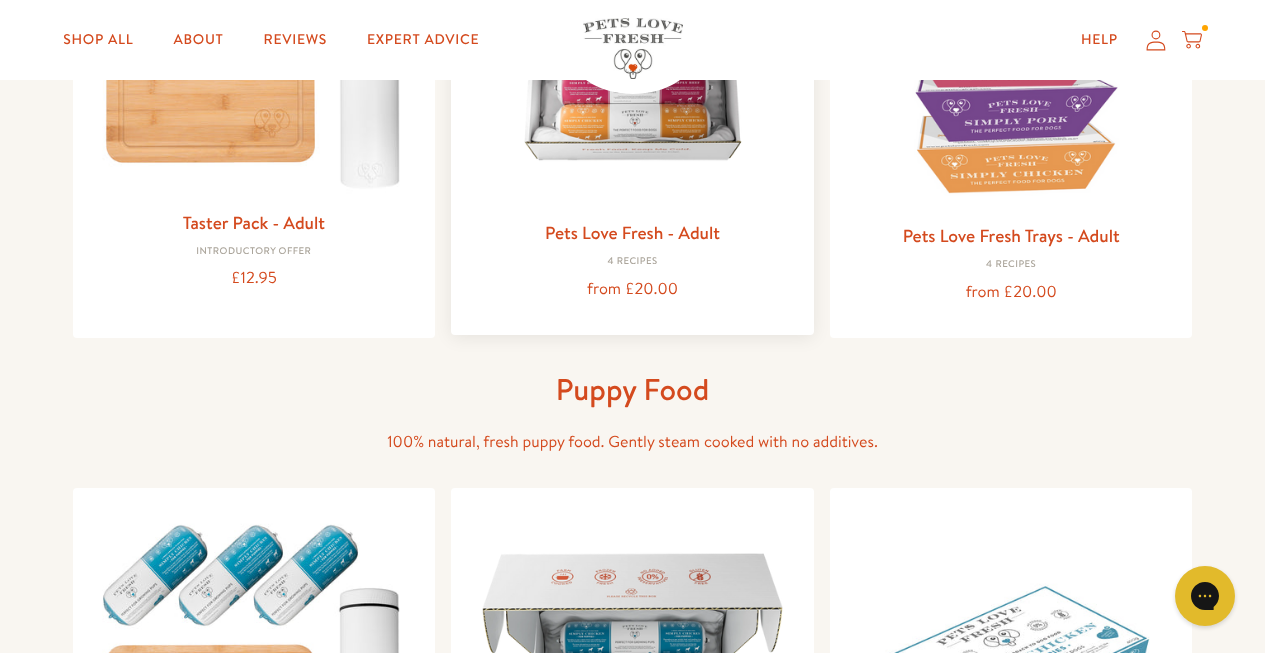 click on "Pets Love Fresh - Adult" at bounding box center (632, 232) 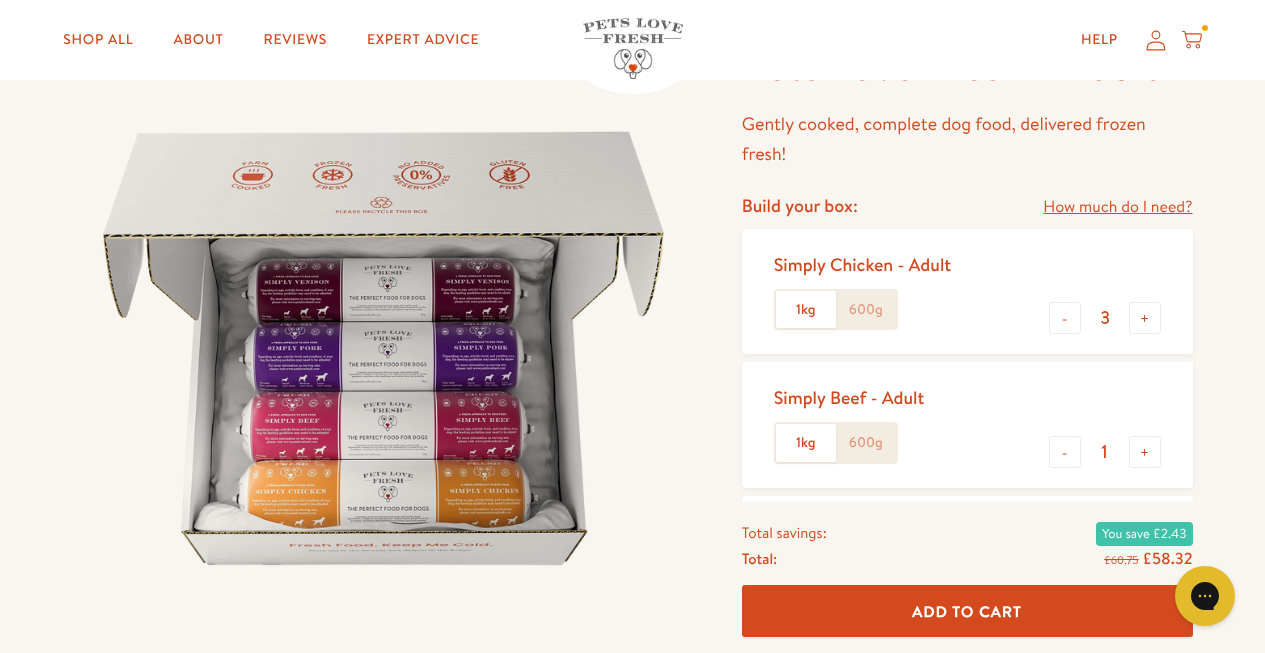 scroll, scrollTop: 242, scrollLeft: 0, axis: vertical 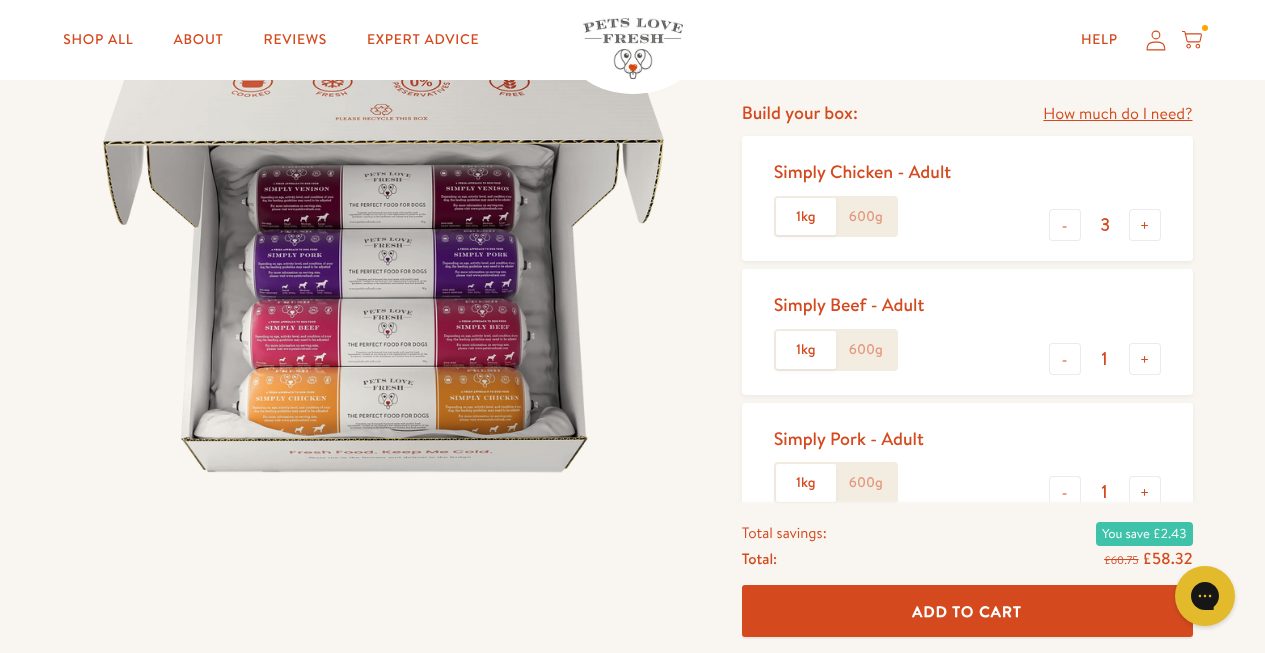 click on "600g" 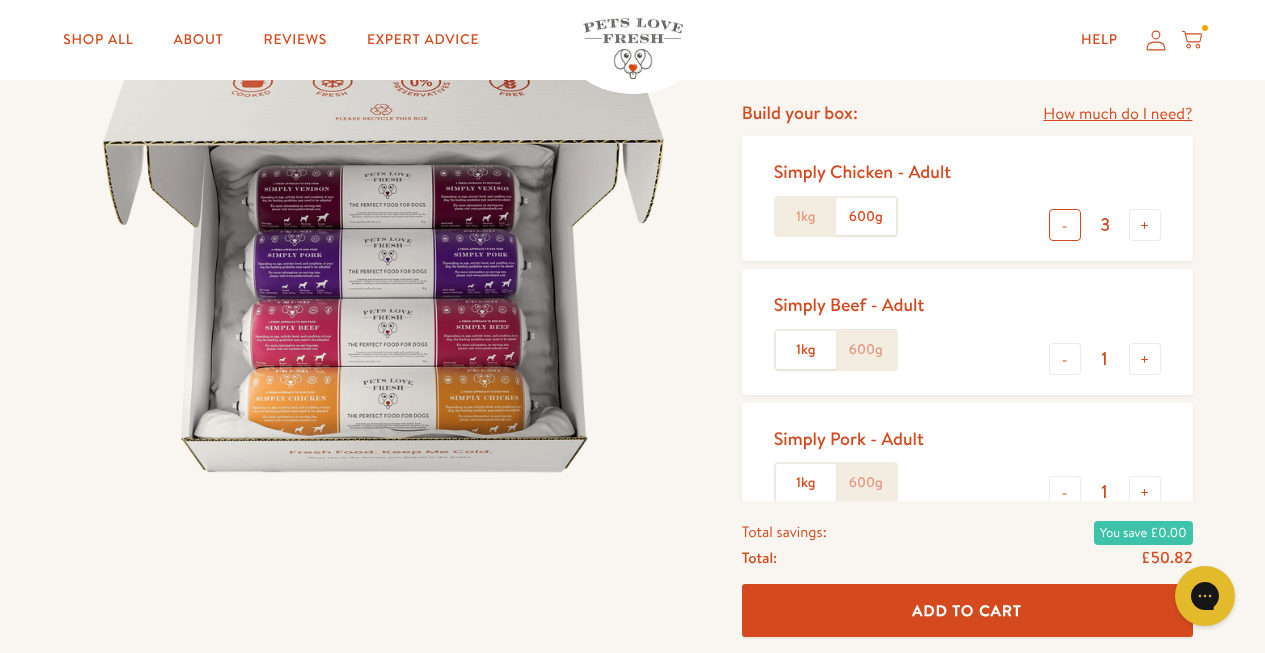 click on "-" at bounding box center (1065, 225) 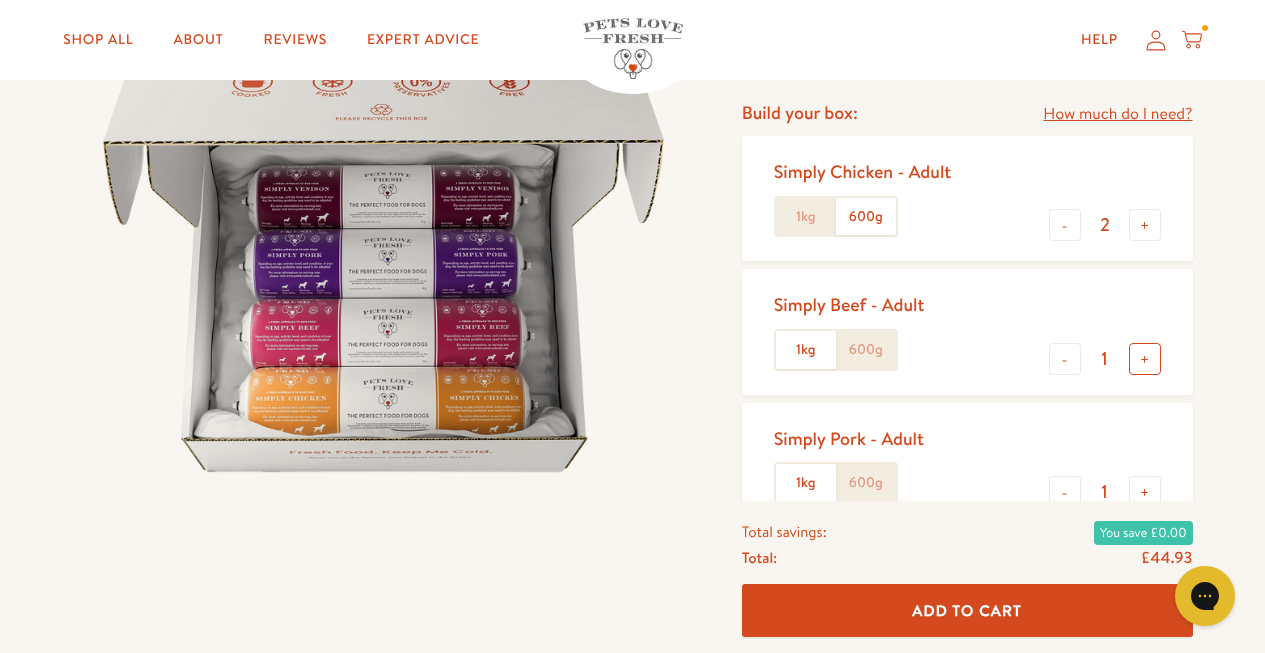 click on "+" at bounding box center [1145, 359] 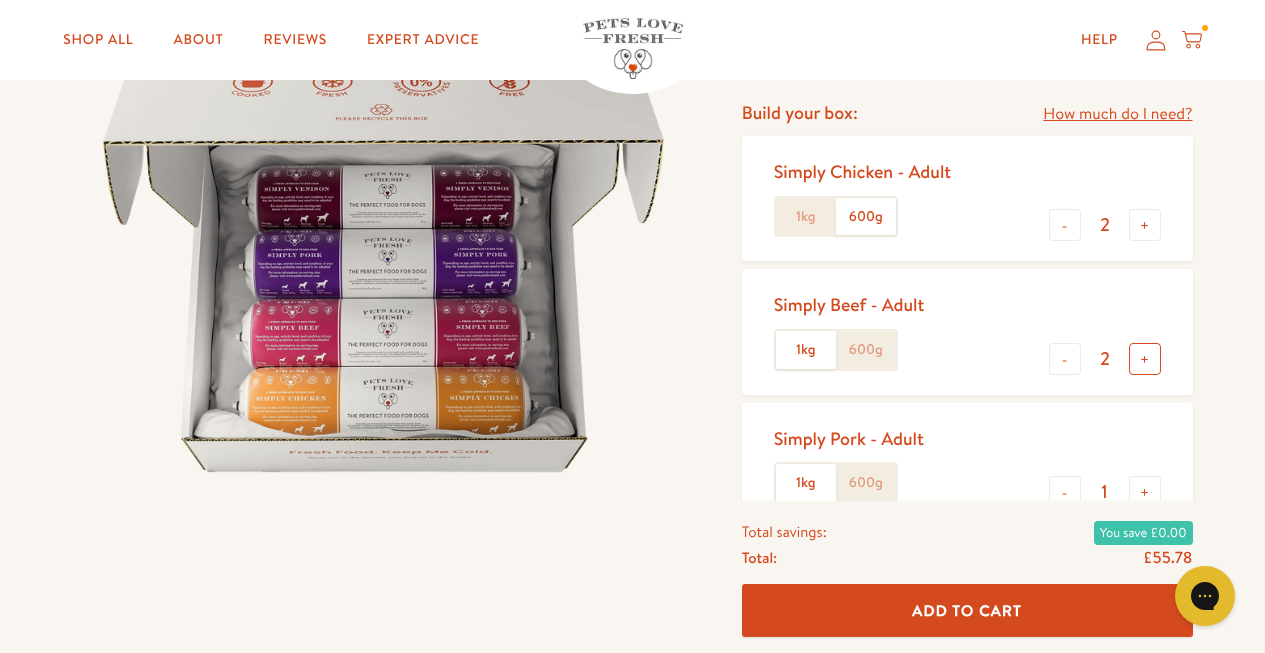 click on "+" at bounding box center [1145, 359] 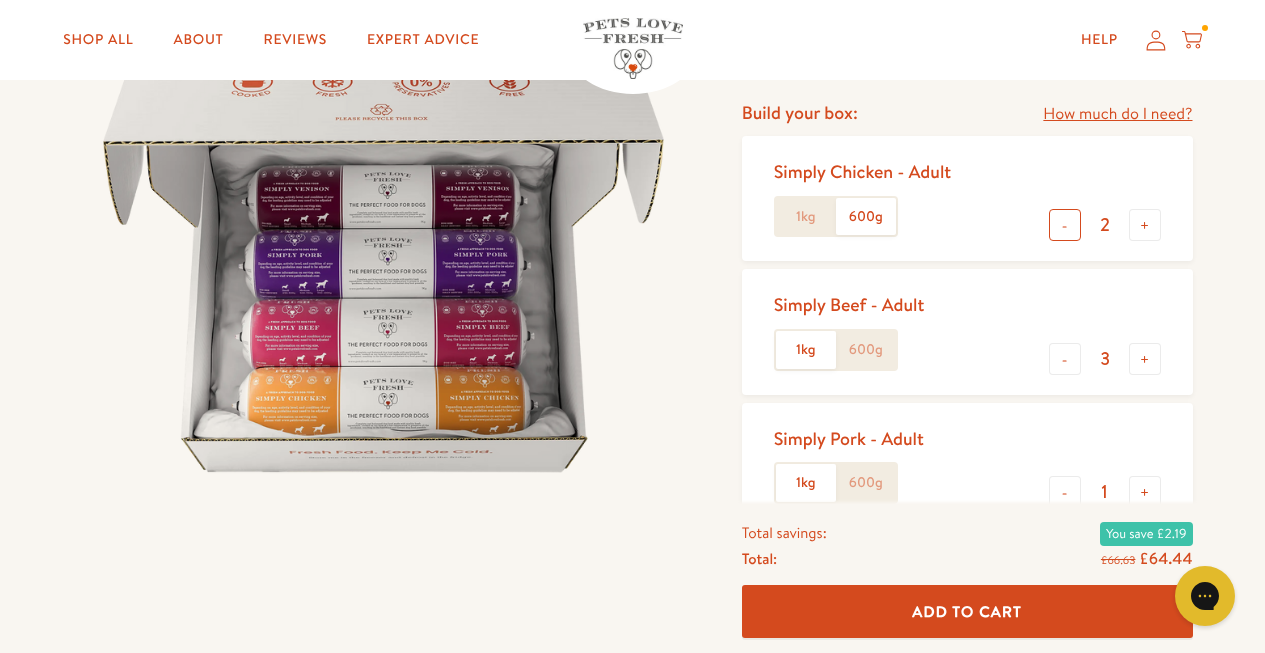 click on "-" at bounding box center [1065, 225] 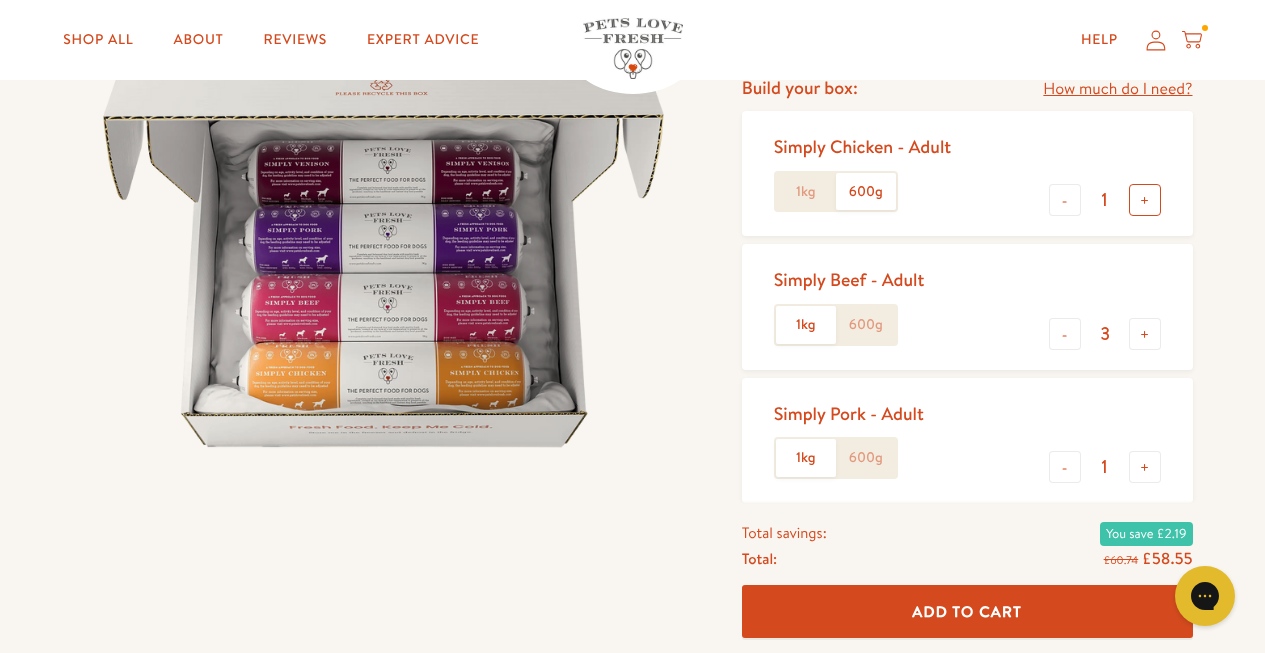 scroll, scrollTop: 268, scrollLeft: 0, axis: vertical 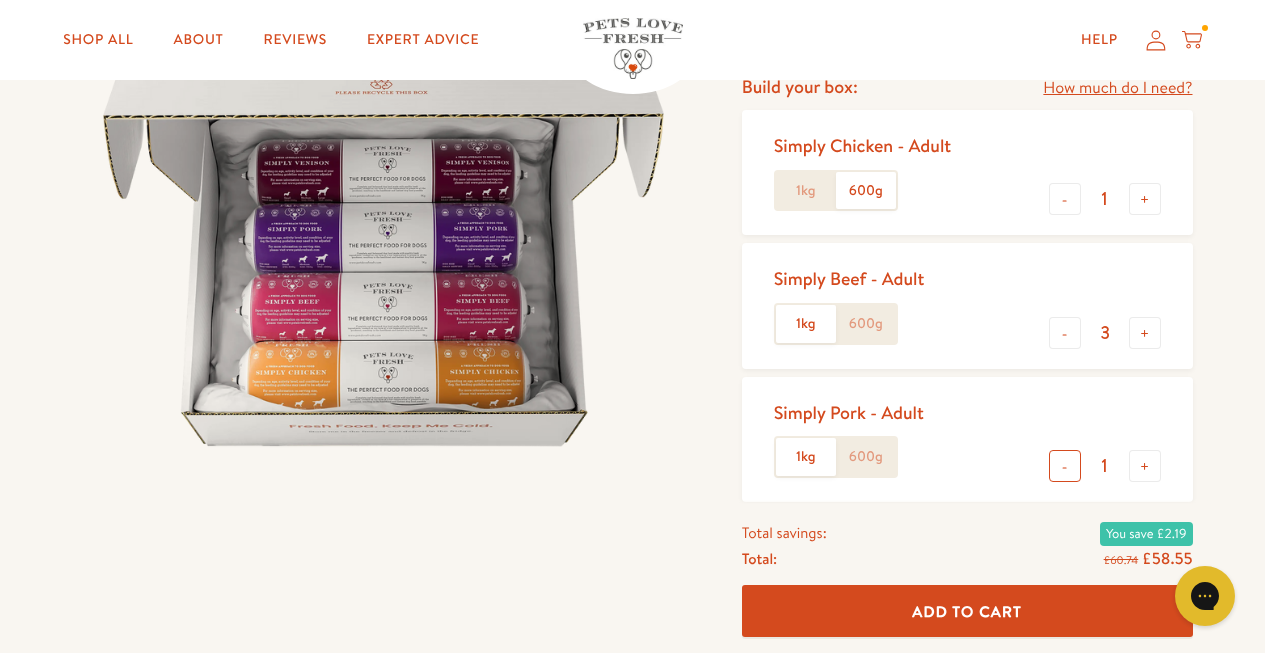 click on "-" at bounding box center [1065, 466] 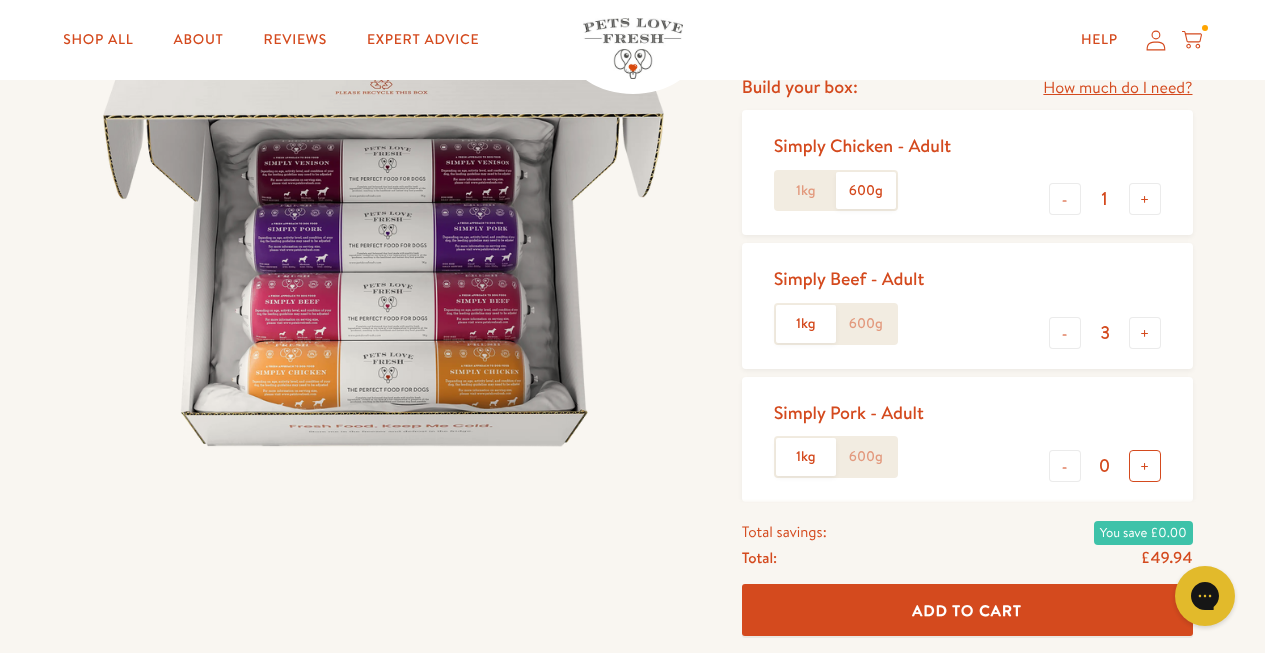 click on "+" at bounding box center [1145, 466] 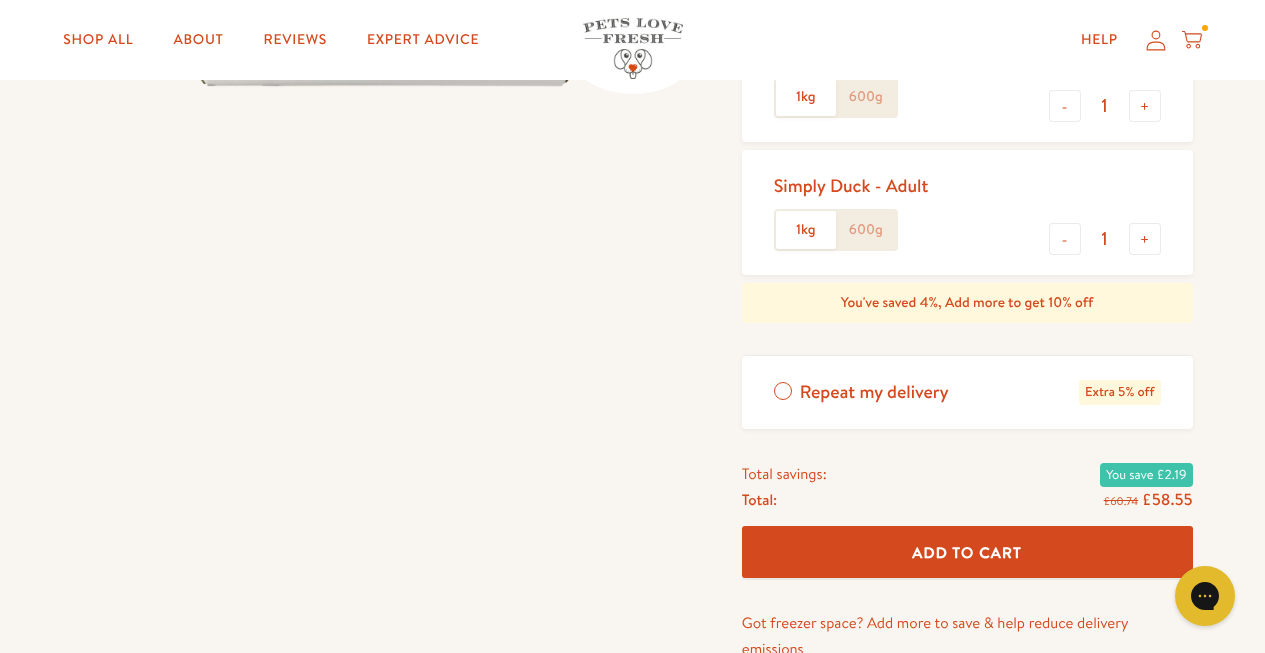 scroll, scrollTop: 592, scrollLeft: 0, axis: vertical 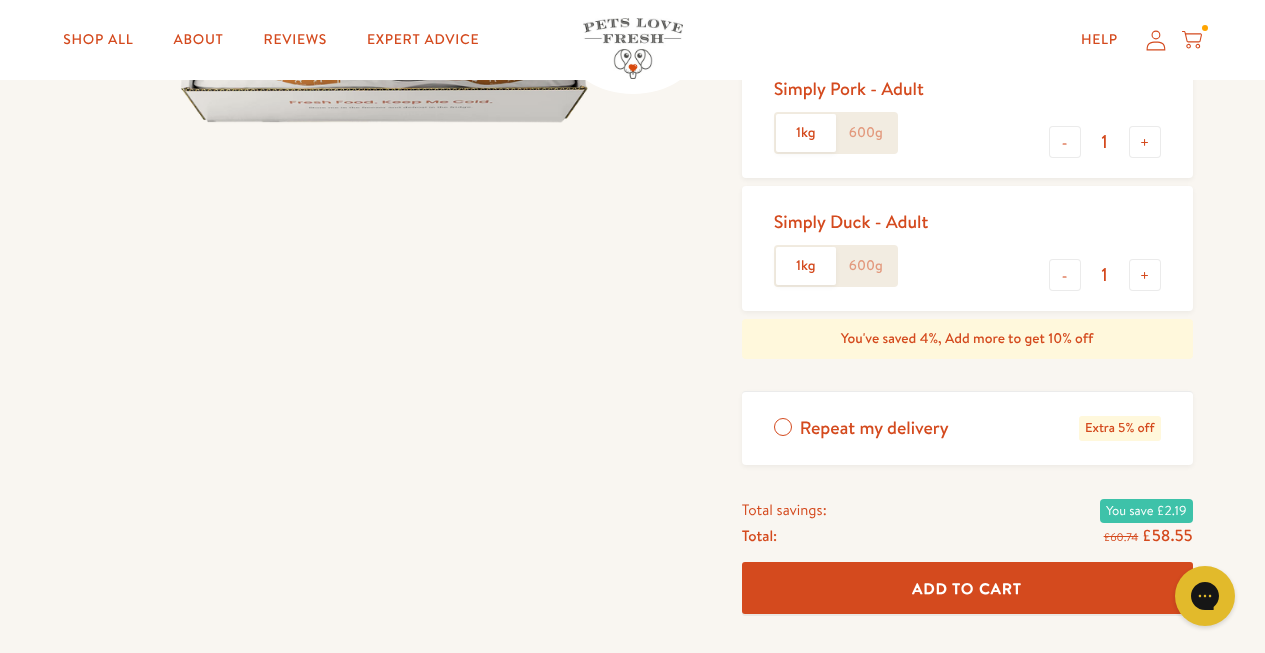 click on "600g" 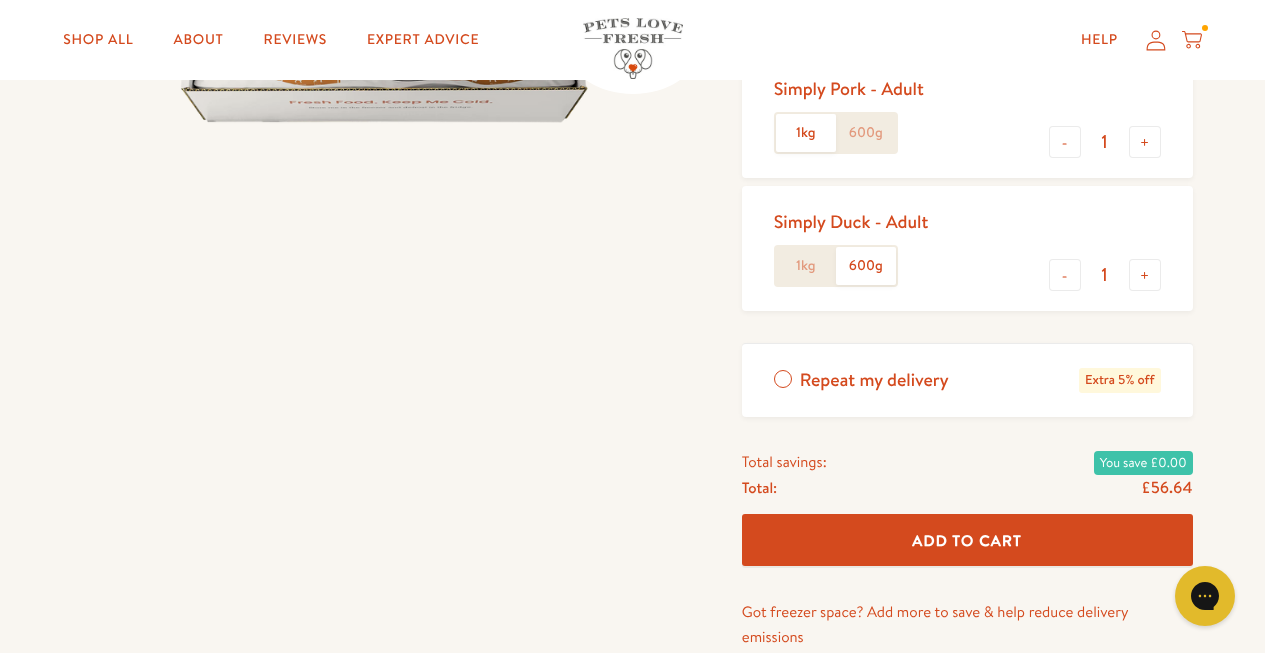 click on "600g" 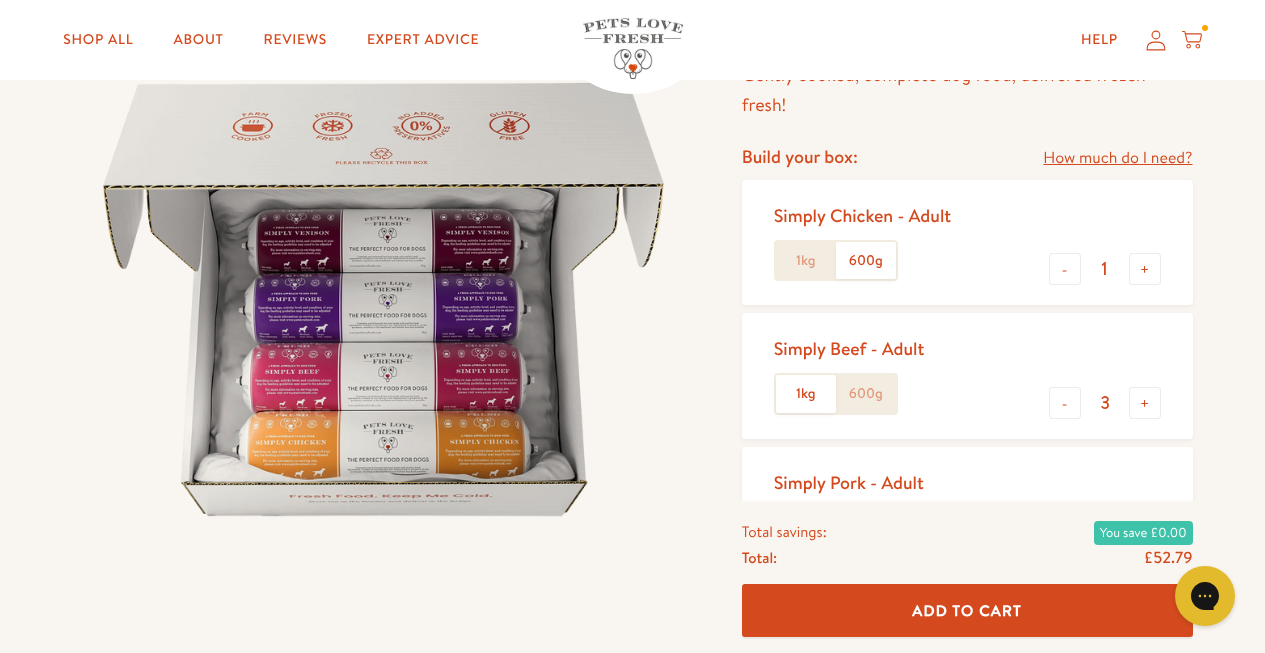 scroll, scrollTop: 301, scrollLeft: 0, axis: vertical 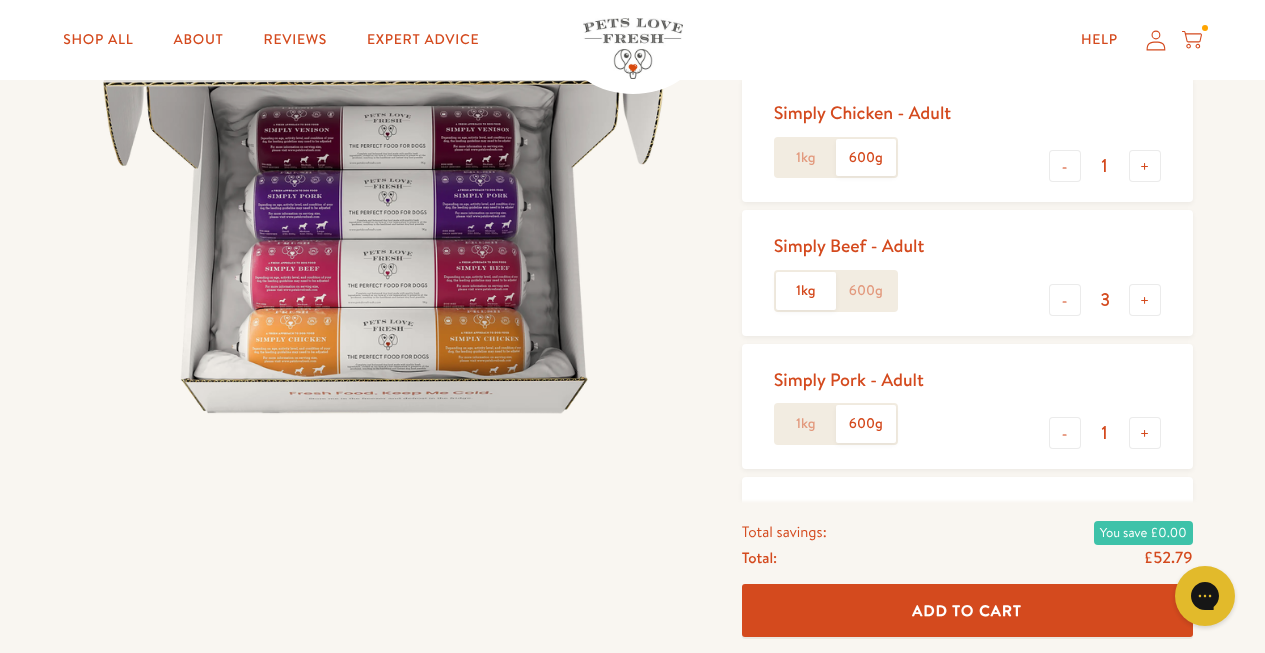 click on "600g" 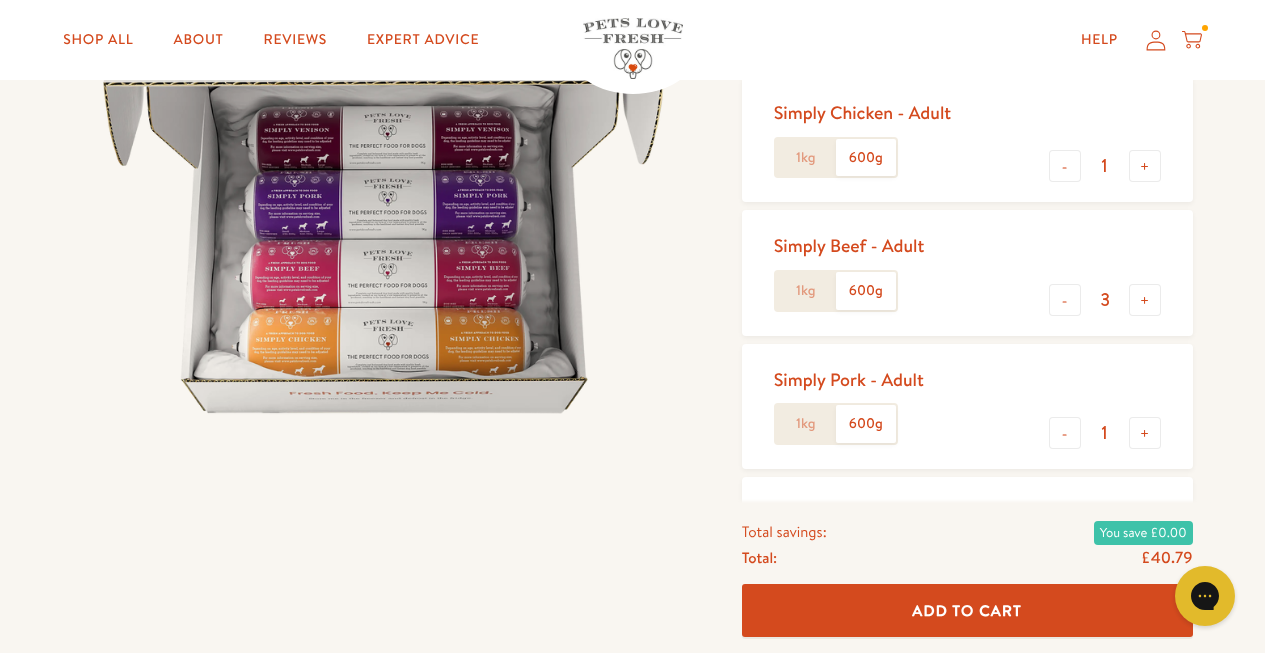 click on "3" at bounding box center [1105, 300] 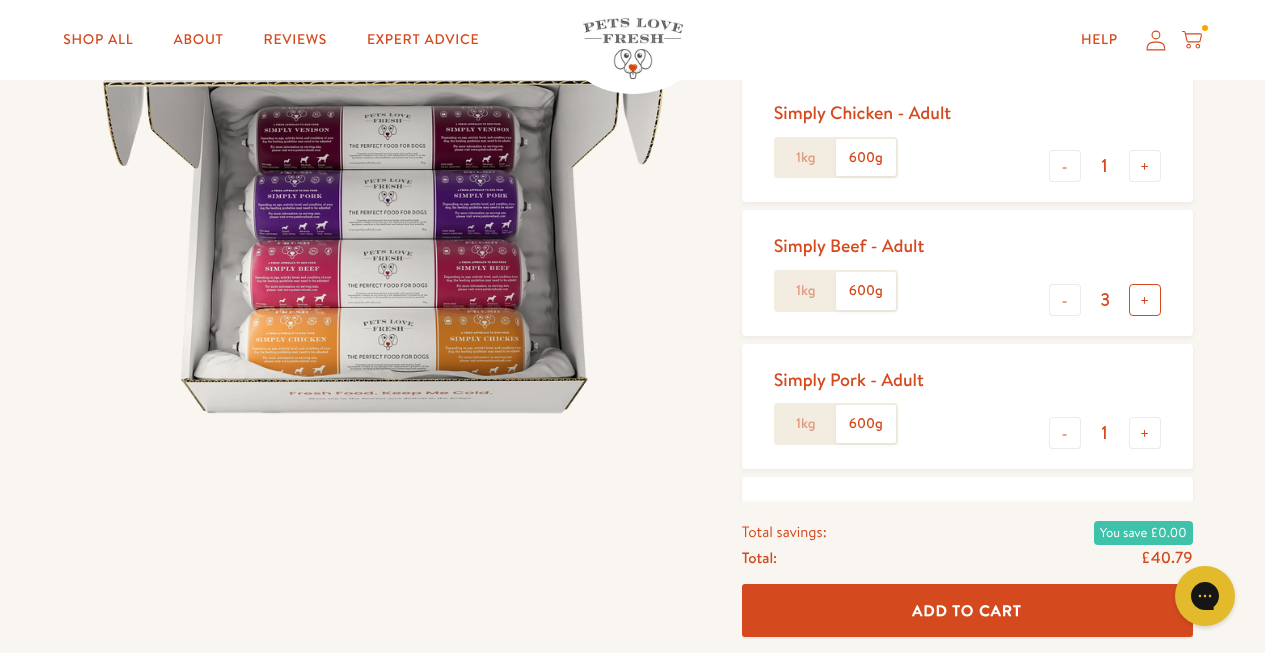 click on "+" at bounding box center [1145, 300] 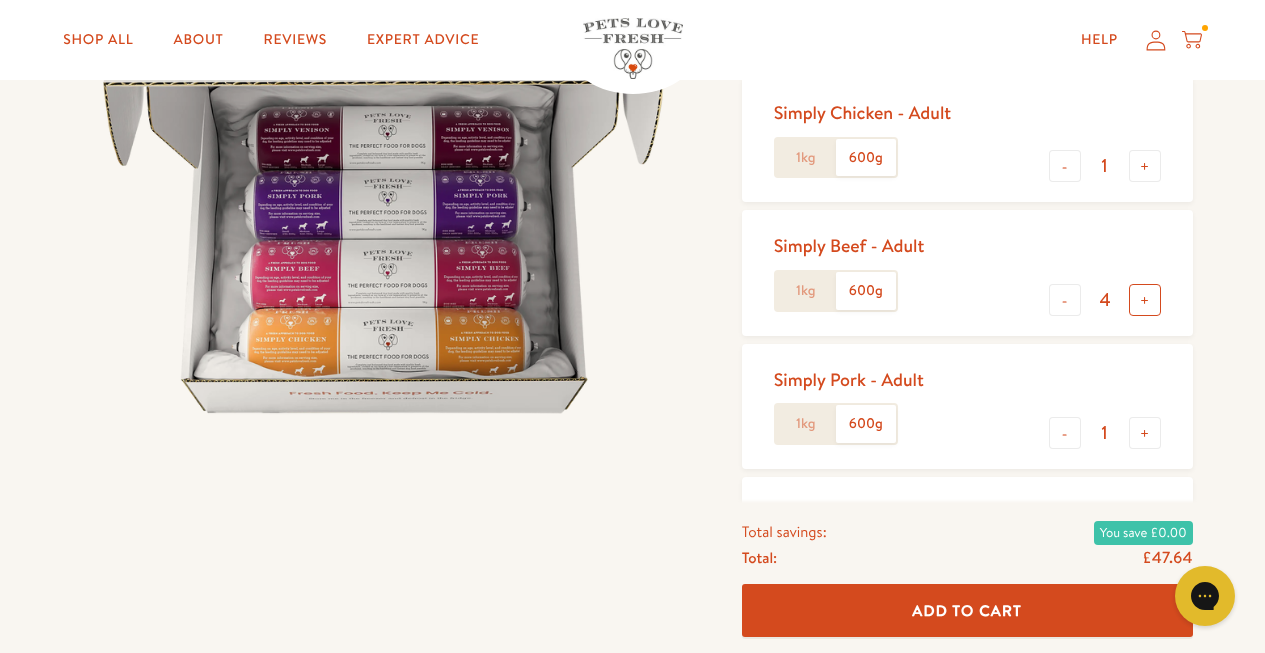 click on "+" at bounding box center (1145, 300) 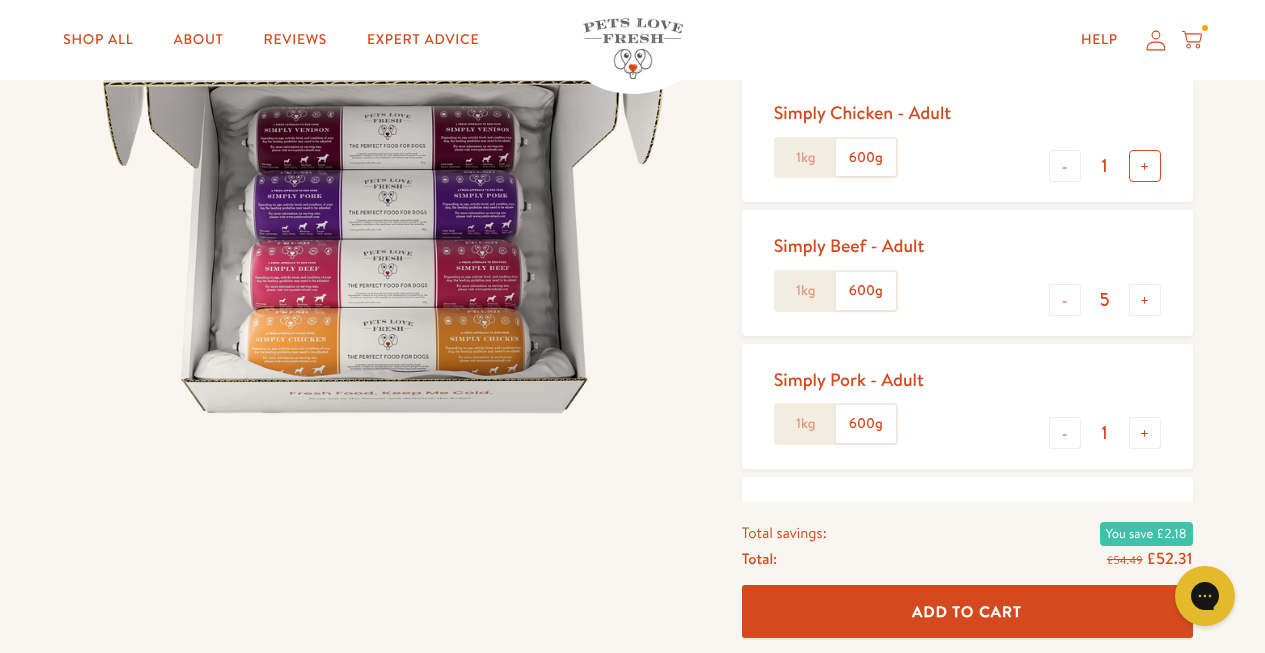 click on "+" at bounding box center (1145, 166) 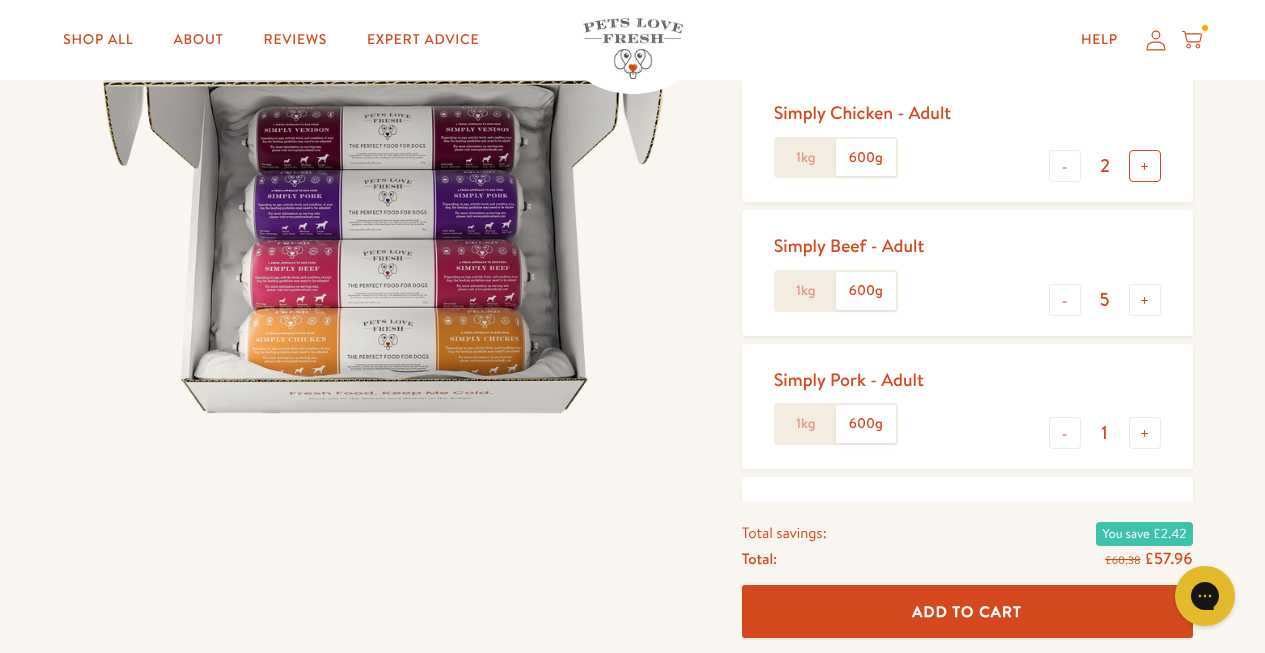 click on "+" at bounding box center [1145, 166] 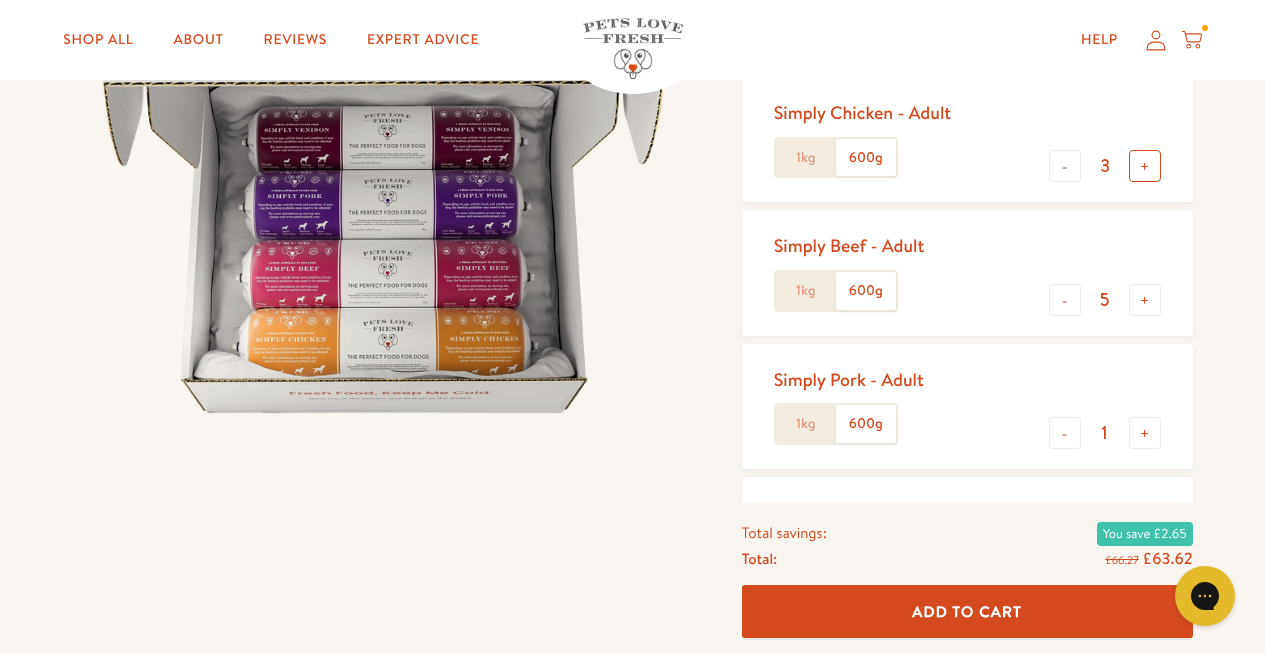 click on "+" at bounding box center (1145, 166) 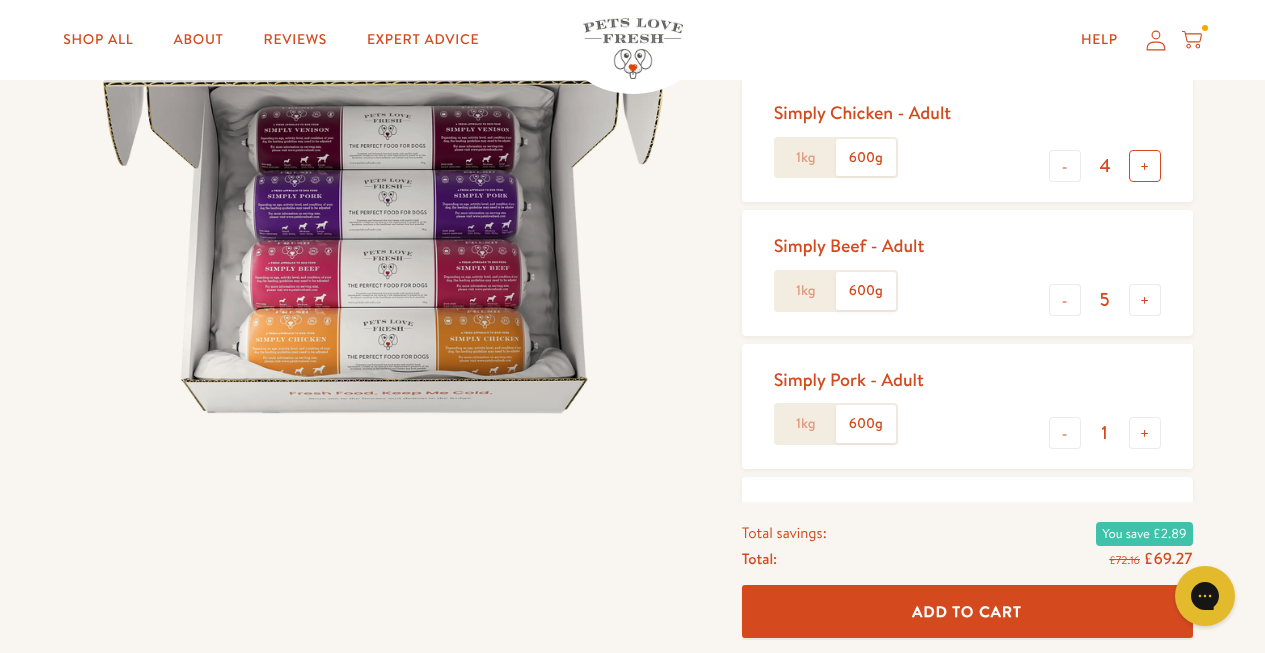 click on "+" at bounding box center (1145, 166) 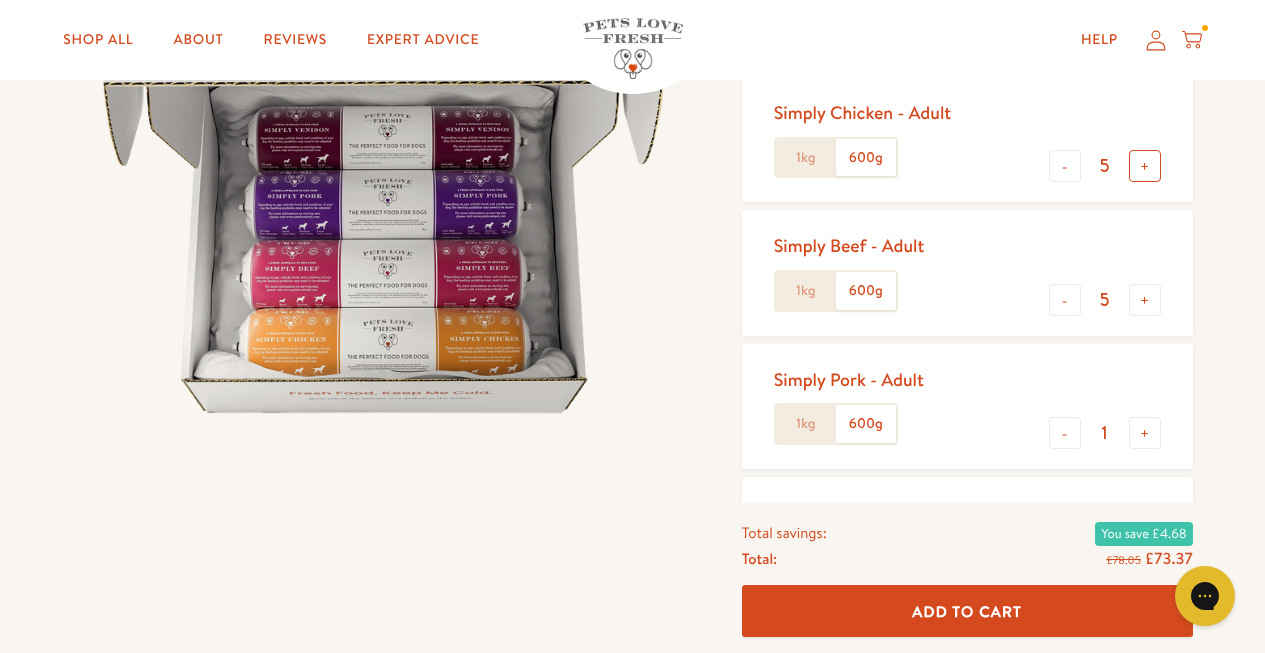 click on "+" at bounding box center (1145, 166) 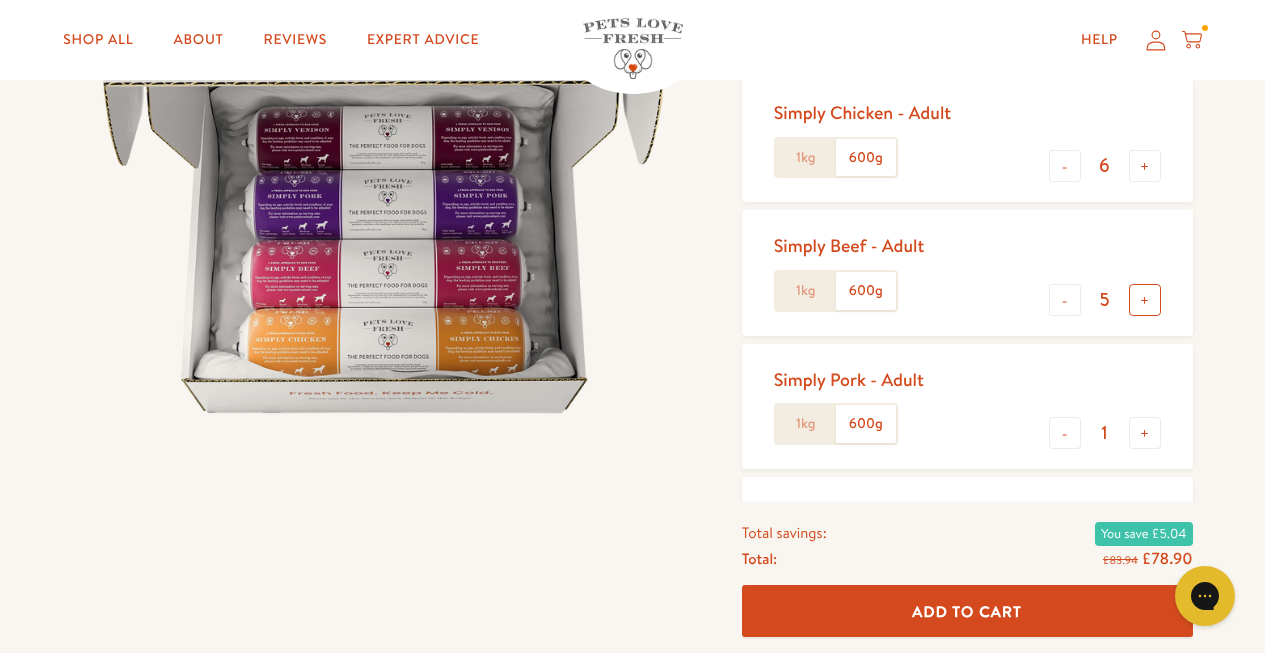 click on "+" at bounding box center [1145, 300] 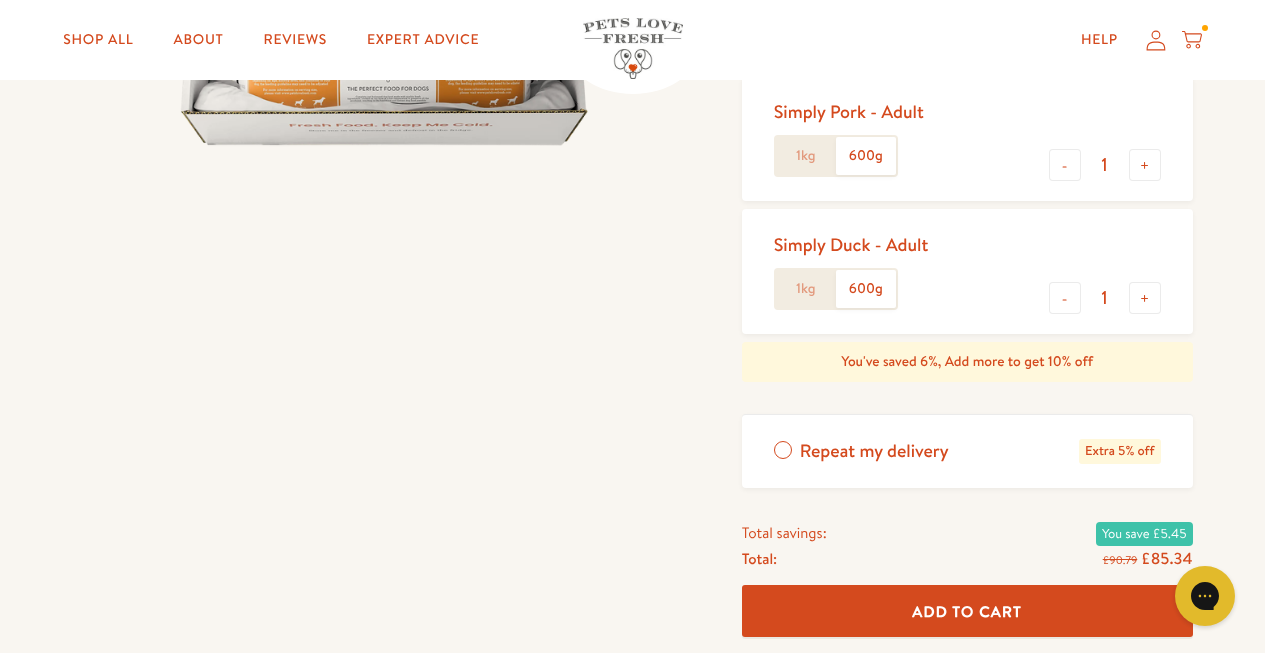 scroll, scrollTop: 563, scrollLeft: 0, axis: vertical 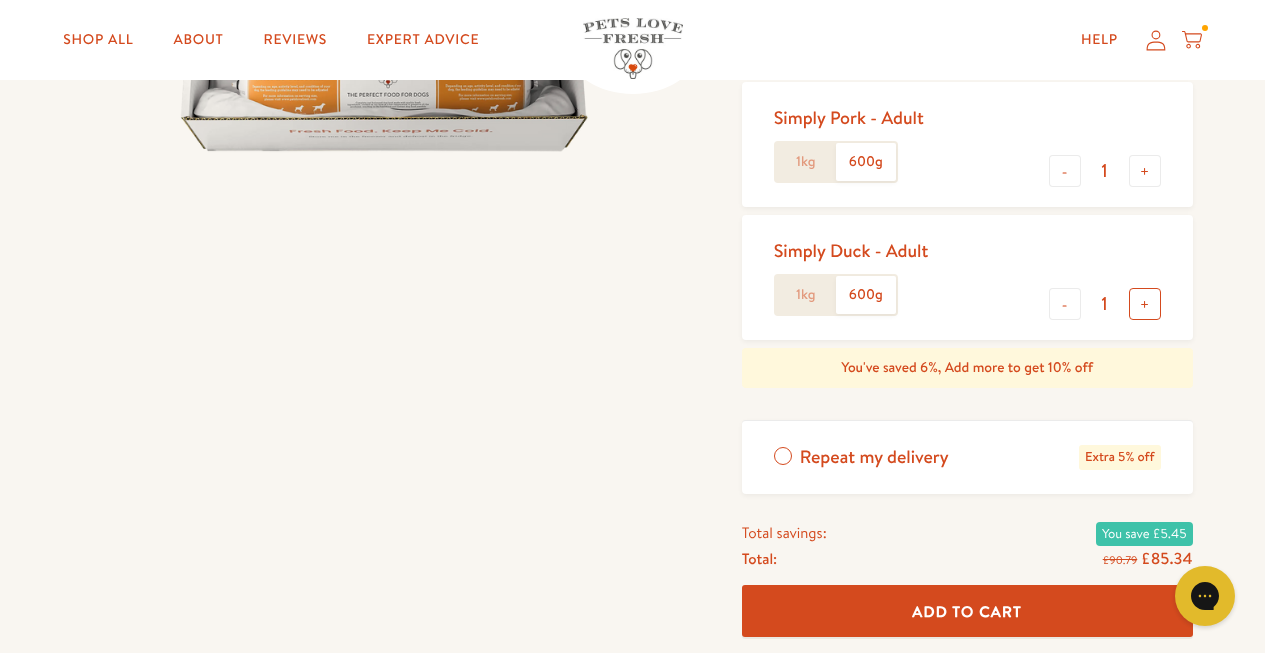 click on "+" at bounding box center (1145, 304) 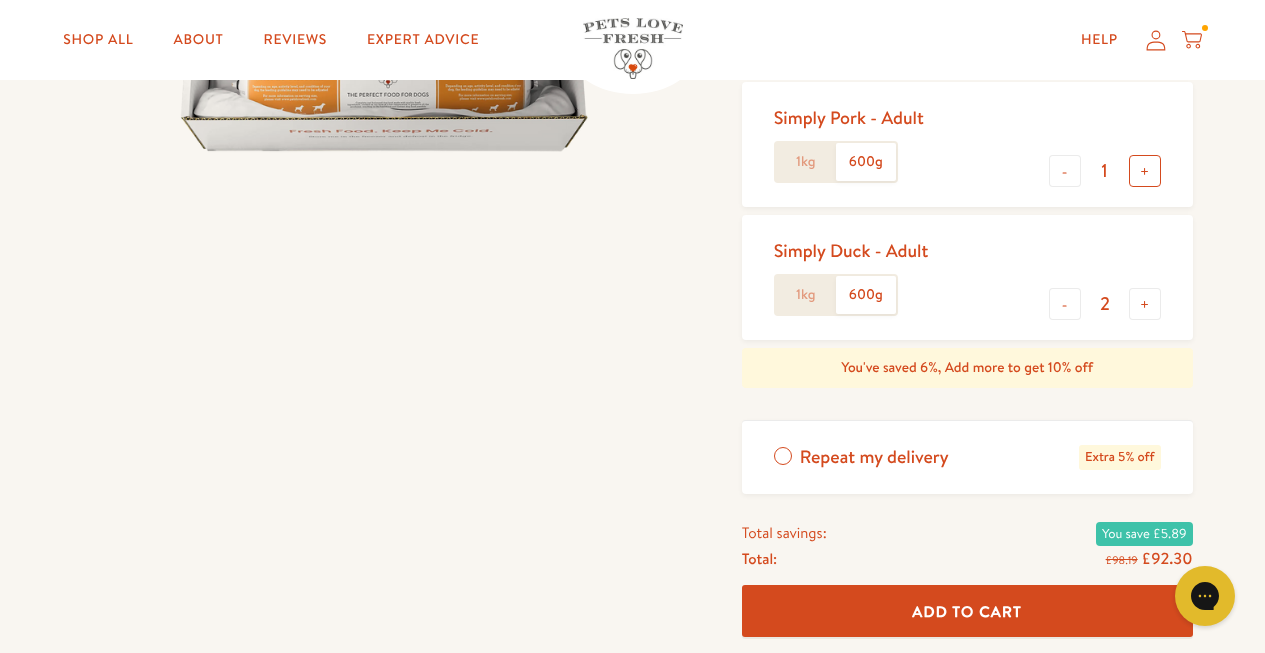 click on "+" at bounding box center (1145, 171) 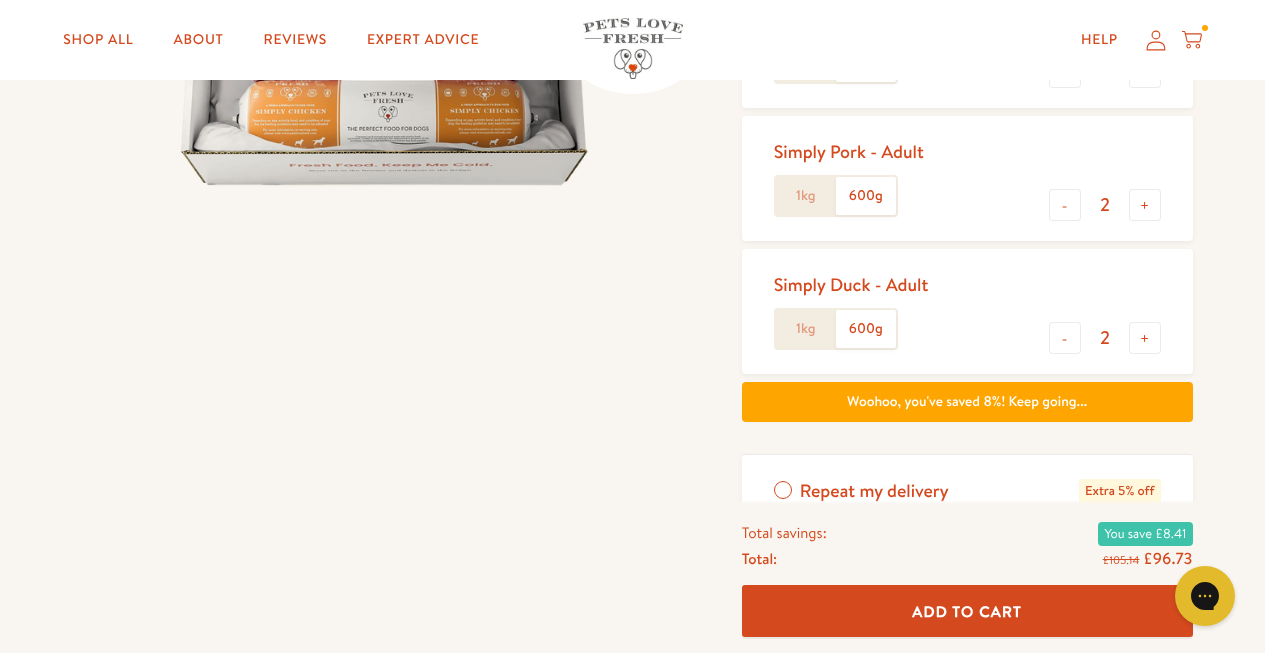 scroll, scrollTop: 525, scrollLeft: 0, axis: vertical 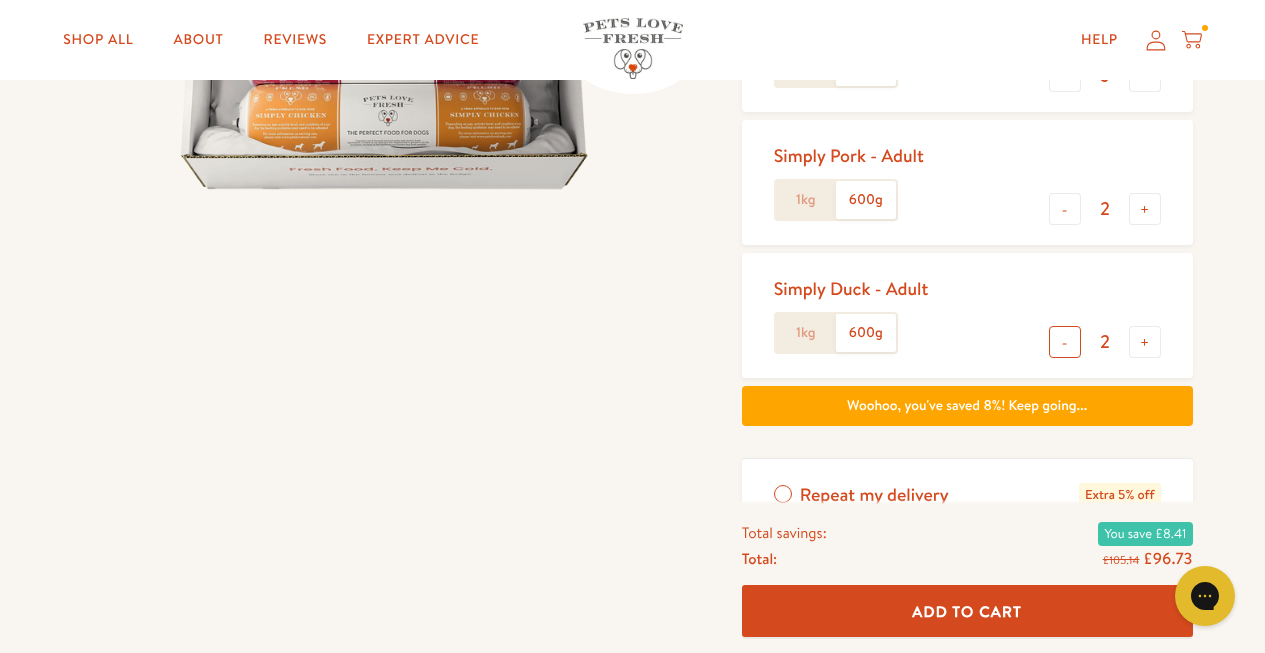 click on "-" at bounding box center [1065, 342] 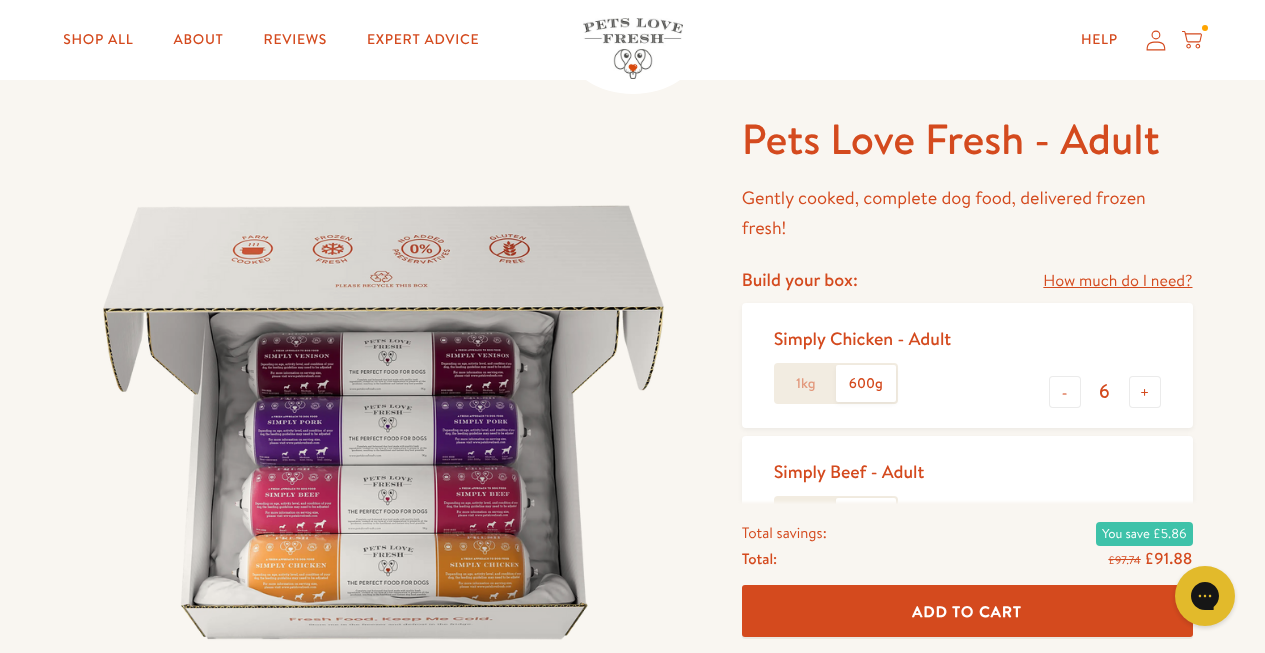 scroll, scrollTop: 262, scrollLeft: 0, axis: vertical 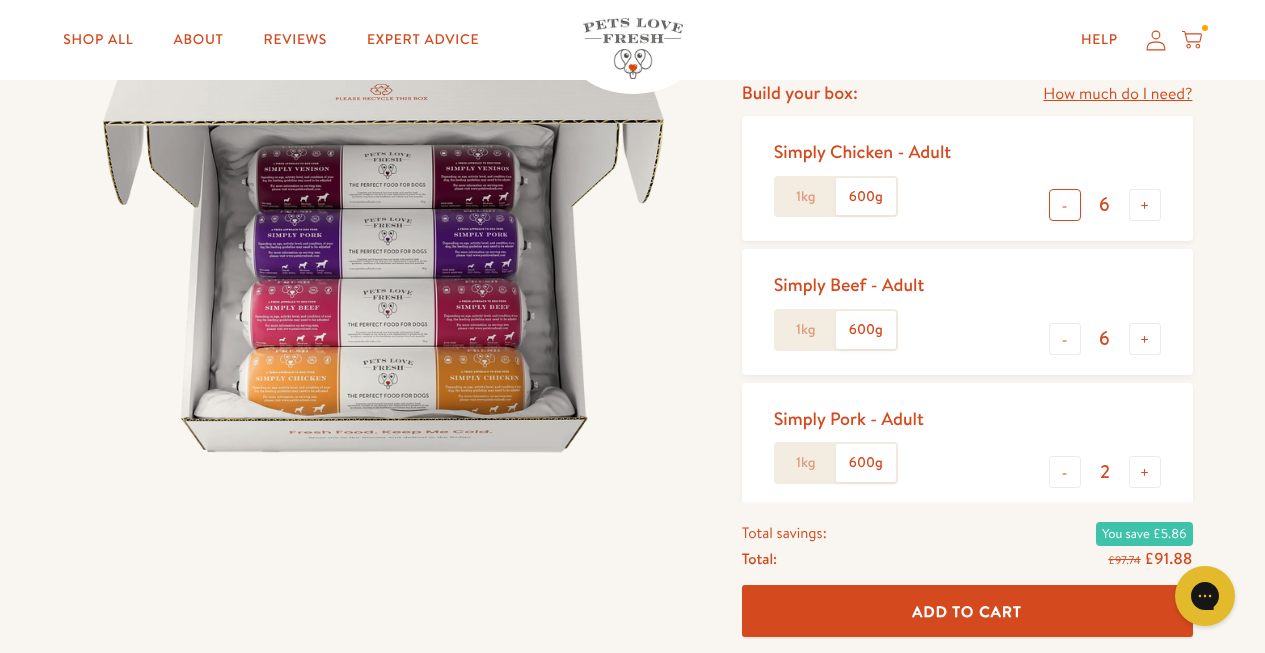 click on "-" at bounding box center [1065, 205] 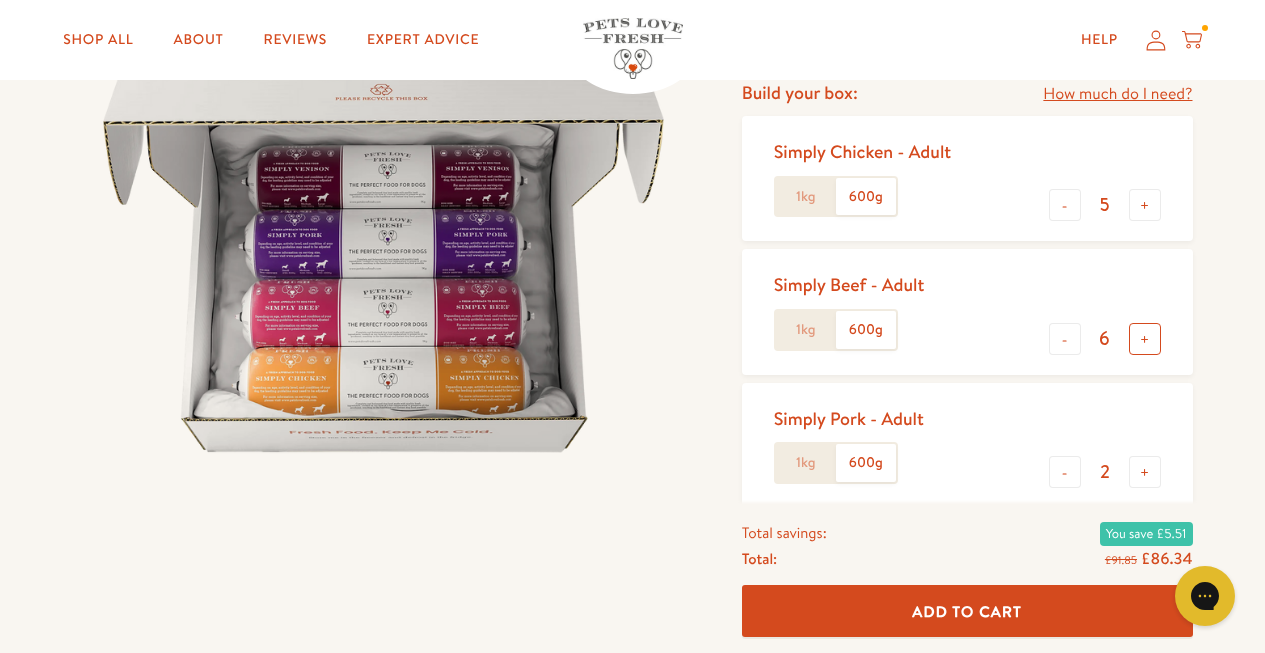 click on "+" at bounding box center [1145, 339] 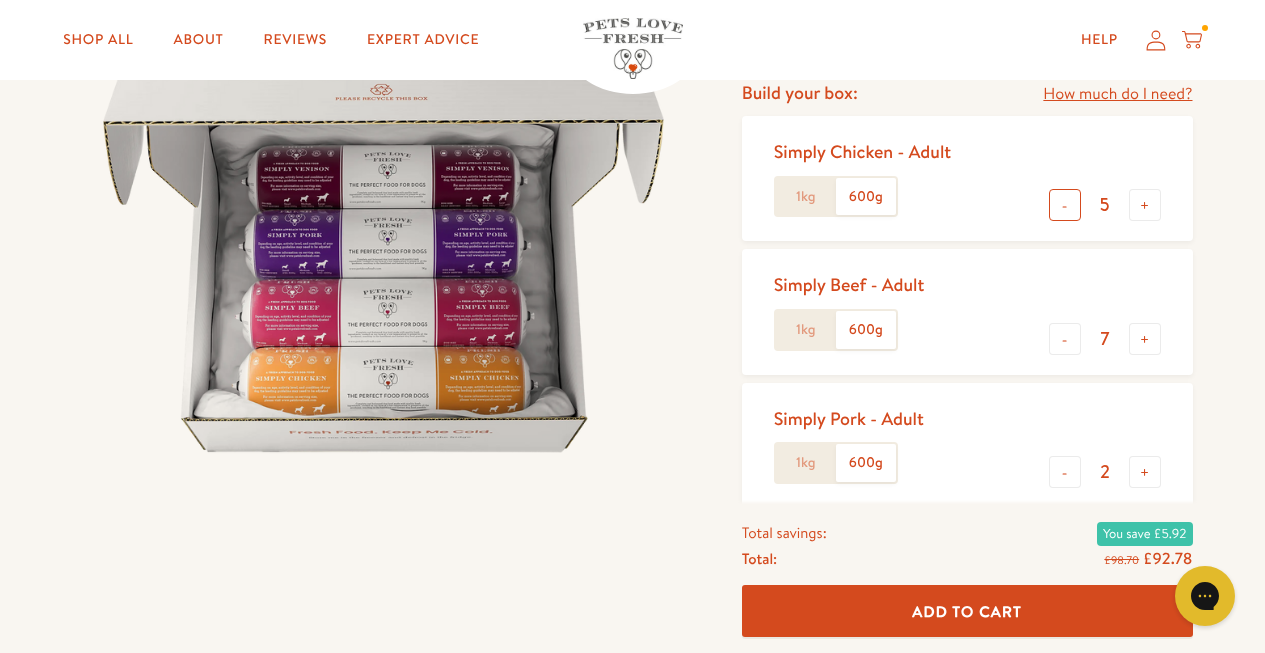 click on "-" at bounding box center (1065, 205) 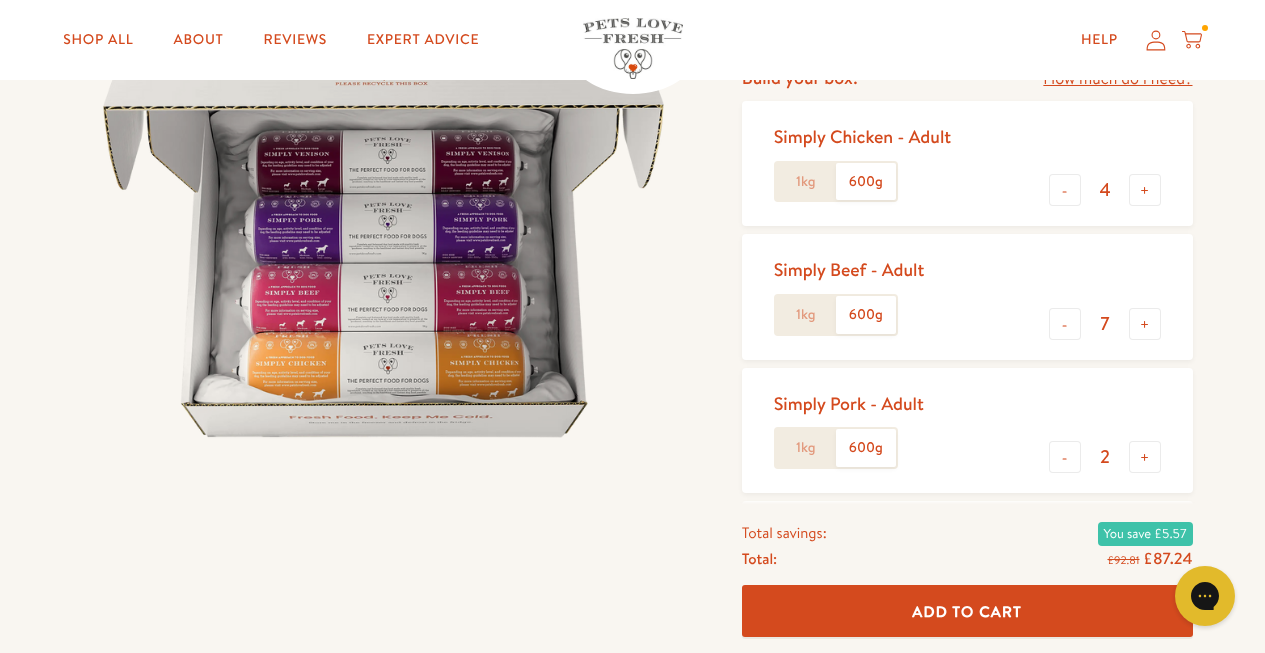scroll, scrollTop: 308, scrollLeft: 0, axis: vertical 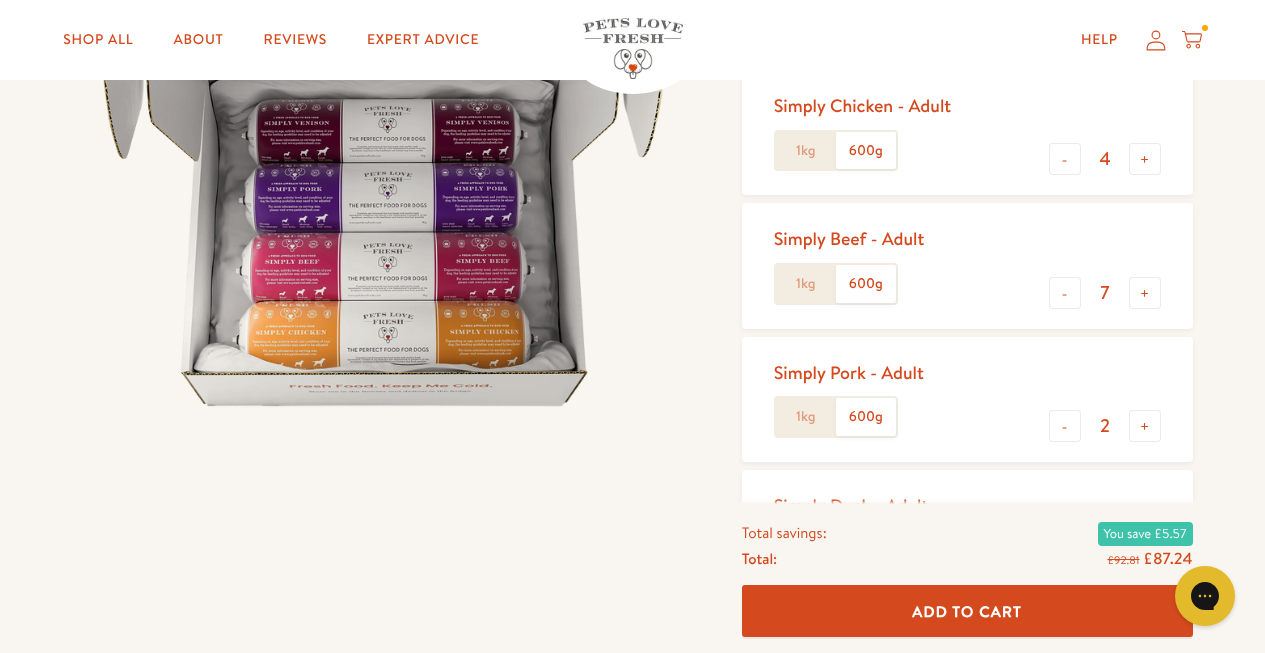 click on "Add To Cart" at bounding box center (967, 611) 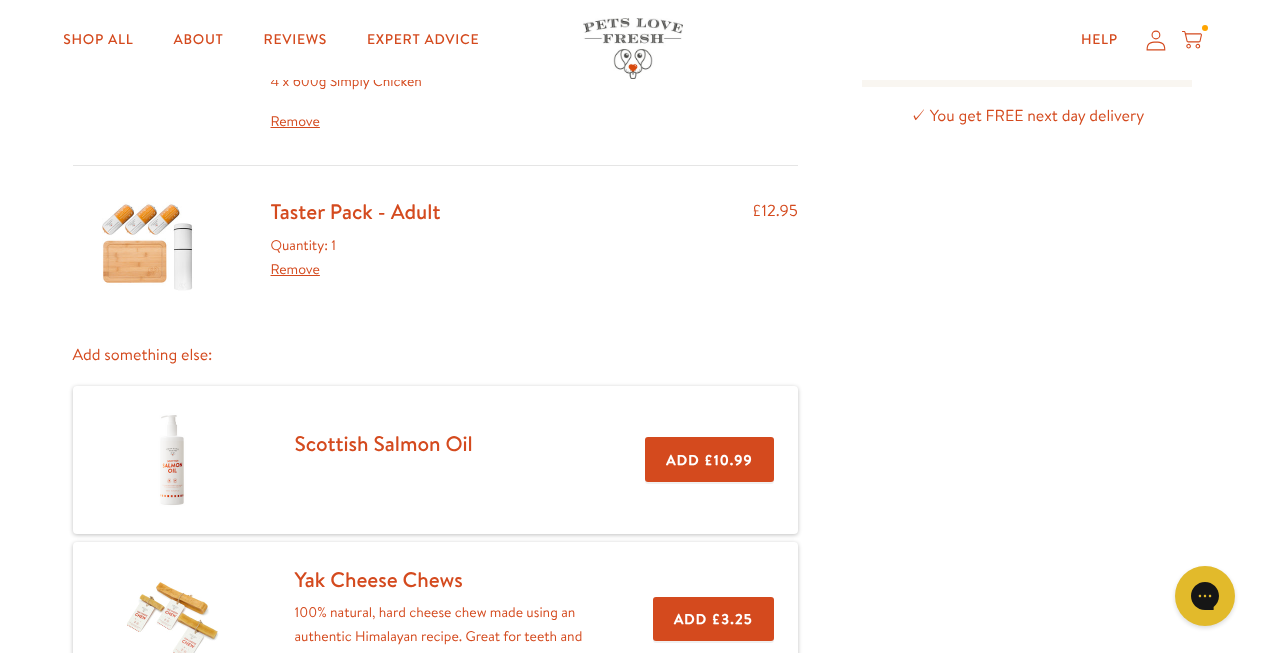 scroll, scrollTop: 179, scrollLeft: 0, axis: vertical 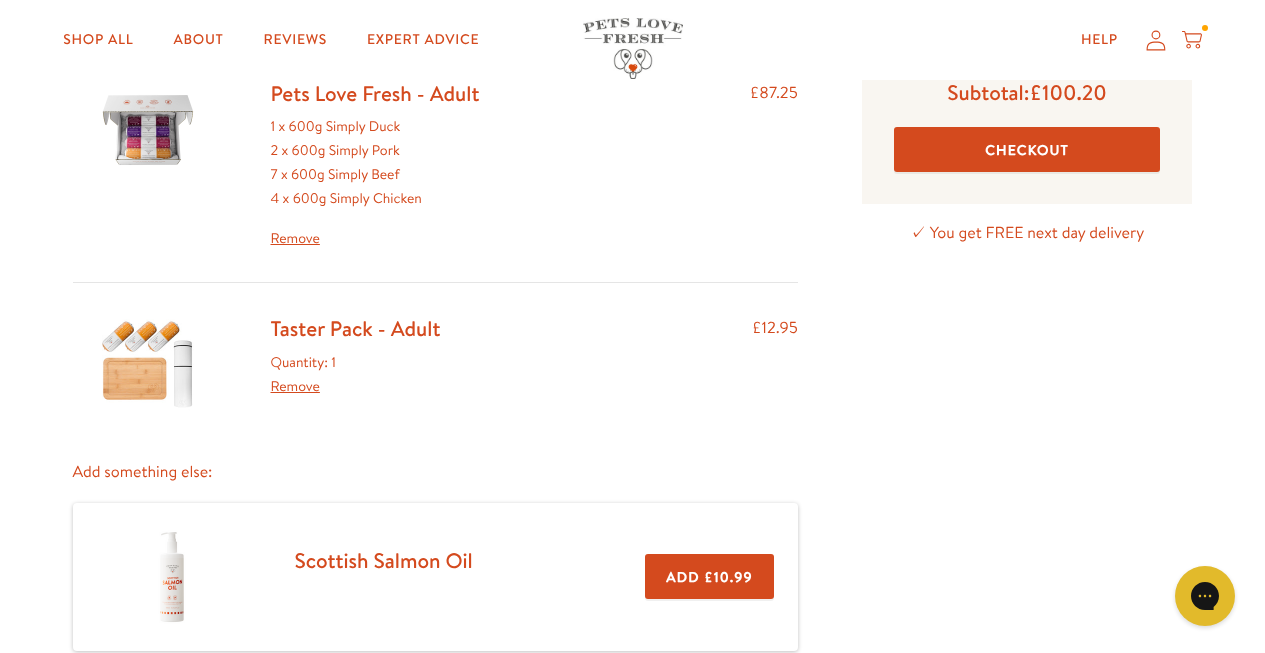 click on "Remove" at bounding box center (295, 386) 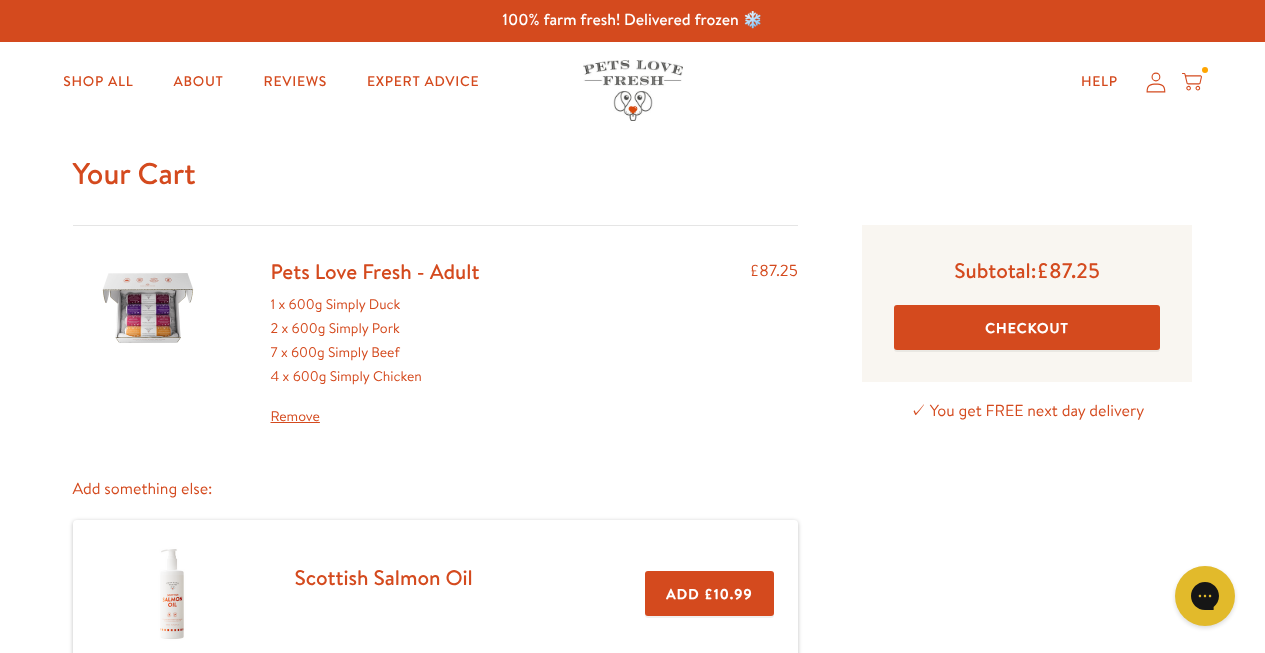 scroll, scrollTop: 0, scrollLeft: 0, axis: both 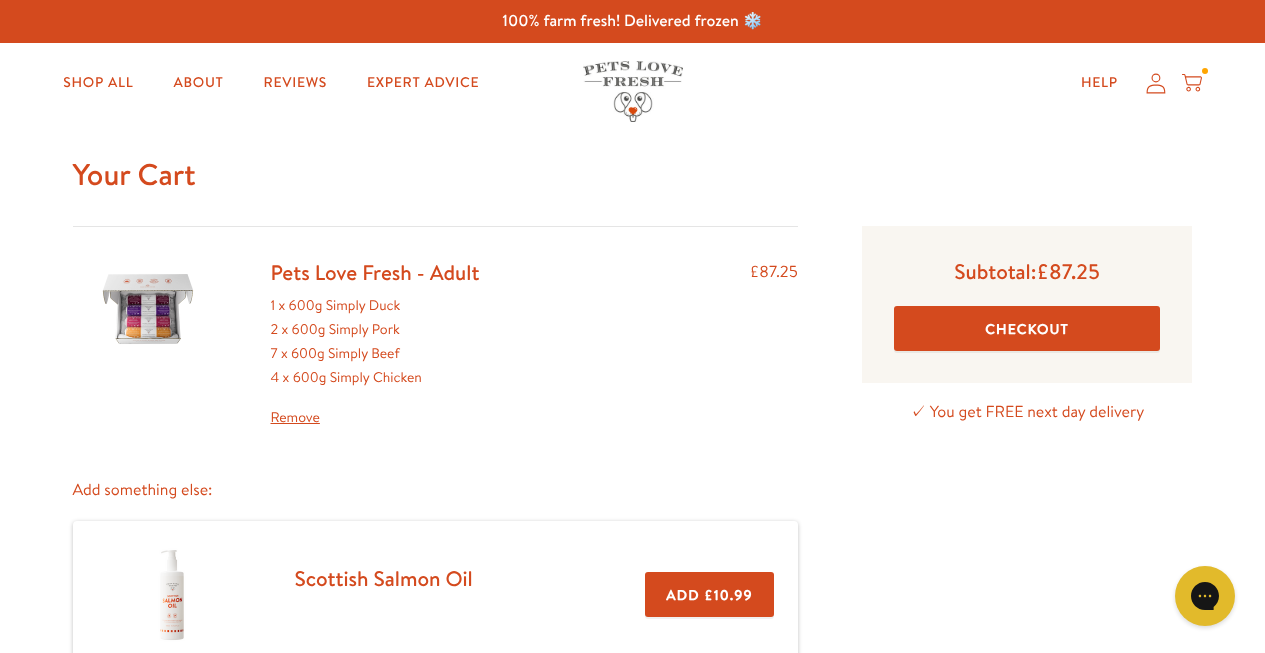 click on "Checkout" at bounding box center (1027, 328) 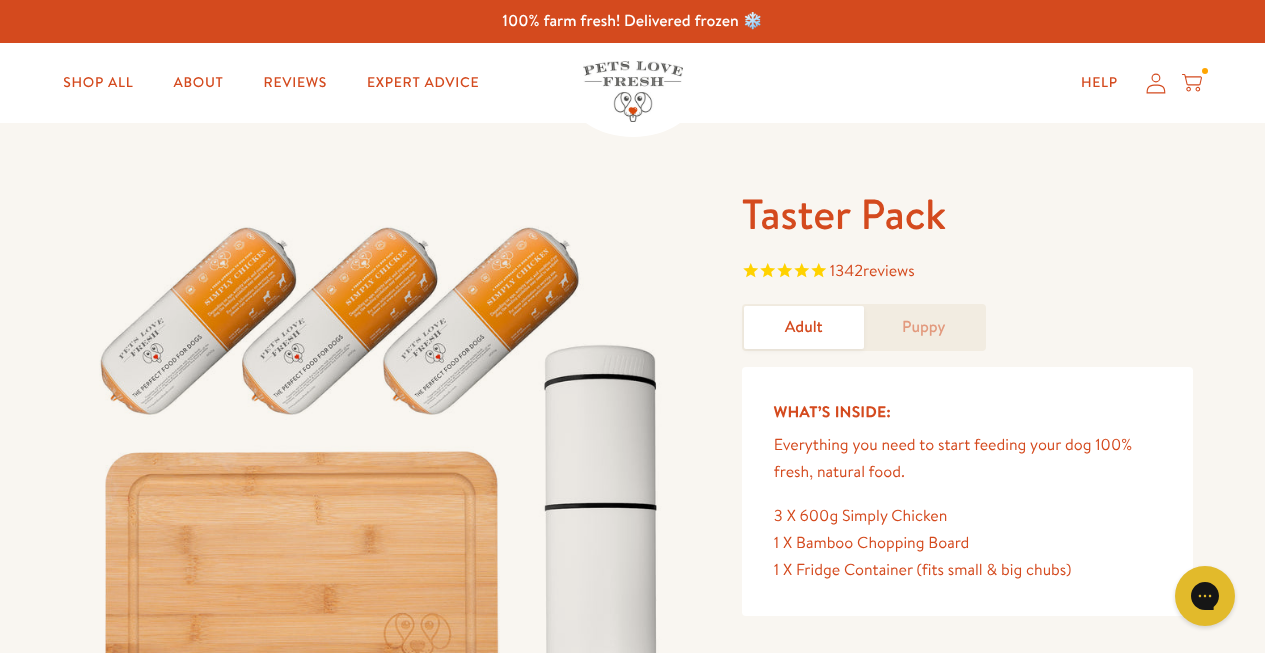 scroll, scrollTop: 0, scrollLeft: 0, axis: both 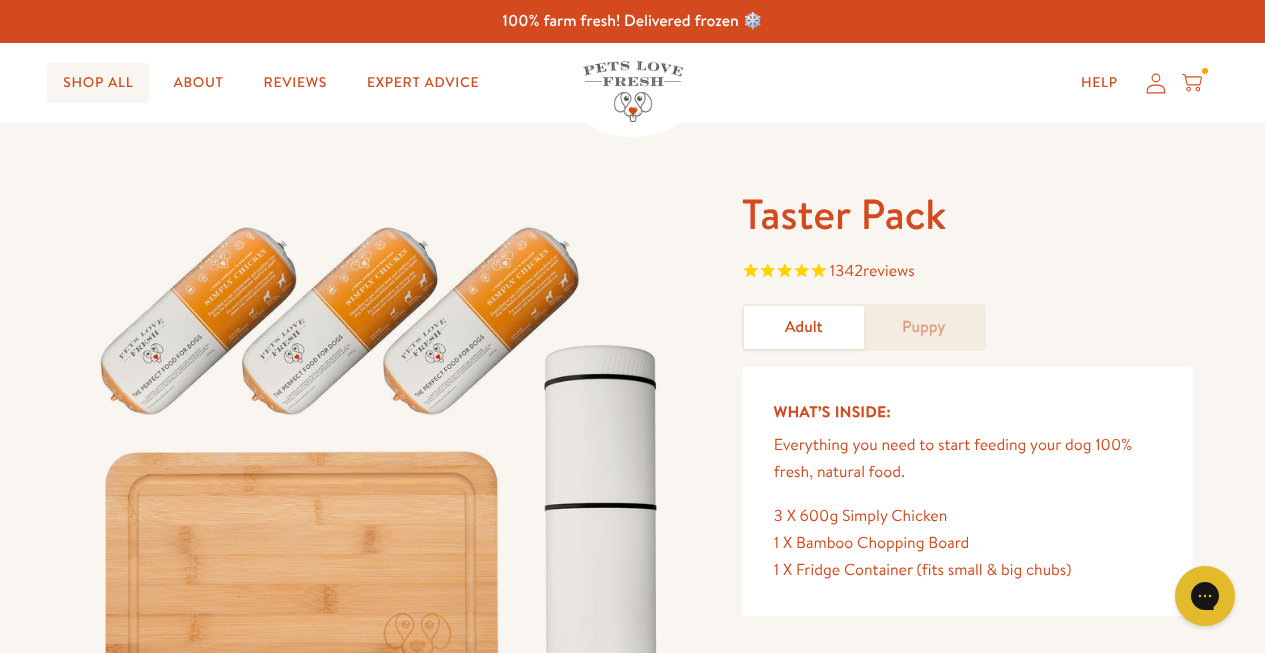 click on "Shop All" at bounding box center (98, 83) 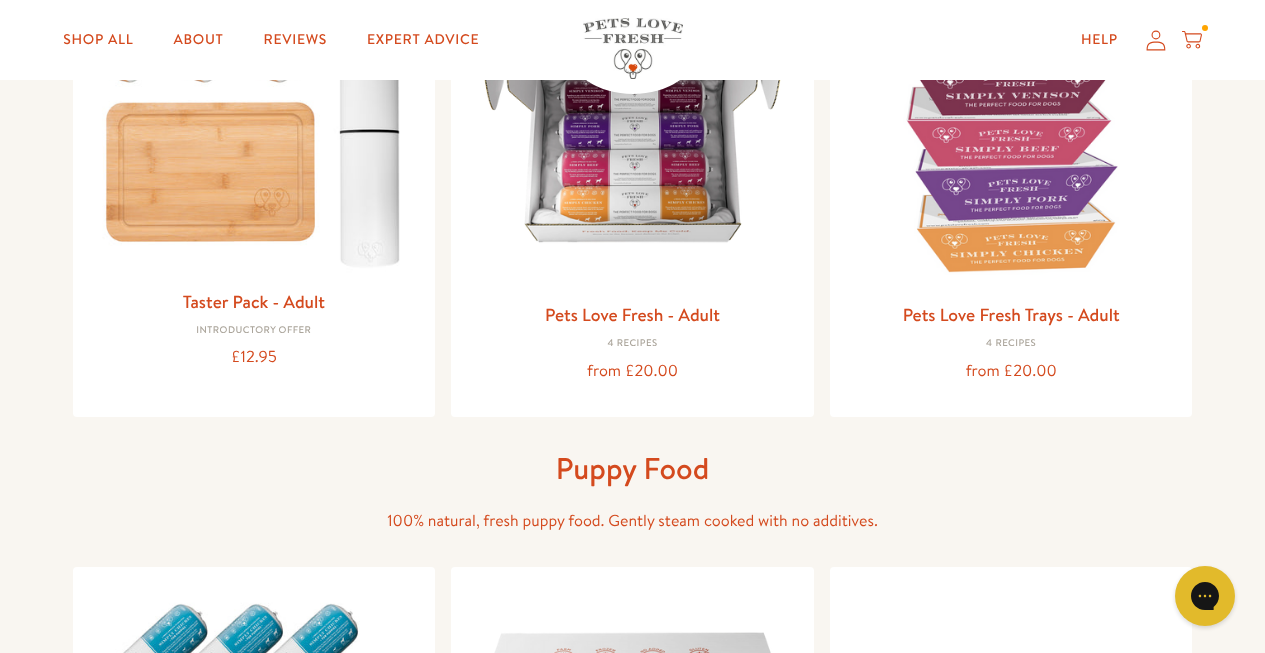scroll, scrollTop: 450, scrollLeft: 0, axis: vertical 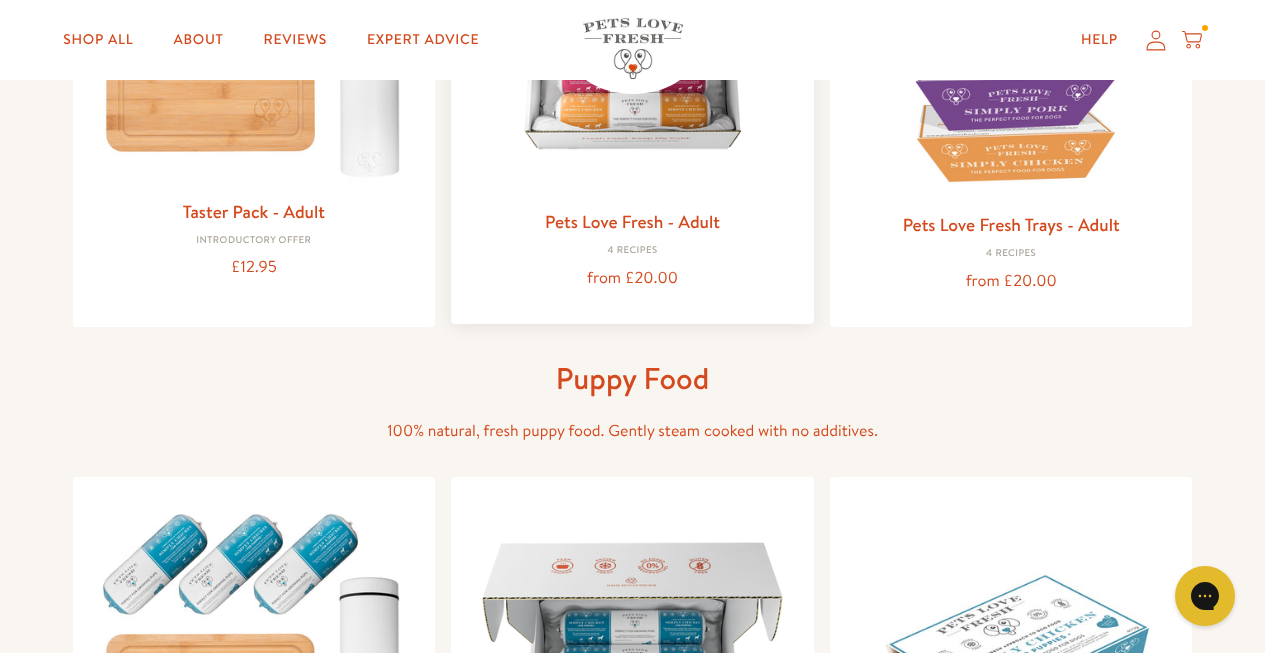click on "Pets Love Fresh - Adult" at bounding box center [632, 221] 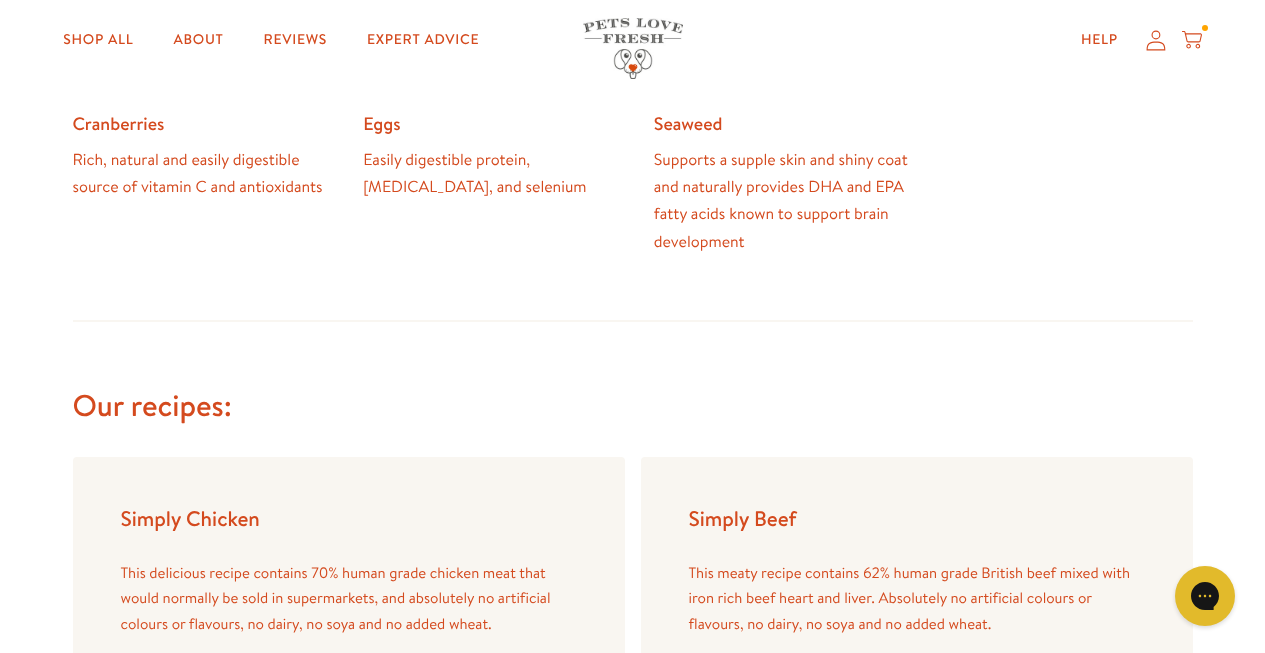 scroll, scrollTop: 2371, scrollLeft: 0, axis: vertical 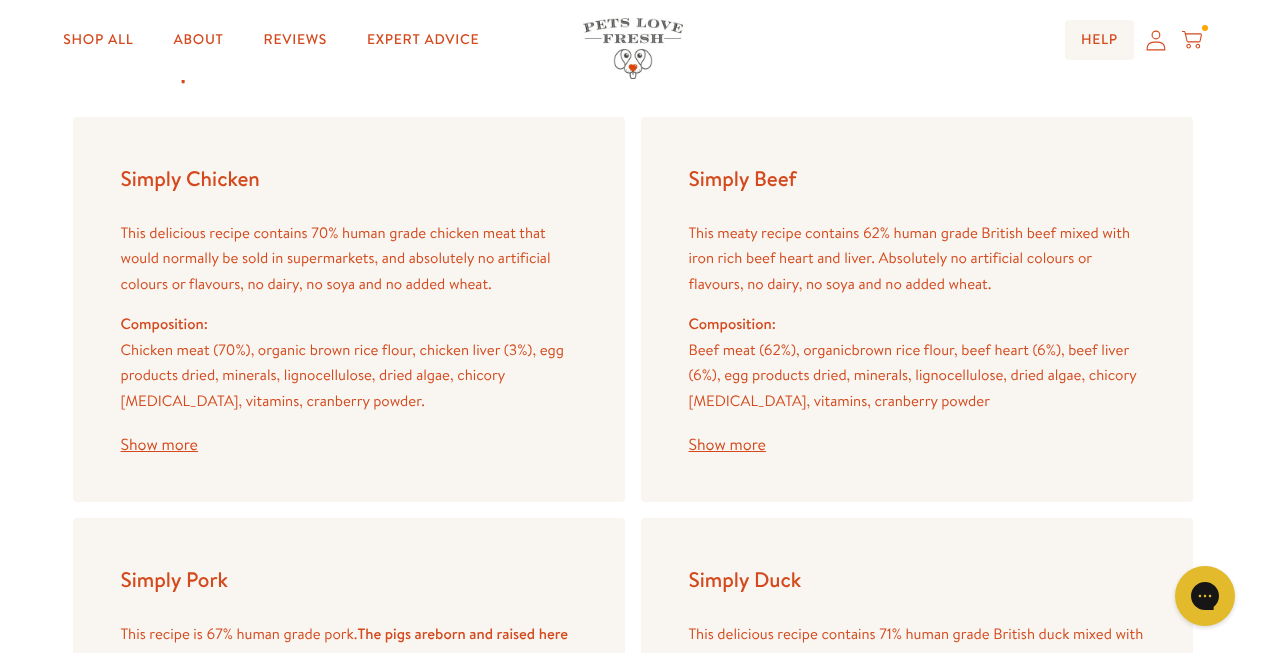click on "Help" at bounding box center [1099, 40] 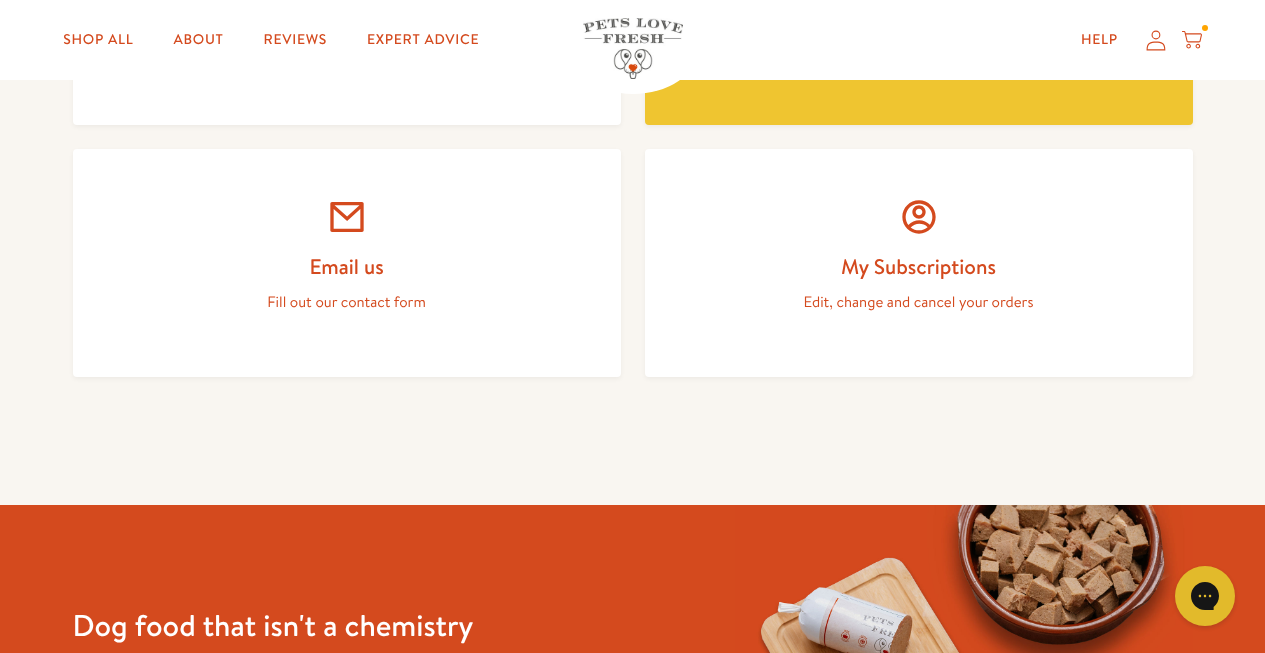 scroll, scrollTop: 1079, scrollLeft: 0, axis: vertical 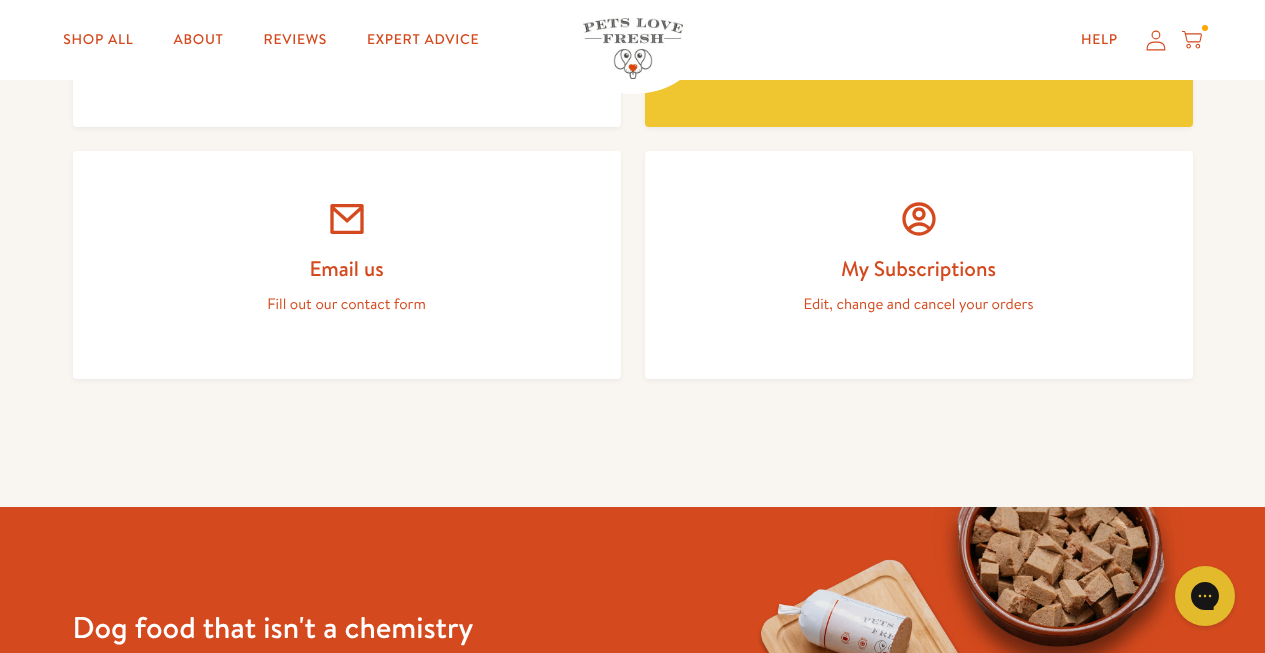 click on "Email us
Fill out our contact form" at bounding box center [347, 265] 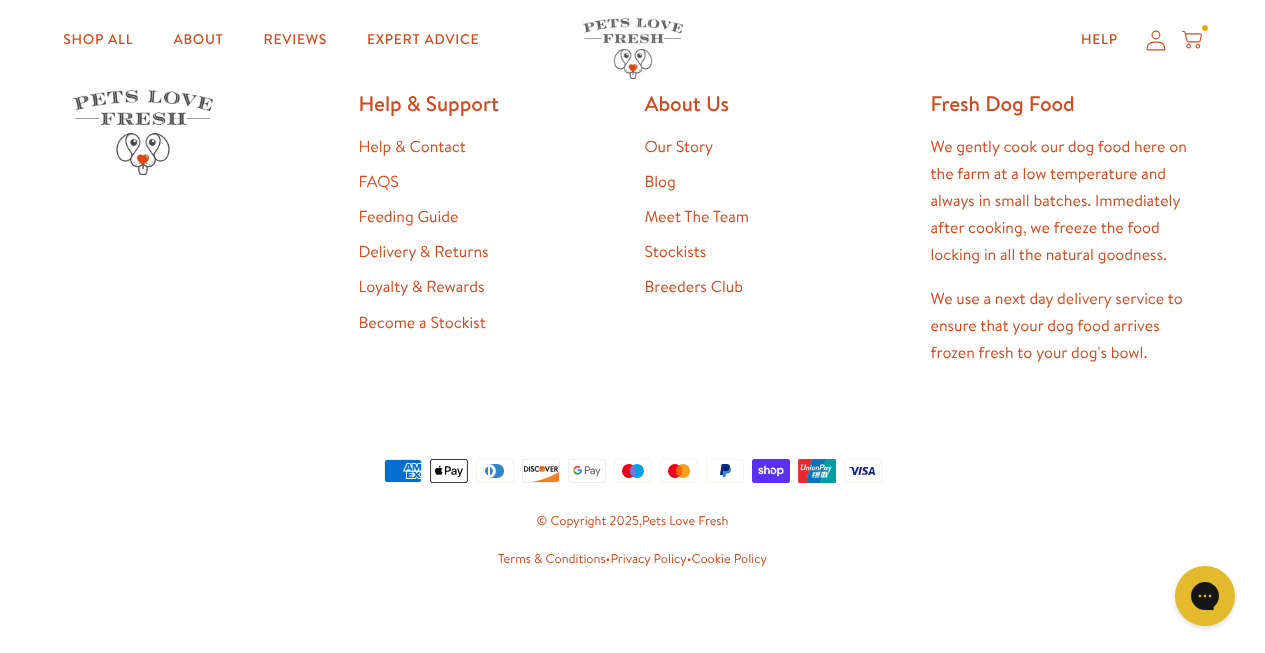 scroll, scrollTop: 1342, scrollLeft: 0, axis: vertical 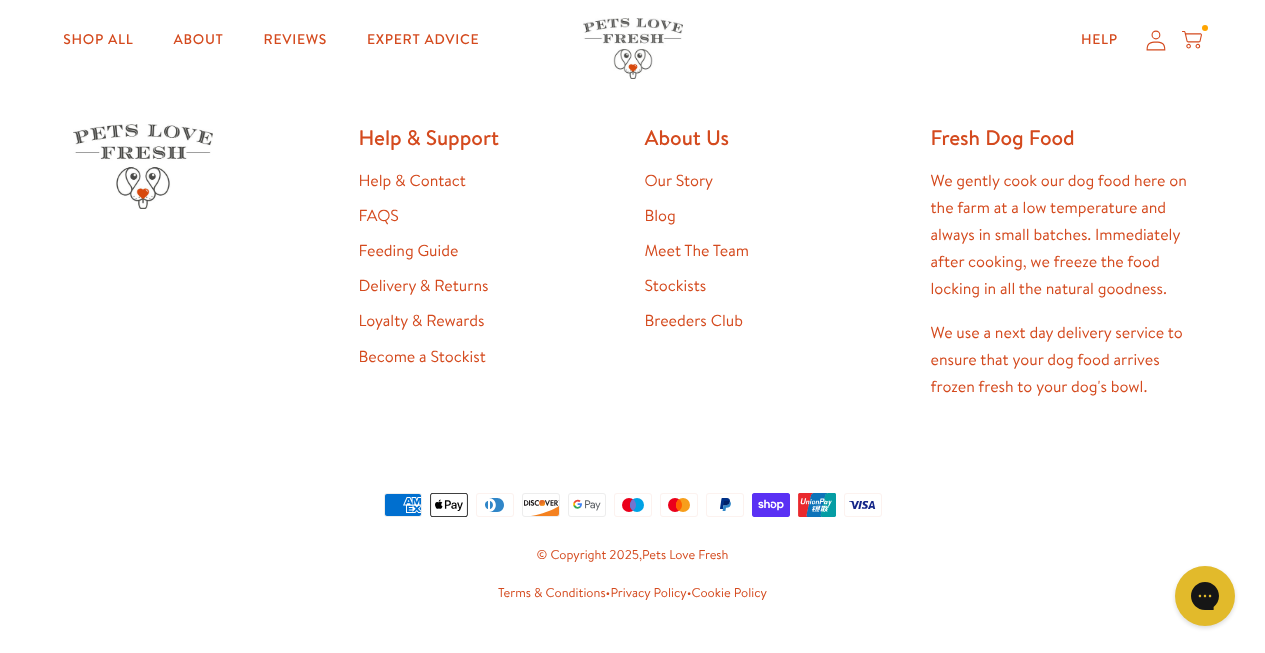 click on "Help & Contact" at bounding box center (412, 181) 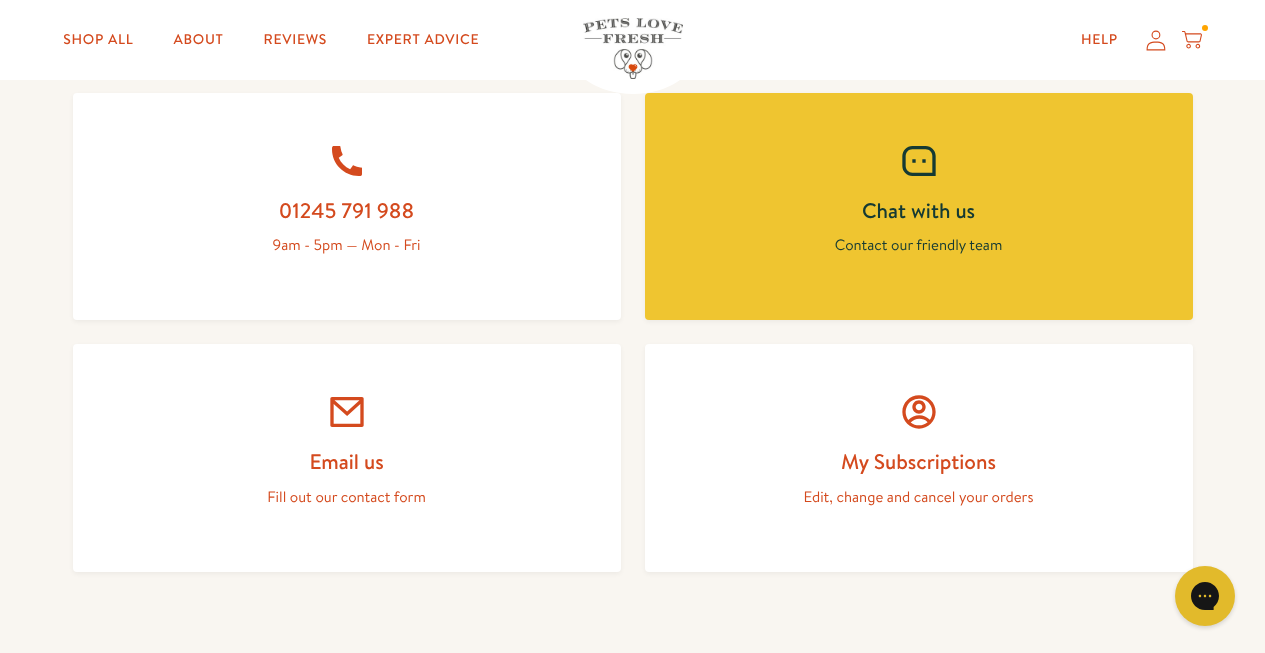 scroll, scrollTop: 1003, scrollLeft: 0, axis: vertical 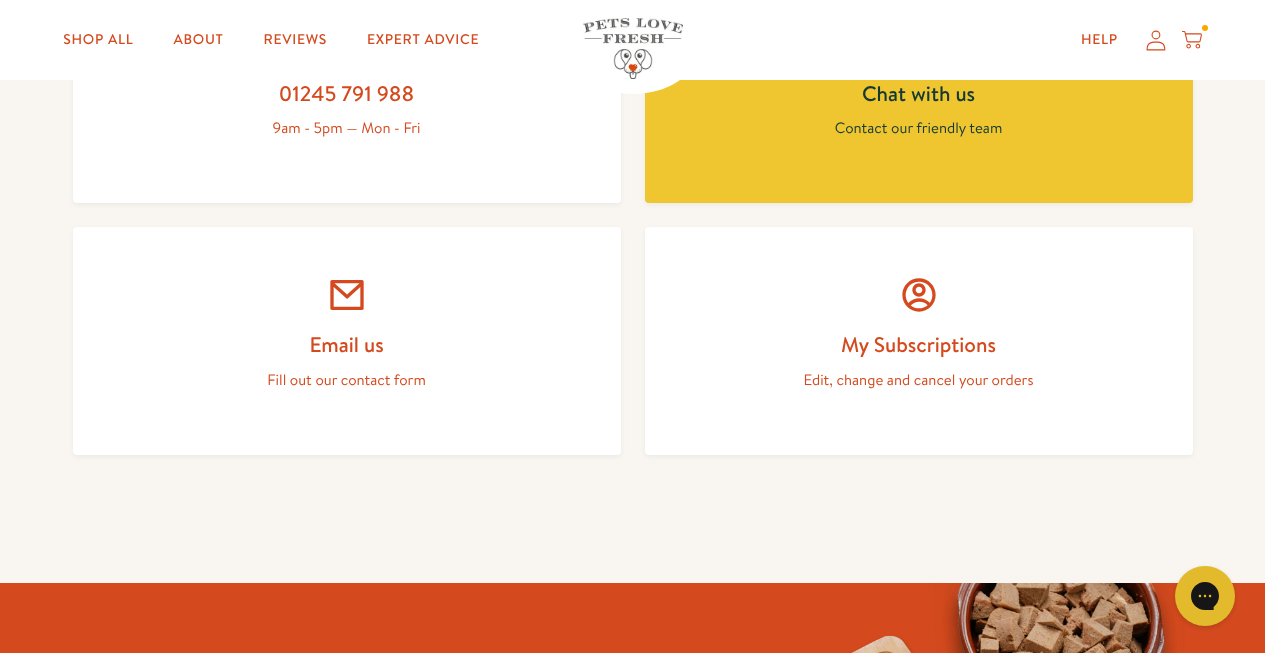 click 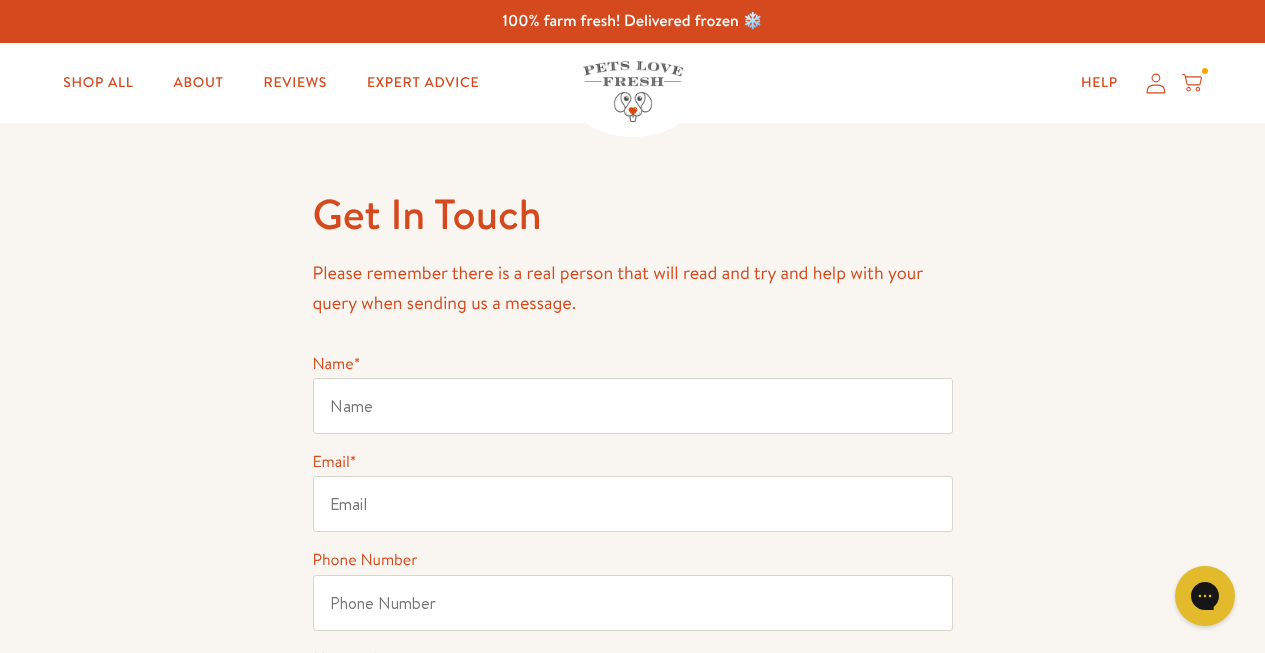 scroll, scrollTop: 0, scrollLeft: 0, axis: both 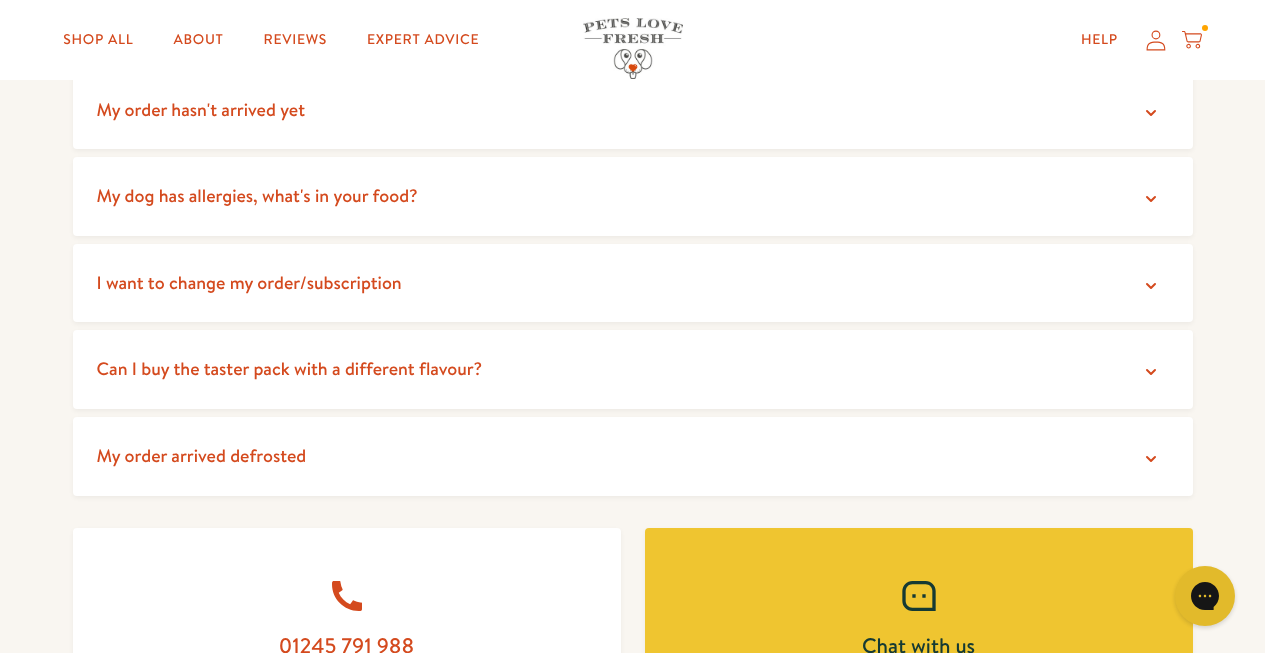click on "Chat with us
Contact our friendly team" at bounding box center [919, 642] 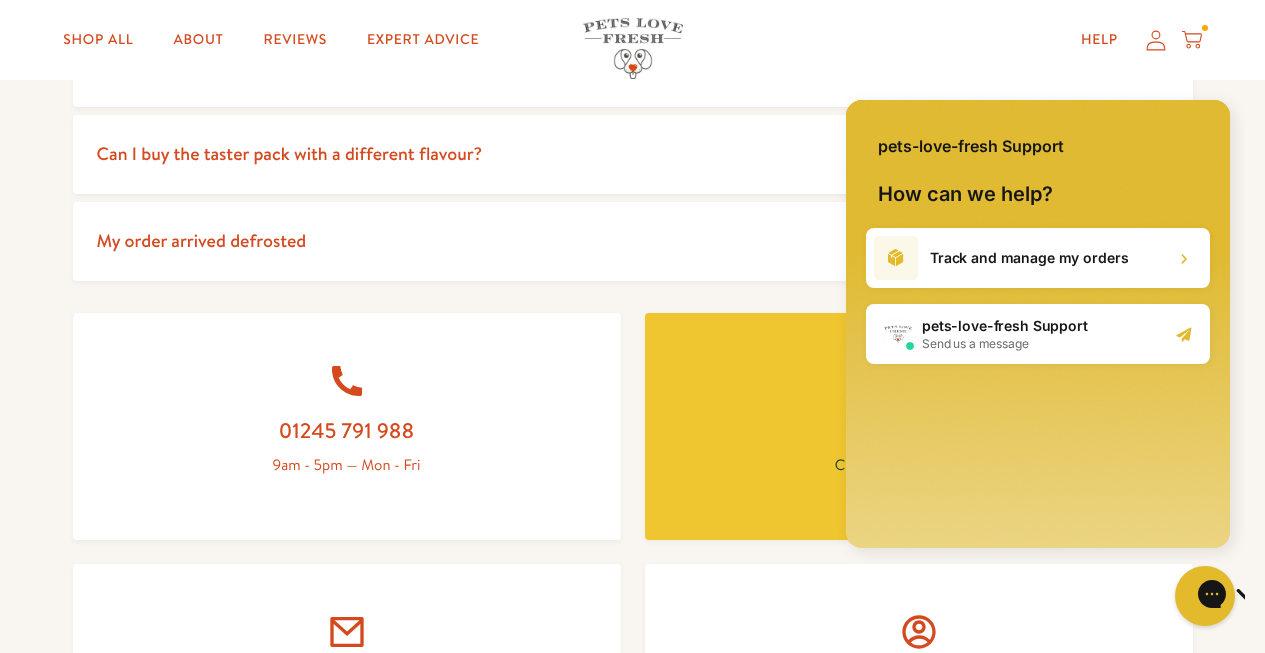 scroll, scrollTop: 699, scrollLeft: 0, axis: vertical 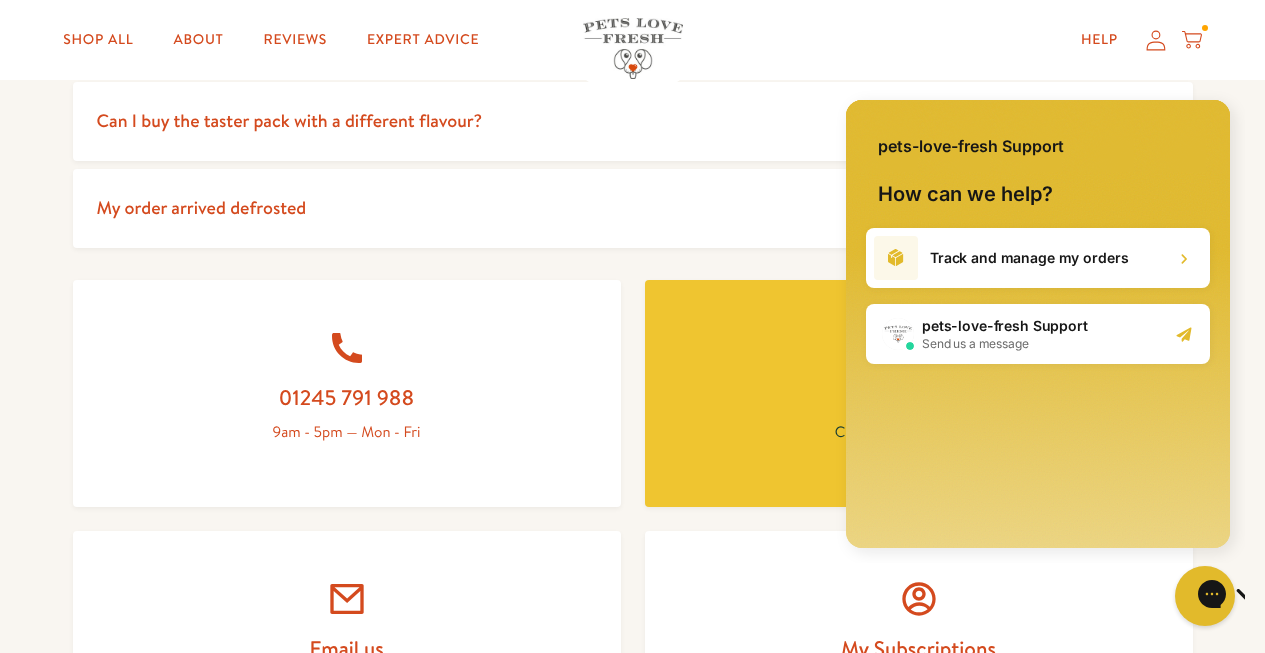 drag, startPoint x: 1247, startPoint y: 98, endPoint x: 186, endPoint y: 189, distance: 1064.8953 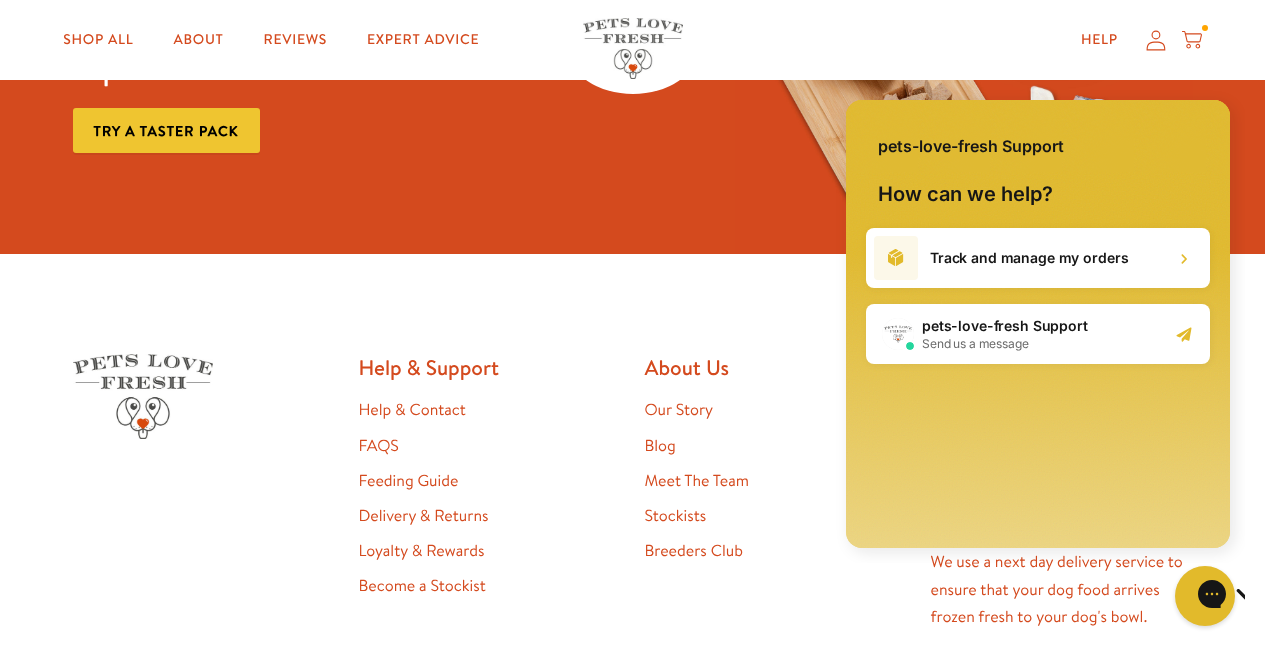 scroll, scrollTop: 1673, scrollLeft: 0, axis: vertical 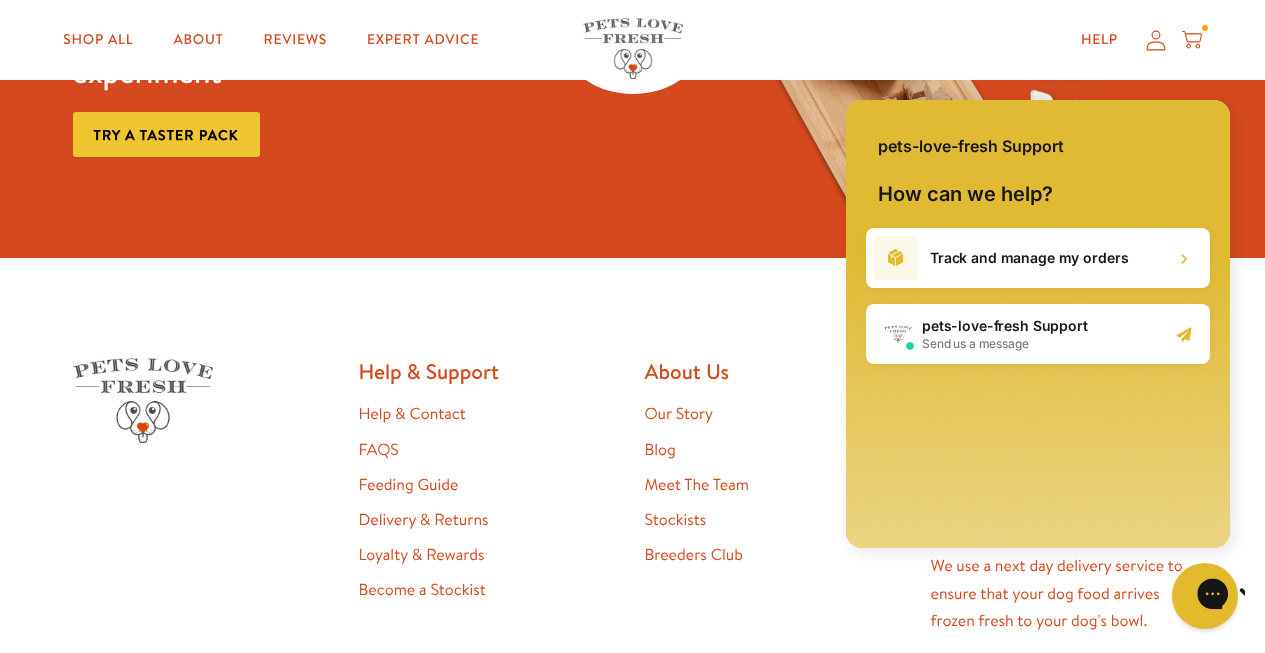 drag, startPoint x: 1193, startPoint y: 597, endPoint x: 2288, endPoint y: 1127, distance: 1216.5217 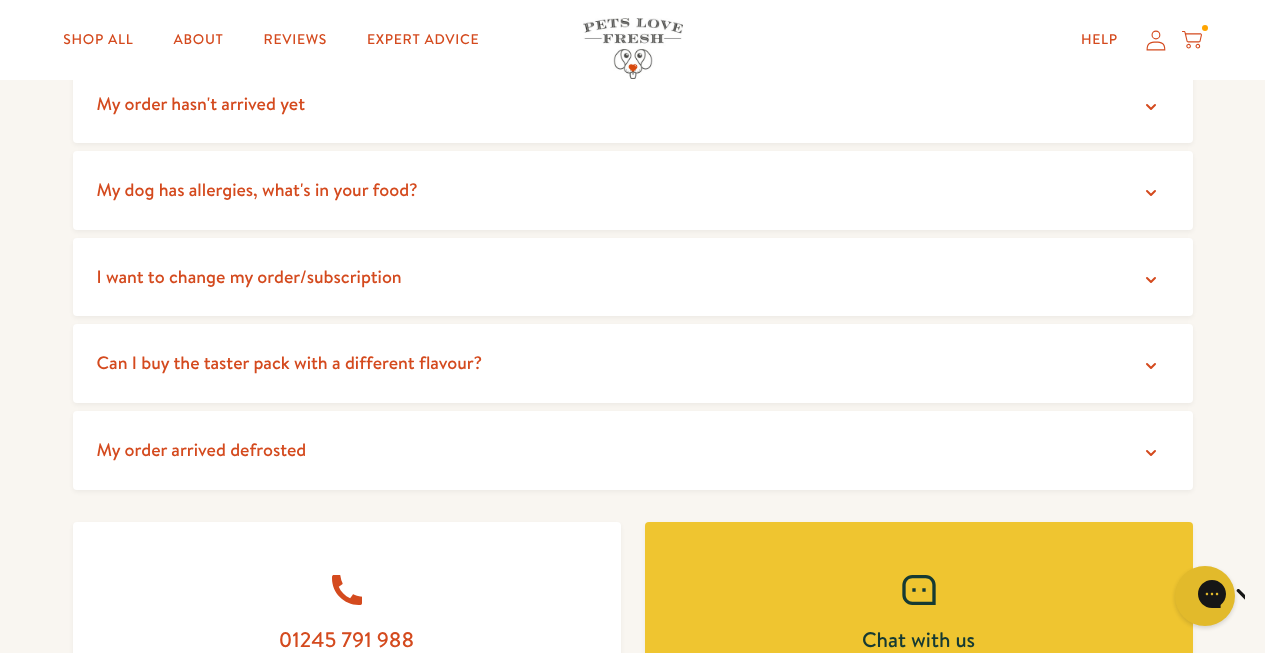 scroll, scrollTop: 226, scrollLeft: 0, axis: vertical 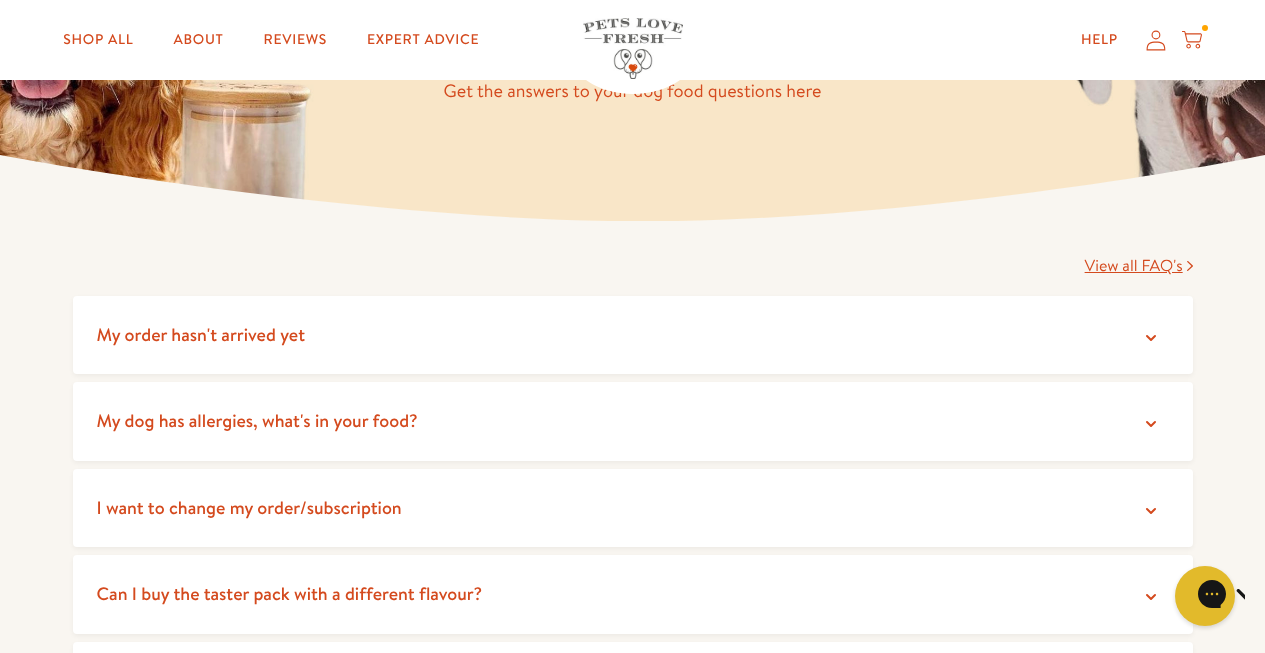 click on "My order hasn't arrived yet" at bounding box center (201, 334) 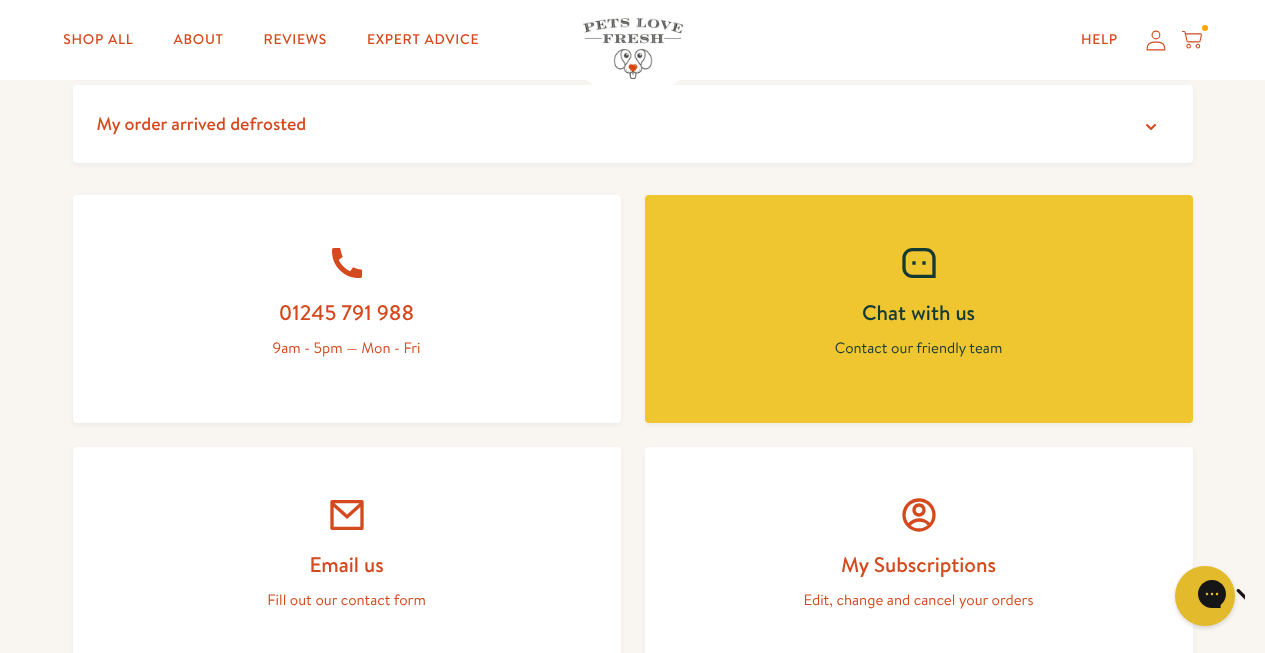 scroll, scrollTop: 1269, scrollLeft: 0, axis: vertical 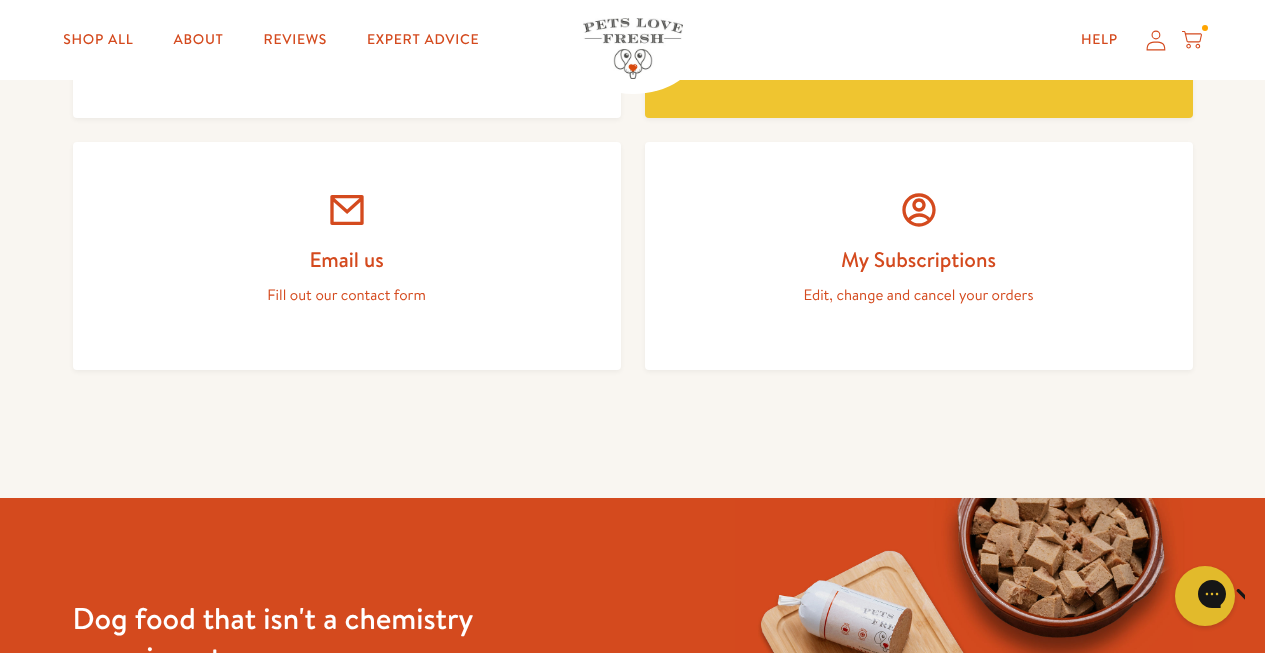 click on "Email us
Fill out our contact form" at bounding box center [347, 256] 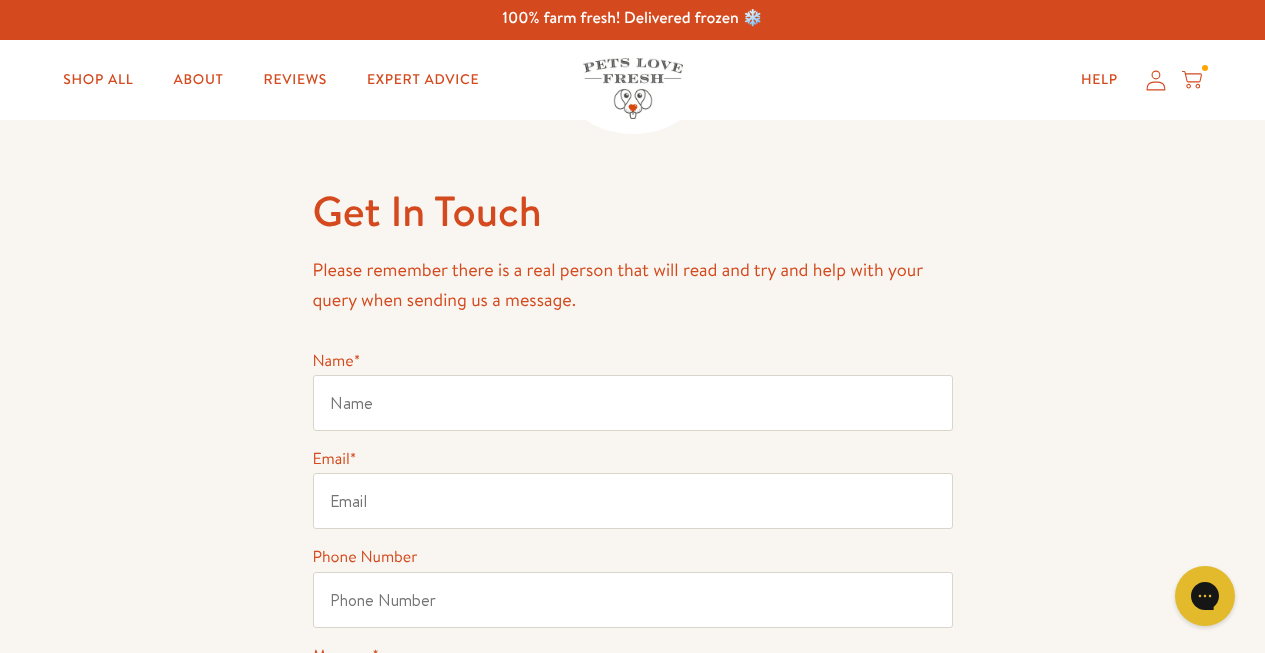 scroll, scrollTop: 0, scrollLeft: 0, axis: both 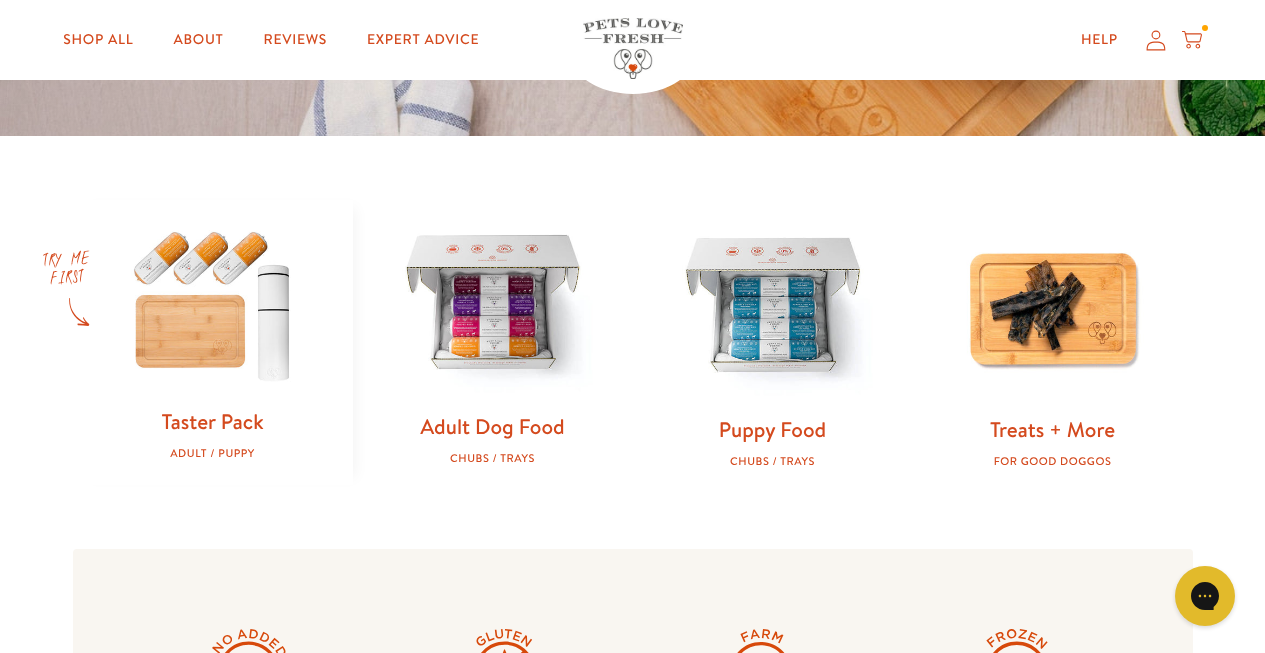 click at bounding box center (493, 305) 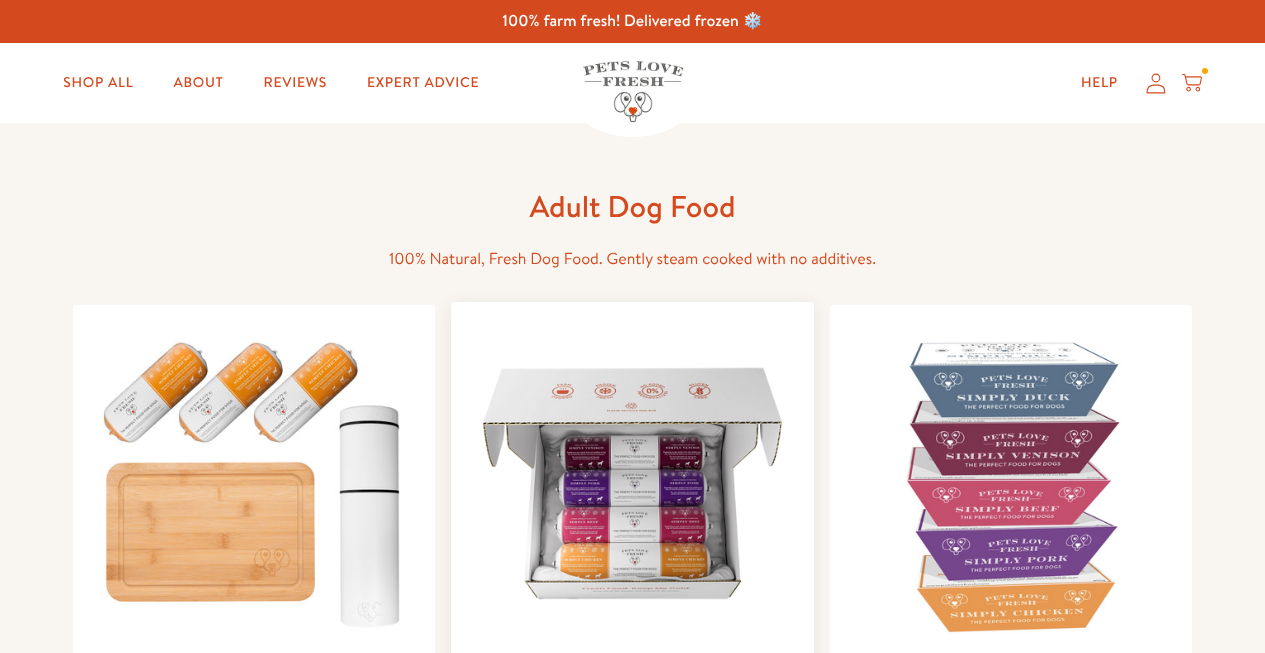 scroll, scrollTop: 0, scrollLeft: 0, axis: both 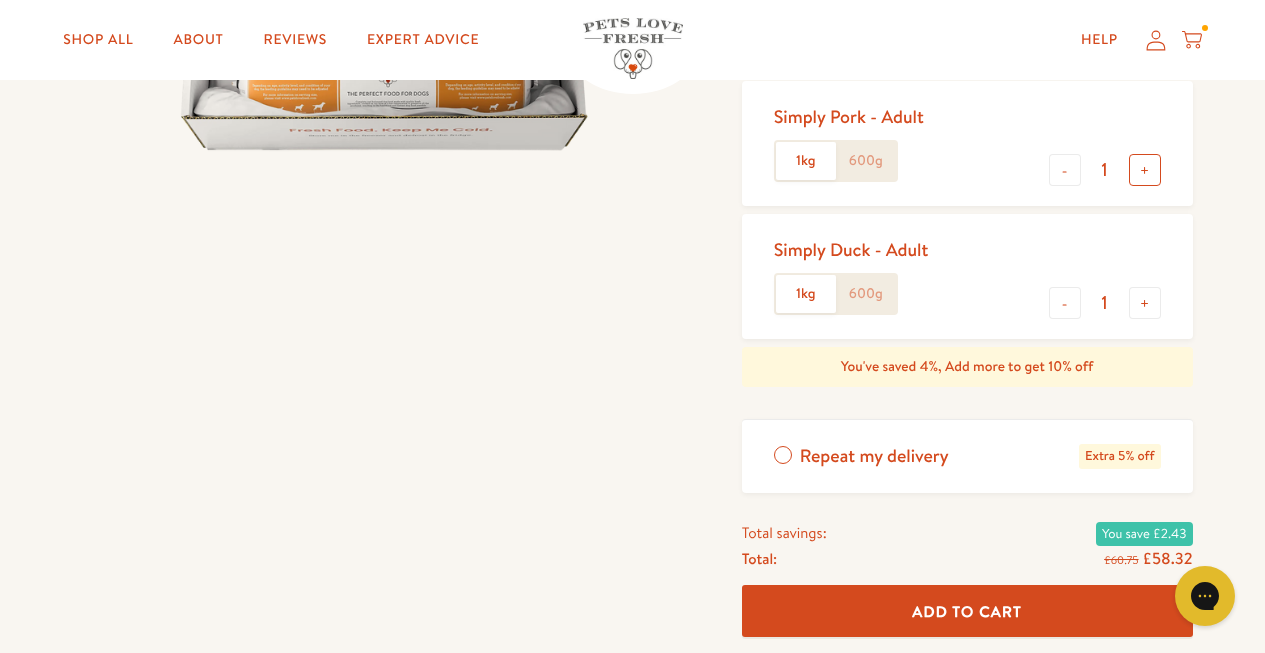click on "+" at bounding box center (1145, 170) 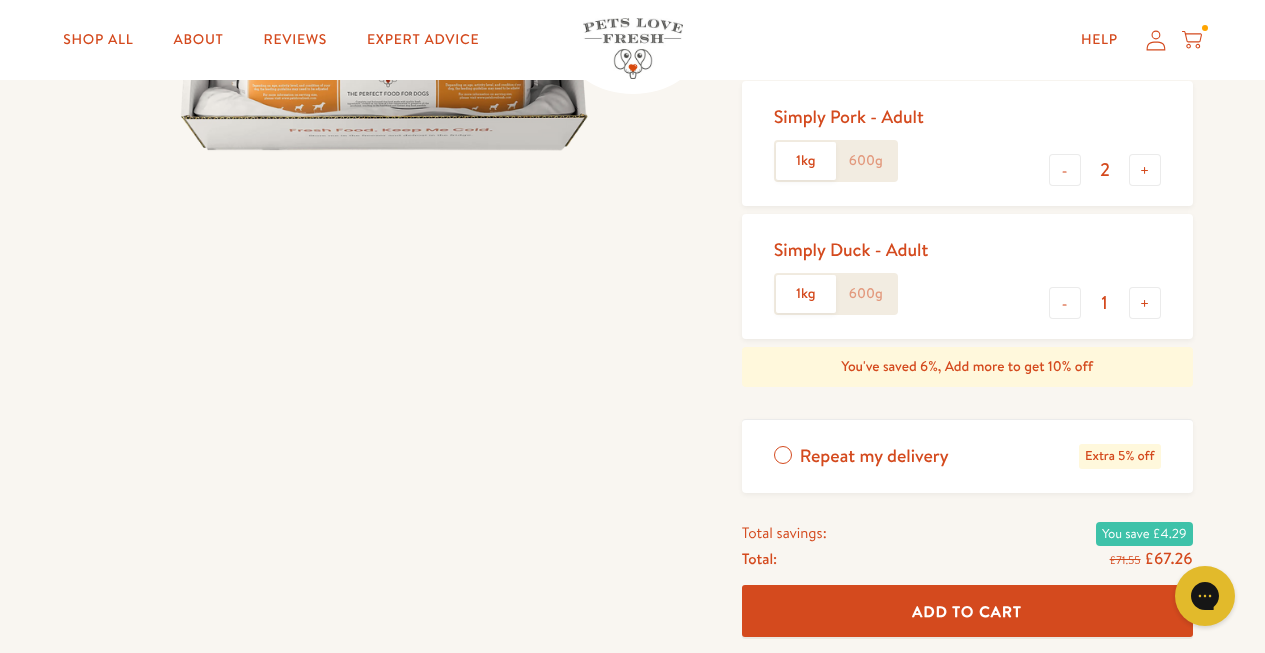 click on "Simply Pork - Adult
1kg
600g
-
2
+" at bounding box center (967, 143) 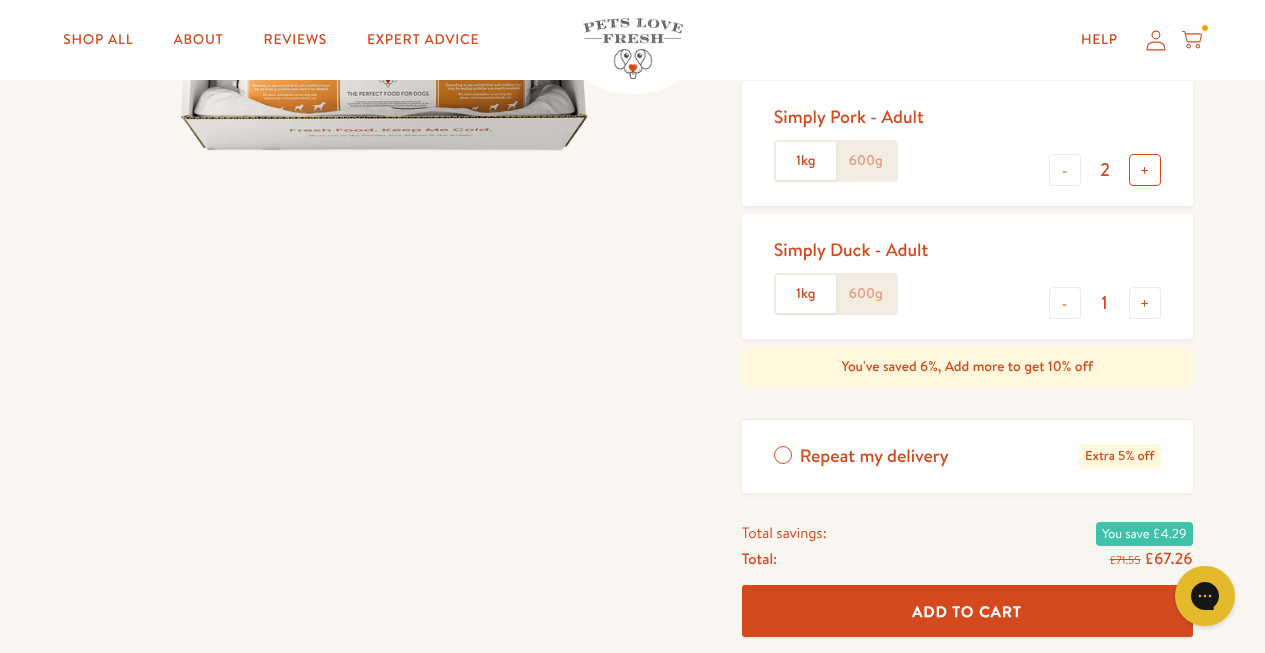 click on "+" at bounding box center [1145, 170] 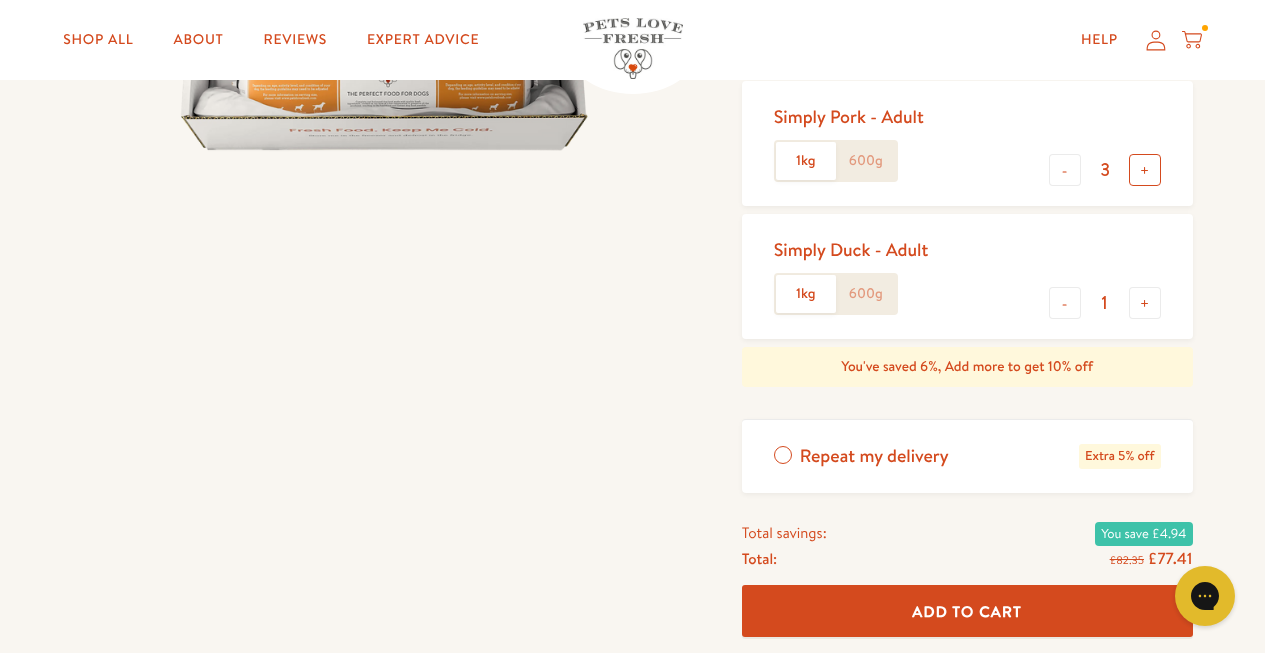 click on "+" at bounding box center [1145, 170] 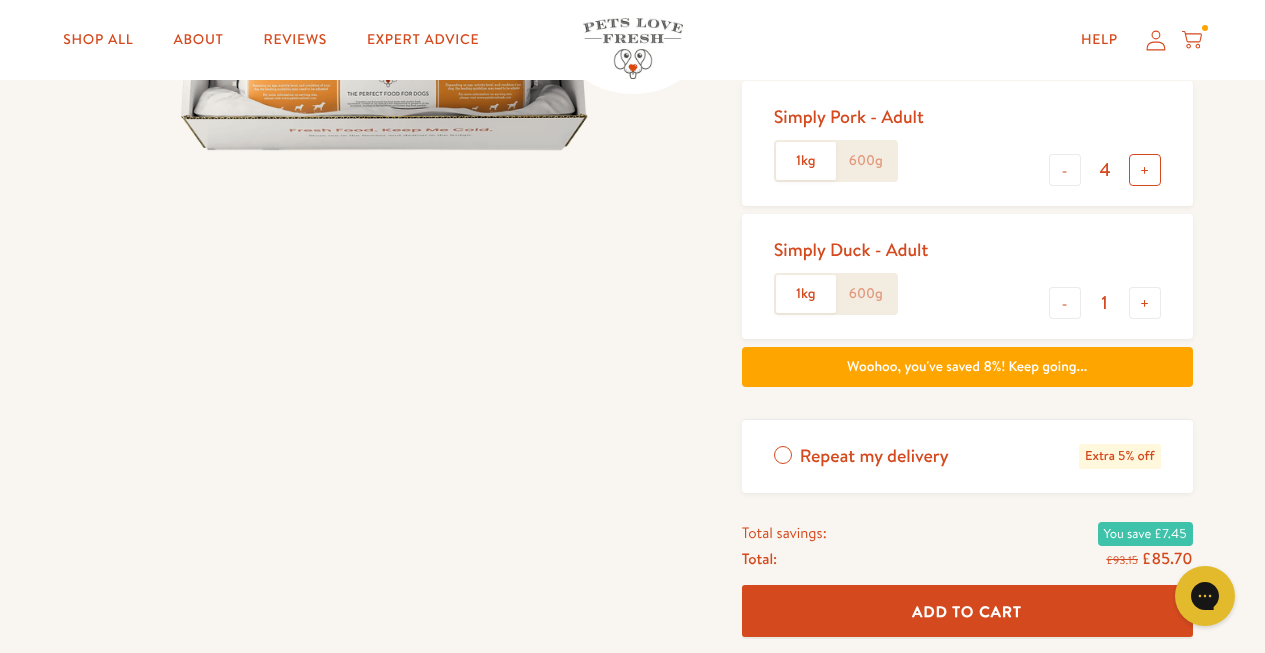 click on "+" at bounding box center [1145, 170] 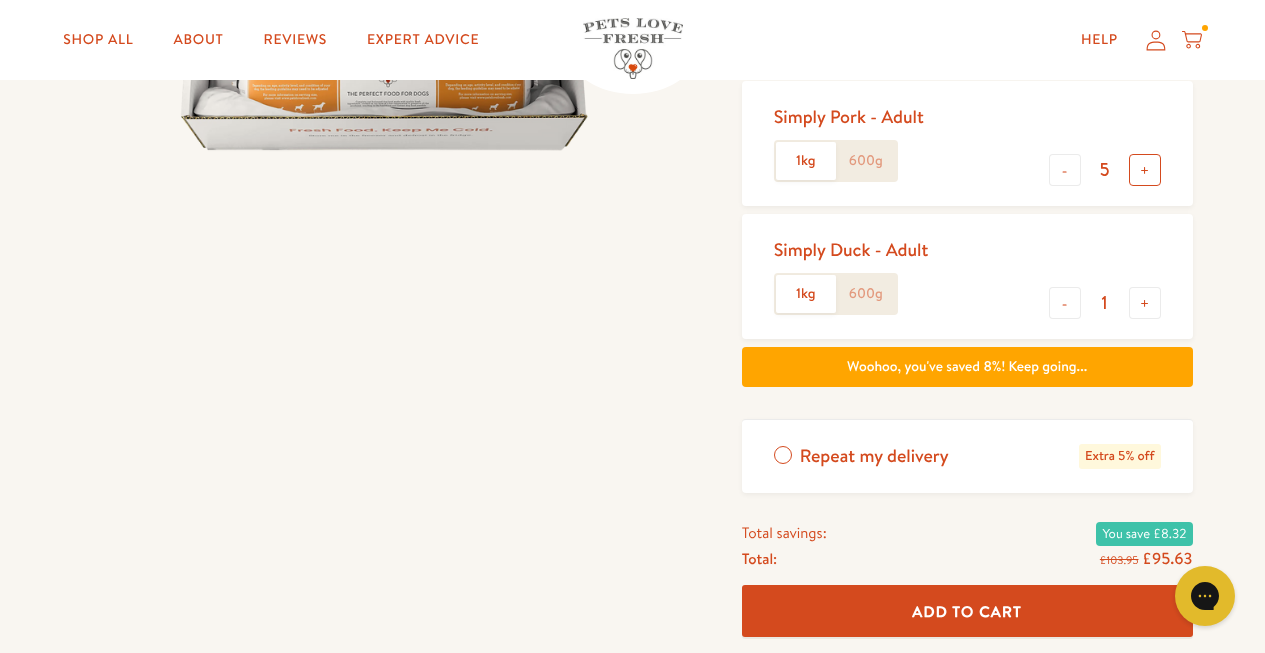 click on "+" at bounding box center (1145, 170) 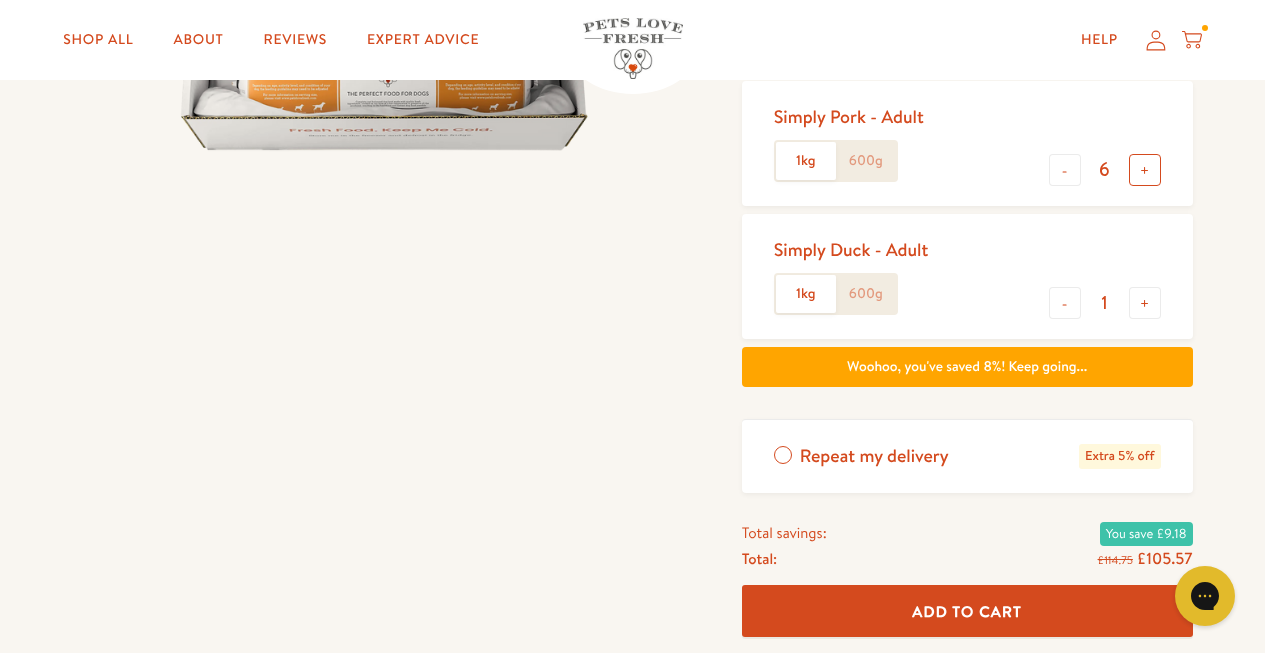 click on "+" at bounding box center [1145, 170] 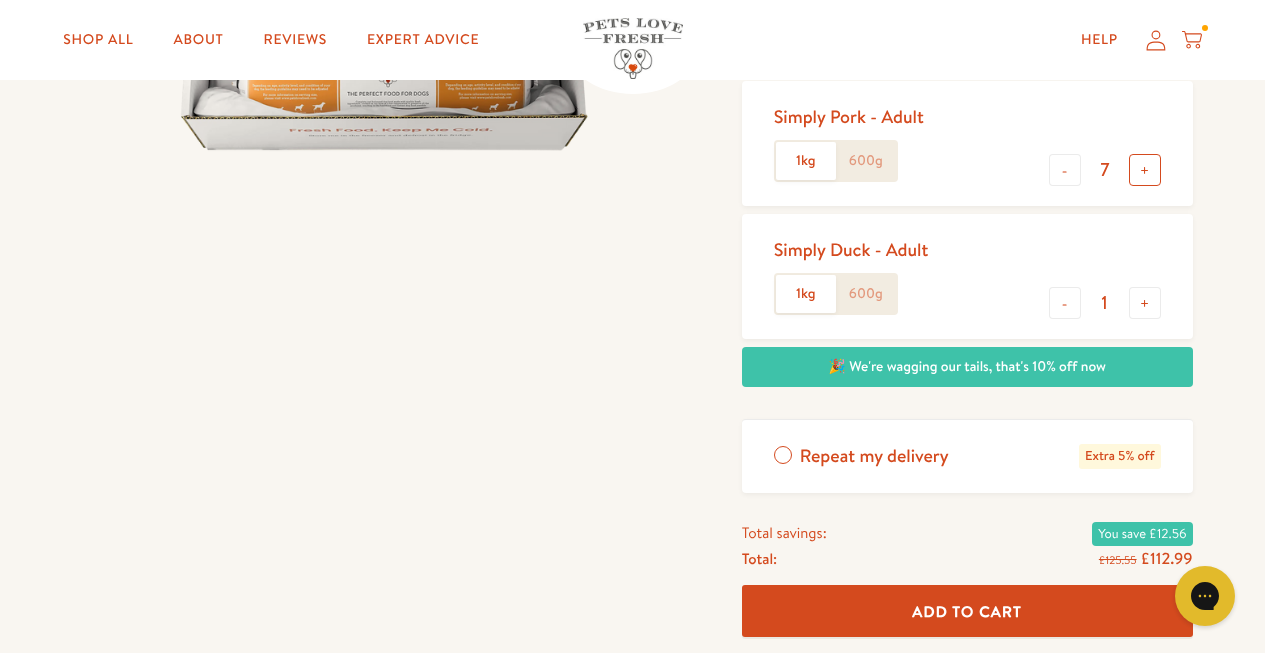click on "+" at bounding box center [1145, 170] 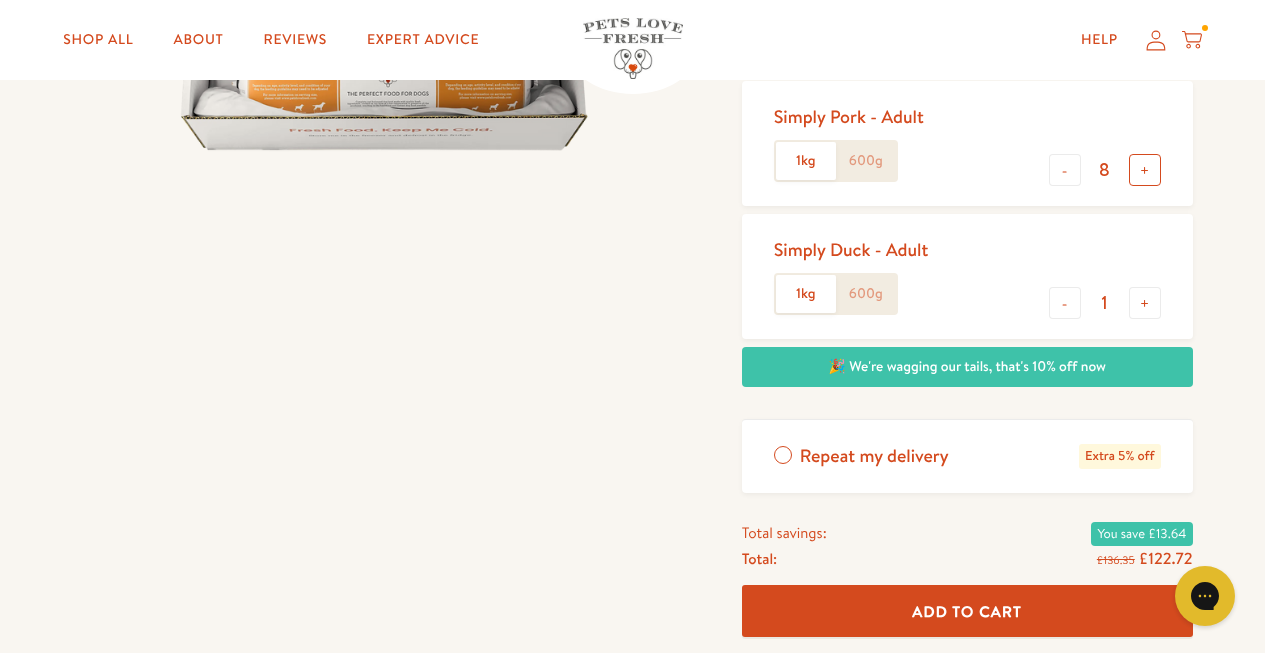 click on "+" at bounding box center (1145, 170) 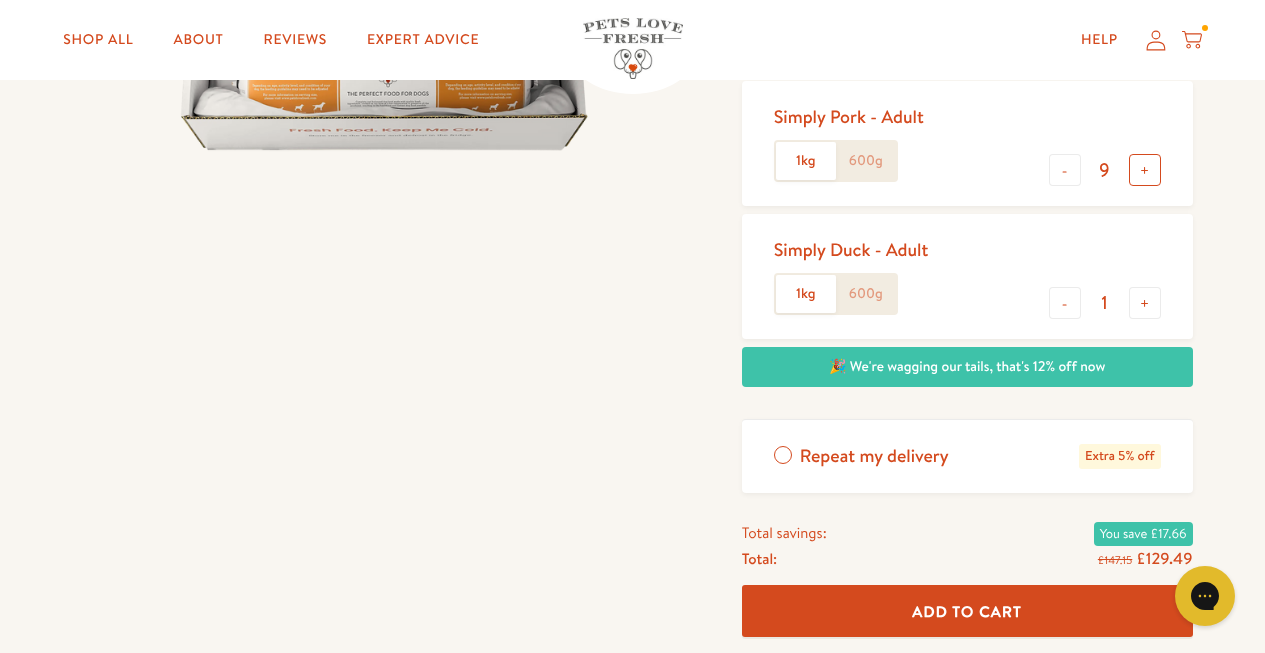 click on "+" at bounding box center (1145, 170) 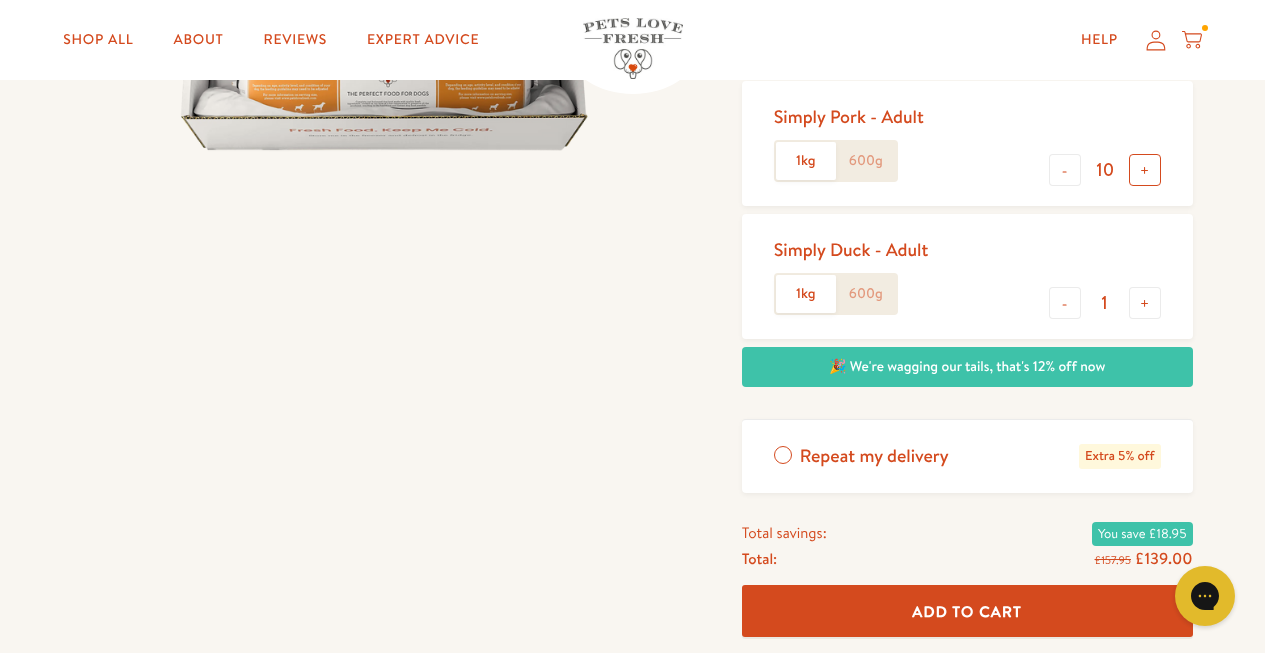 click on "+" at bounding box center (1145, 170) 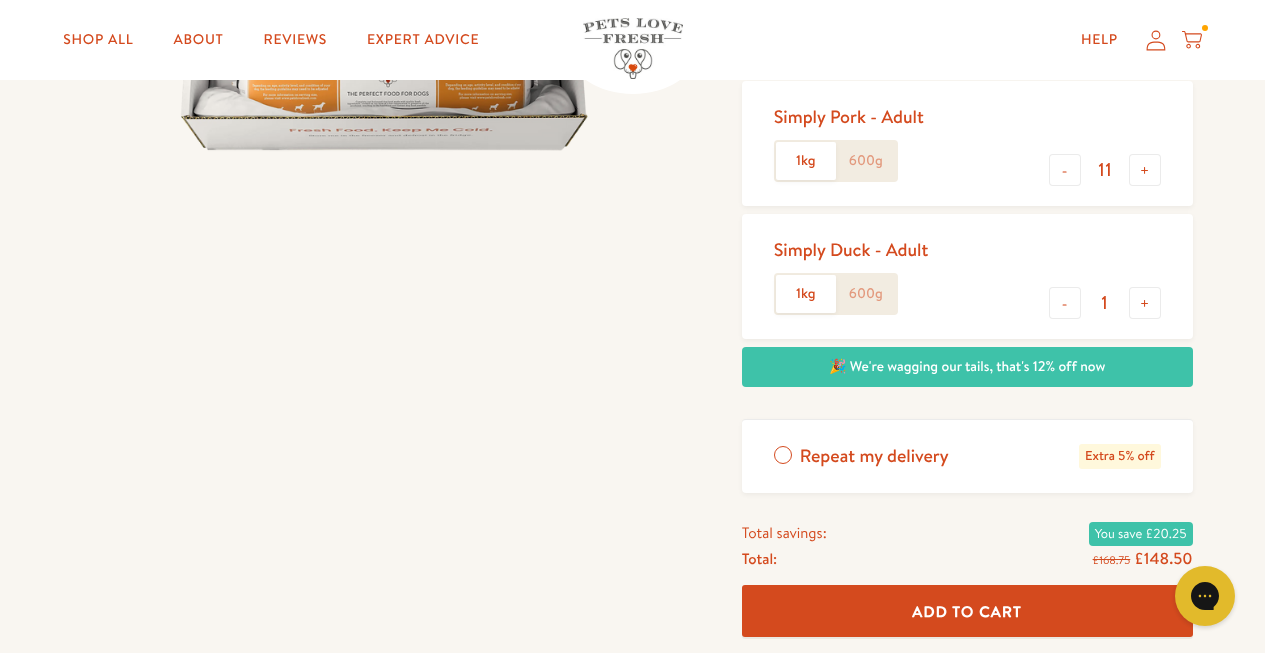 click on "11" at bounding box center (1105, 170) 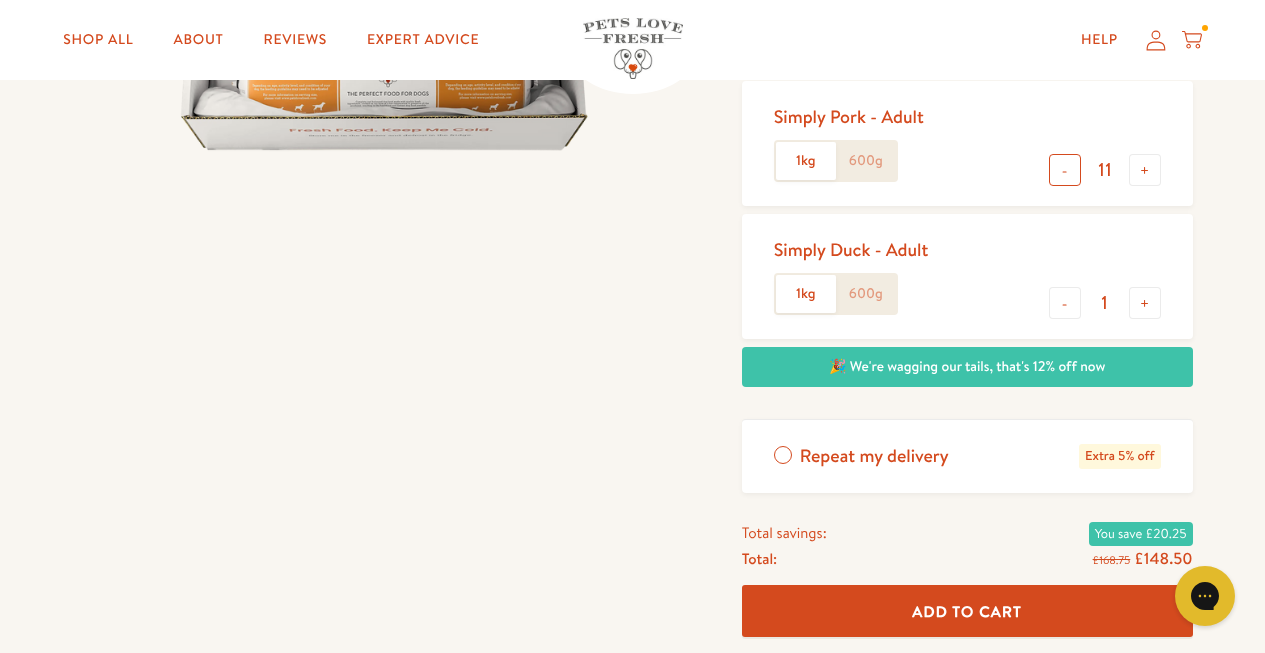 click on "-" at bounding box center (1065, 170) 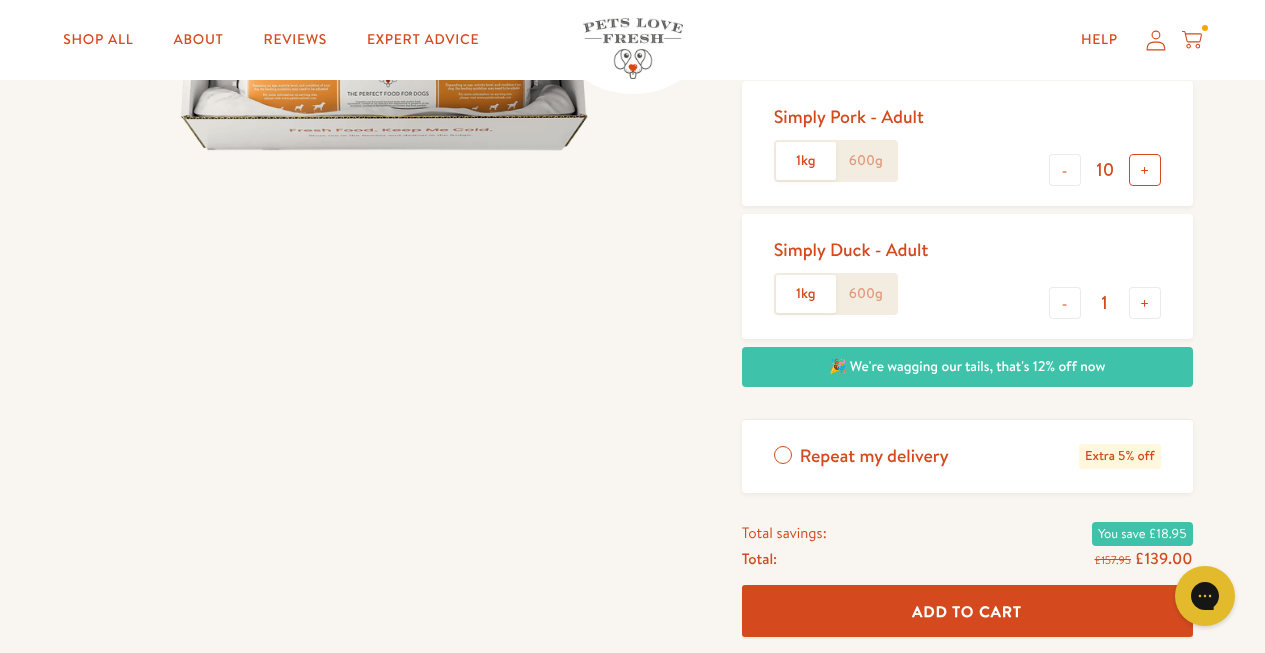 click on "+" at bounding box center (1145, 170) 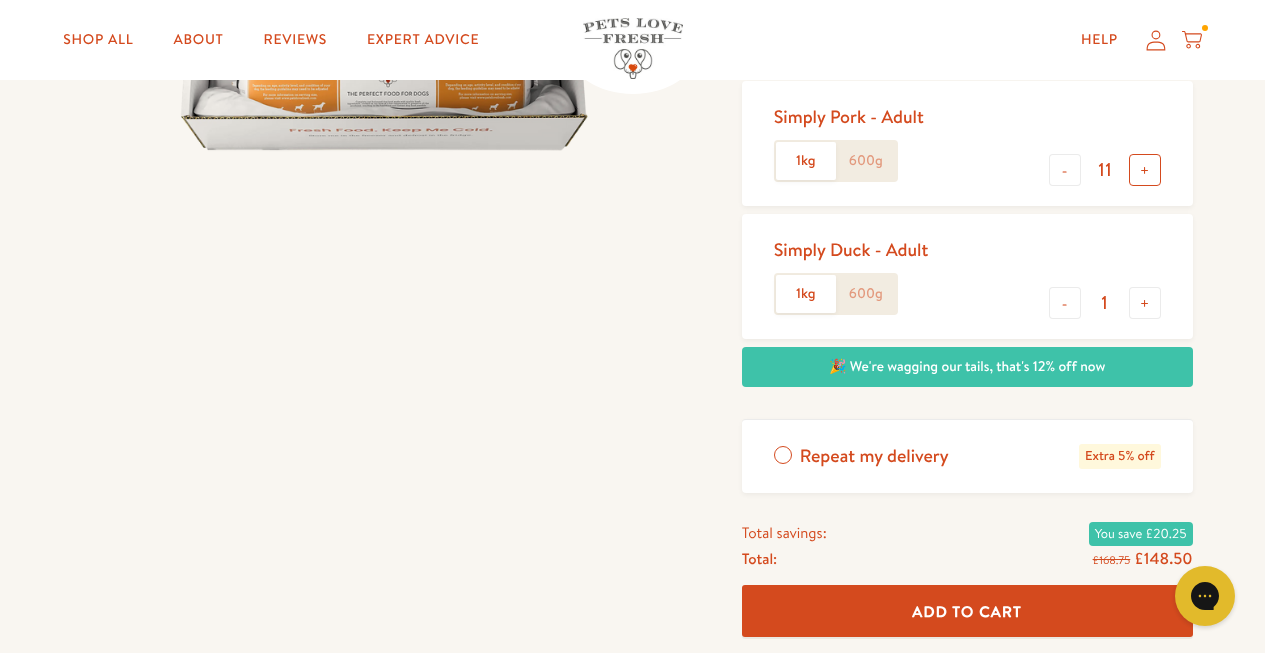 click on "+" at bounding box center (1145, 170) 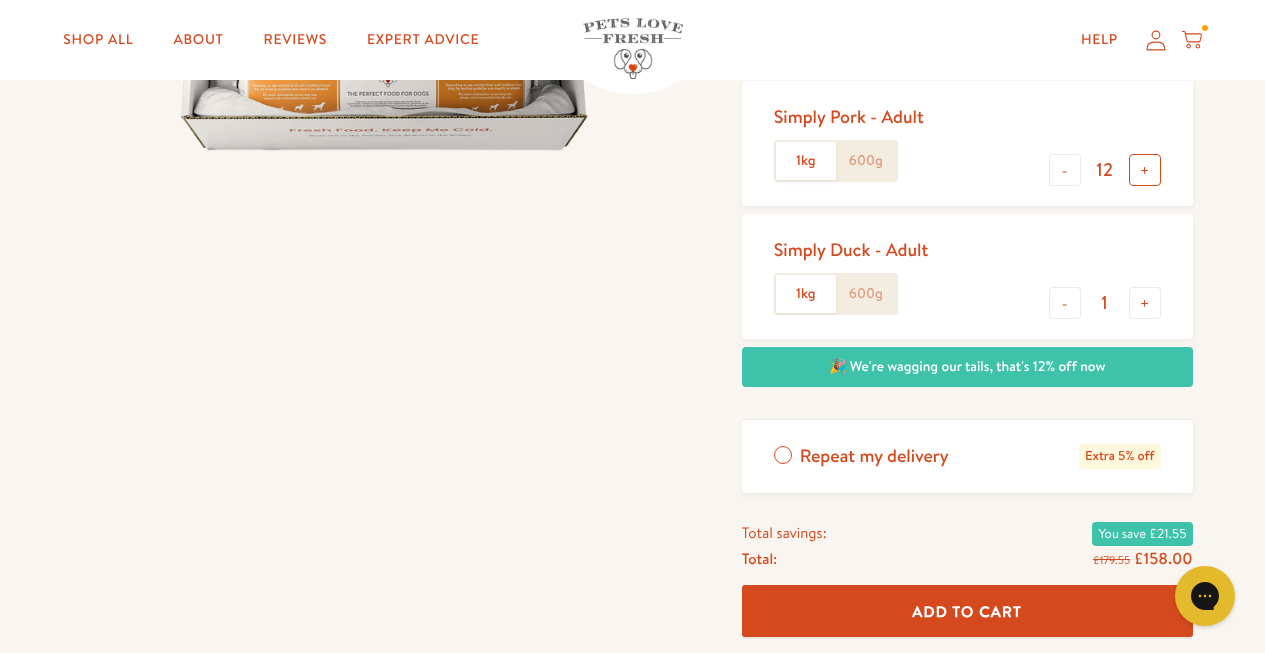 click on "+" at bounding box center [1145, 170] 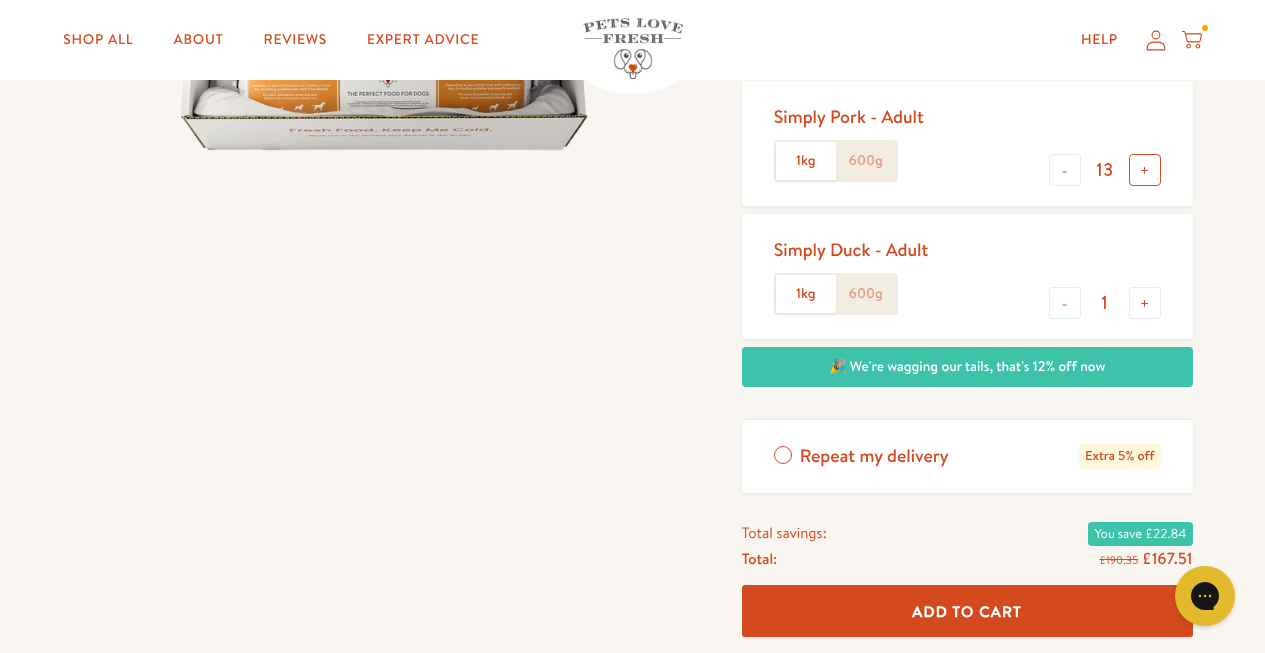 click on "+" at bounding box center (1145, 170) 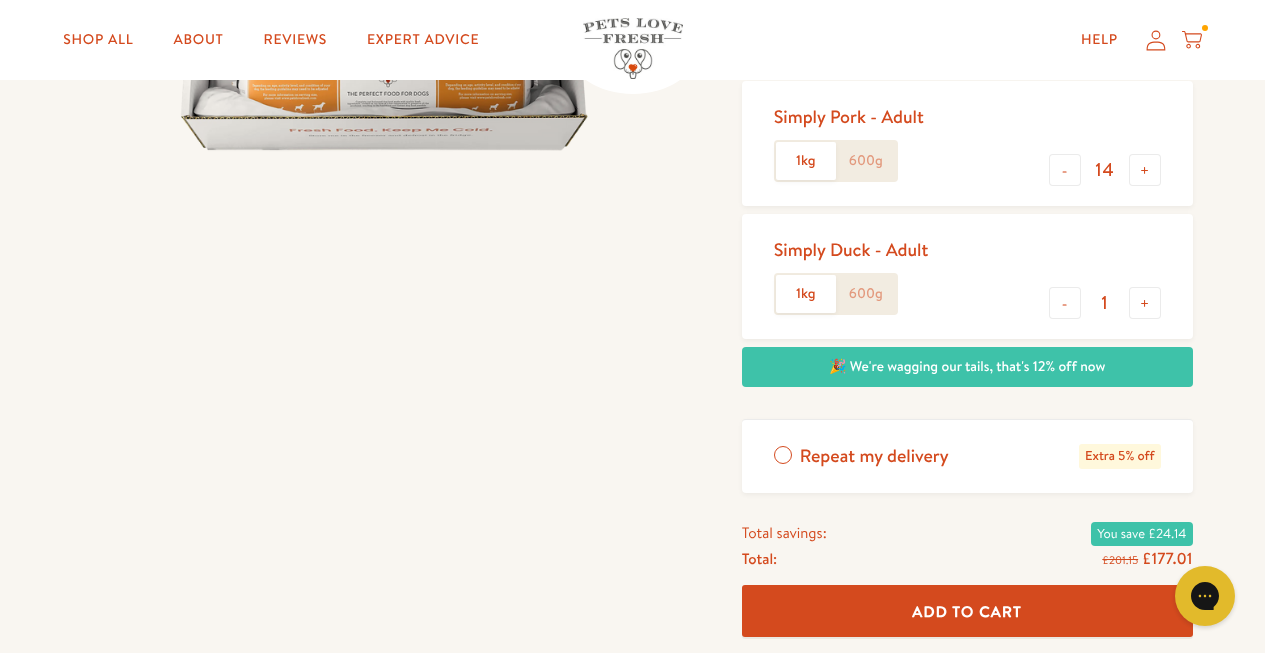 click on "600g" 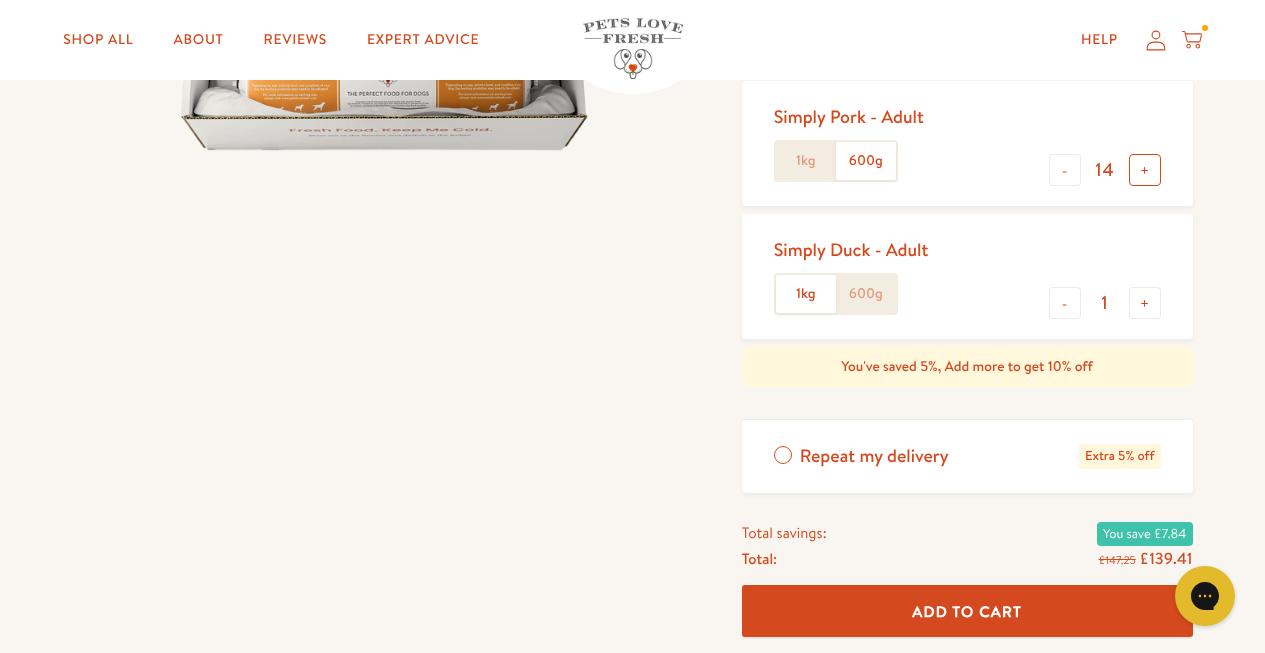 click on "+" at bounding box center [1145, 170] 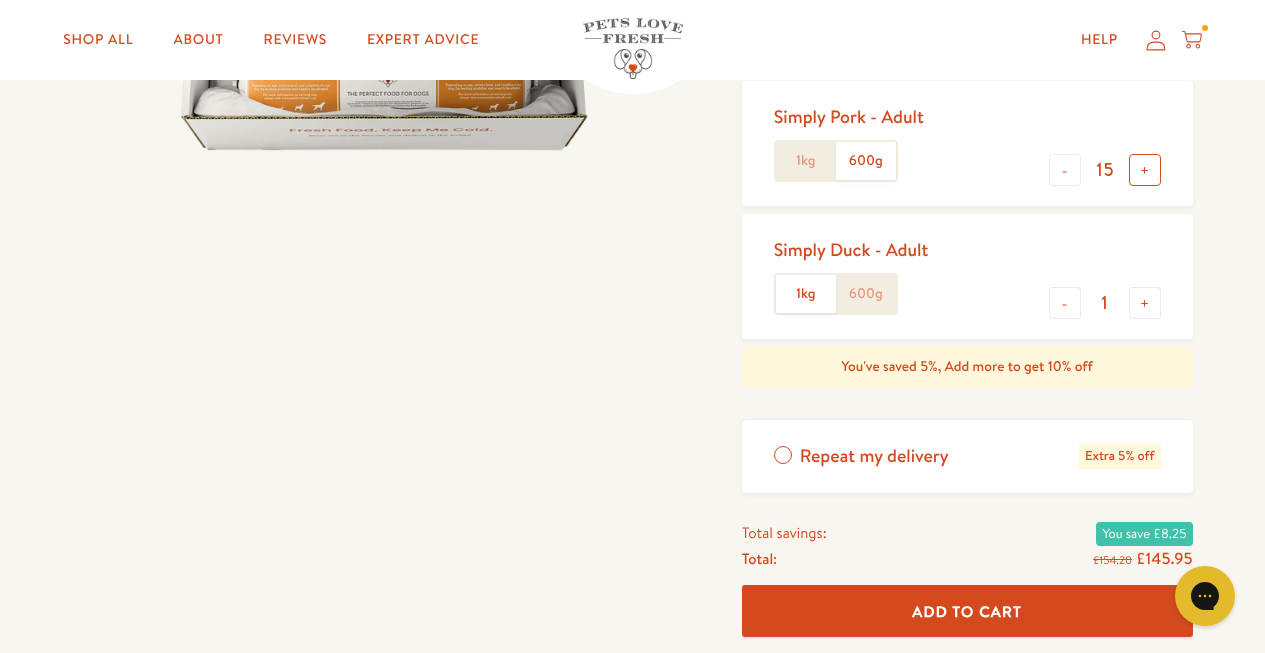 click on "+" at bounding box center [1145, 170] 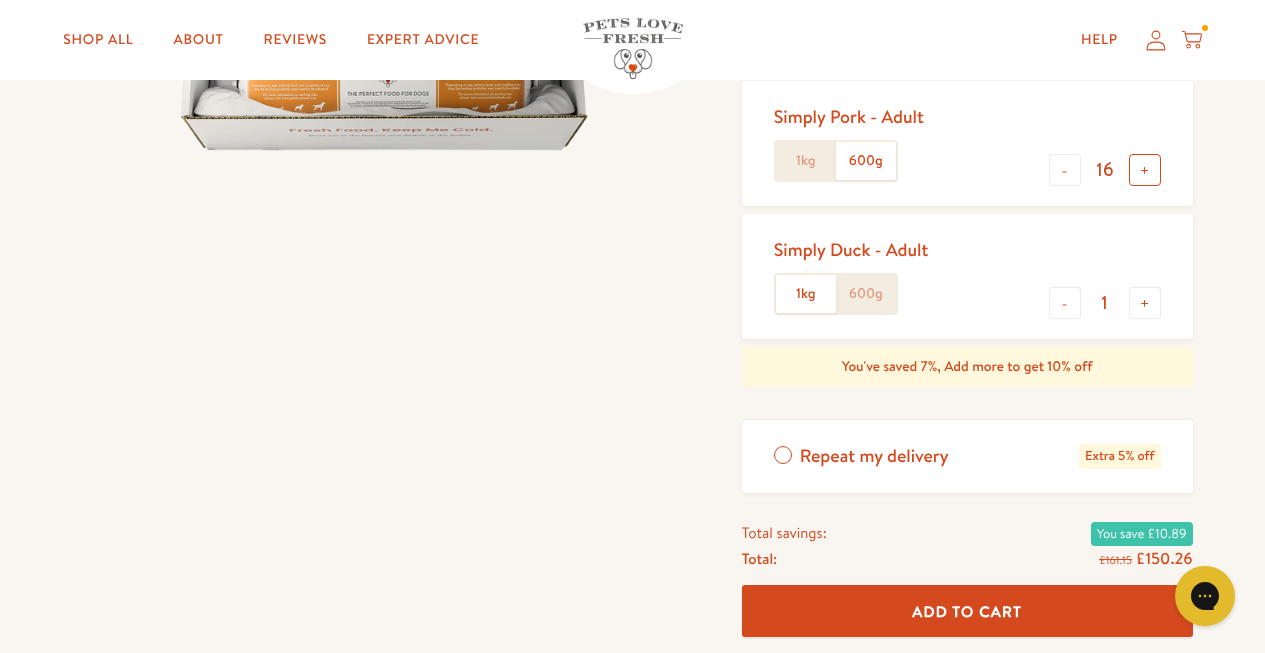 click on "+" at bounding box center (1145, 170) 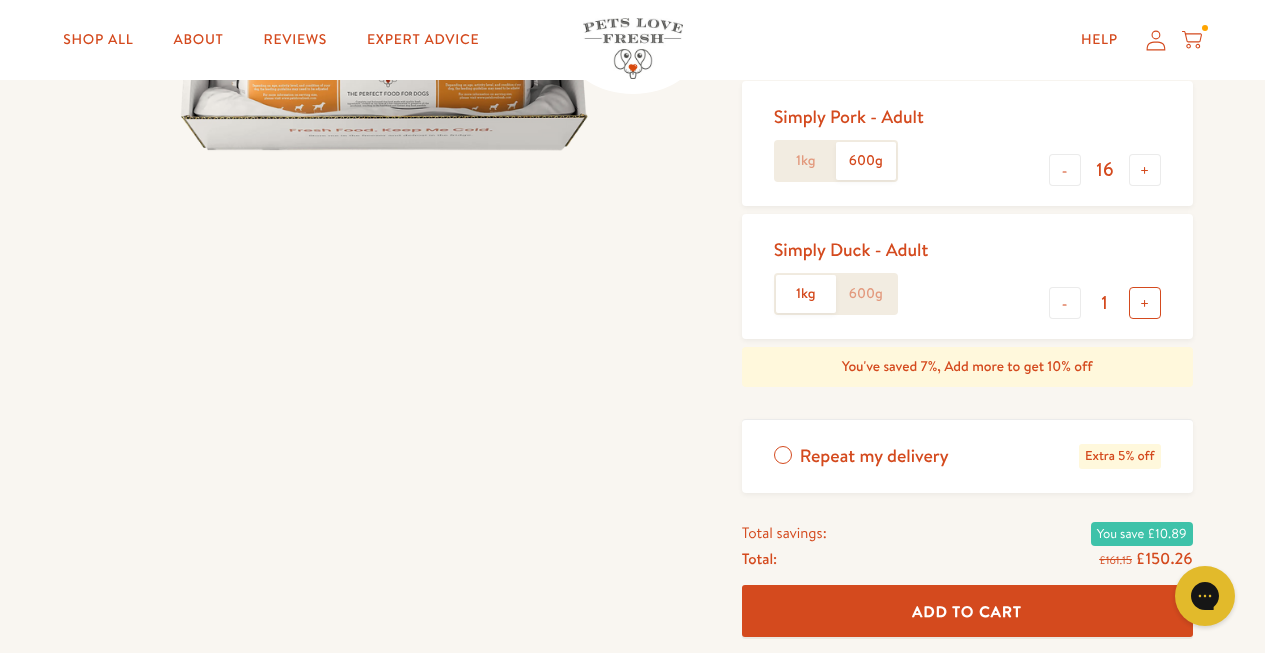 click on "+" at bounding box center [1145, 303] 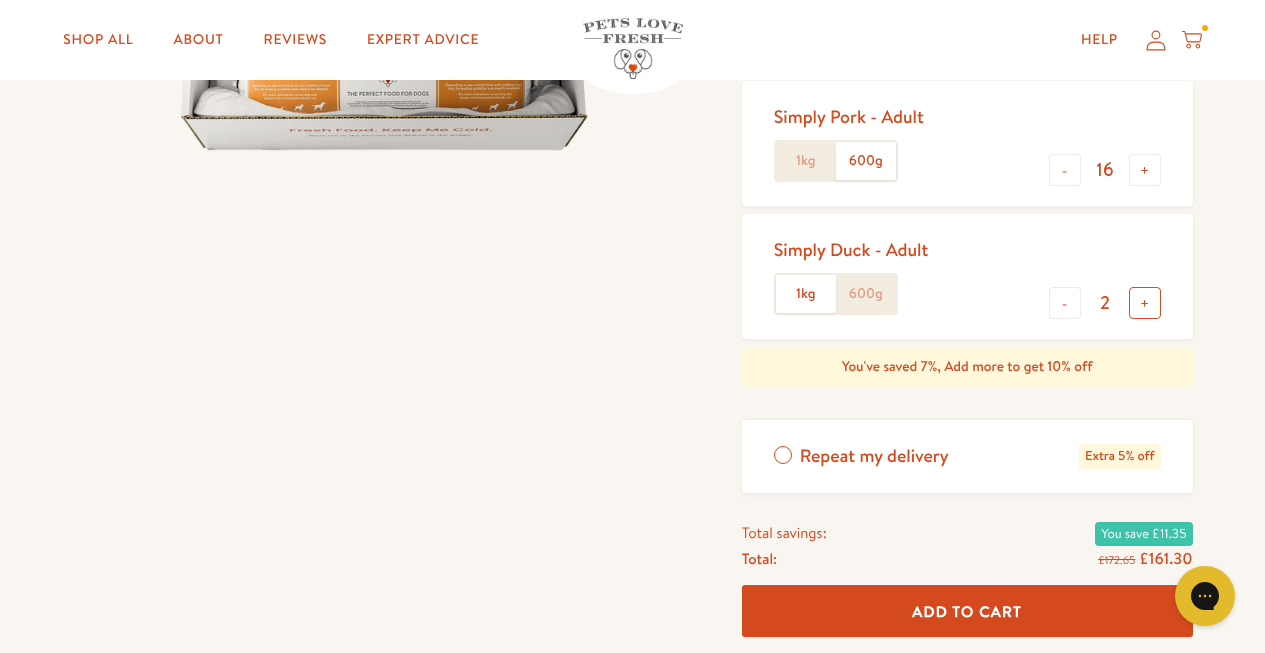 click on "+" at bounding box center [1145, 303] 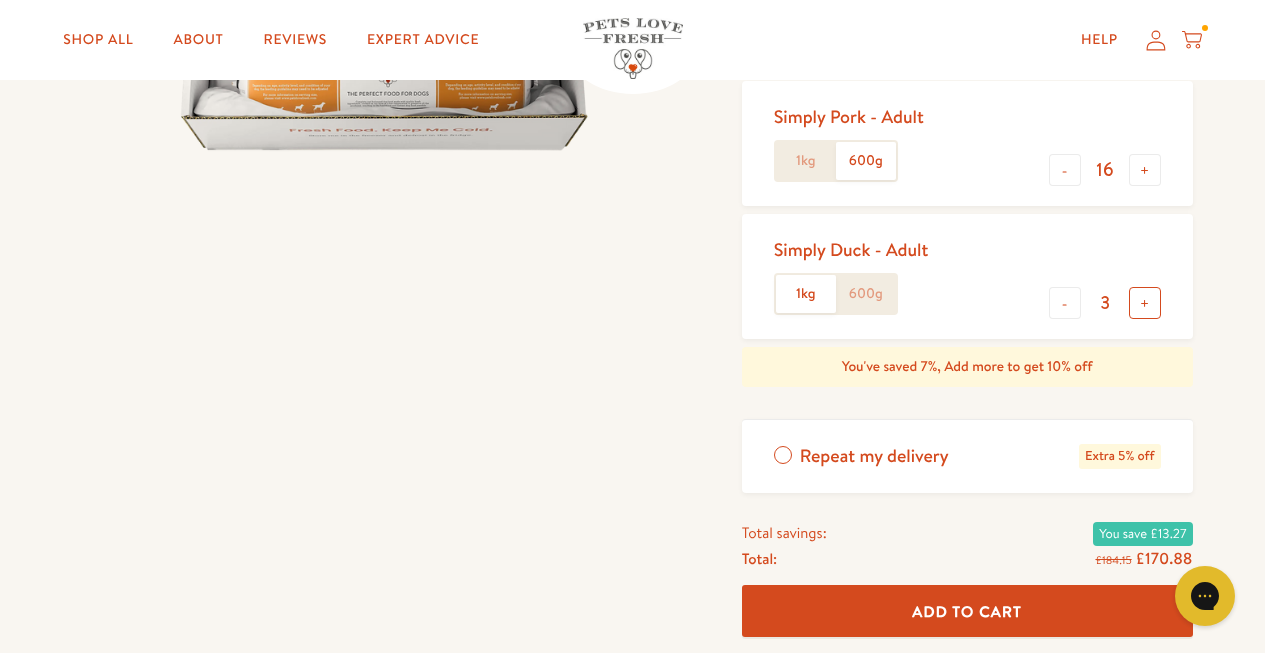 click on "+" at bounding box center [1145, 303] 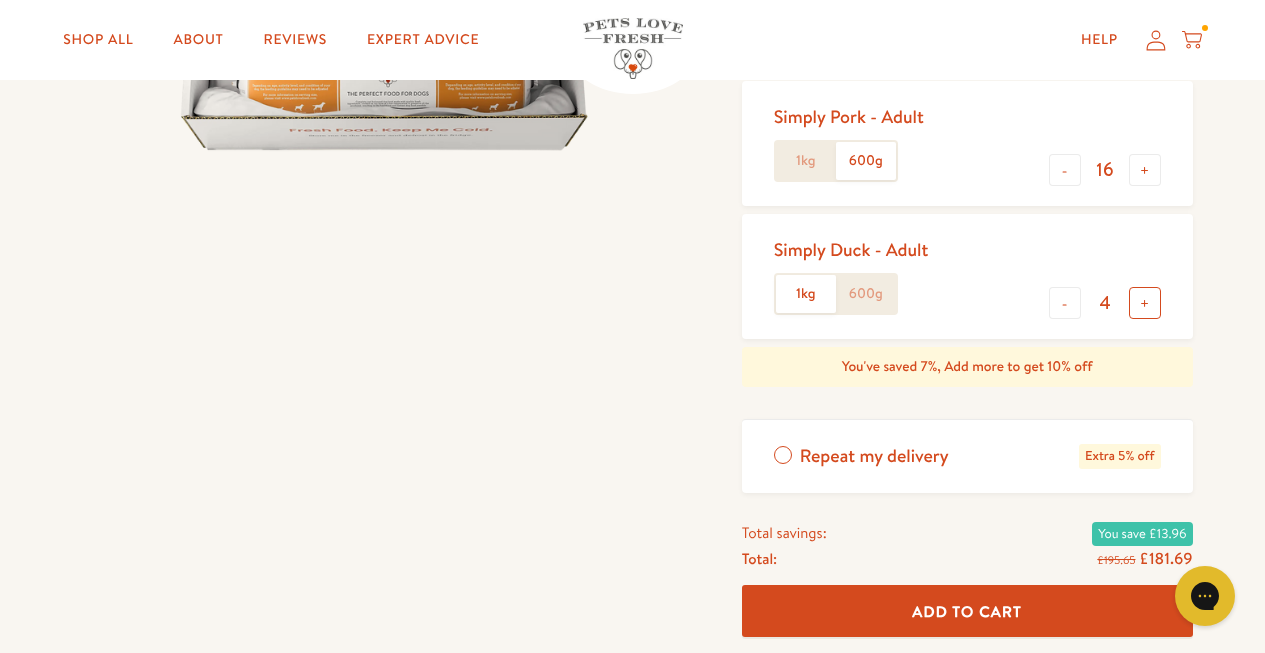 click on "+" at bounding box center [1145, 303] 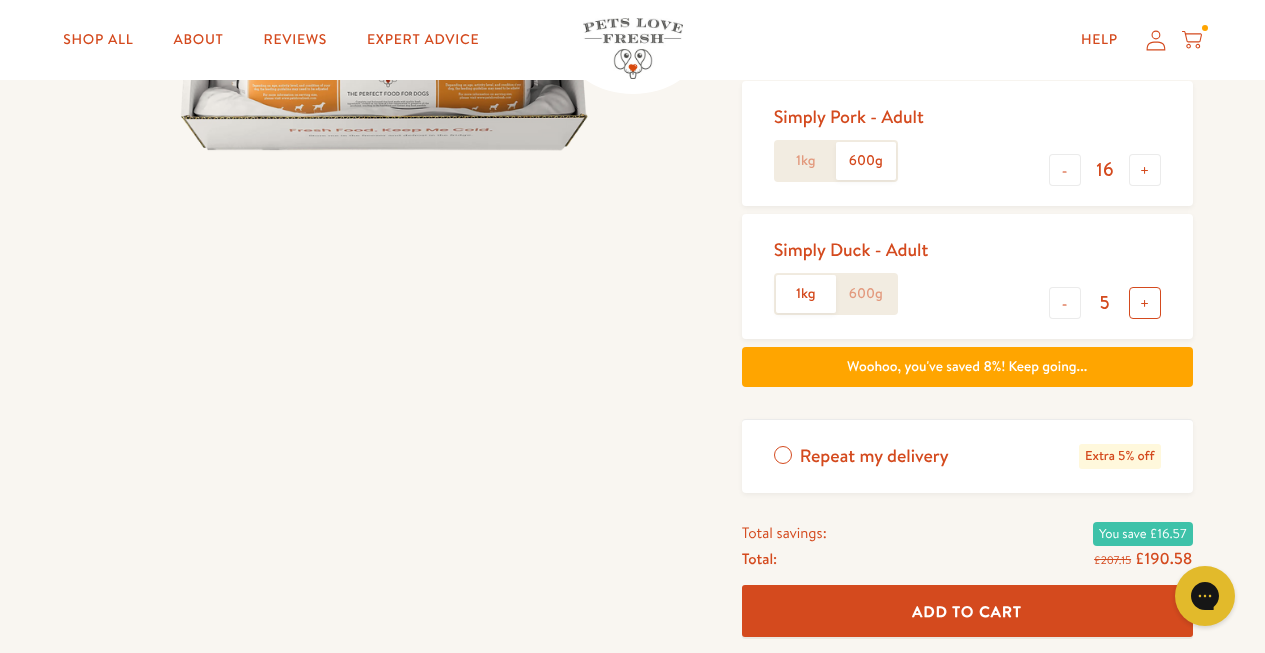 click on "+" at bounding box center [1145, 303] 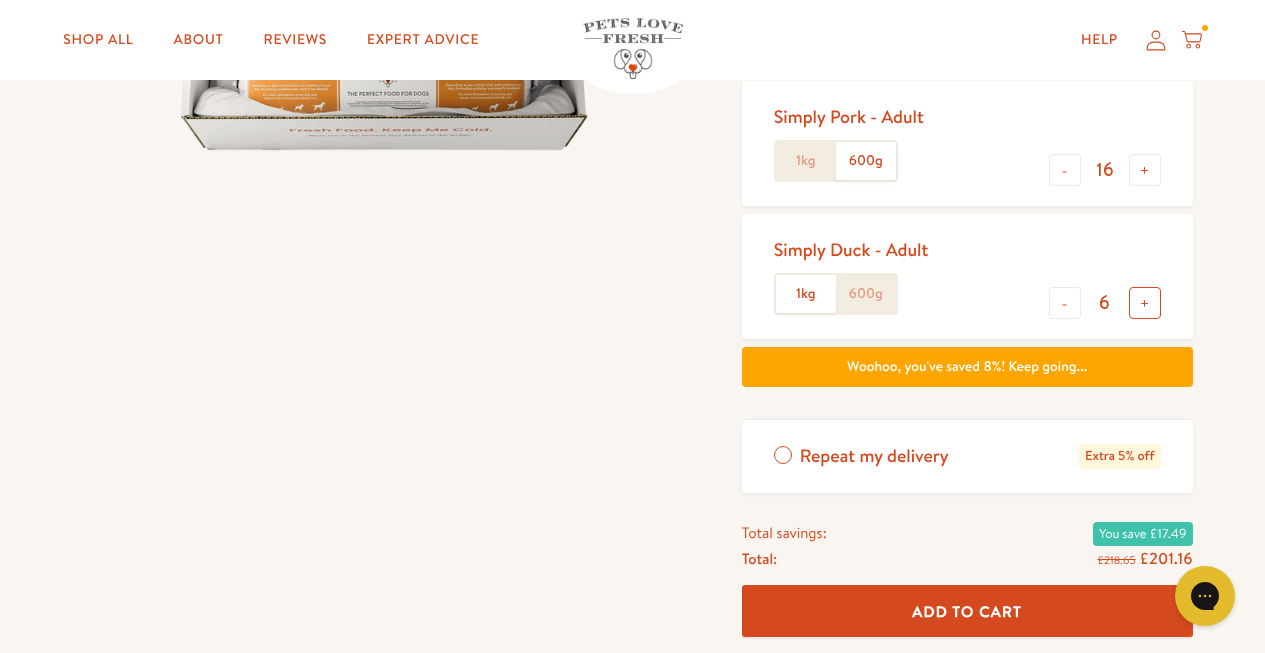 click on "+" at bounding box center [1145, 303] 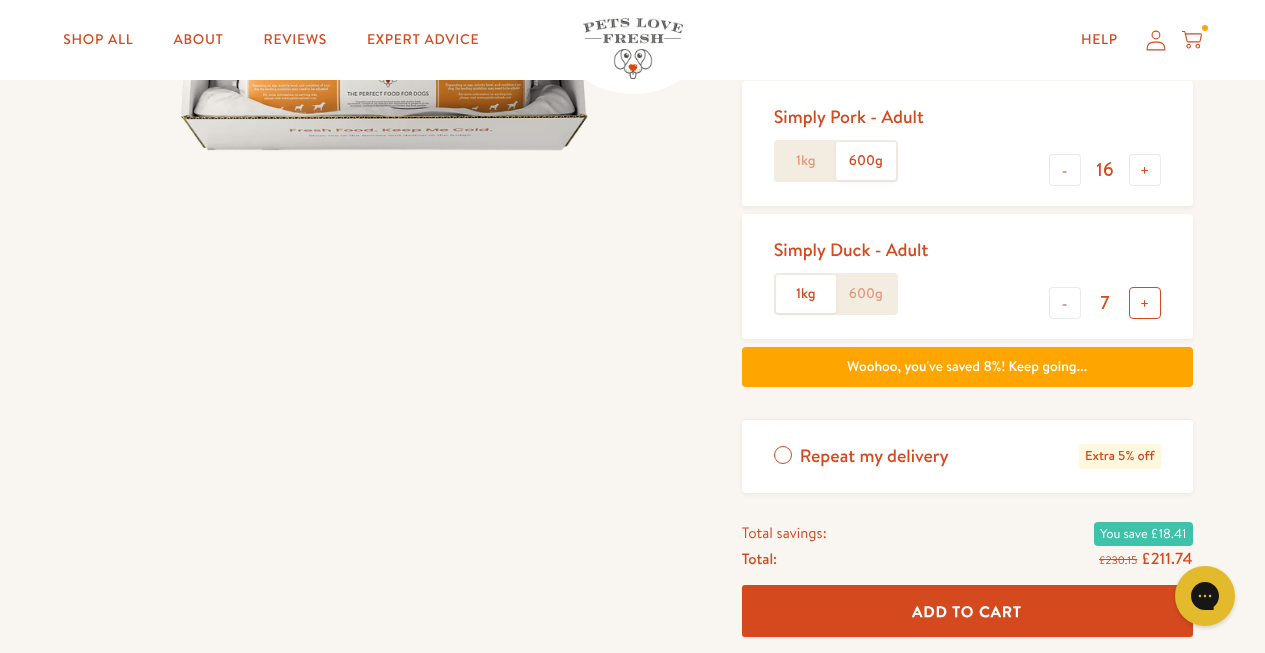 click on "+" at bounding box center (1145, 303) 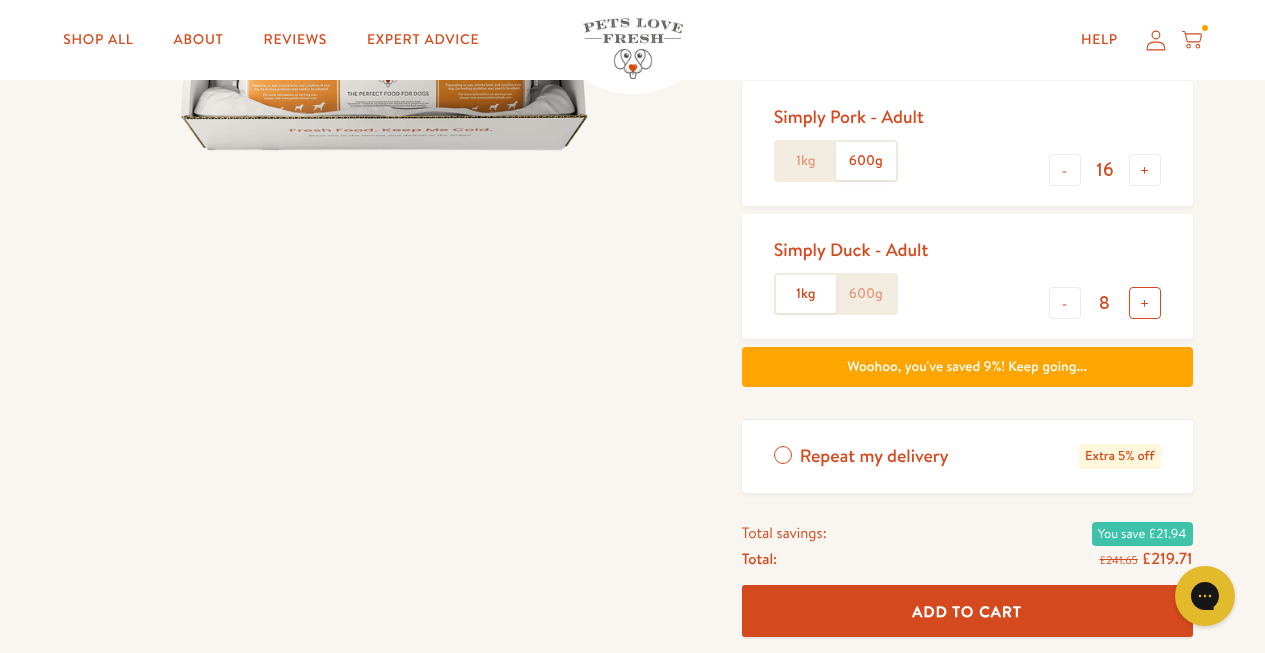 click on "+" at bounding box center (1145, 303) 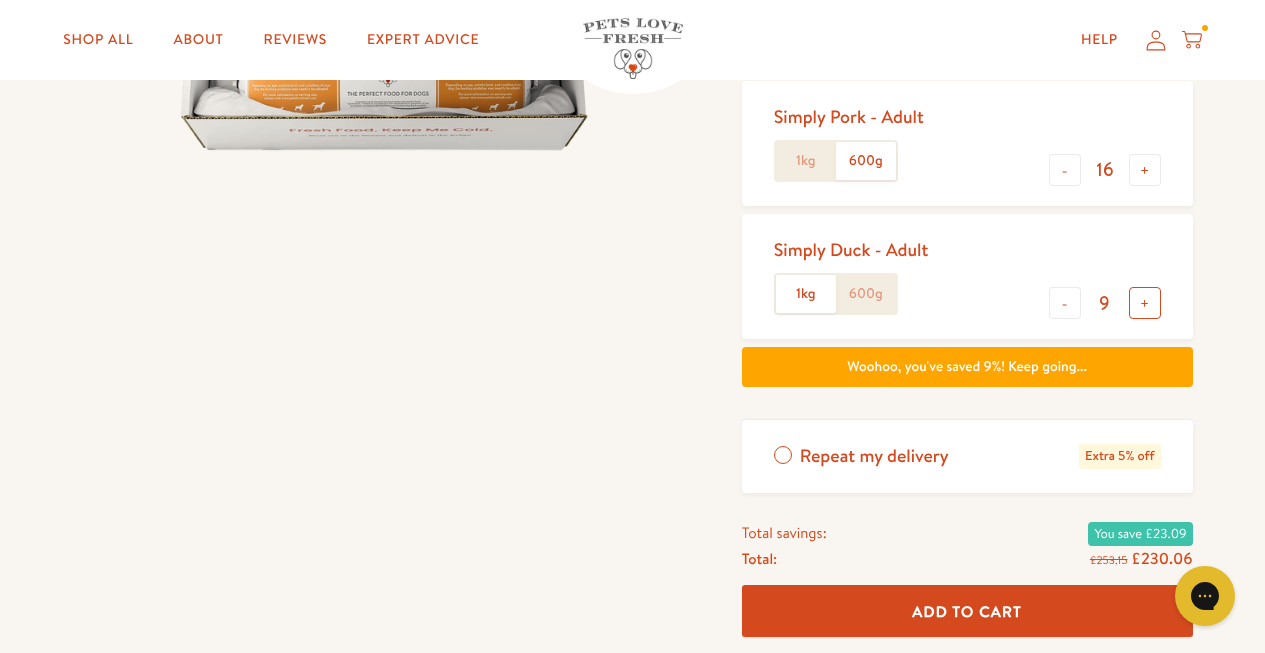 click on "+" at bounding box center [1145, 303] 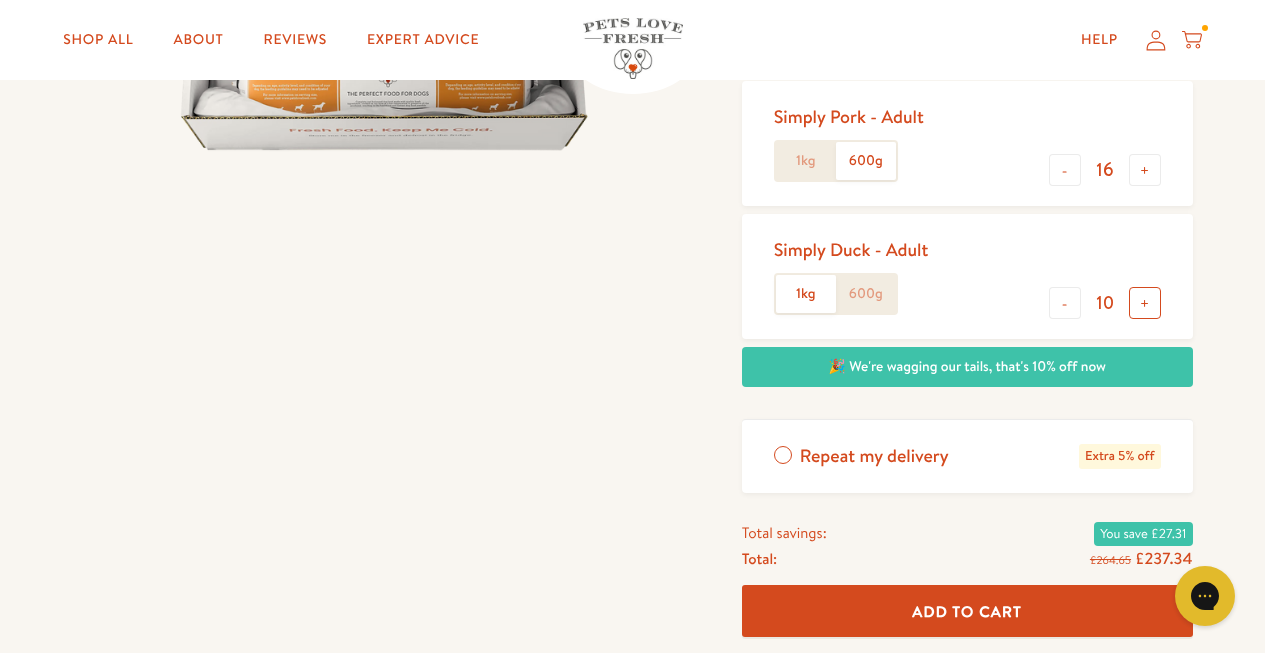 click on "+" at bounding box center [1145, 303] 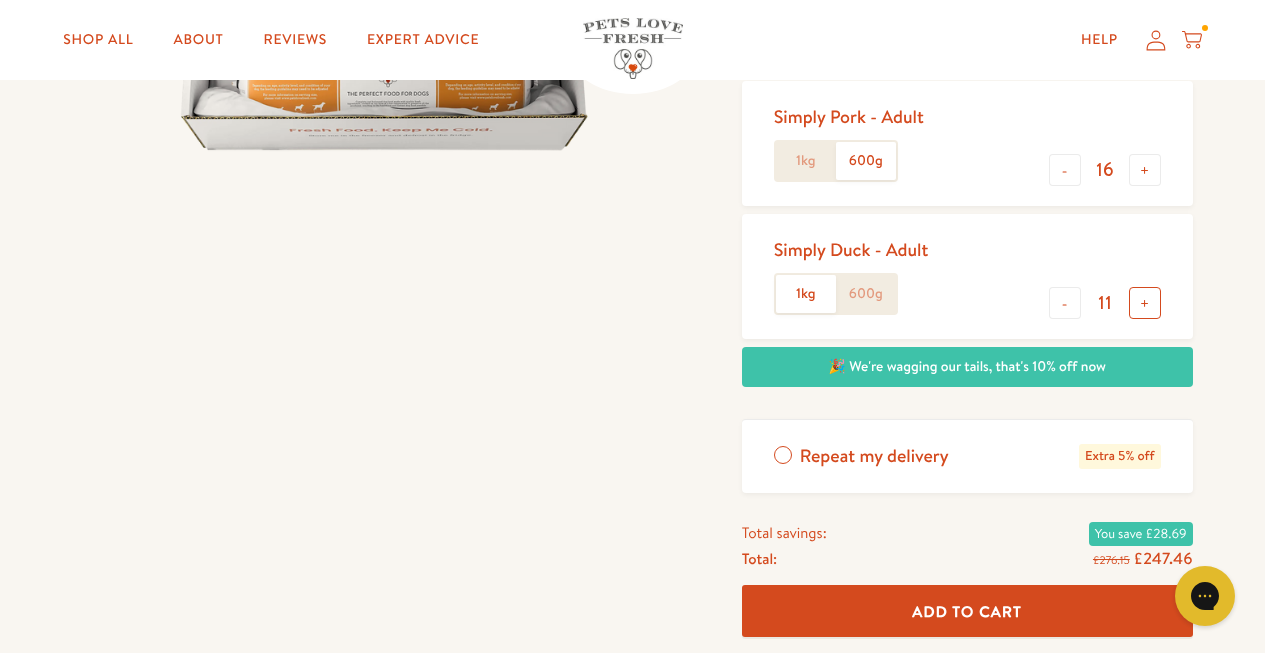 click on "+" at bounding box center [1145, 303] 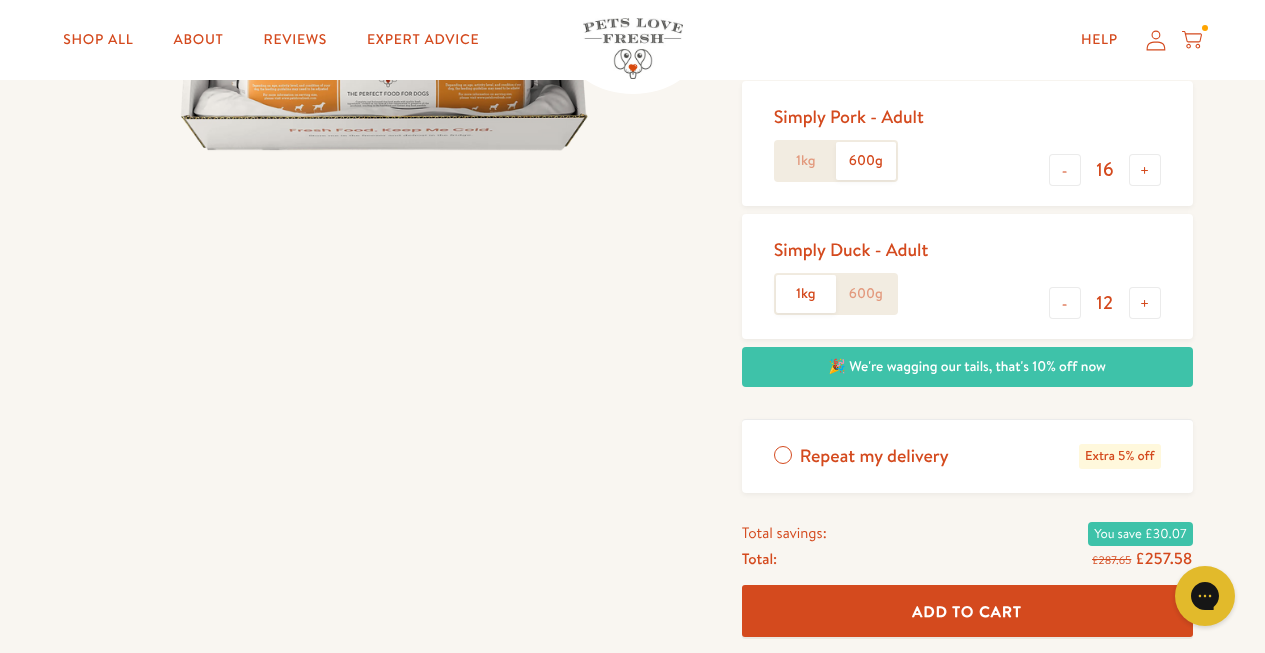 click on "600g" 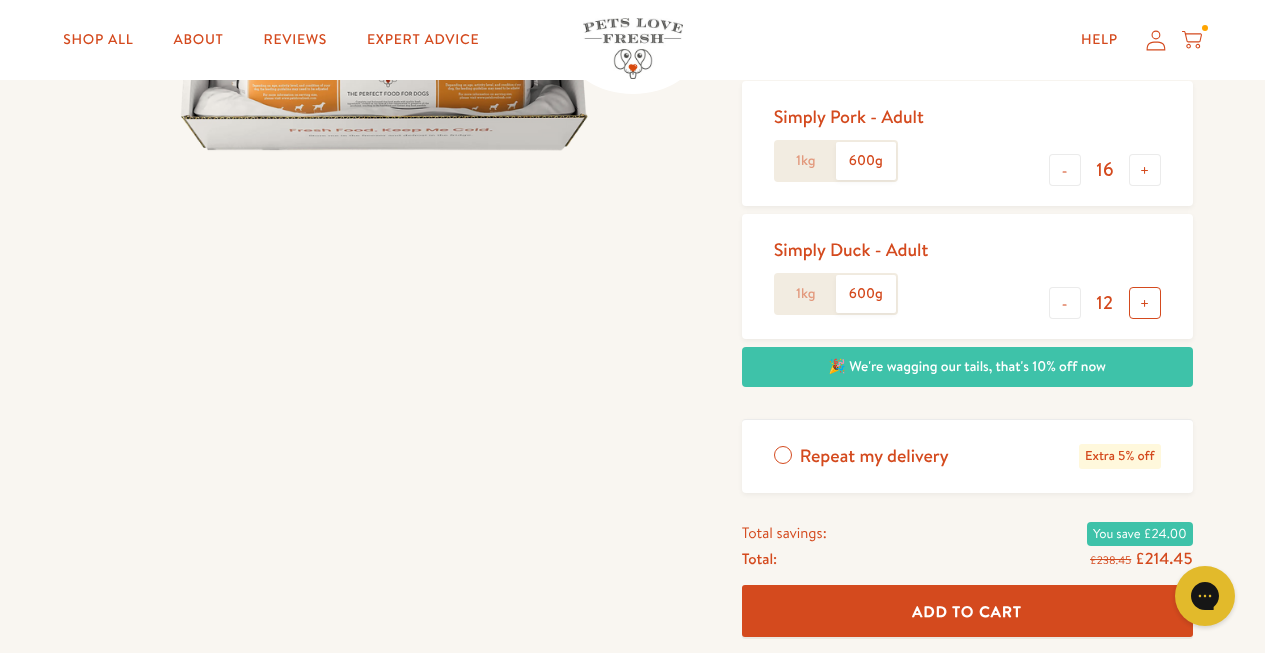 click on "+" at bounding box center (1145, 303) 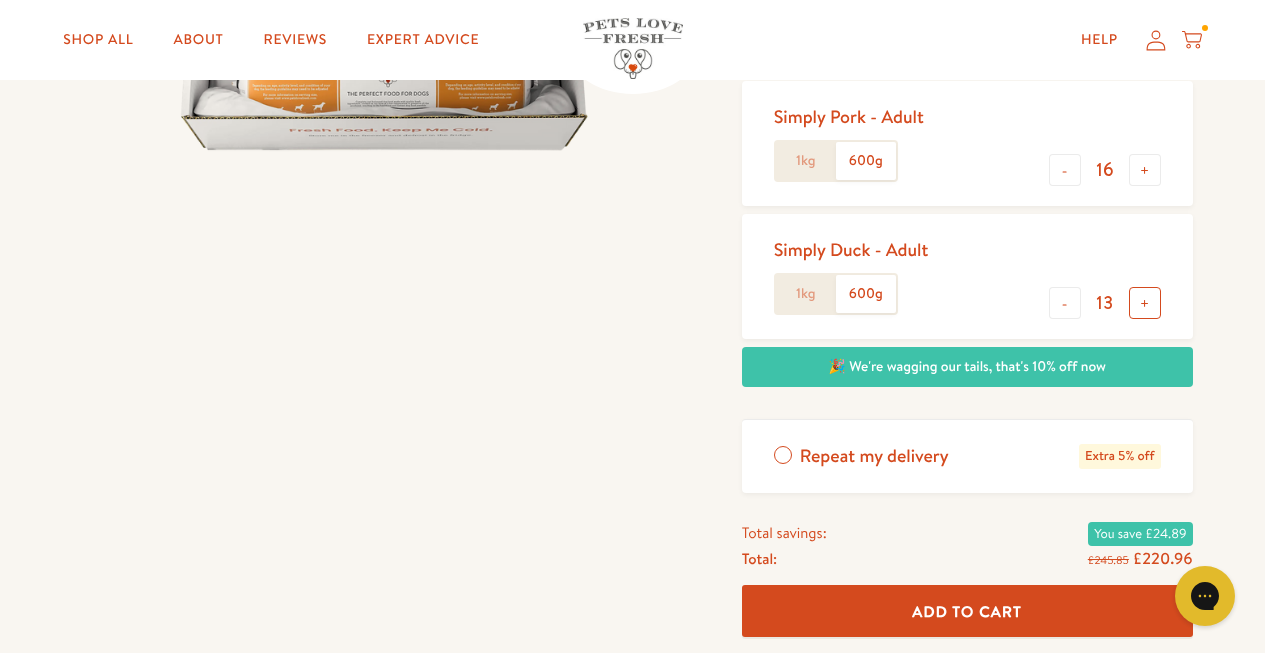 click on "+" at bounding box center [1145, 303] 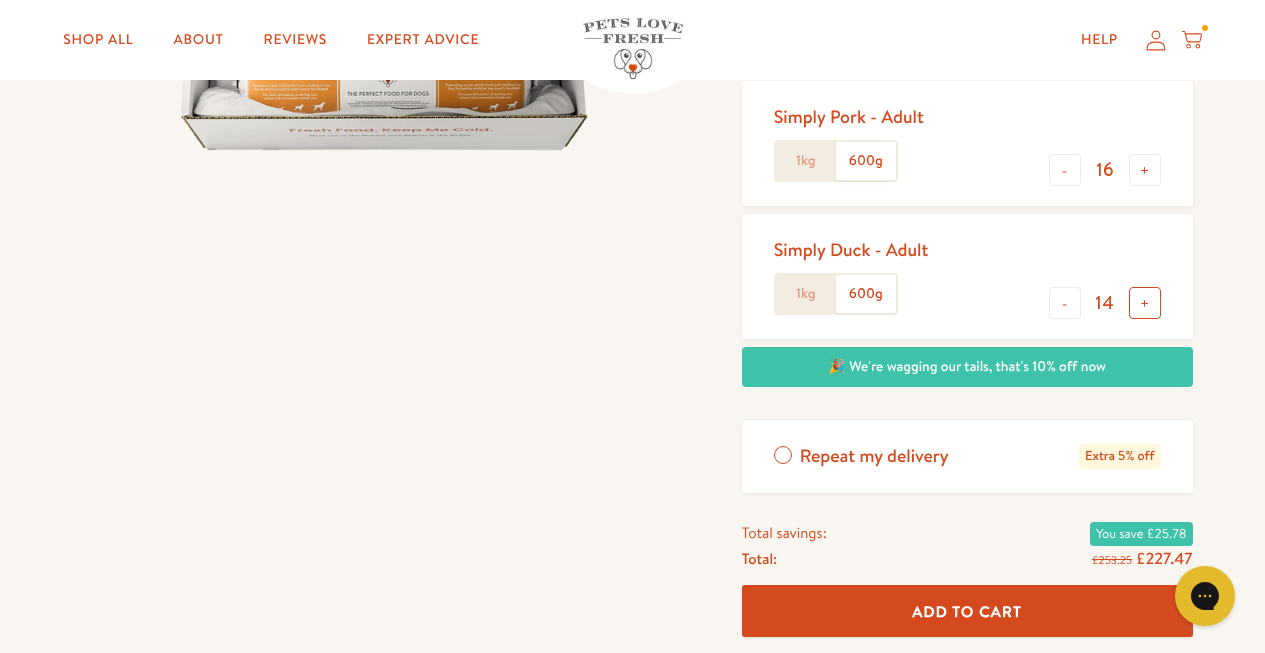 click on "+" at bounding box center [1145, 303] 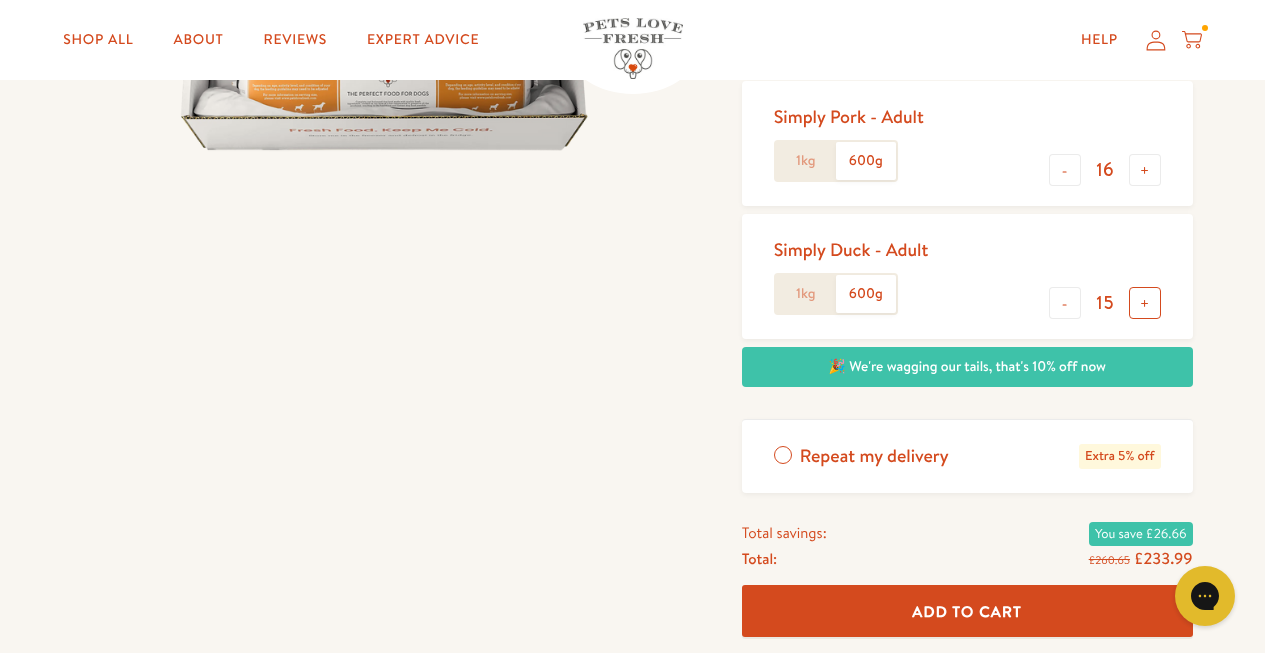 click on "+" at bounding box center (1145, 303) 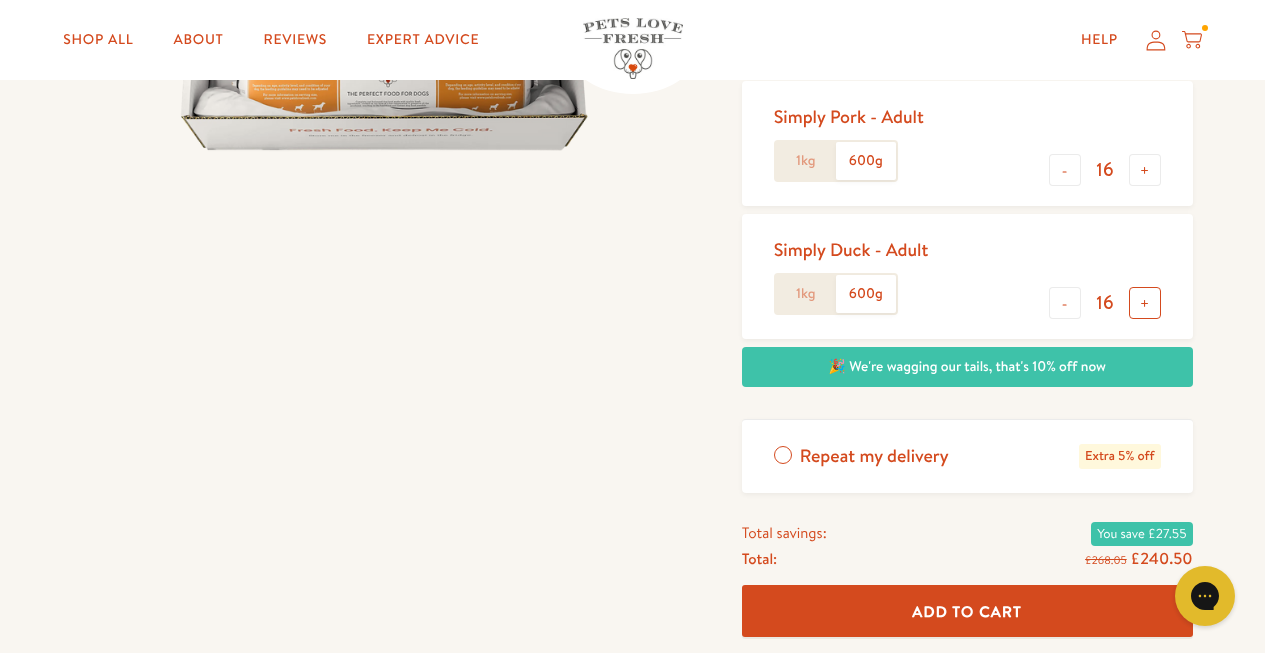 click on "+" at bounding box center (1145, 303) 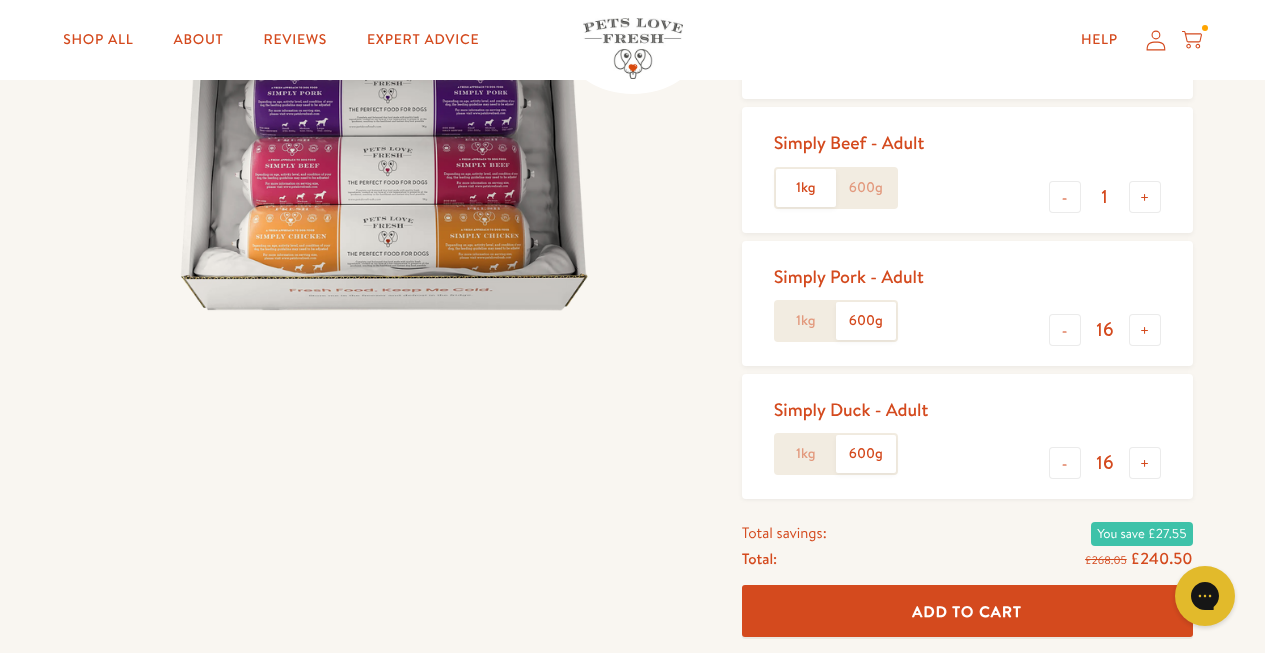 scroll, scrollTop: 363, scrollLeft: 0, axis: vertical 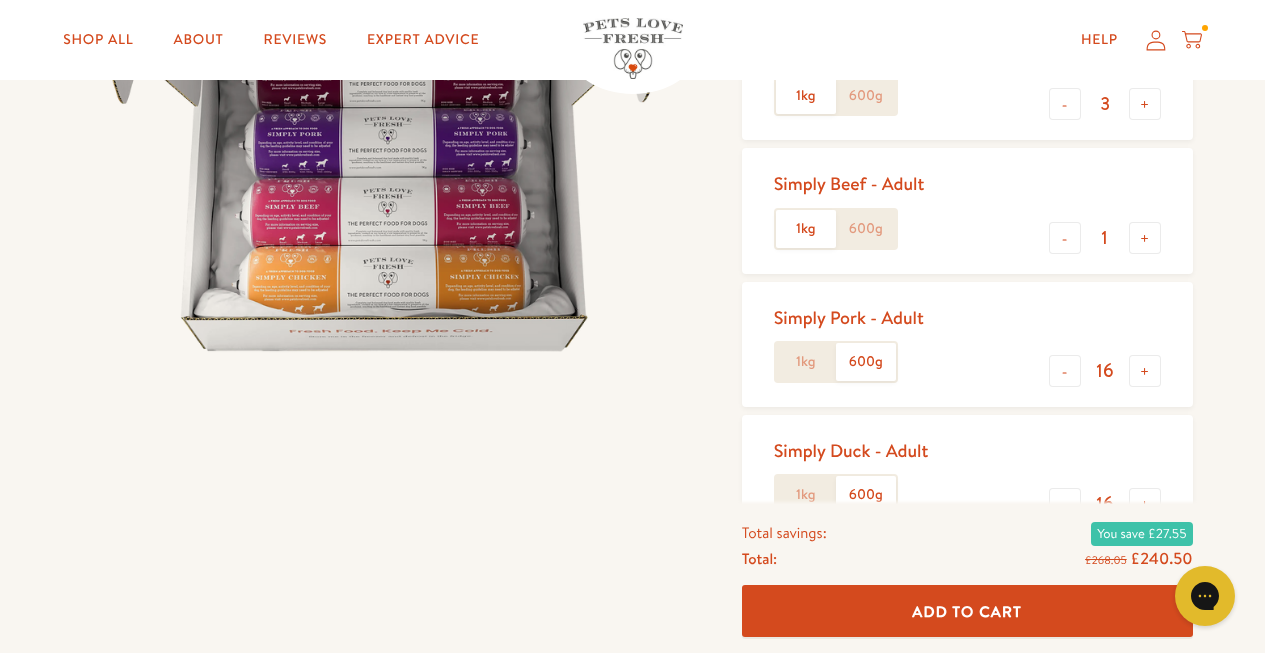 click on "600g" 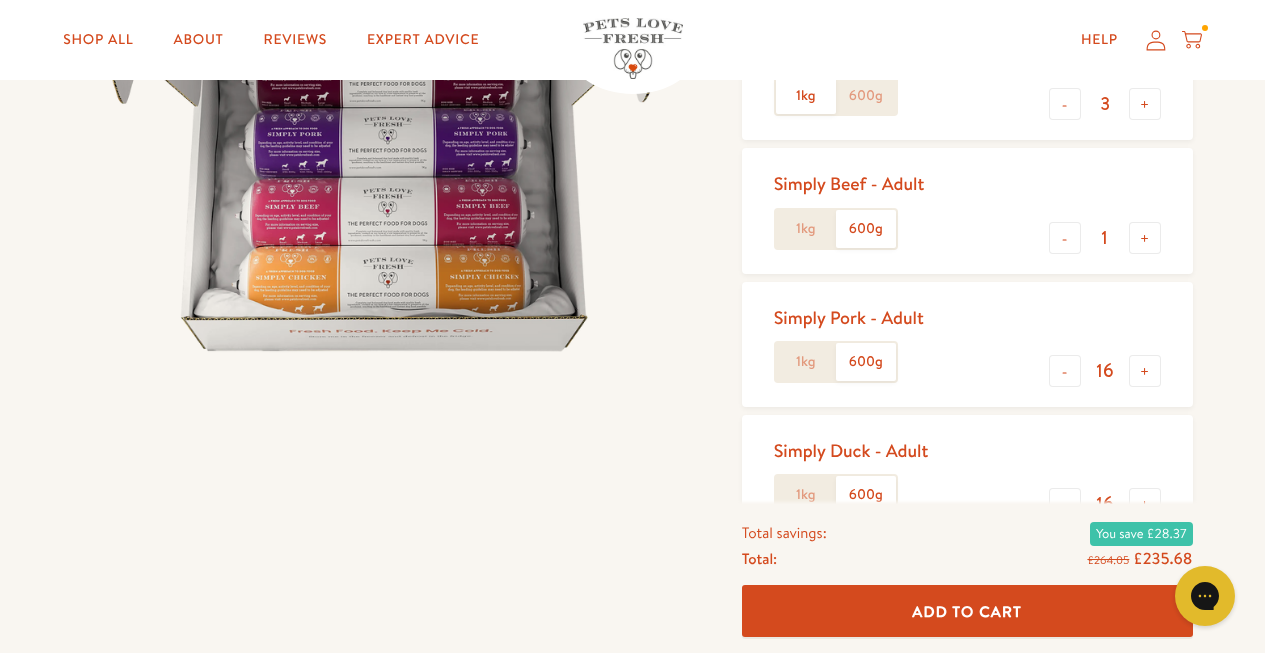 click on "600g" 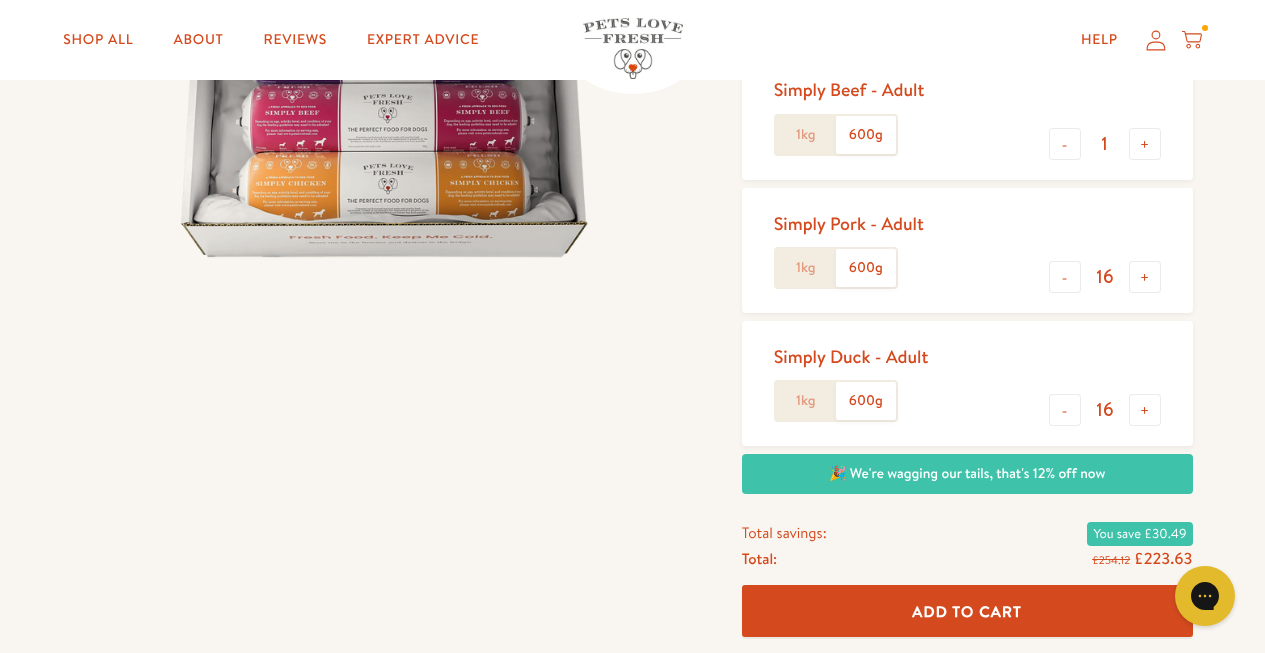 scroll, scrollTop: 409, scrollLeft: 0, axis: vertical 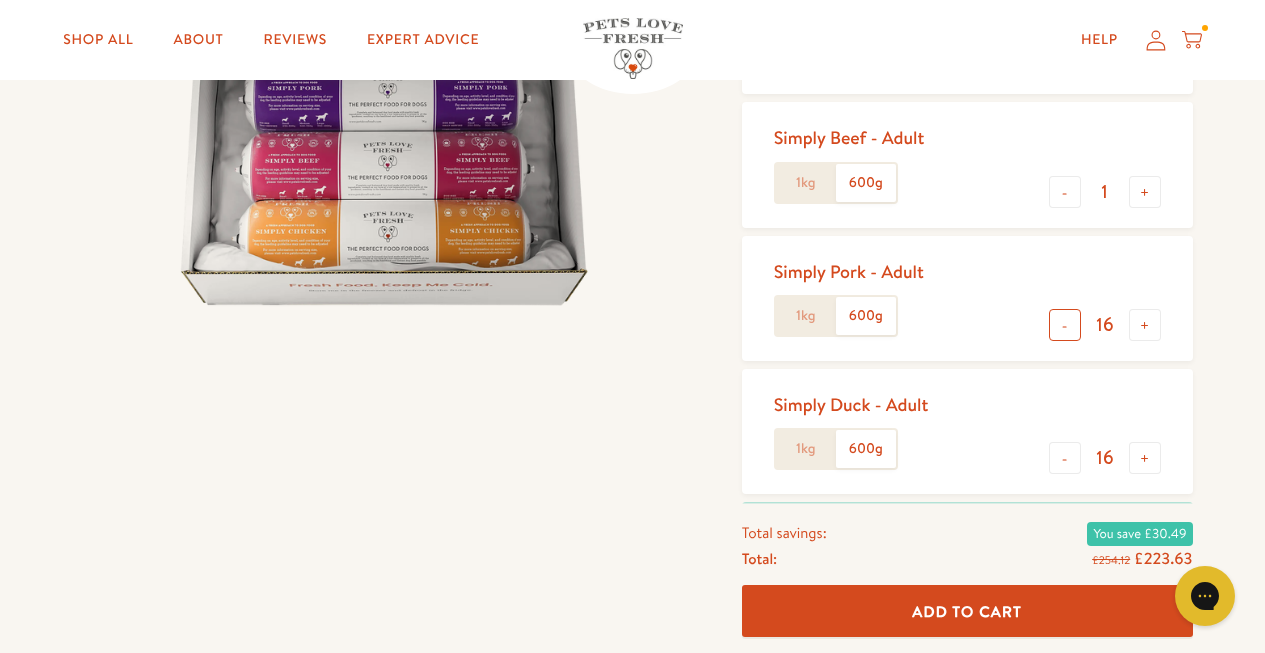 click on "-" at bounding box center (1065, 325) 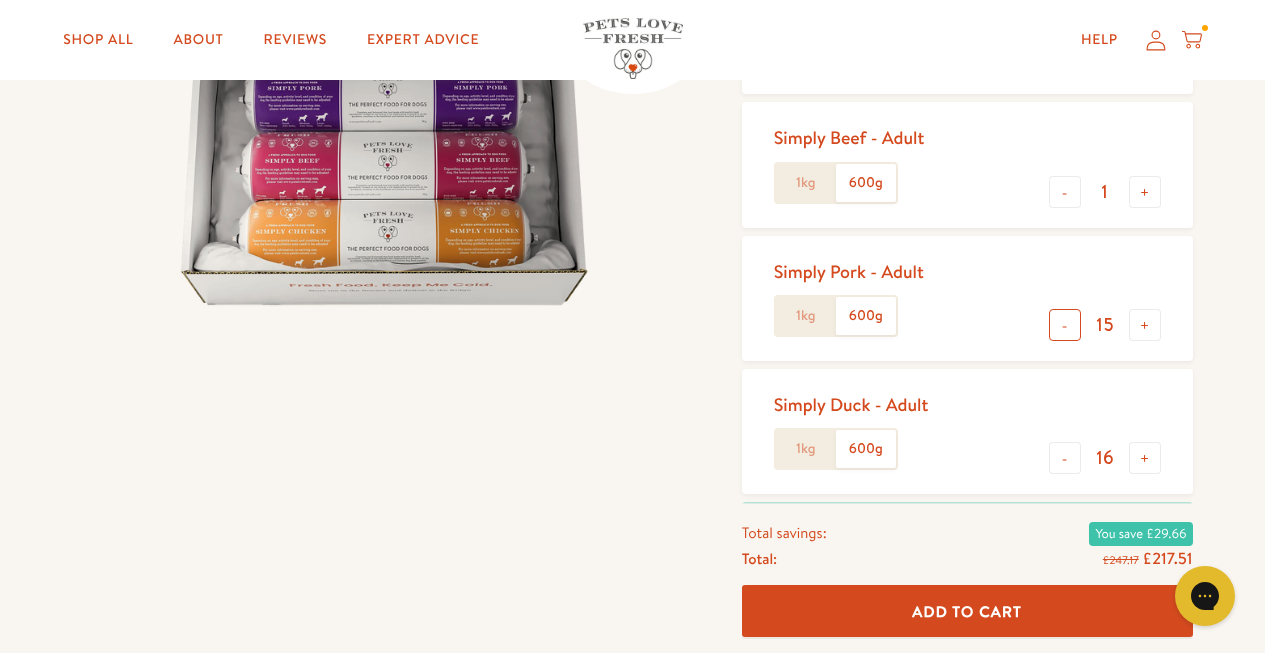 click on "-" at bounding box center (1065, 325) 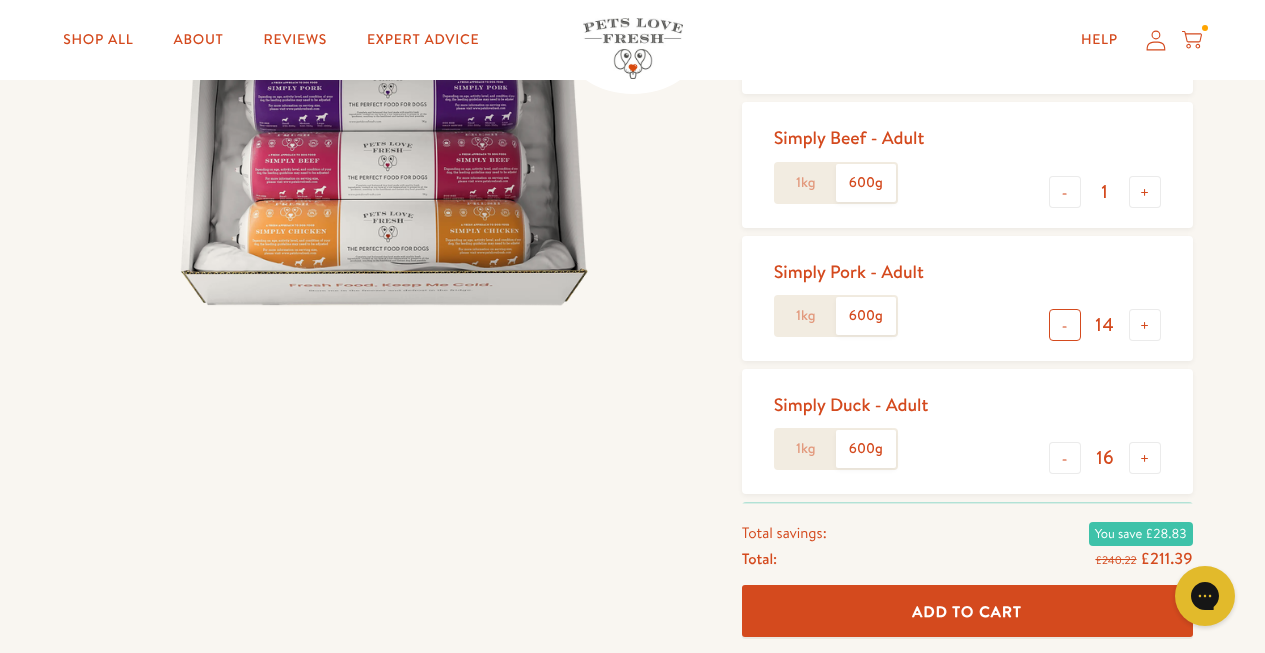 click on "-" at bounding box center (1065, 325) 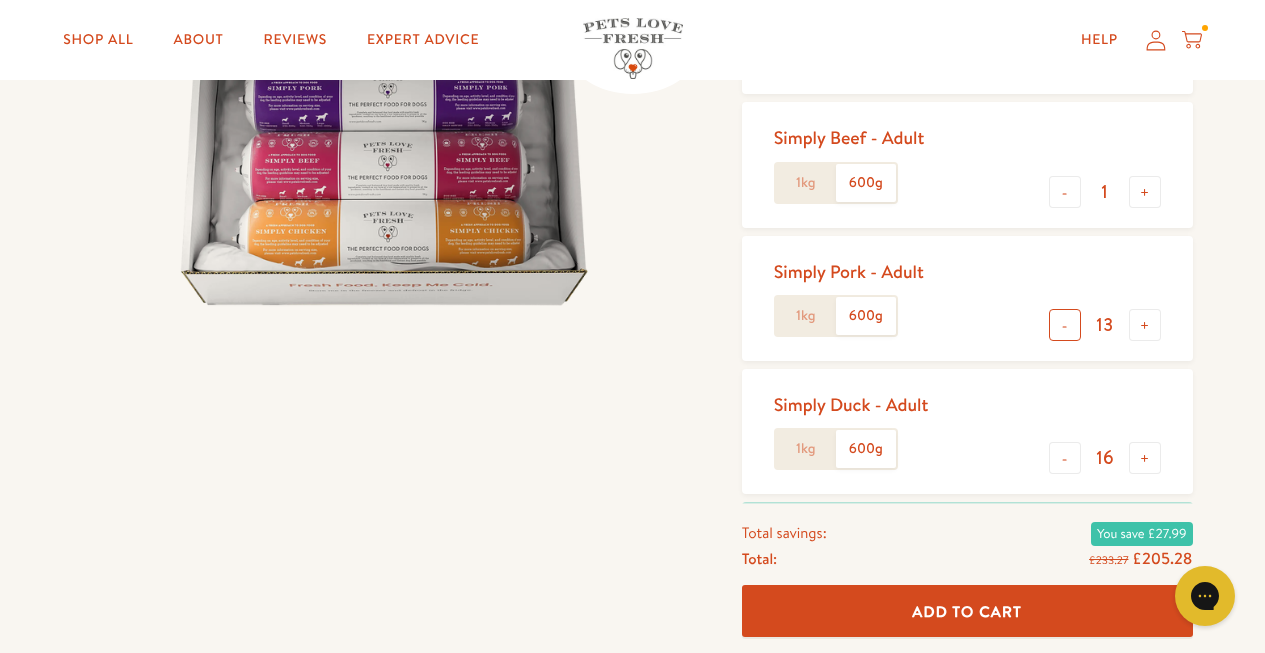 click on "-" at bounding box center [1065, 325] 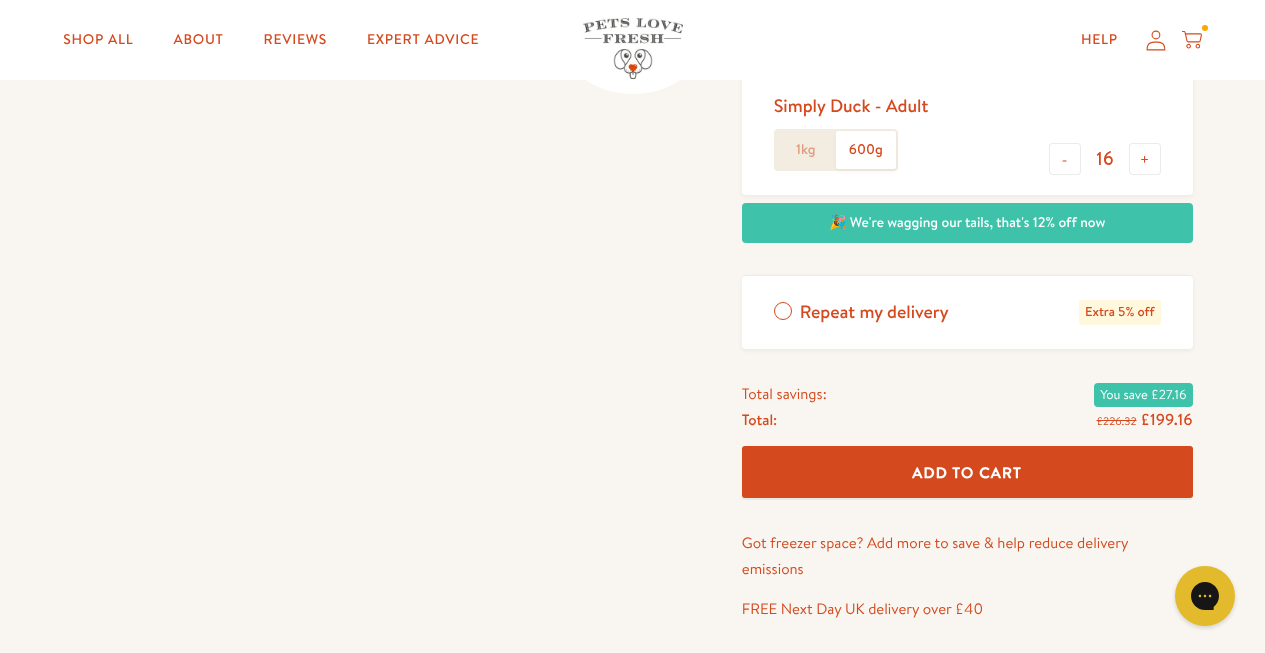 scroll, scrollTop: 722, scrollLeft: 0, axis: vertical 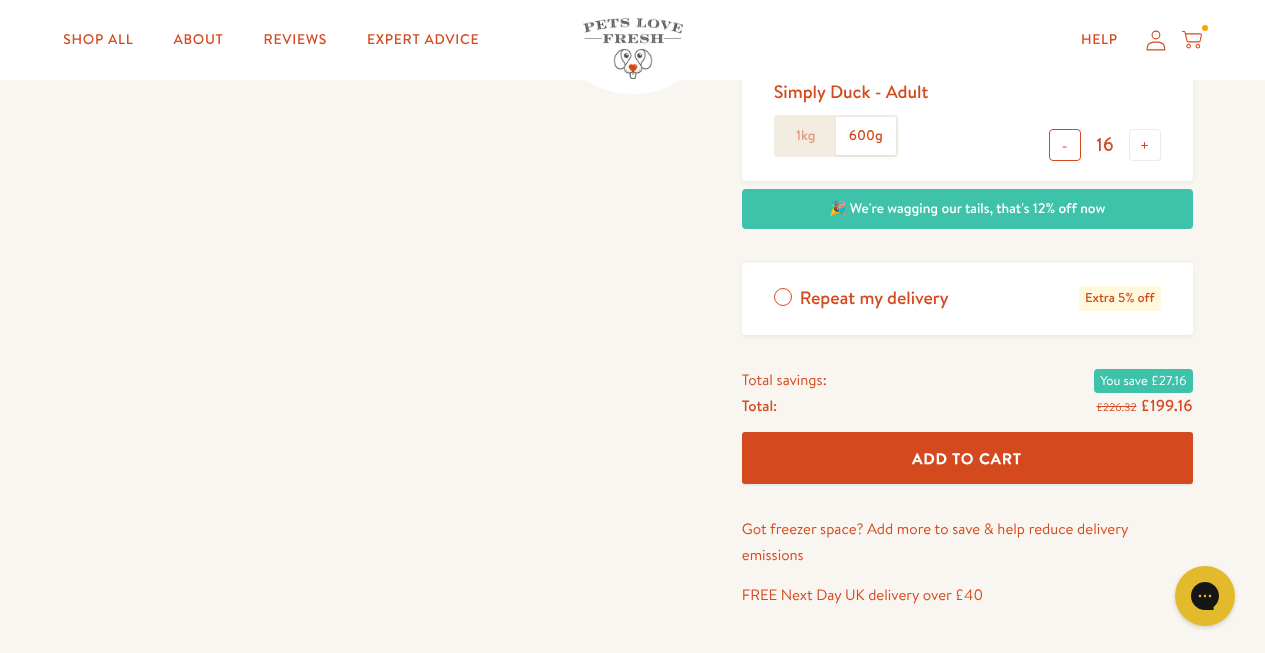 click on "-" at bounding box center (1065, 145) 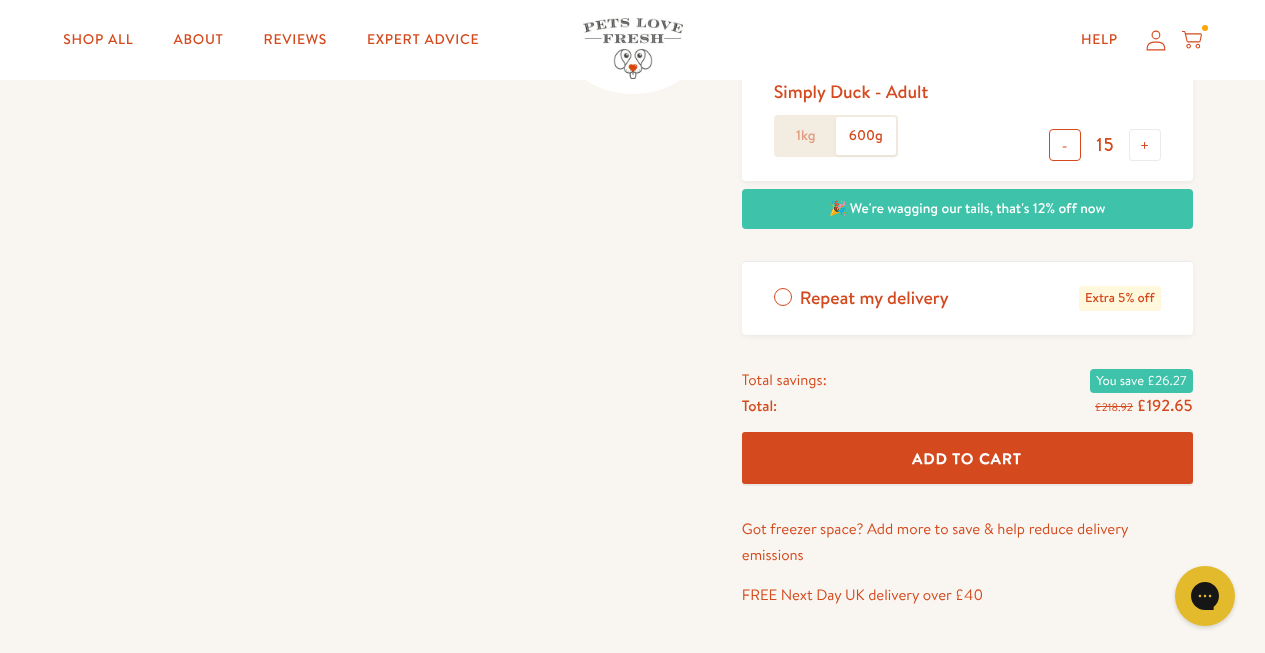 click on "-" at bounding box center (1065, 145) 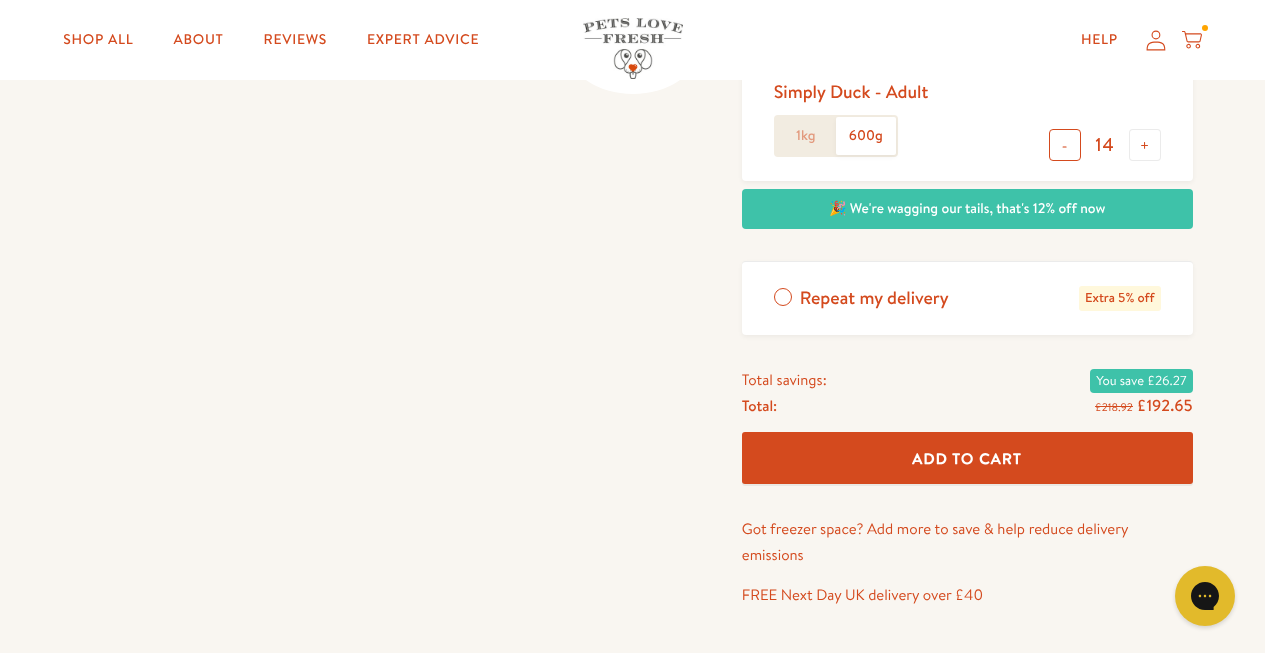 click on "-" at bounding box center [1065, 145] 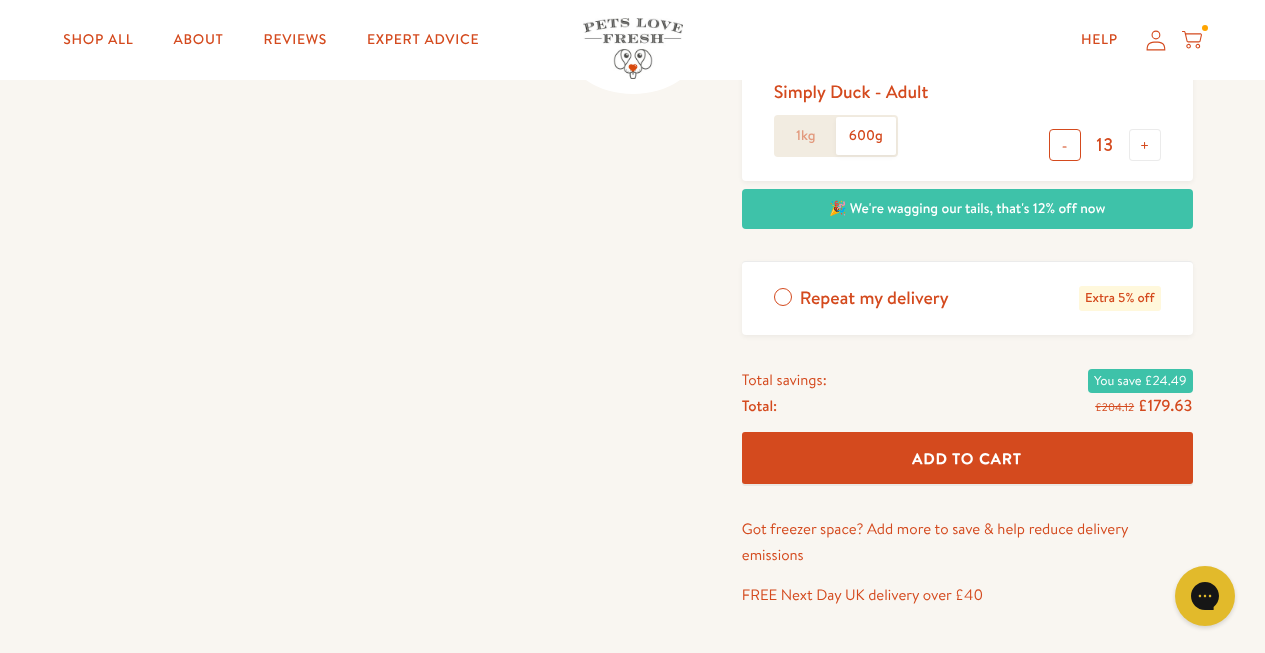 click on "-" at bounding box center (1065, 145) 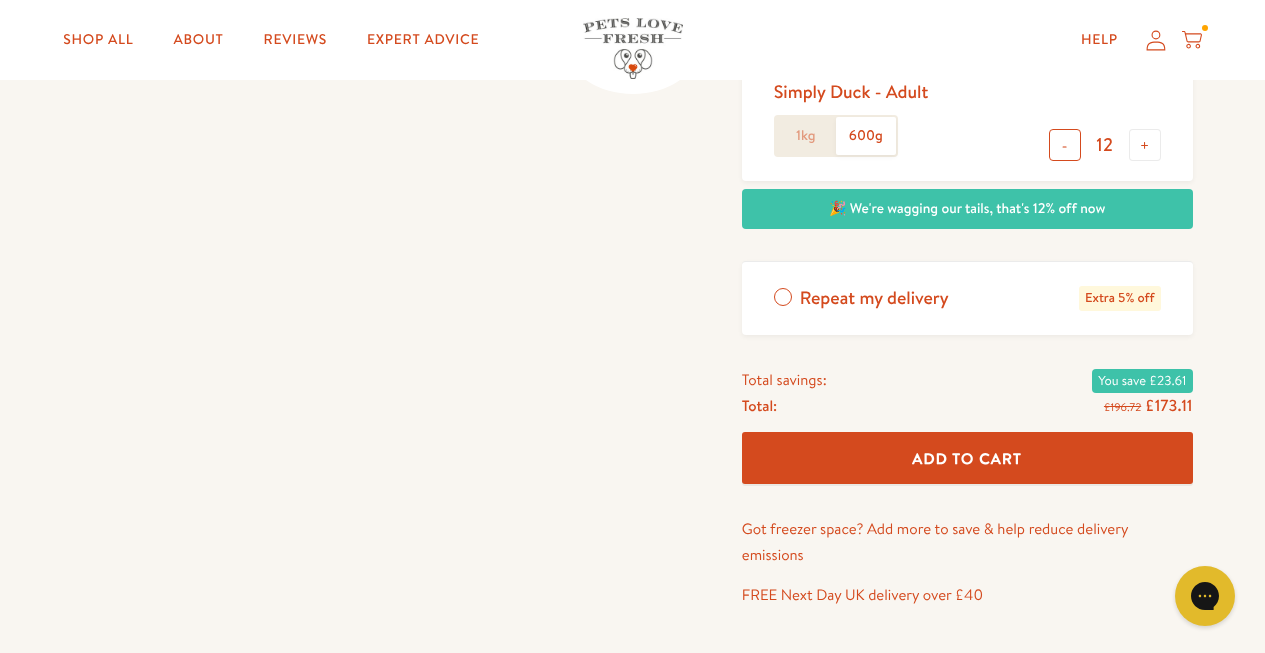 click on "-" at bounding box center [1065, 145] 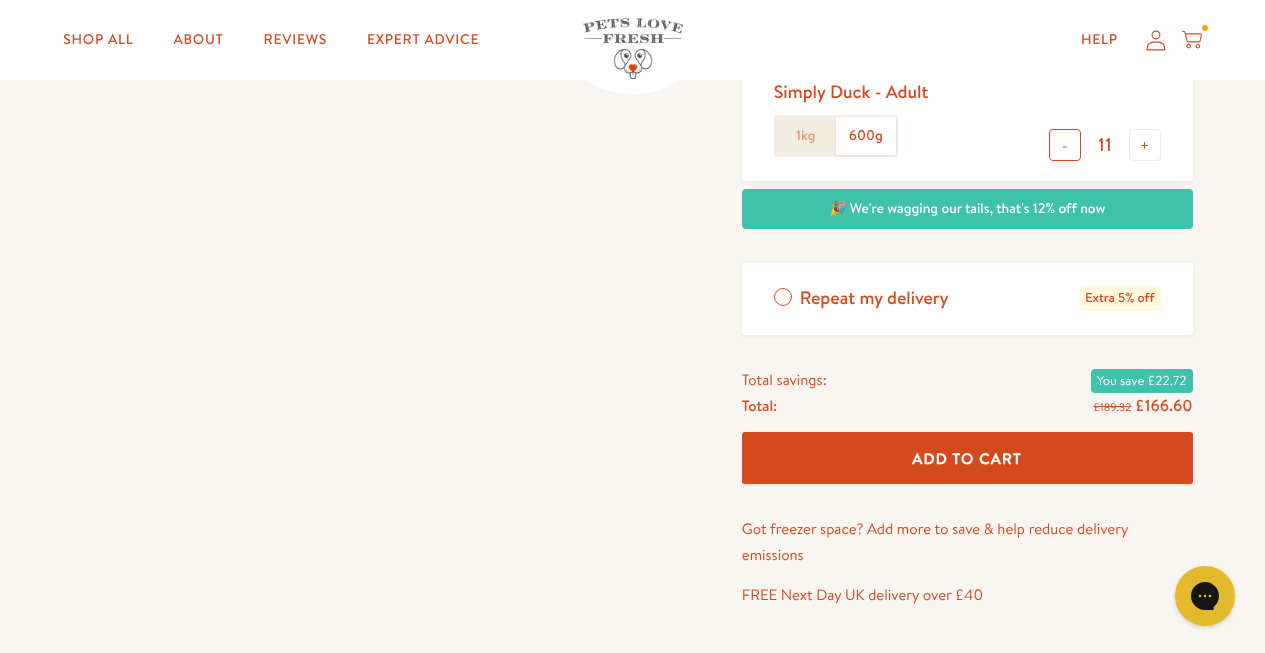 click on "-" at bounding box center [1065, 145] 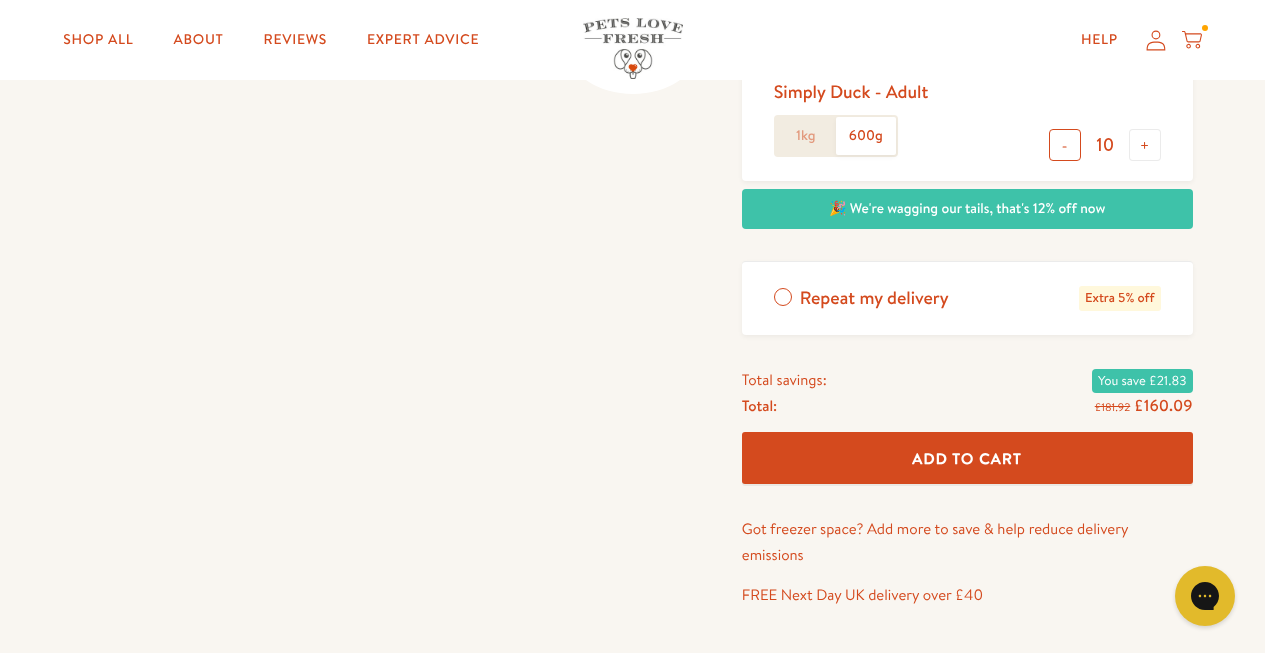 click on "-" at bounding box center (1065, 145) 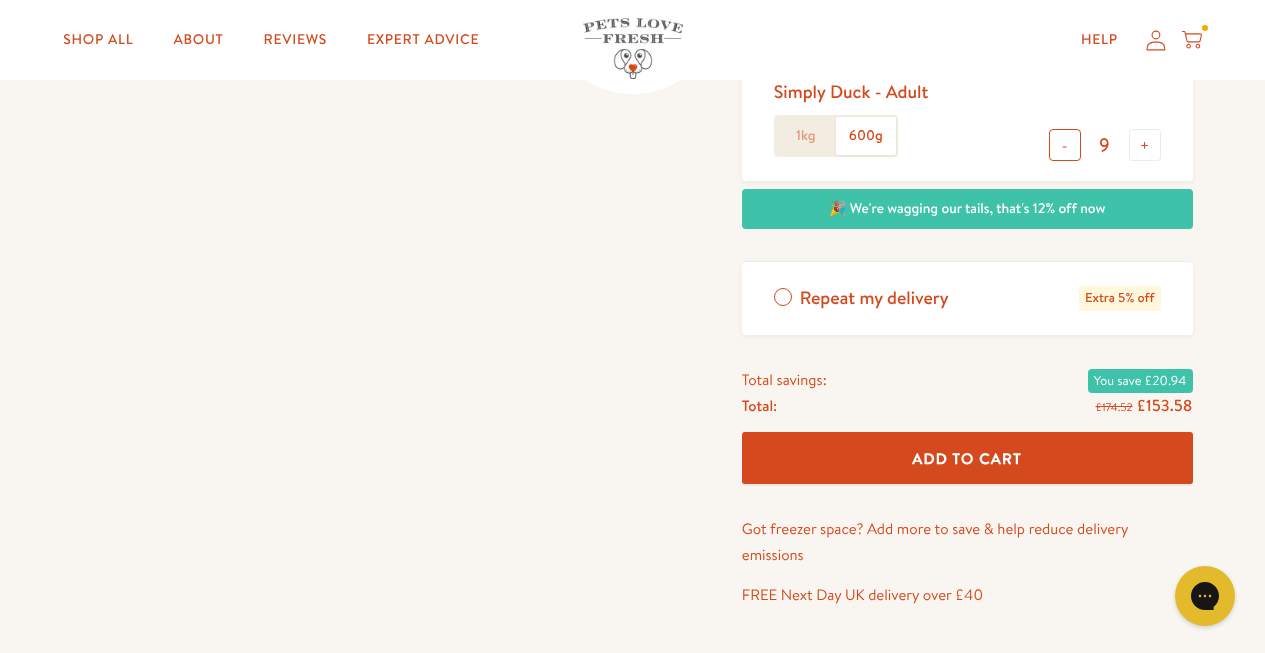 click on "-" at bounding box center [1065, 145] 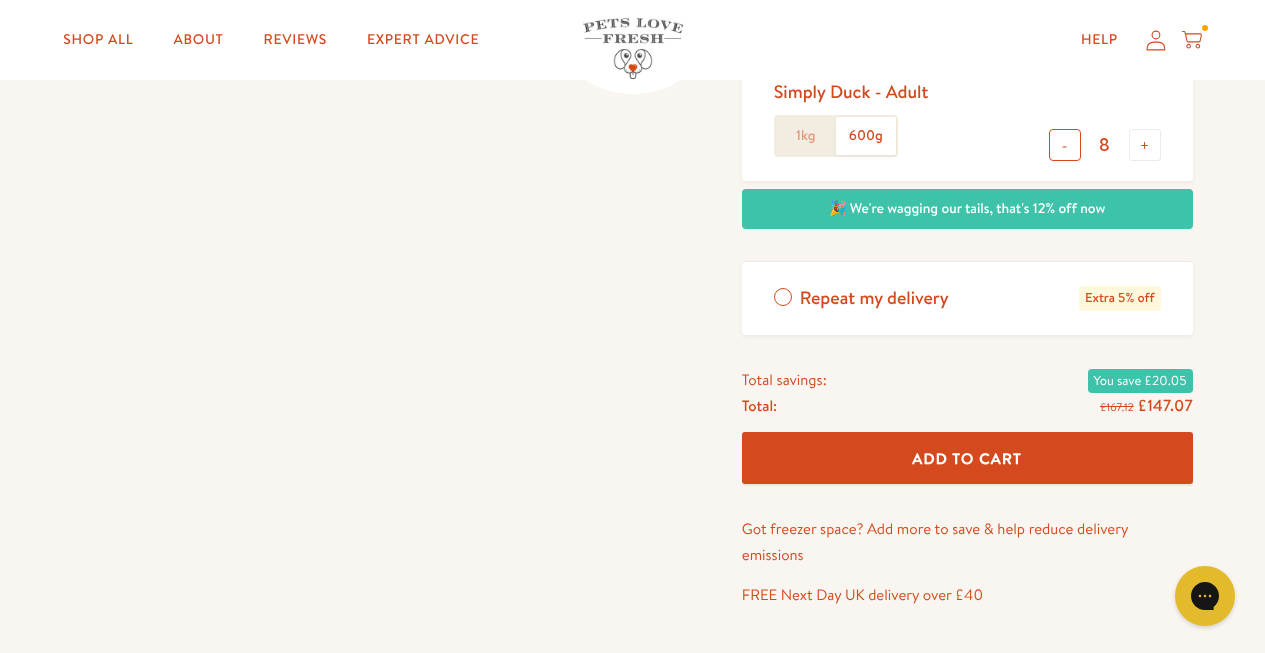 click on "-" at bounding box center (1065, 145) 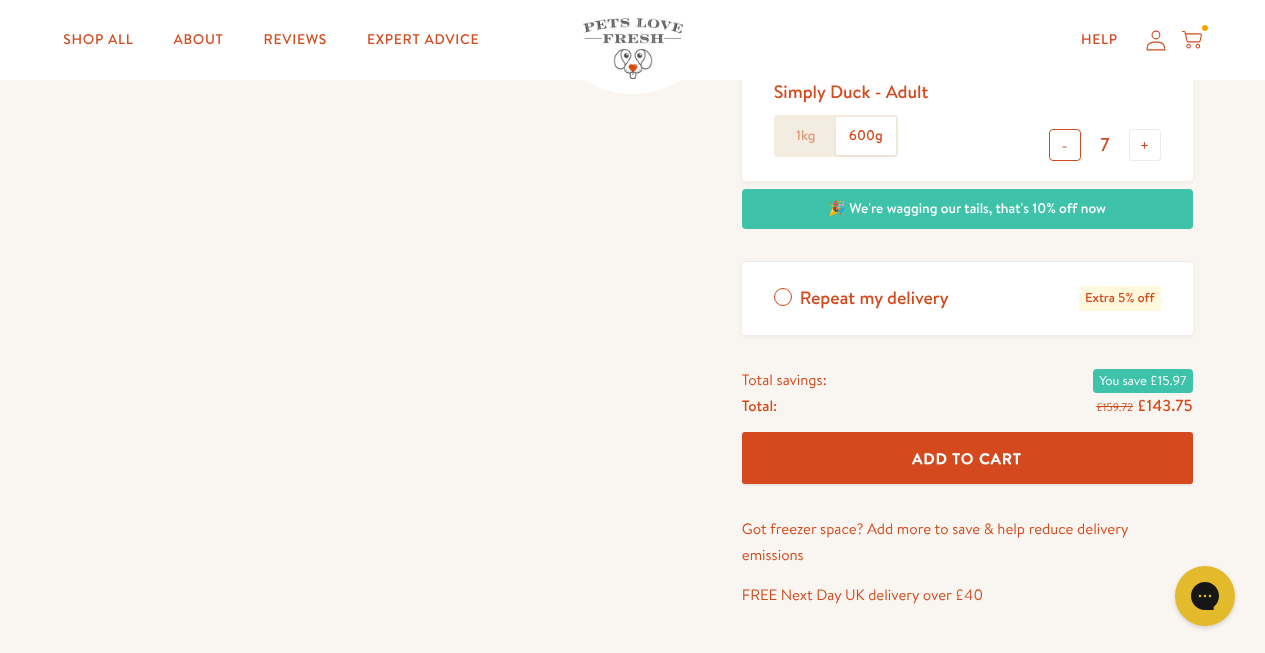click on "-" at bounding box center [1065, 145] 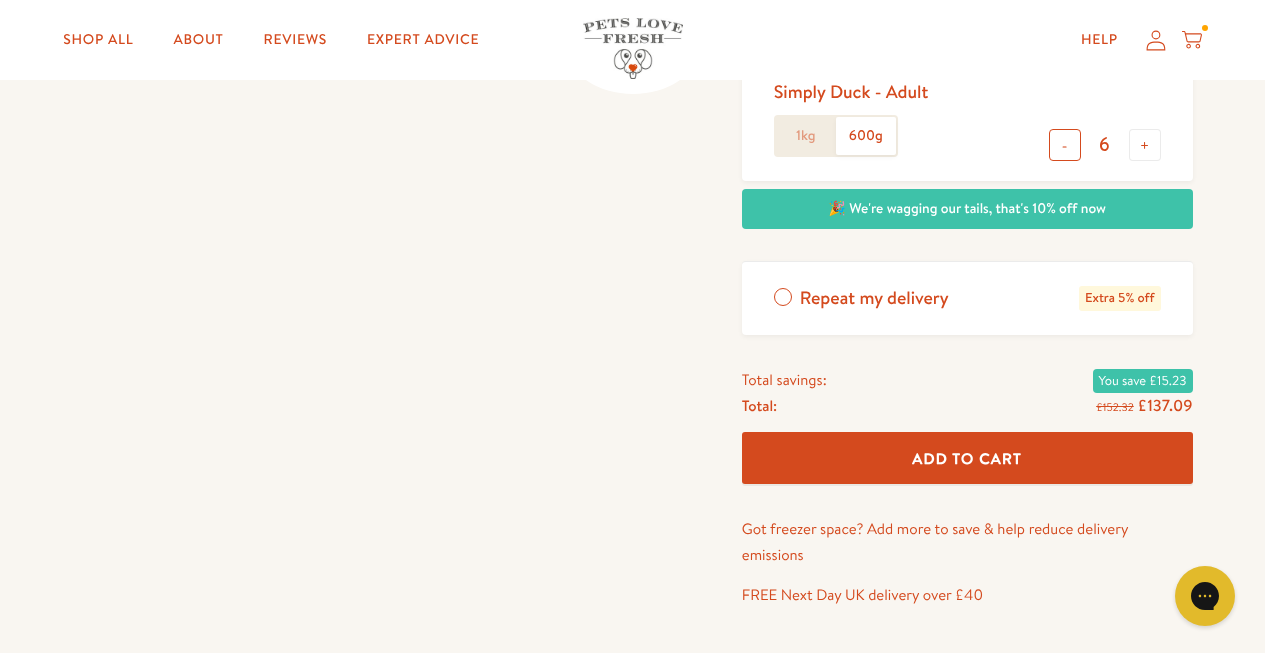 click on "-" at bounding box center [1065, 145] 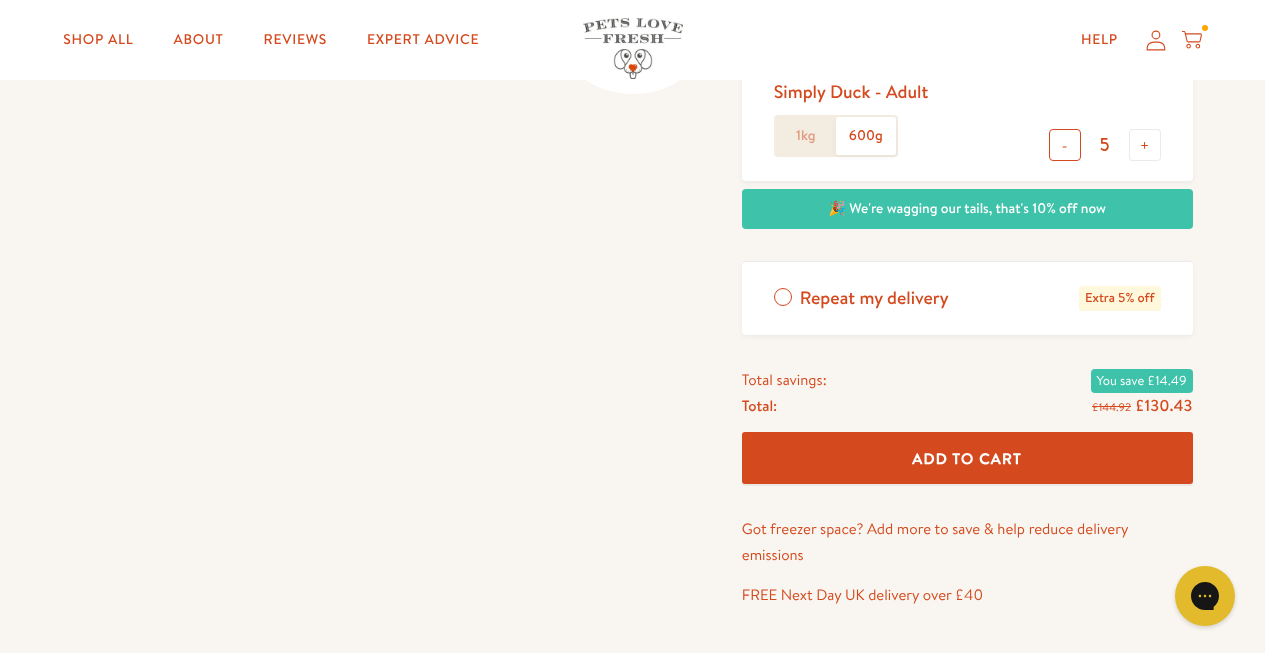 click on "-" at bounding box center (1065, 145) 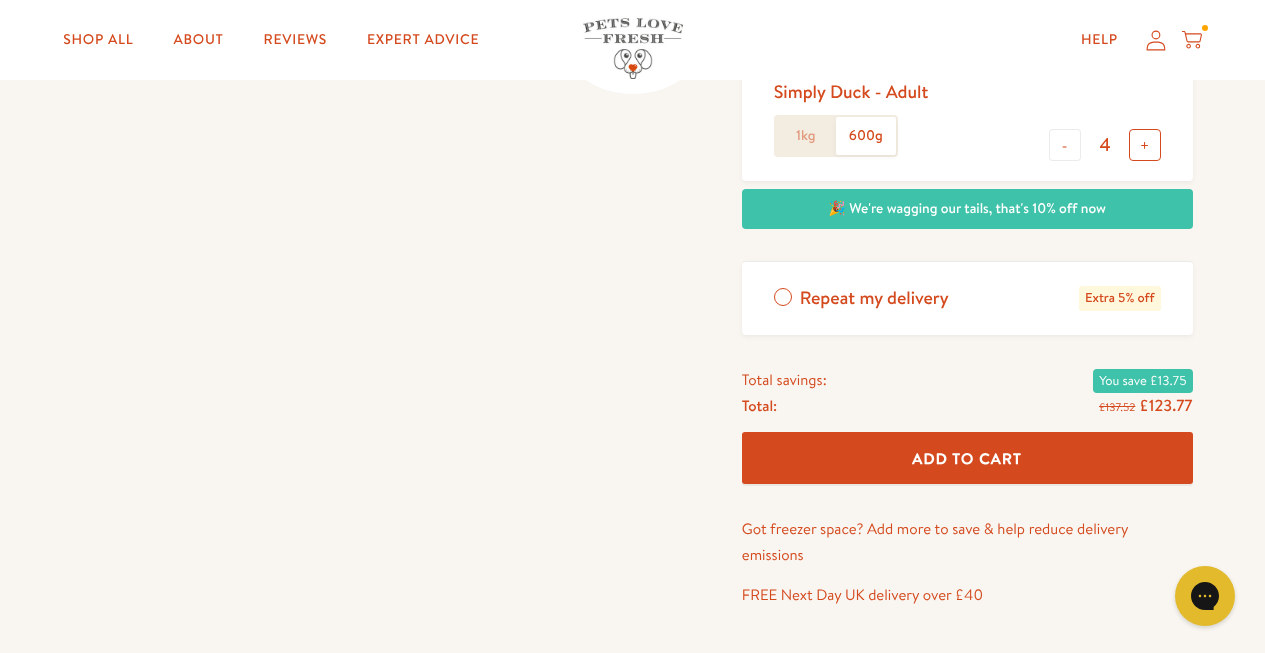click on "+" at bounding box center [1145, 145] 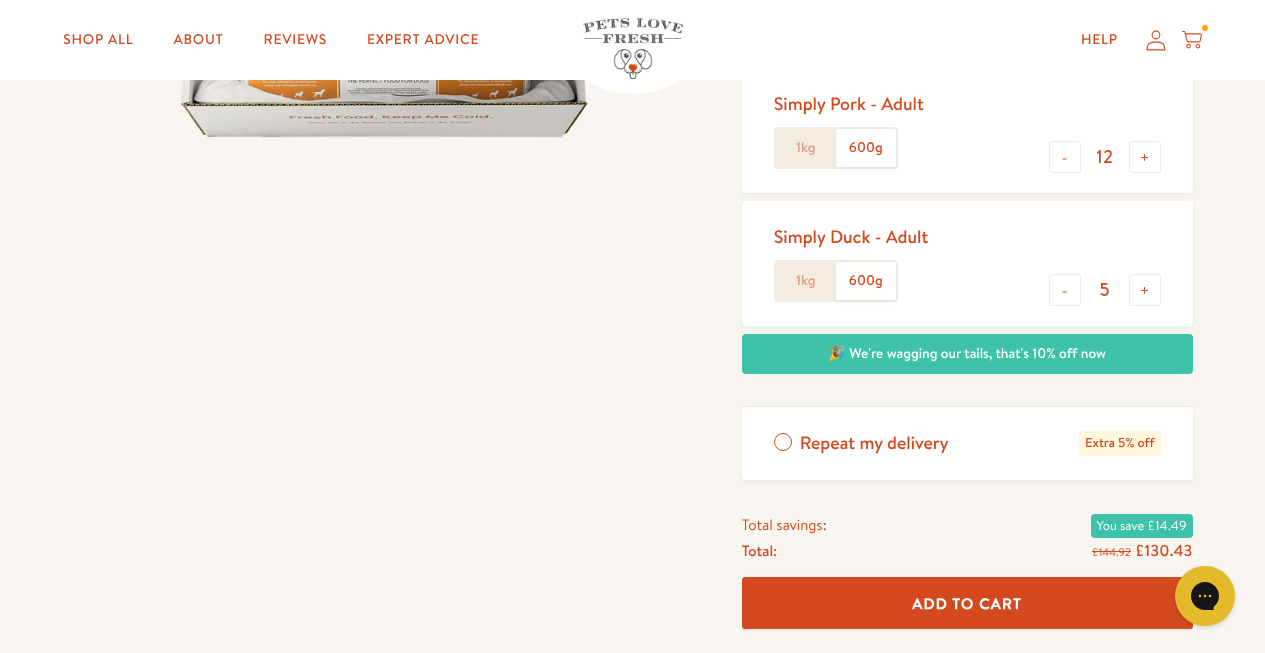 scroll, scrollTop: 585, scrollLeft: 0, axis: vertical 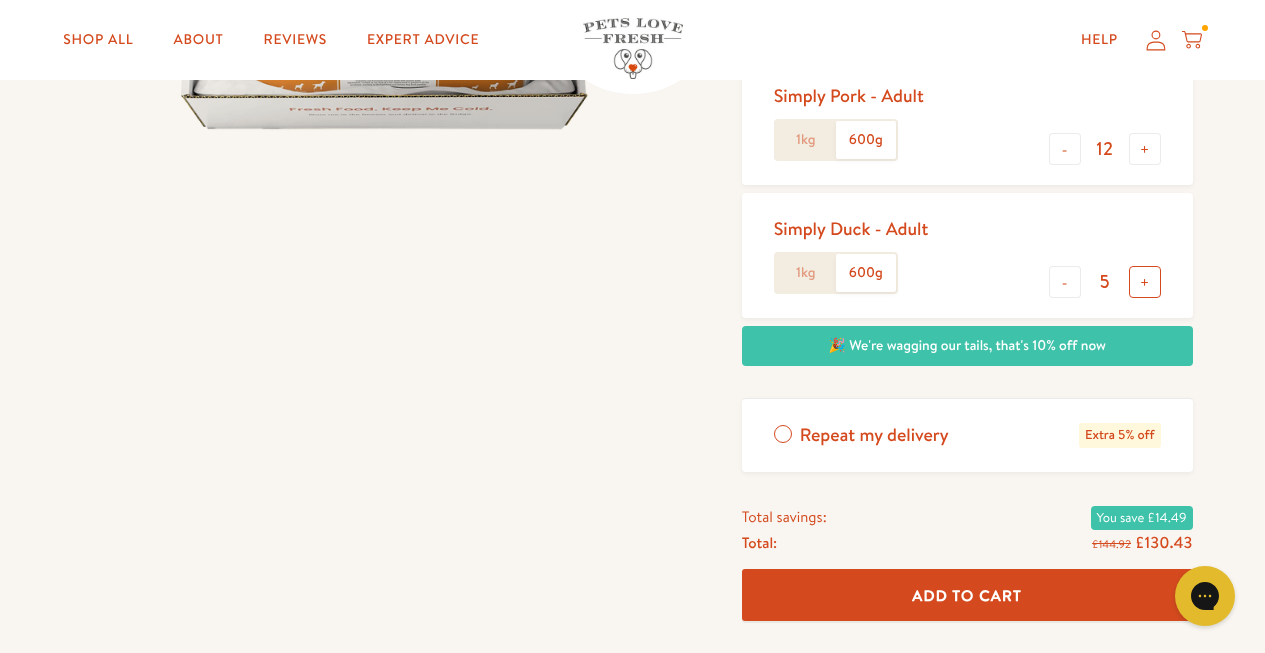 click on "+" at bounding box center (1145, 282) 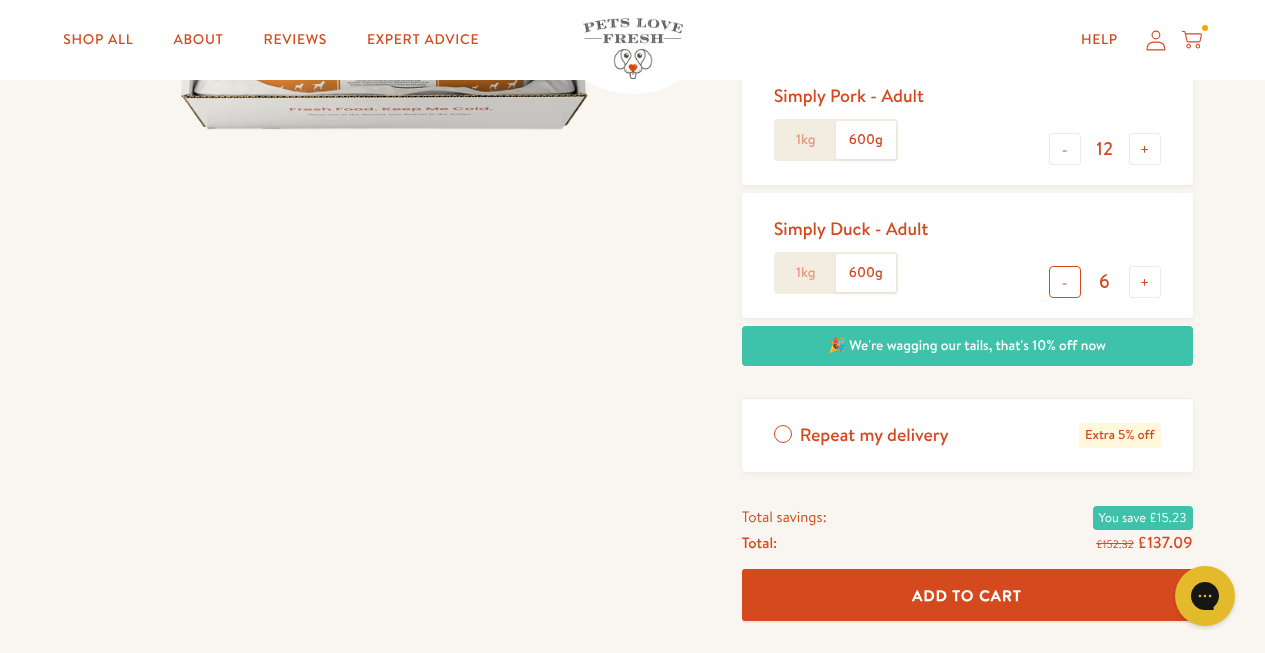 click on "-" at bounding box center [1065, 282] 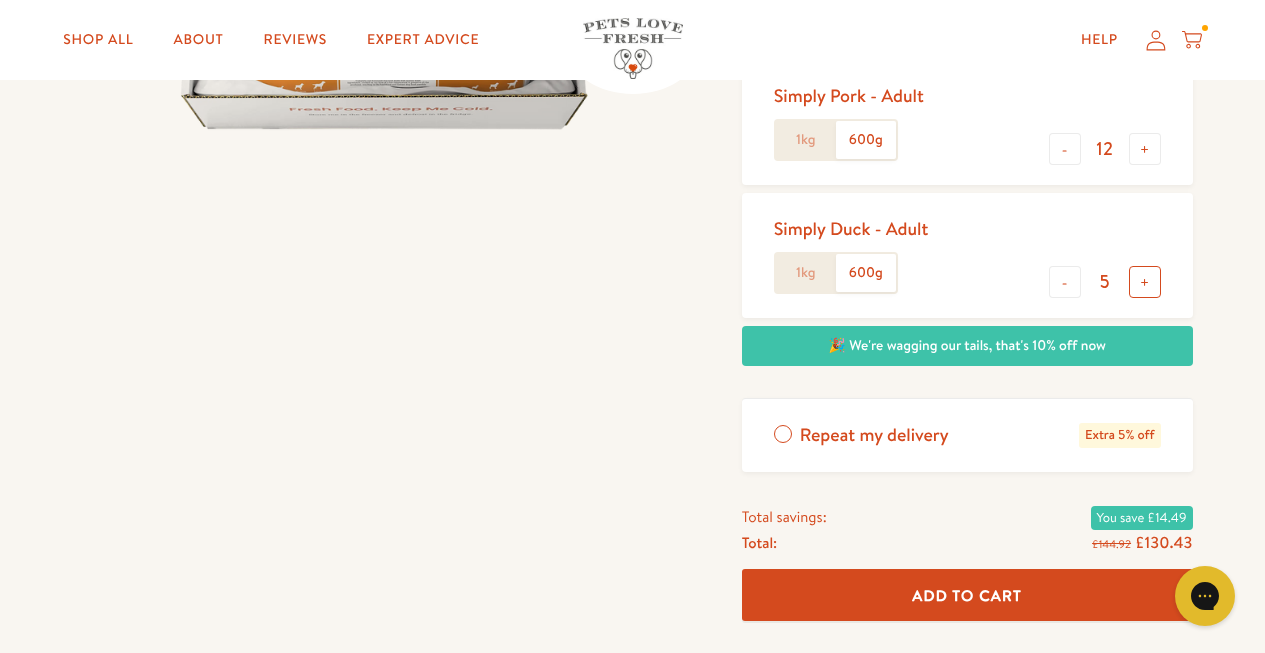 click on "+" at bounding box center [1145, 282] 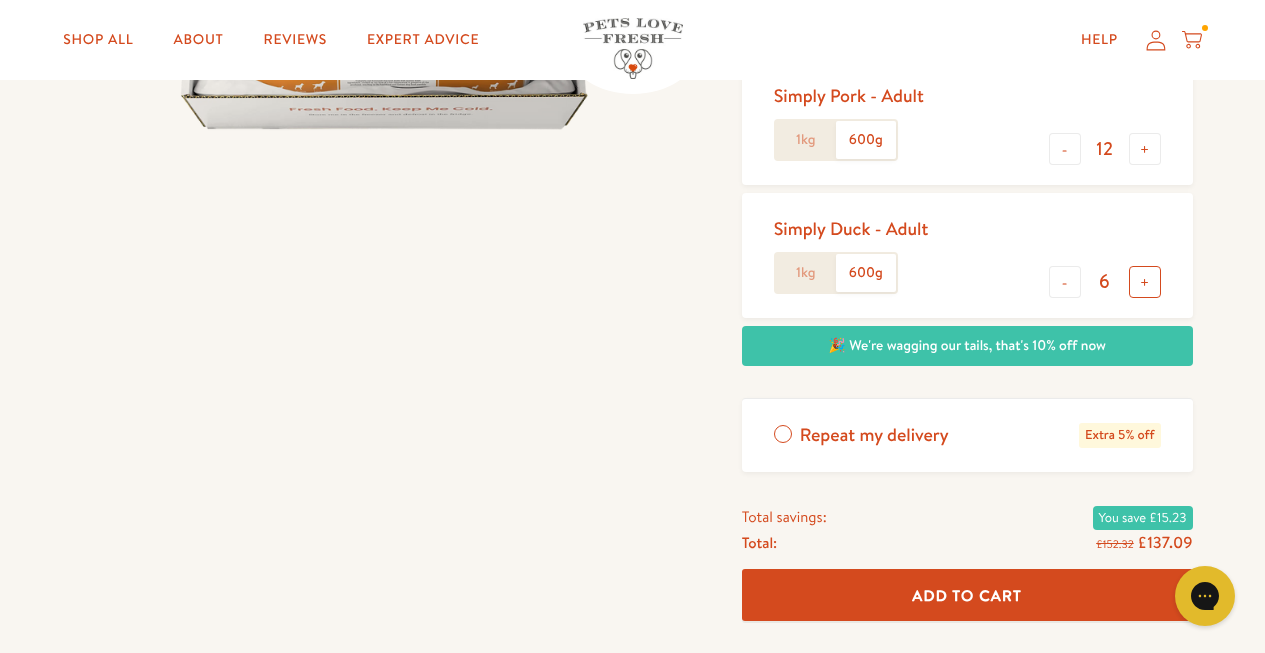 click on "+" at bounding box center (1145, 282) 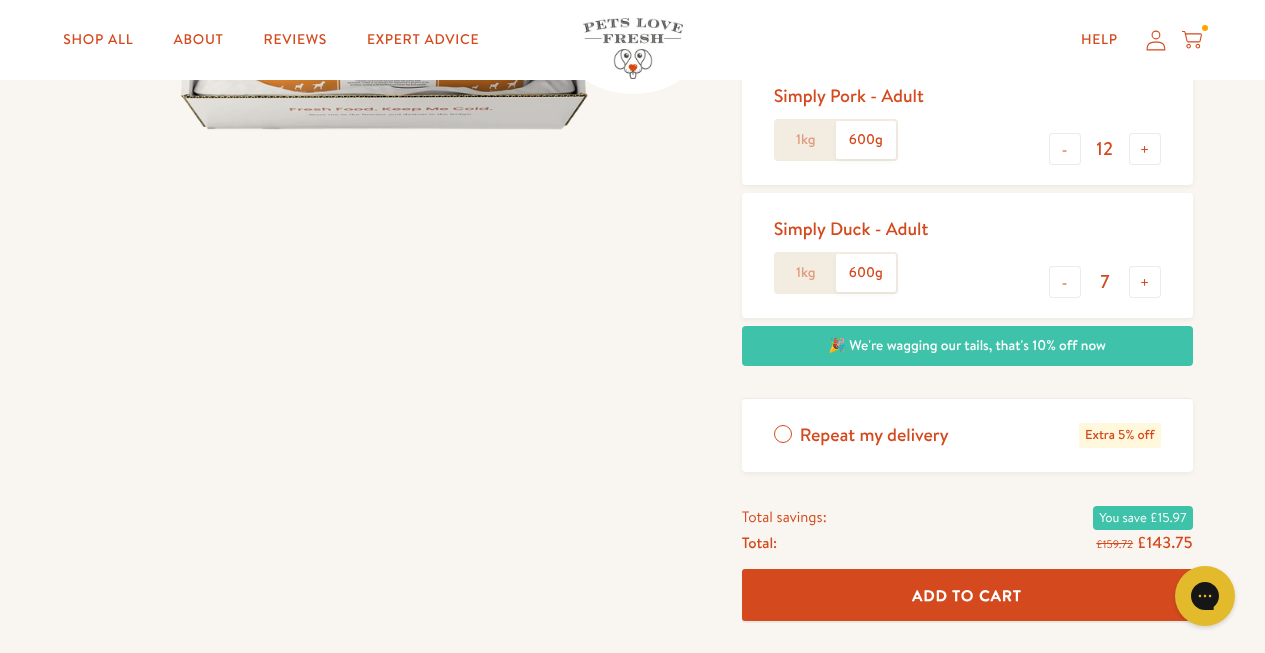 click on "Simply Duck - Adult
1kg
600g
-
7
+" at bounding box center (967, 255) 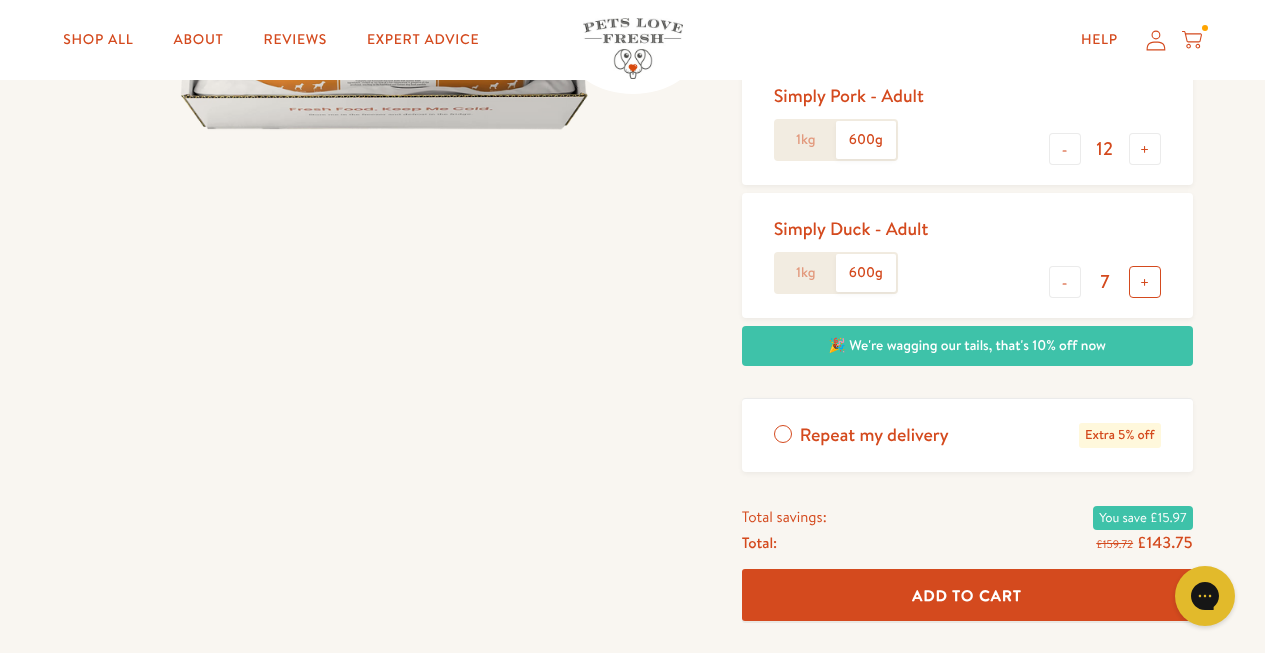 click on "+" at bounding box center [1145, 282] 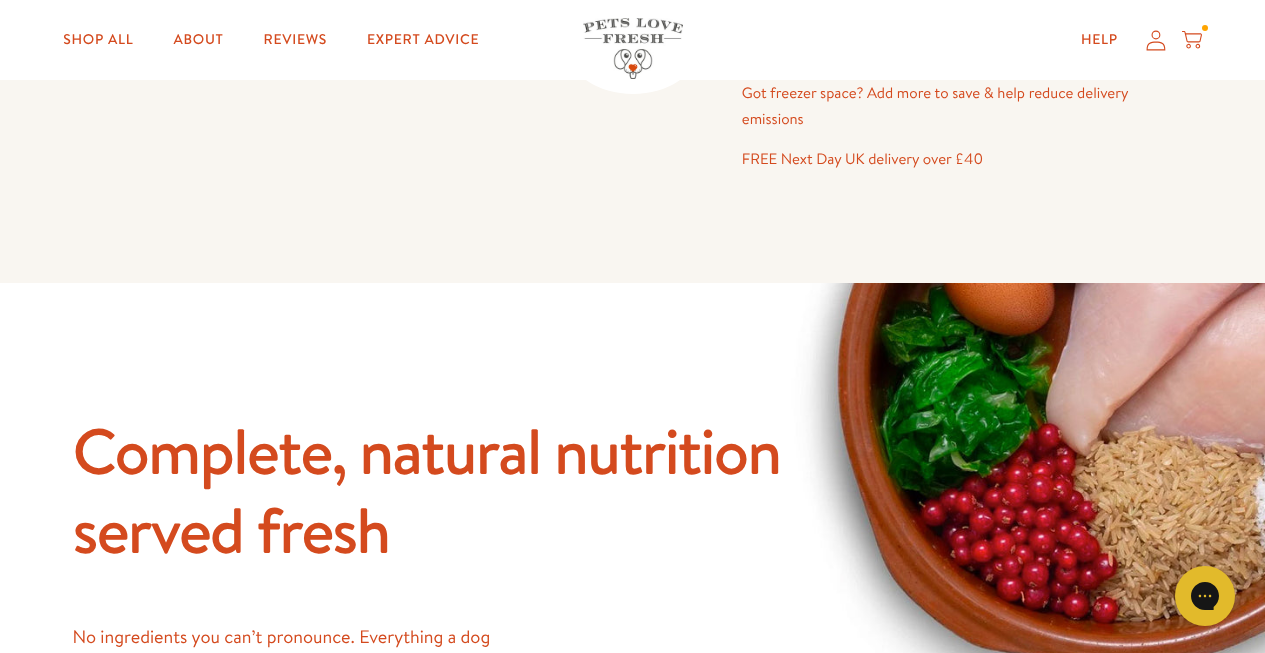 scroll, scrollTop: 287, scrollLeft: 0, axis: vertical 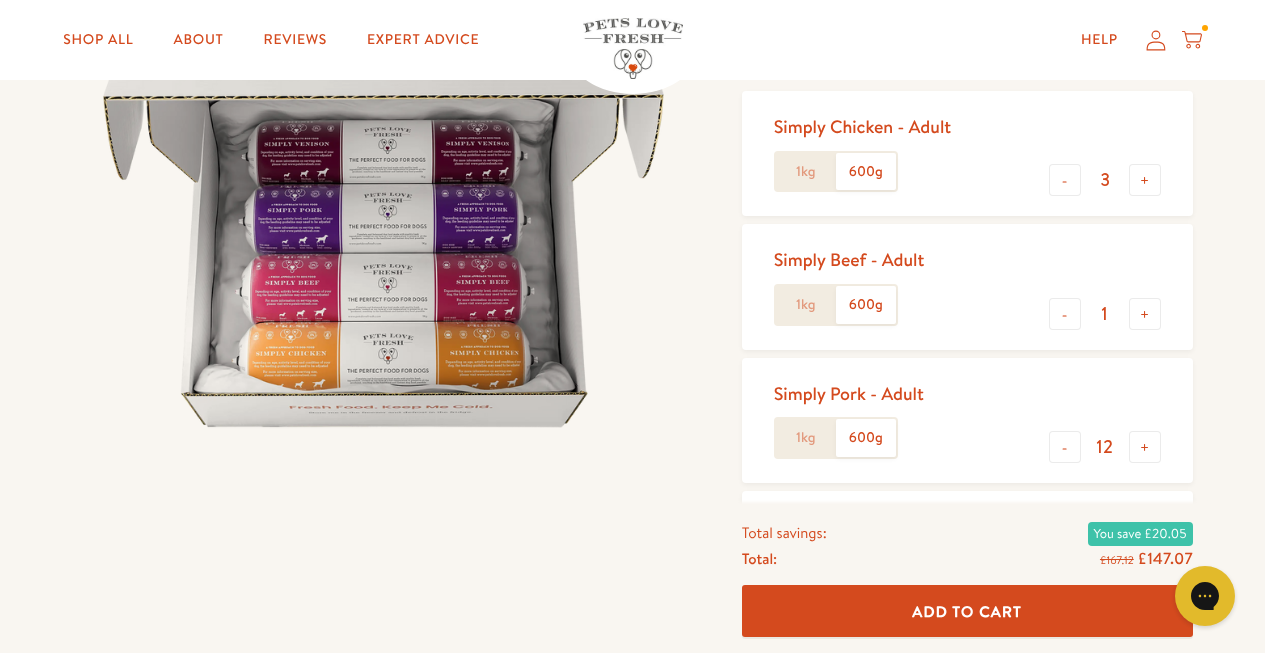 click on "1kg" 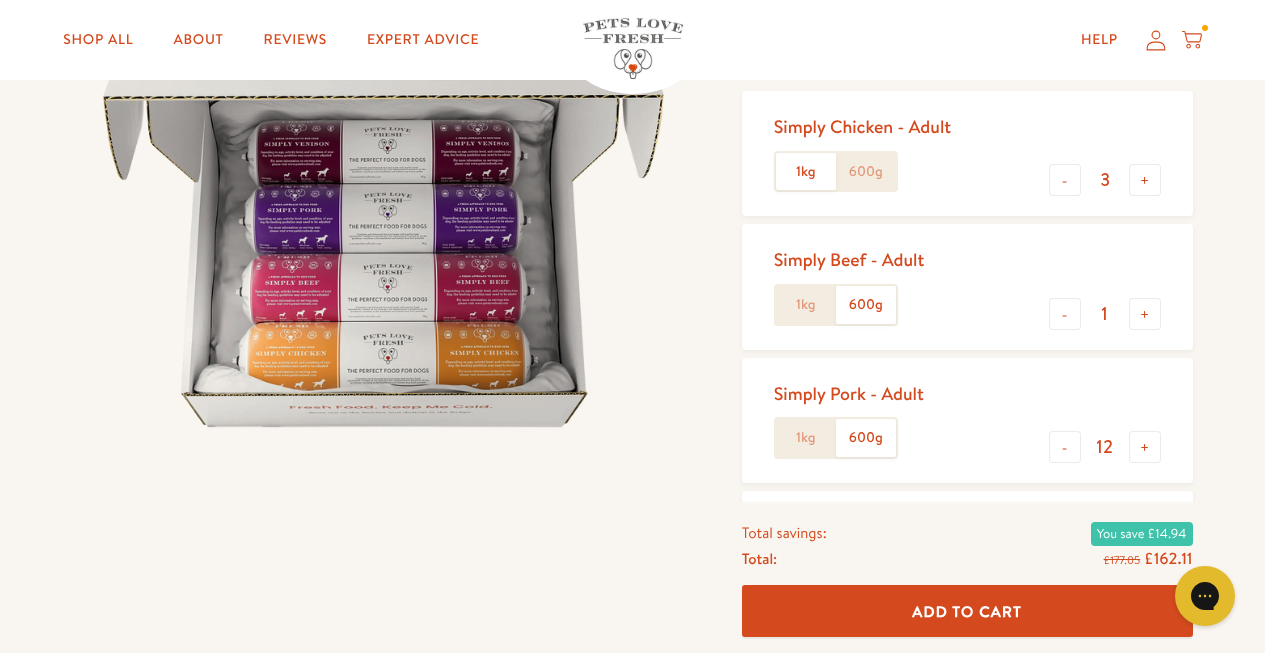 click on "1kg" 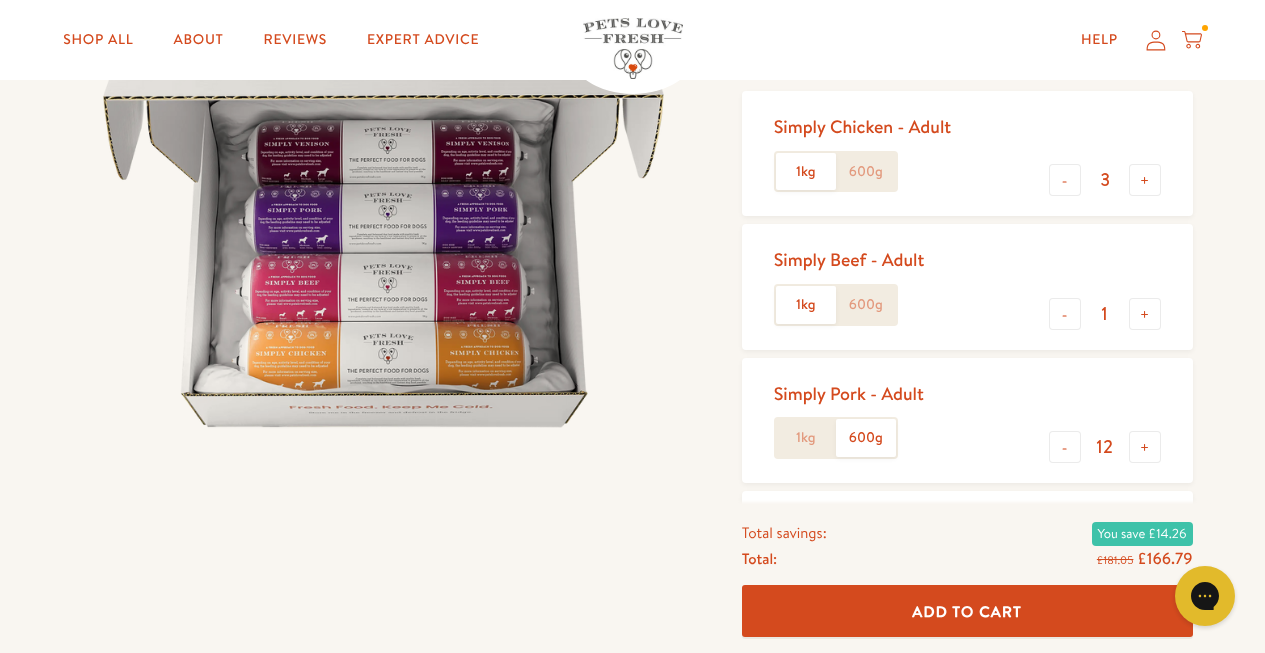 click on "1kg" 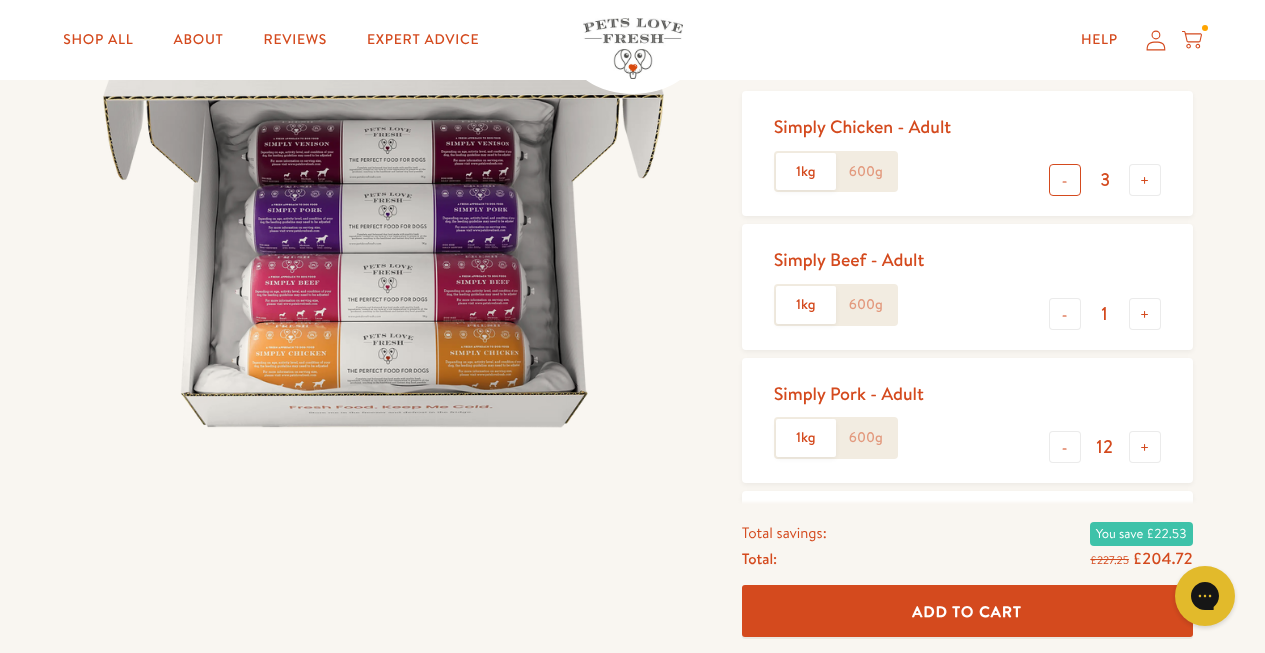 scroll, scrollTop: 1, scrollLeft: 0, axis: vertical 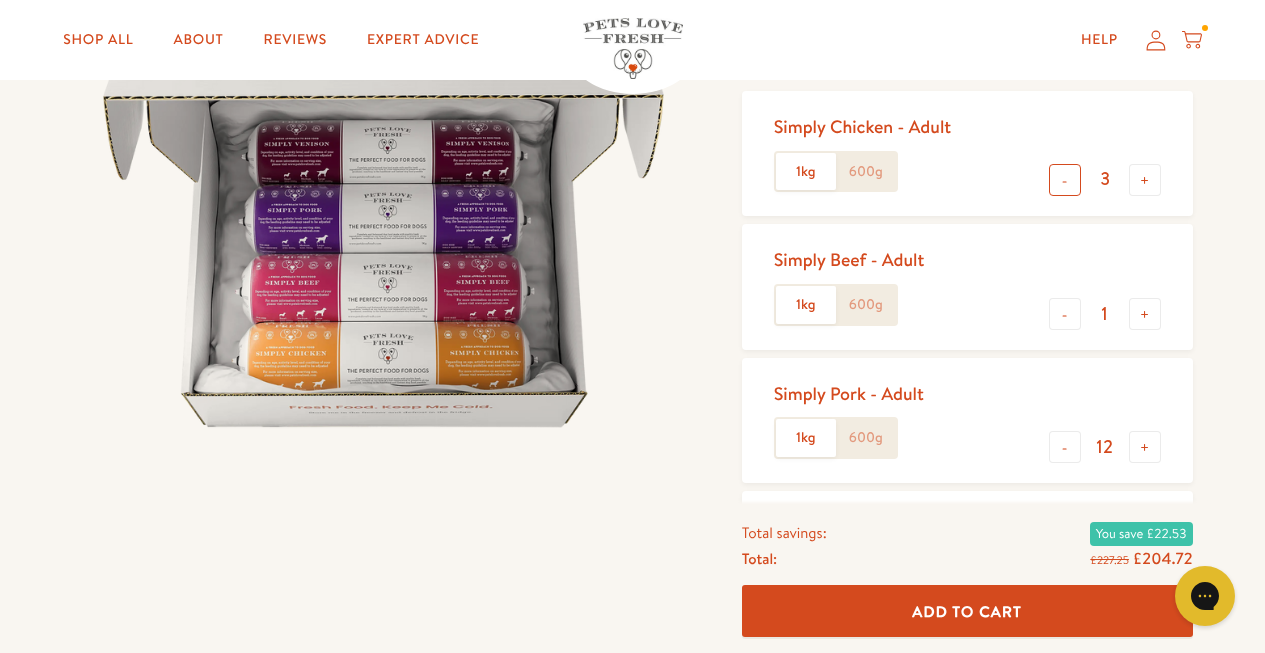 drag, startPoint x: 1119, startPoint y: 179, endPoint x: 1074, endPoint y: 182, distance: 45.099888 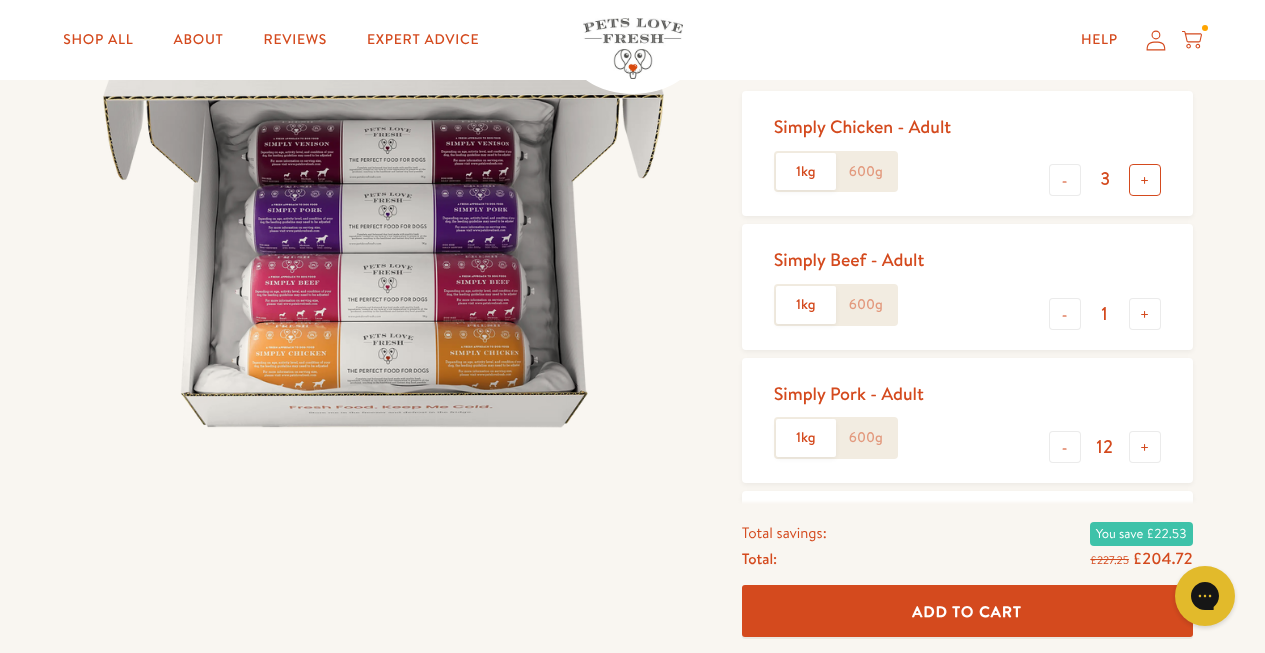 scroll, scrollTop: 0, scrollLeft: 0, axis: both 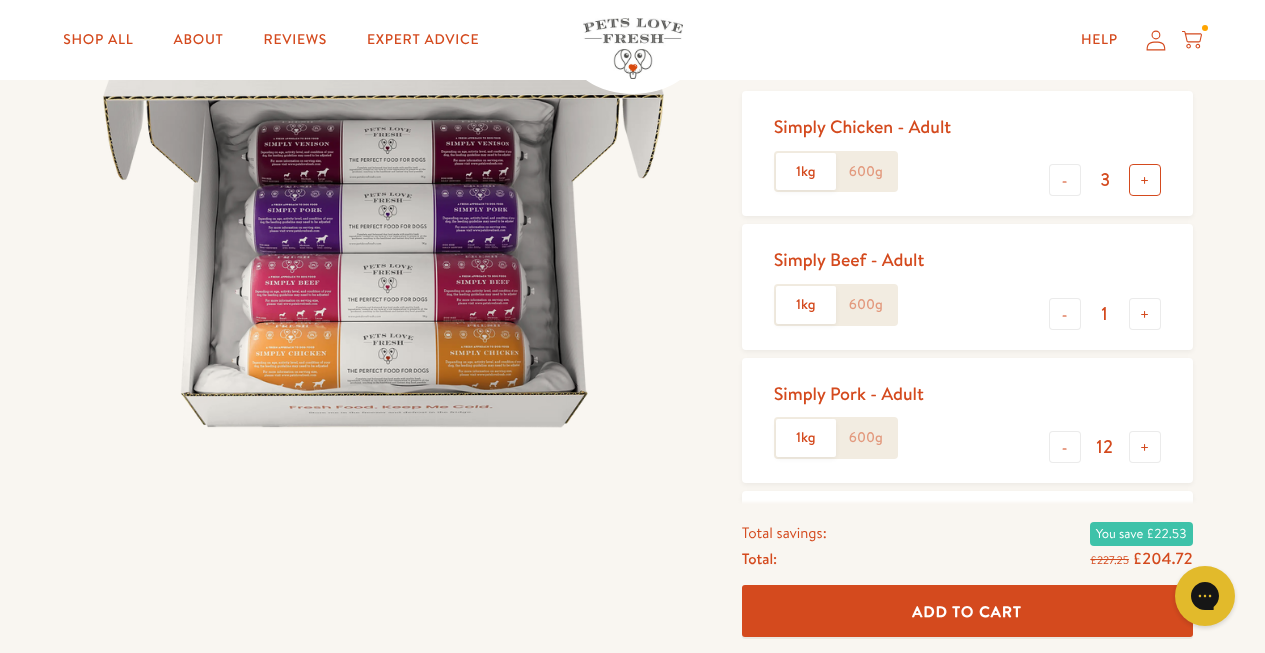 click on "+" at bounding box center [1145, 180] 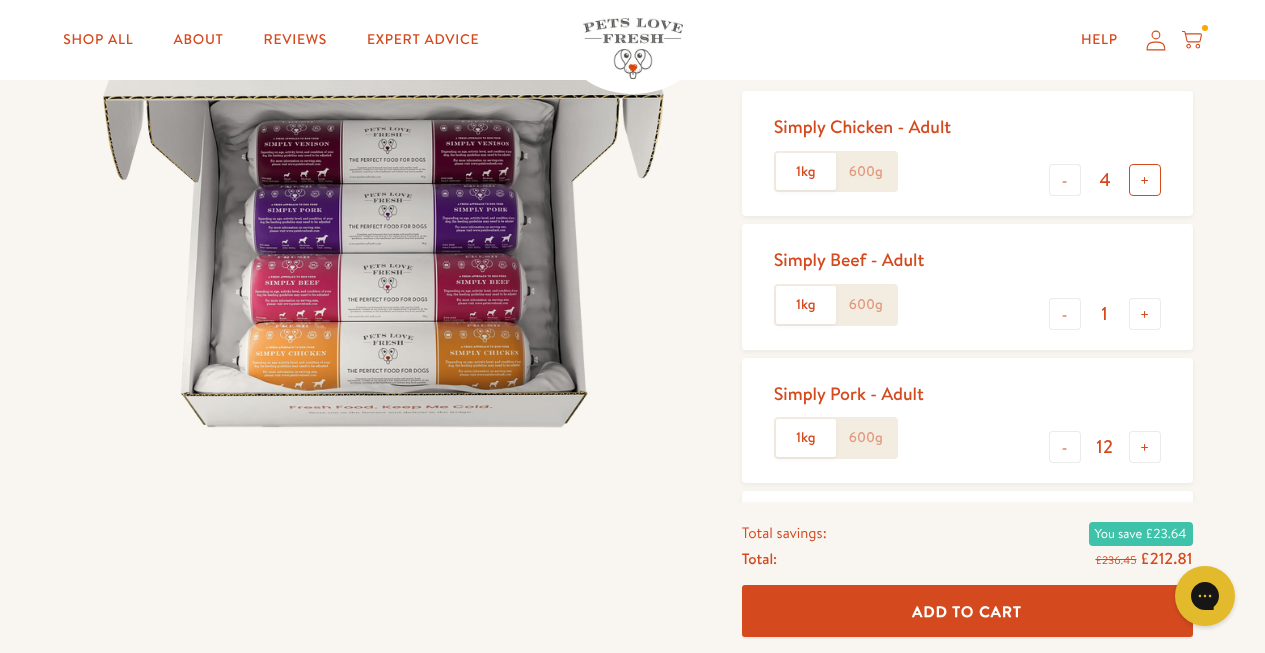 click on "+" at bounding box center (1145, 180) 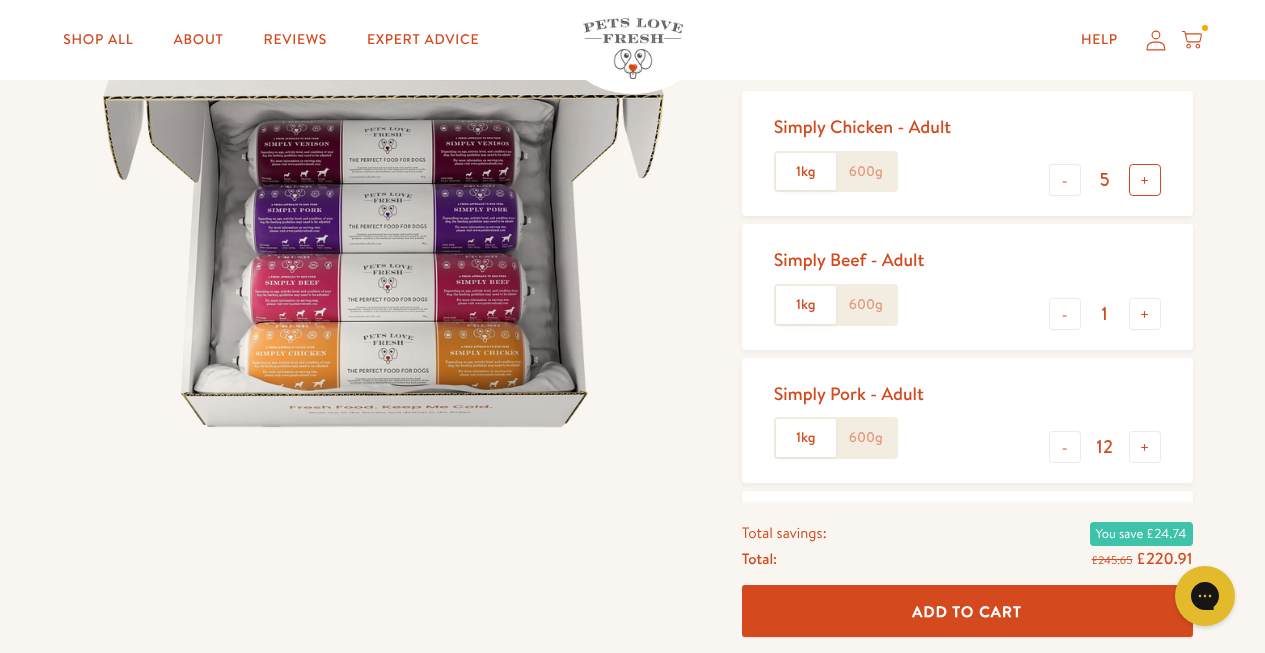 click on "+" at bounding box center (1145, 180) 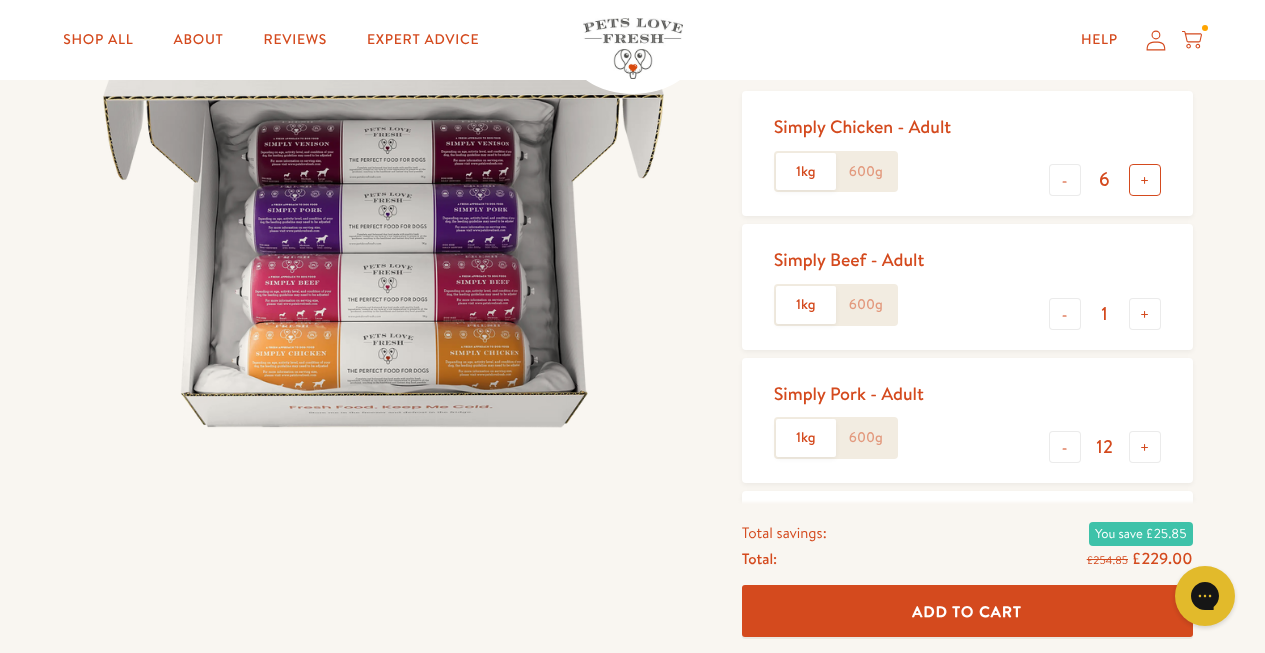 click on "+" at bounding box center [1145, 180] 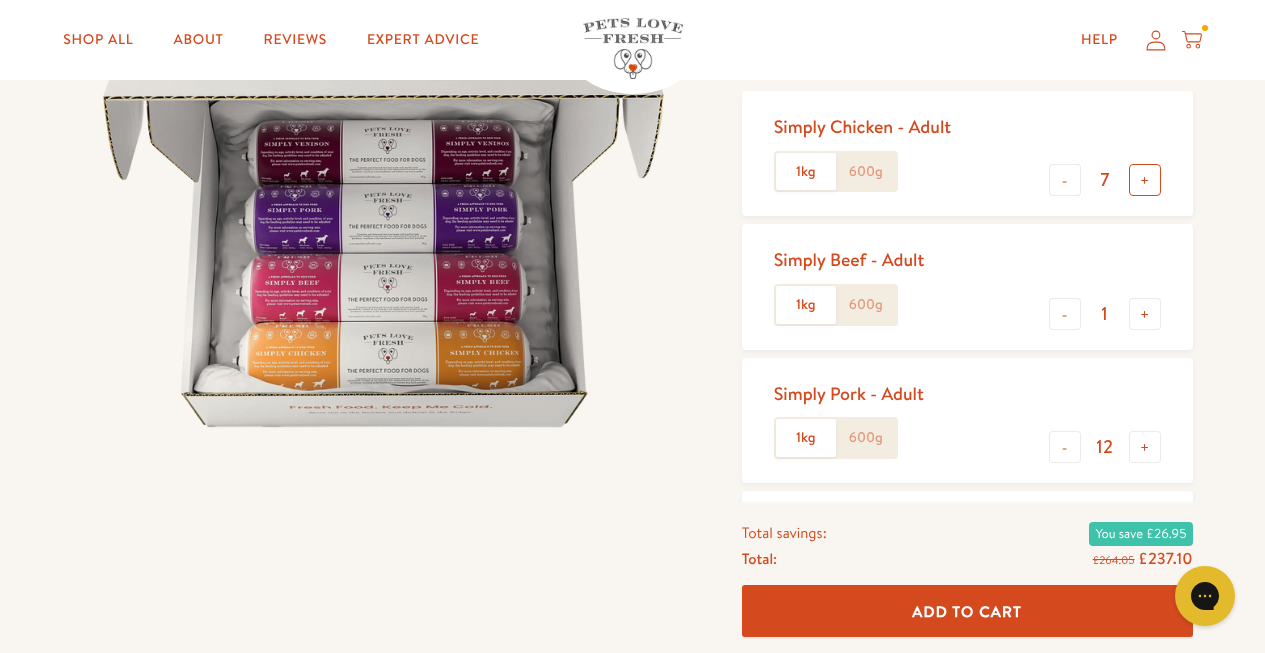 click on "+" at bounding box center (1145, 180) 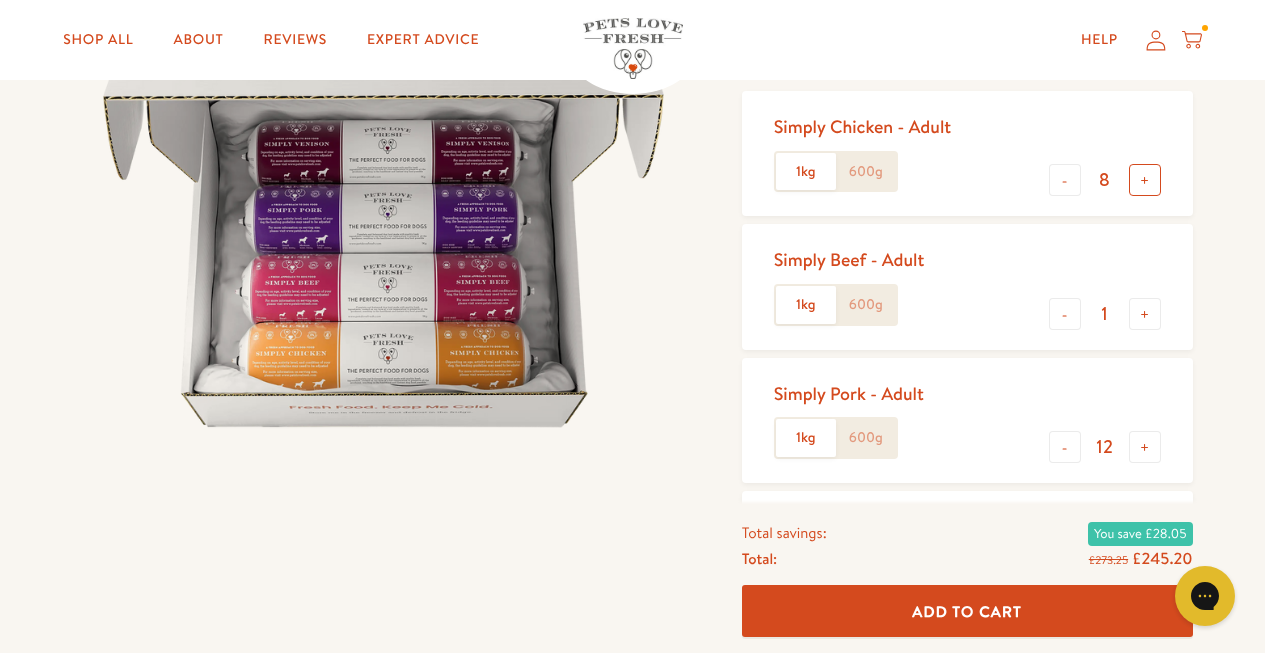 click on "+" at bounding box center (1145, 180) 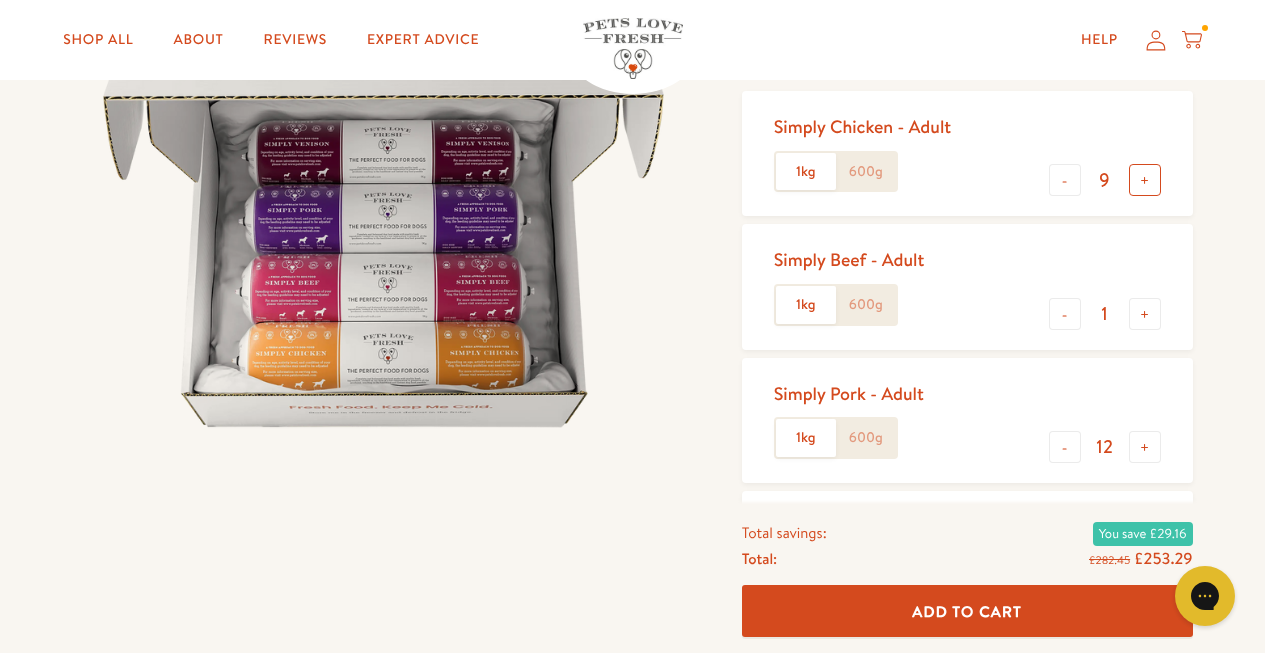 click on "+" at bounding box center [1145, 180] 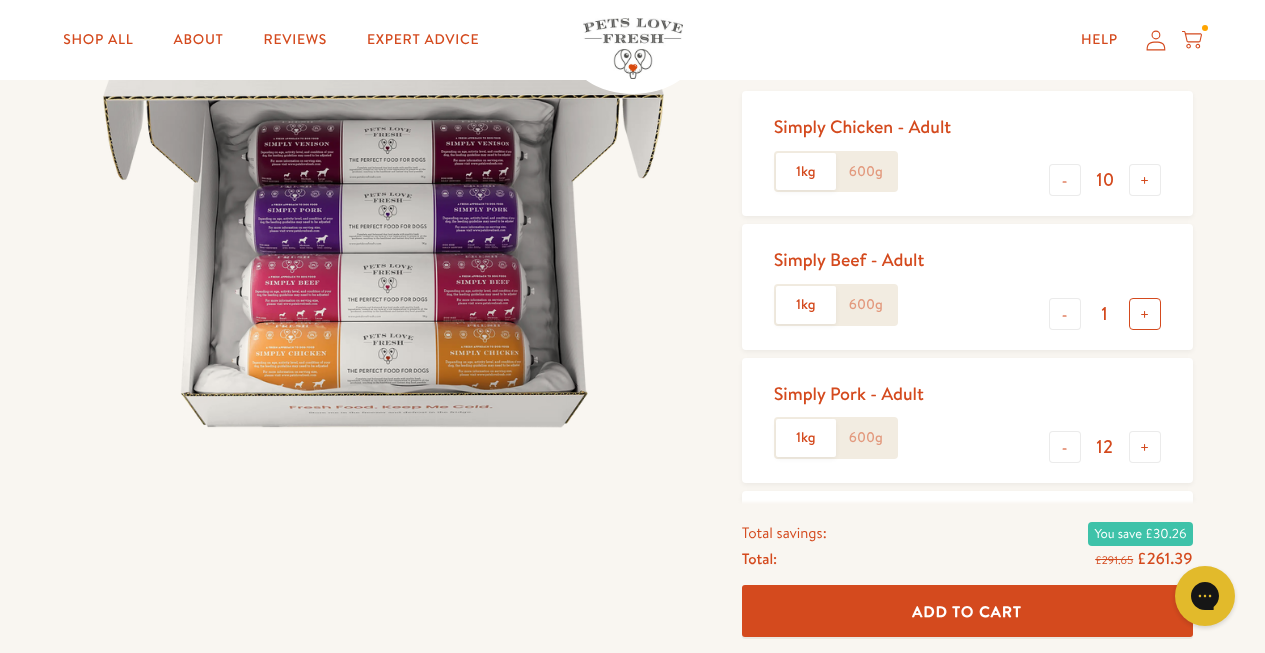 click on "+" at bounding box center (1145, 314) 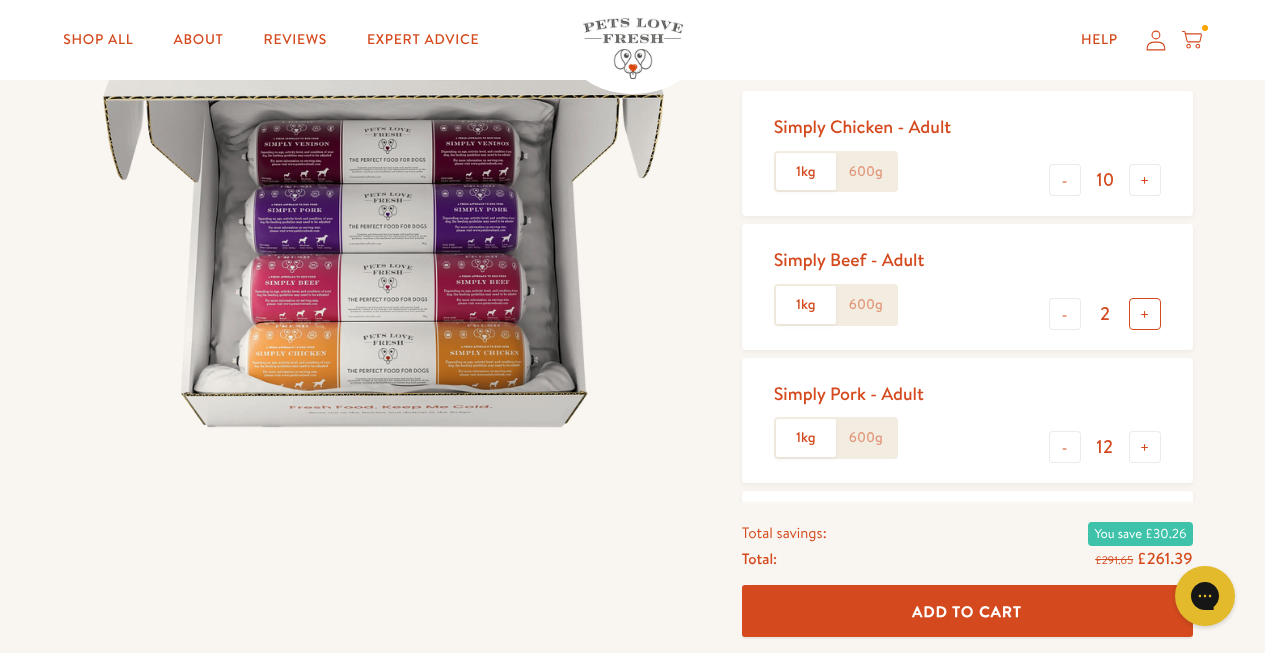 click on "+" at bounding box center (1145, 314) 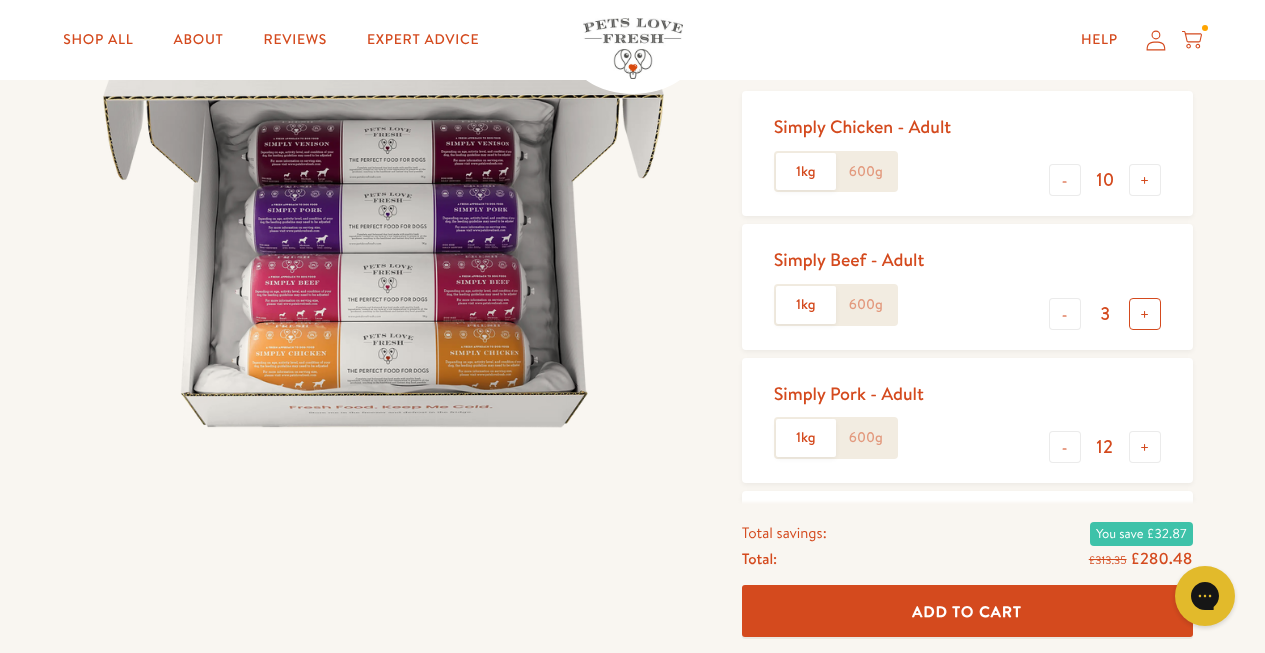 click on "+" at bounding box center [1145, 314] 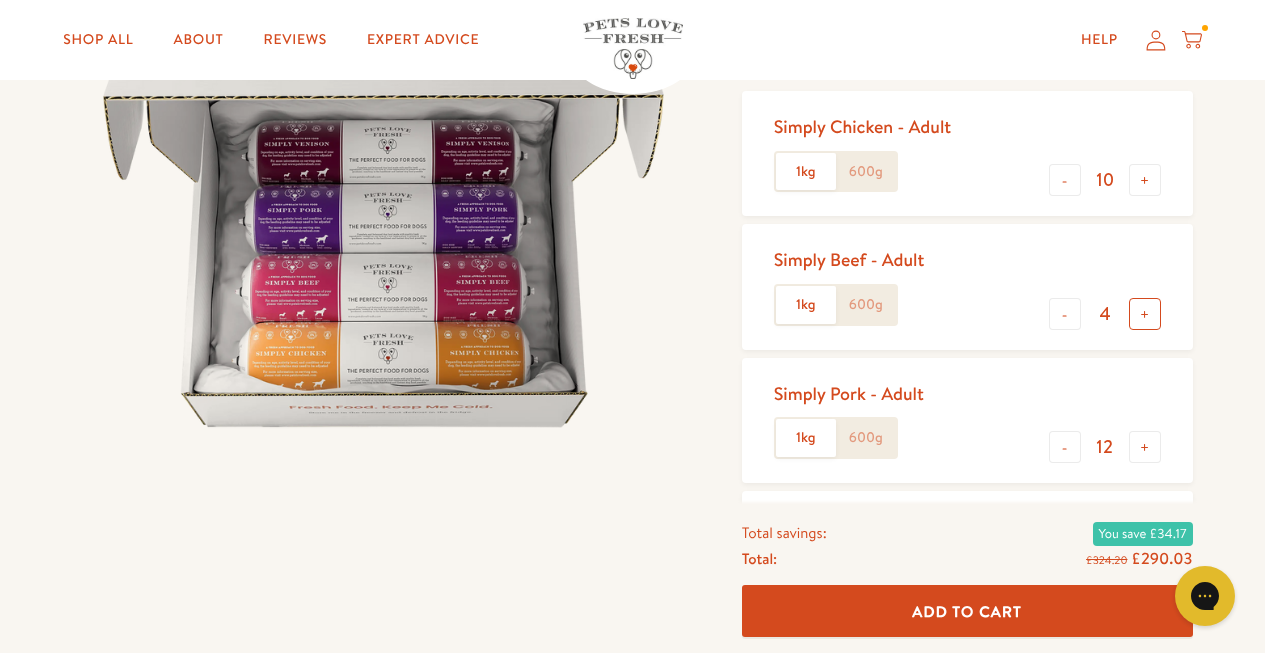 click on "+" at bounding box center (1145, 314) 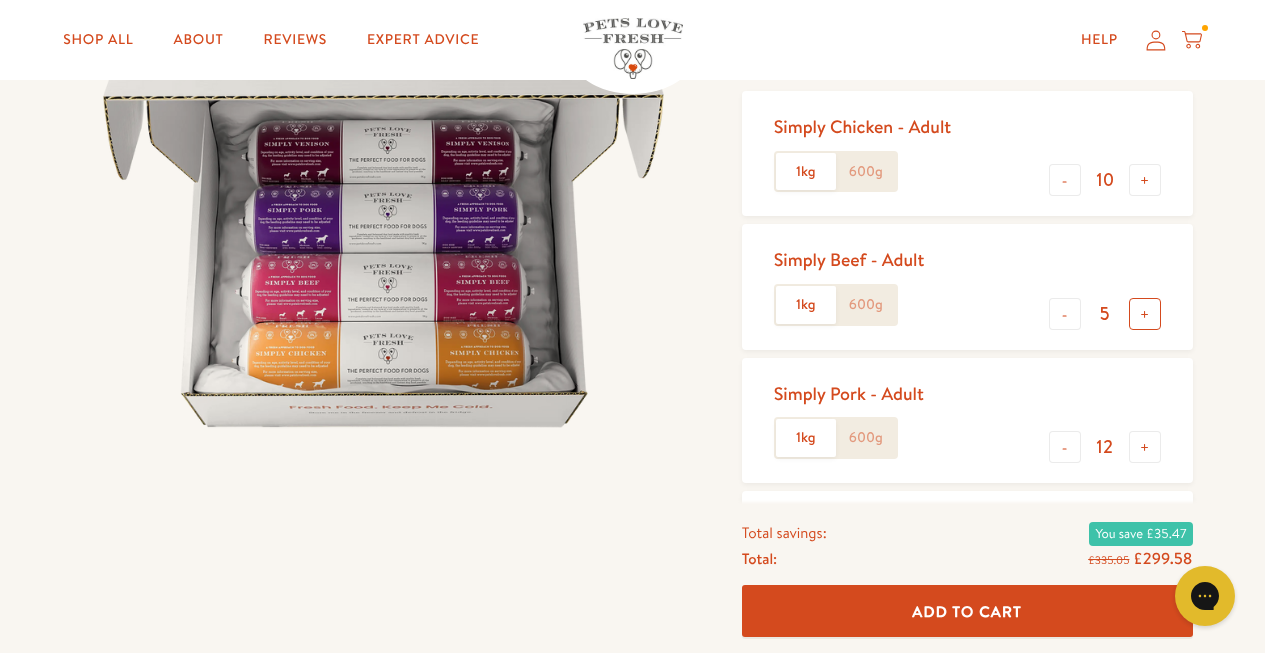 click on "+" at bounding box center [1145, 314] 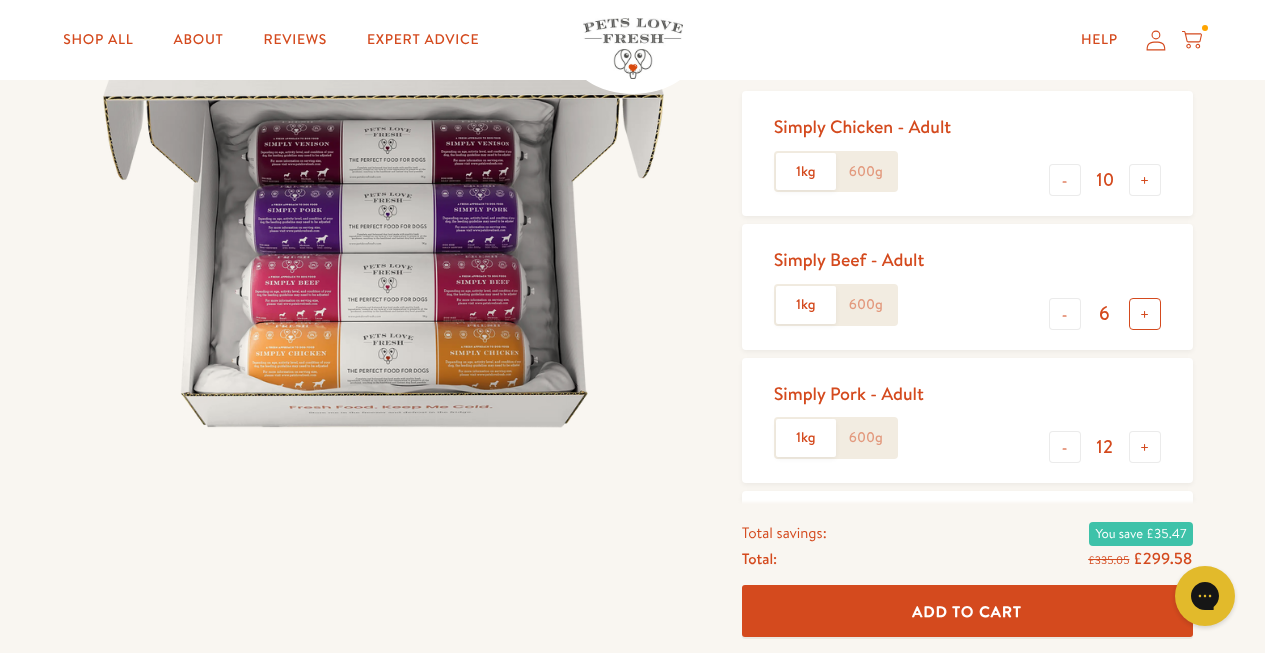 click on "+" at bounding box center (1145, 314) 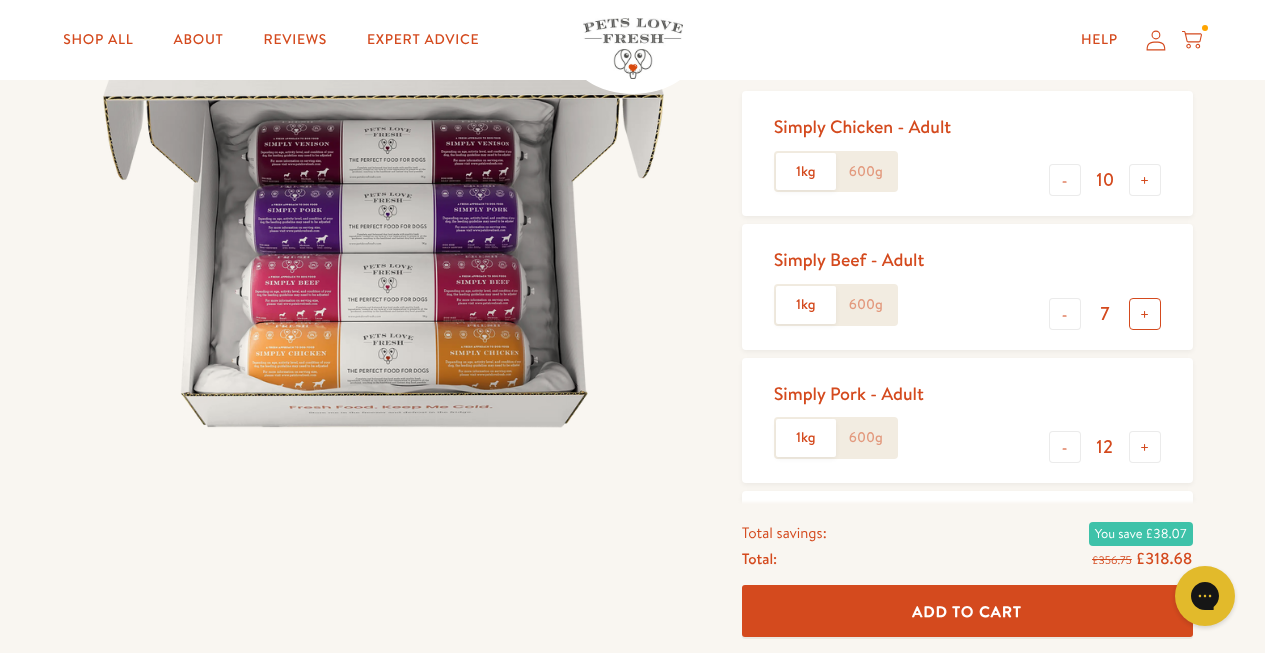 click on "+" at bounding box center [1145, 314] 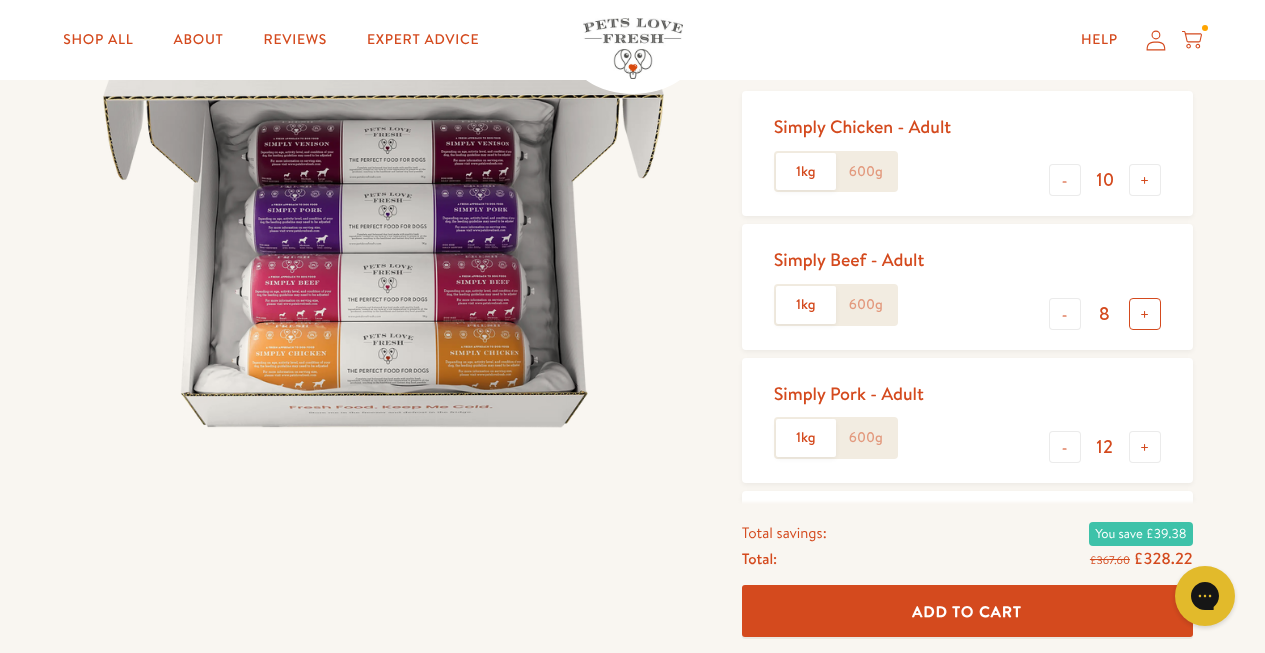 click on "+" at bounding box center (1145, 314) 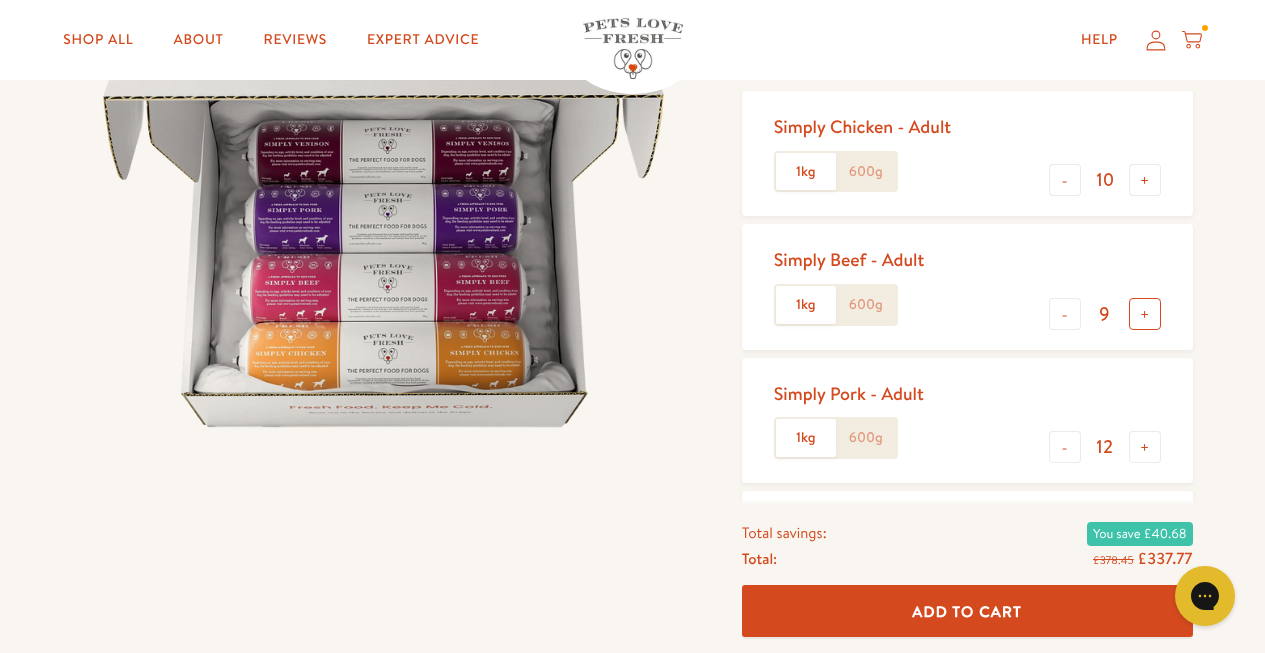click on "+" at bounding box center (1145, 314) 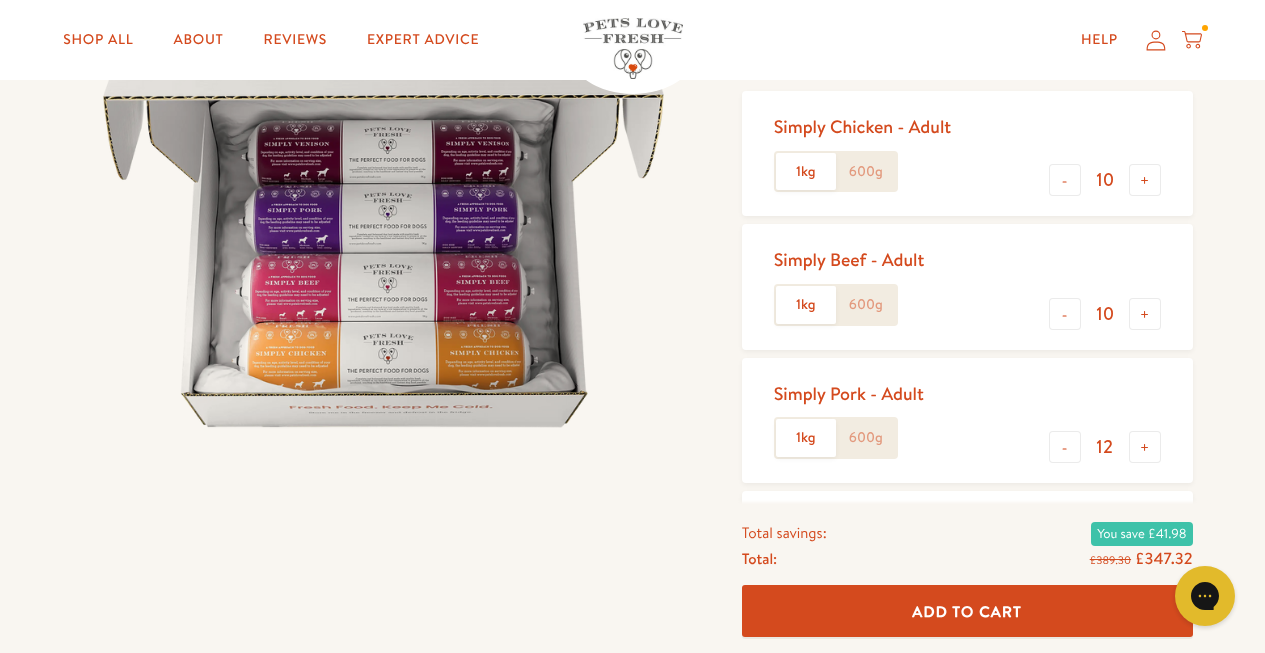 scroll, scrollTop: 484, scrollLeft: 0, axis: vertical 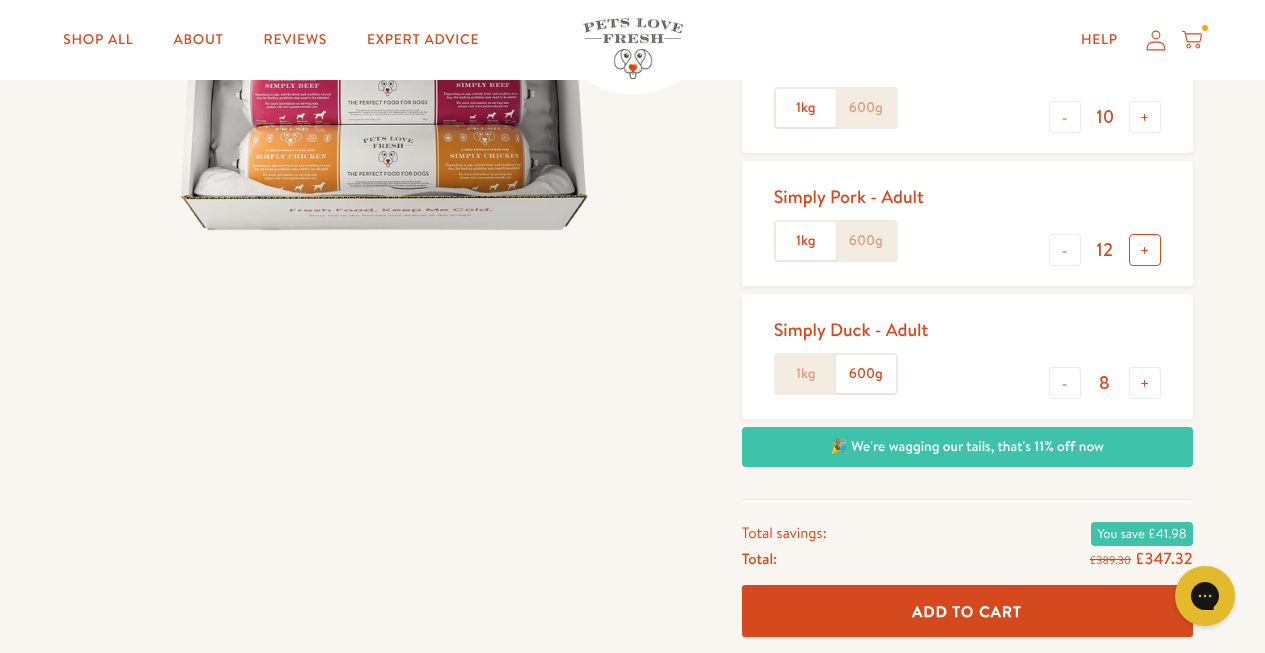 click on "+" at bounding box center [1145, 250] 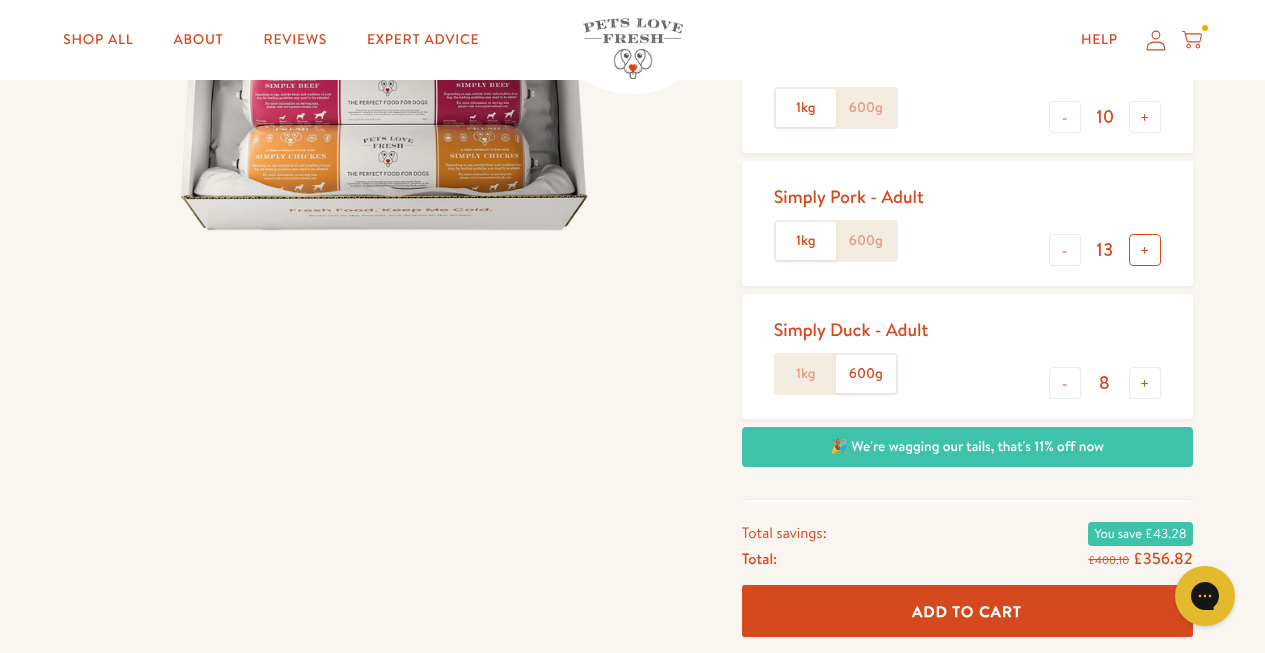 click on "+" at bounding box center [1145, 250] 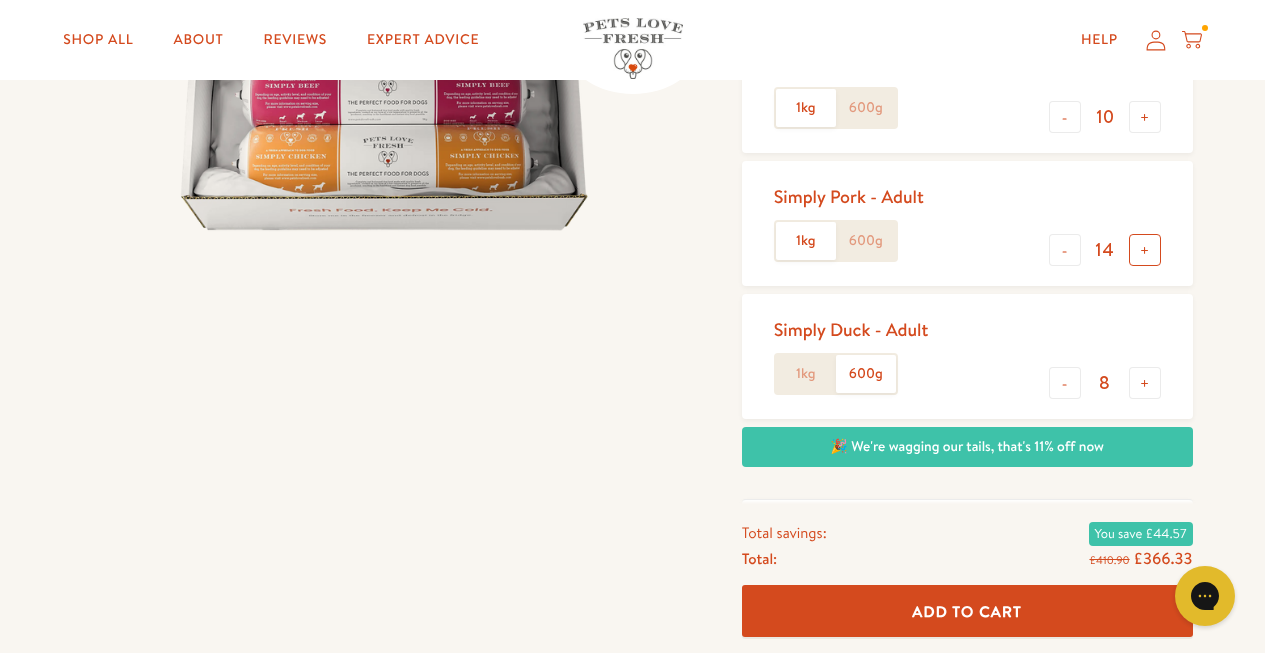 click on "+" at bounding box center [1145, 250] 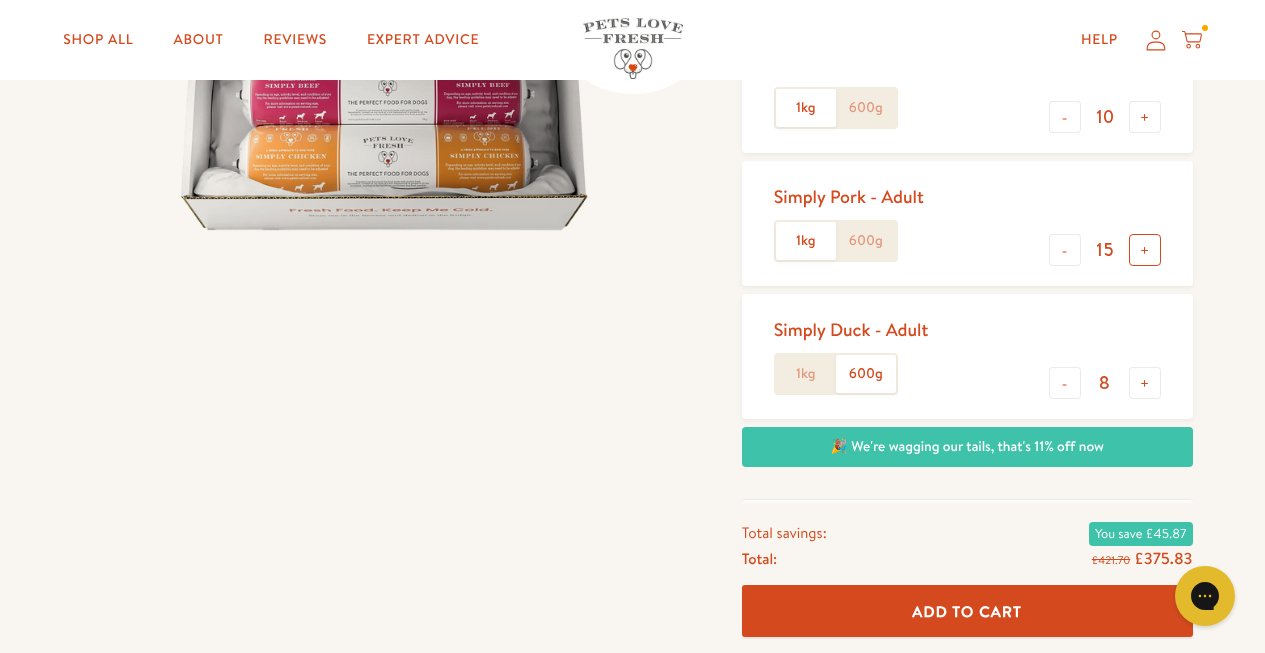 click on "+" at bounding box center (1145, 250) 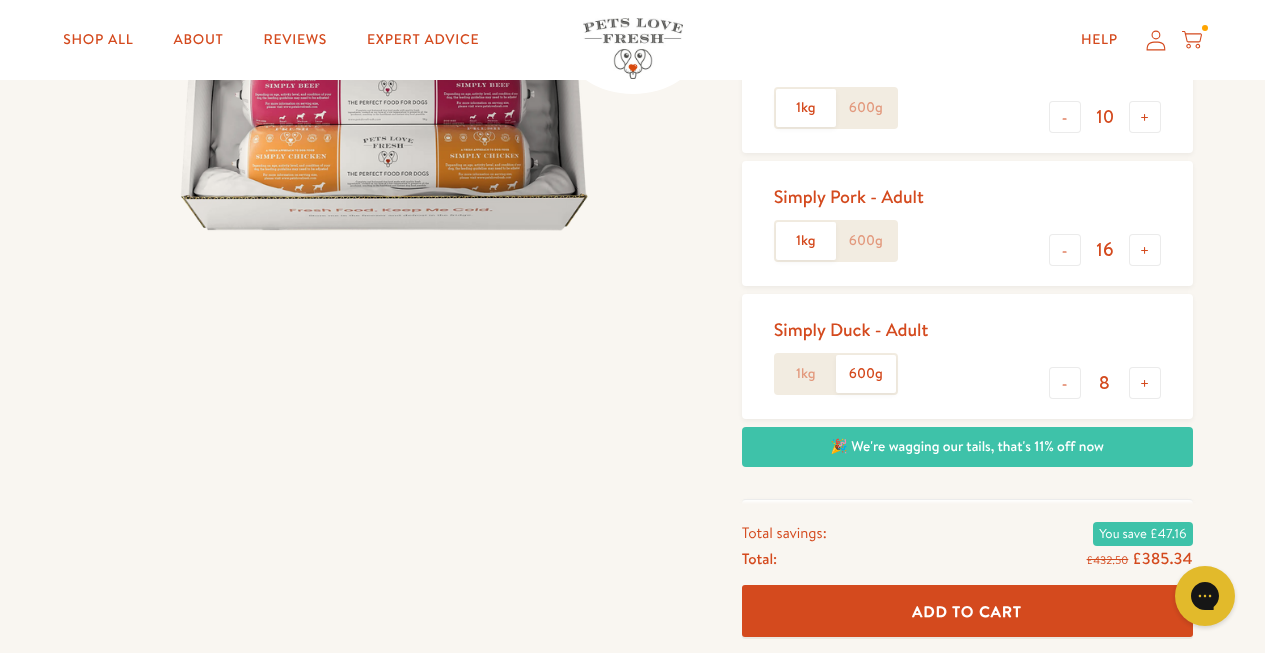 click on "16" at bounding box center (1105, 250) 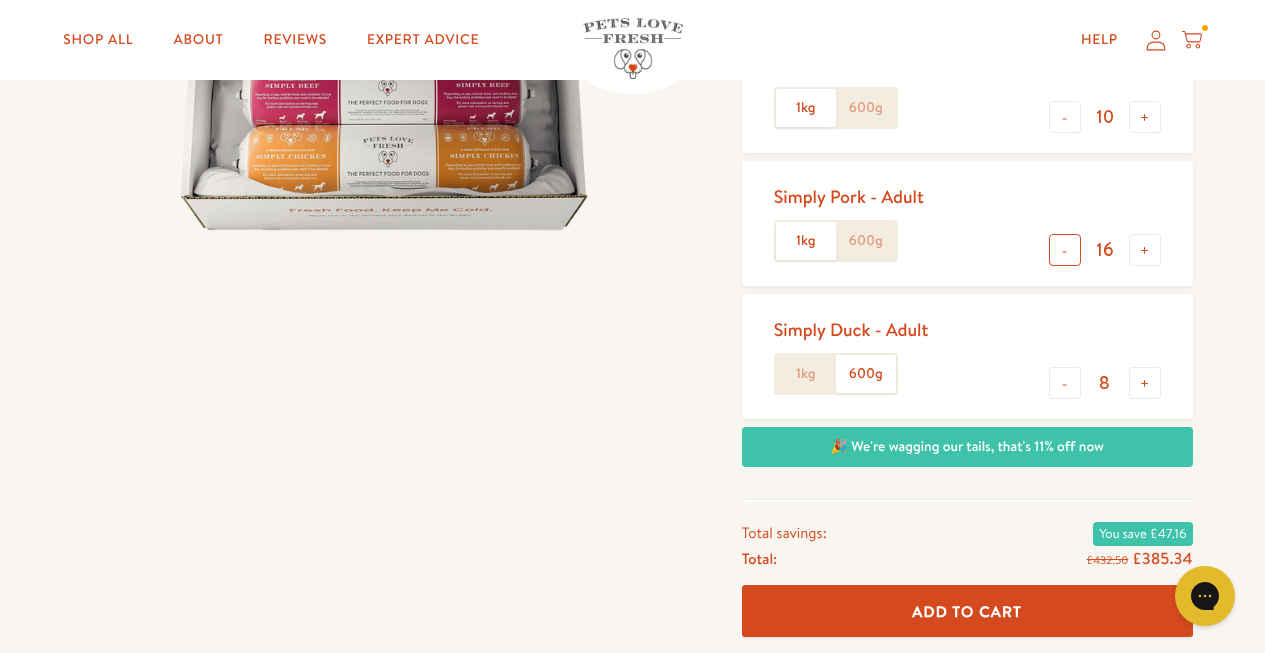 click on "-" at bounding box center [1065, 250] 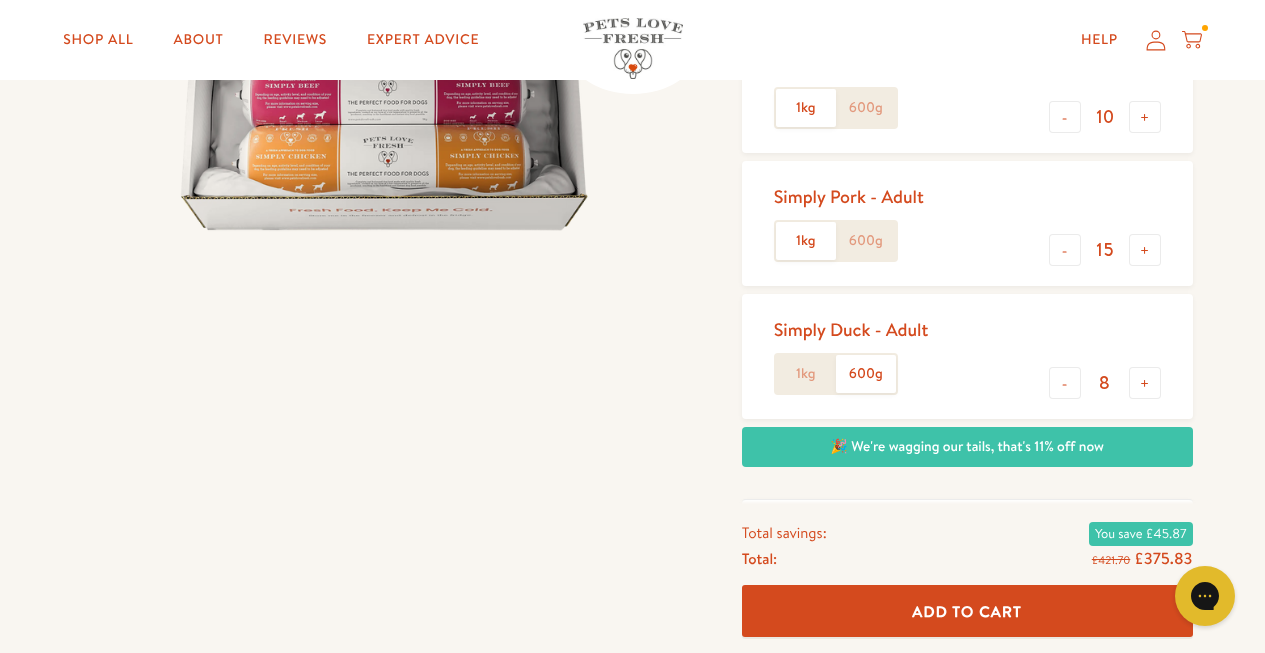 click on "1kg" 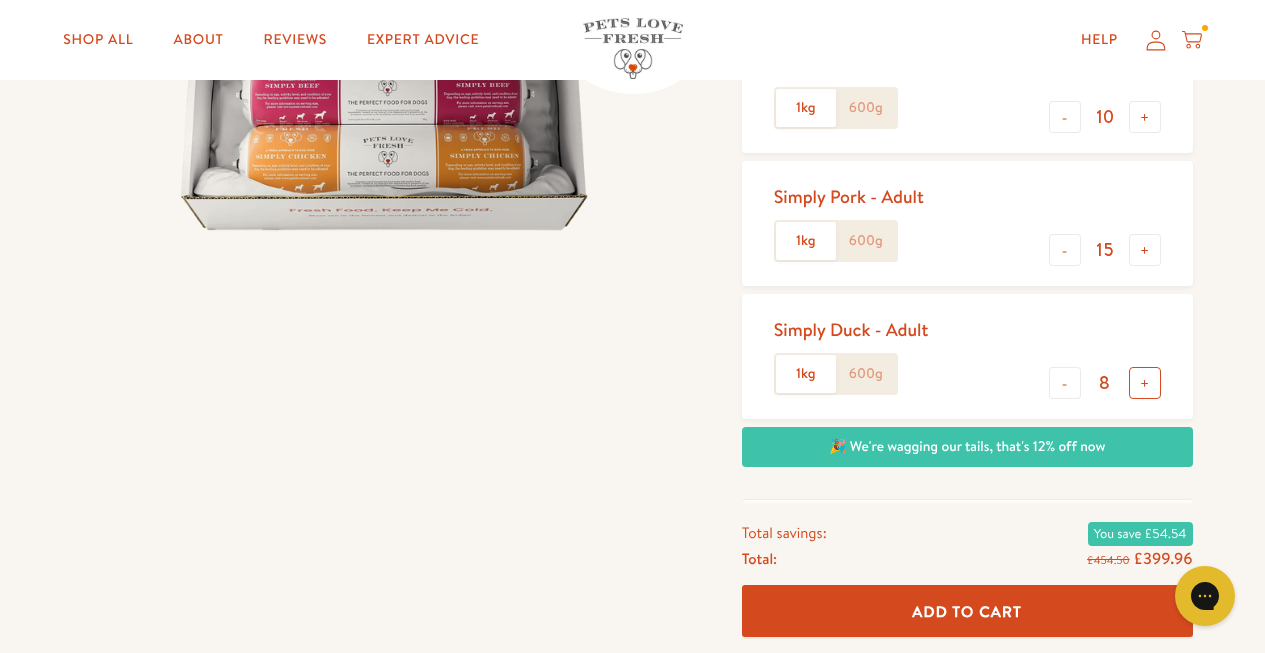 click on "+" at bounding box center (1145, 383) 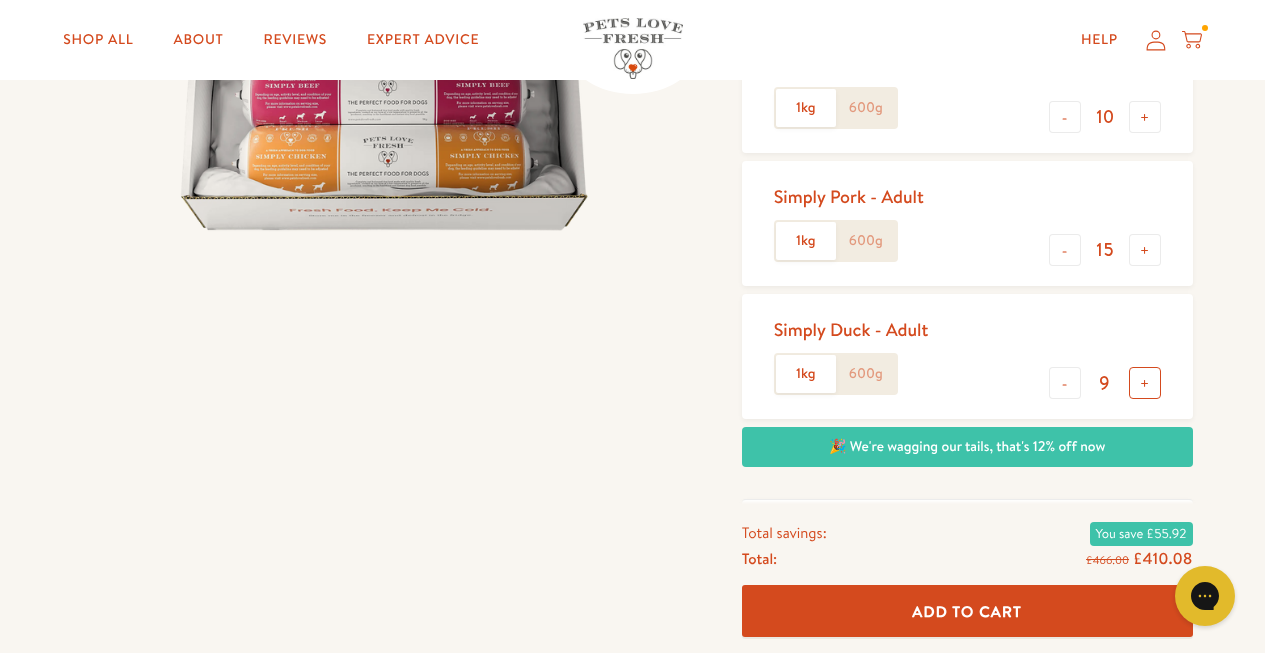 click on "+" at bounding box center (1145, 383) 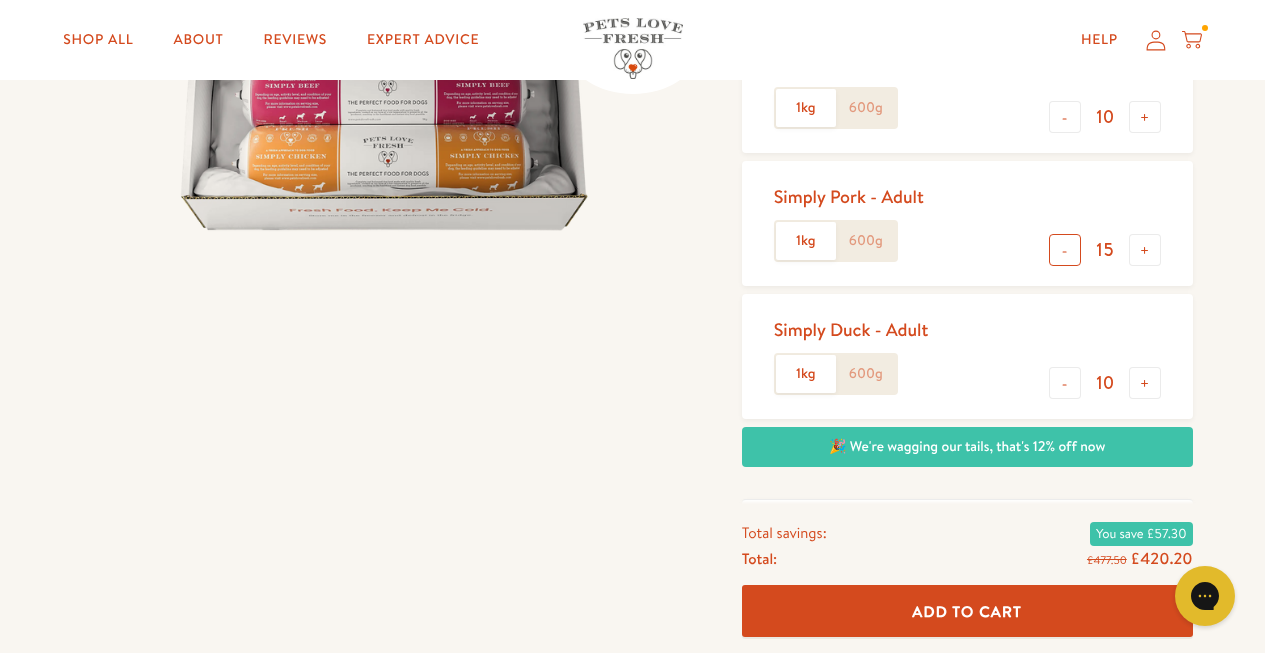 click on "-" at bounding box center (1065, 250) 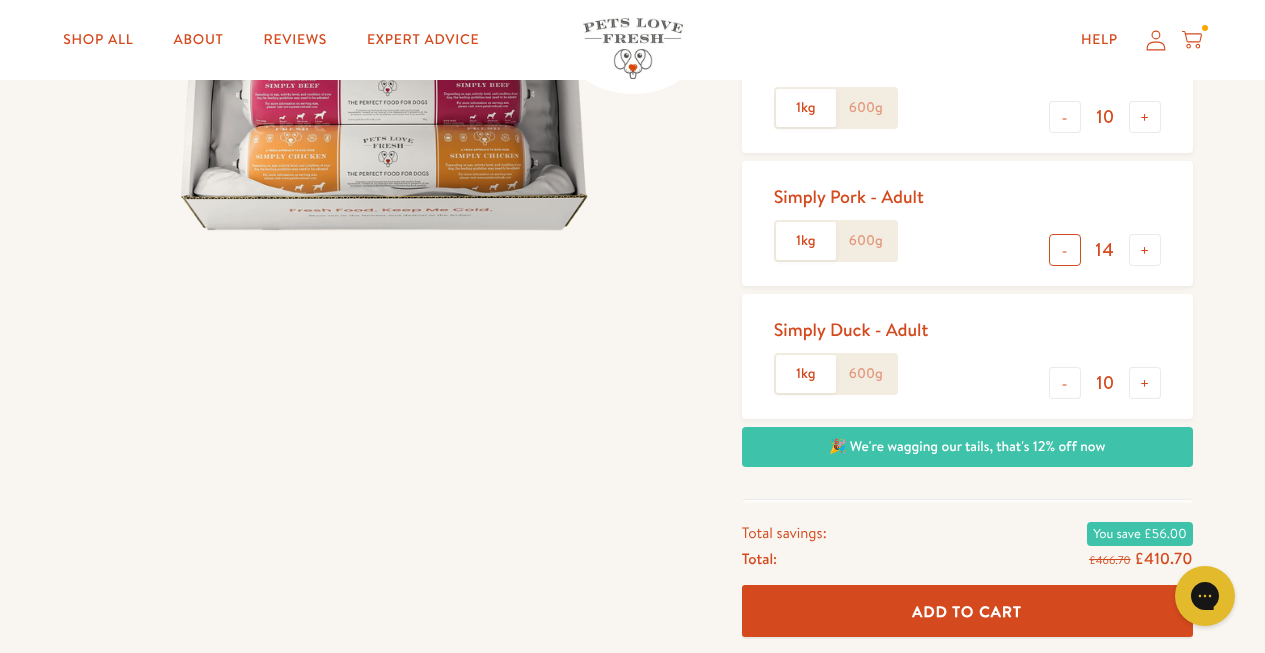 click on "-" at bounding box center [1065, 250] 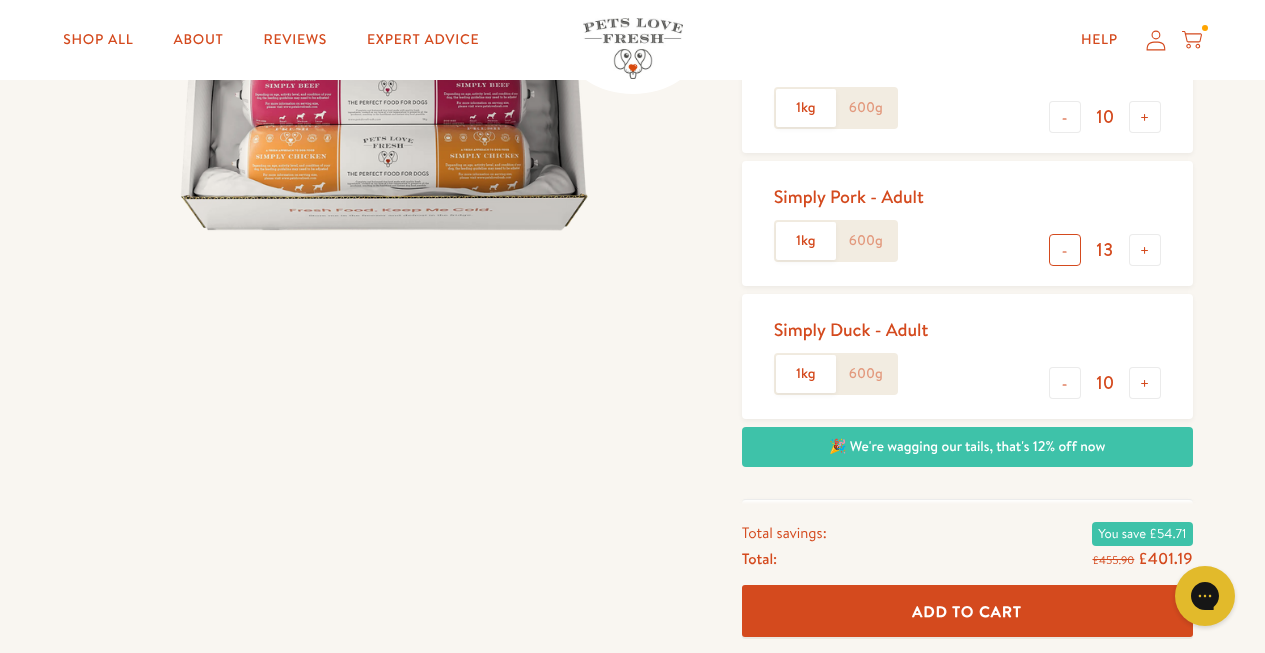 click on "-" at bounding box center (1065, 250) 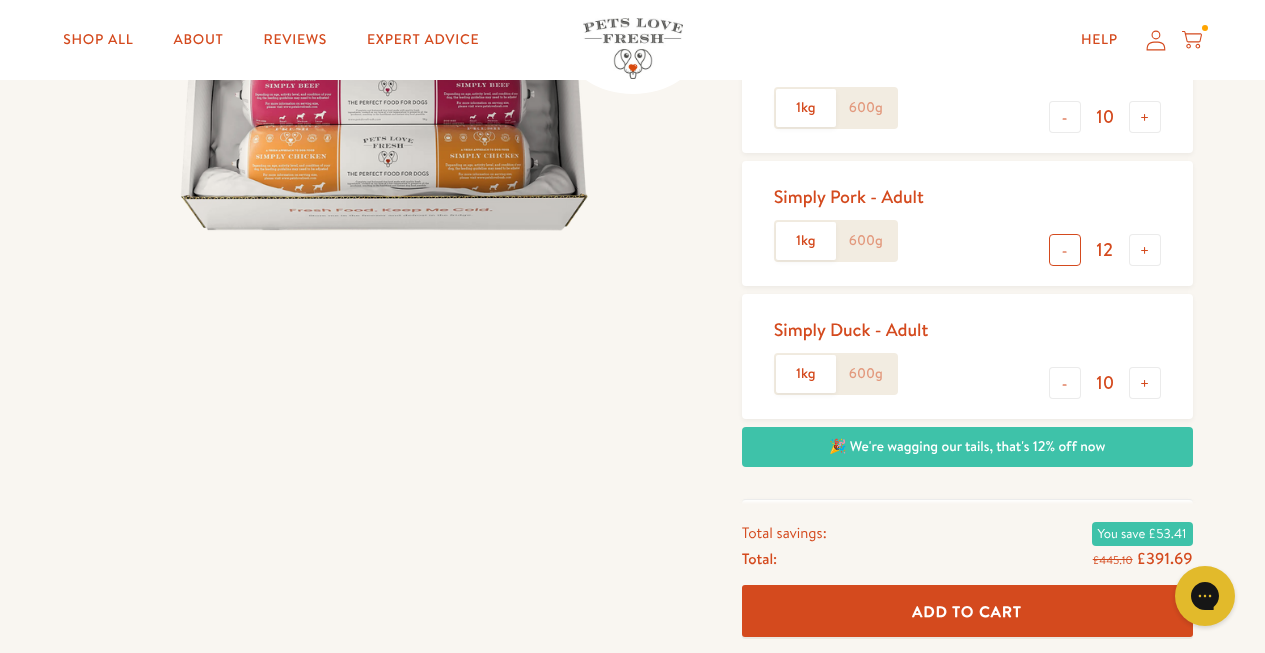 click on "-" at bounding box center (1065, 250) 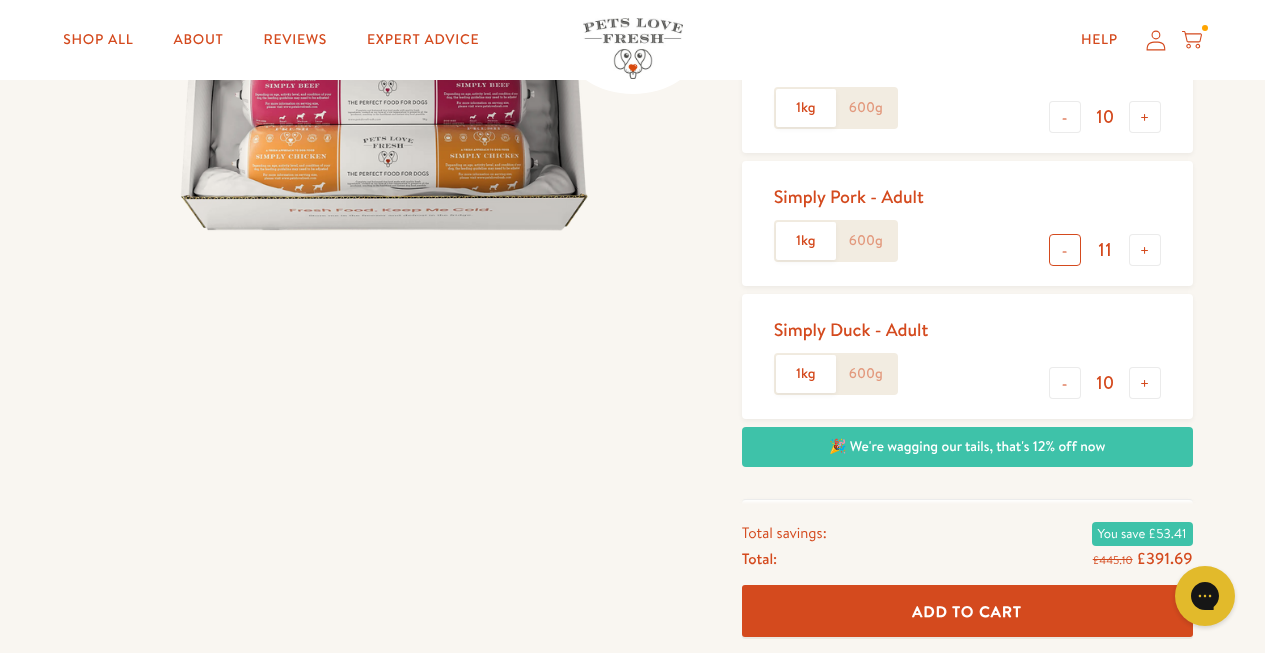 click on "-" at bounding box center (1065, 250) 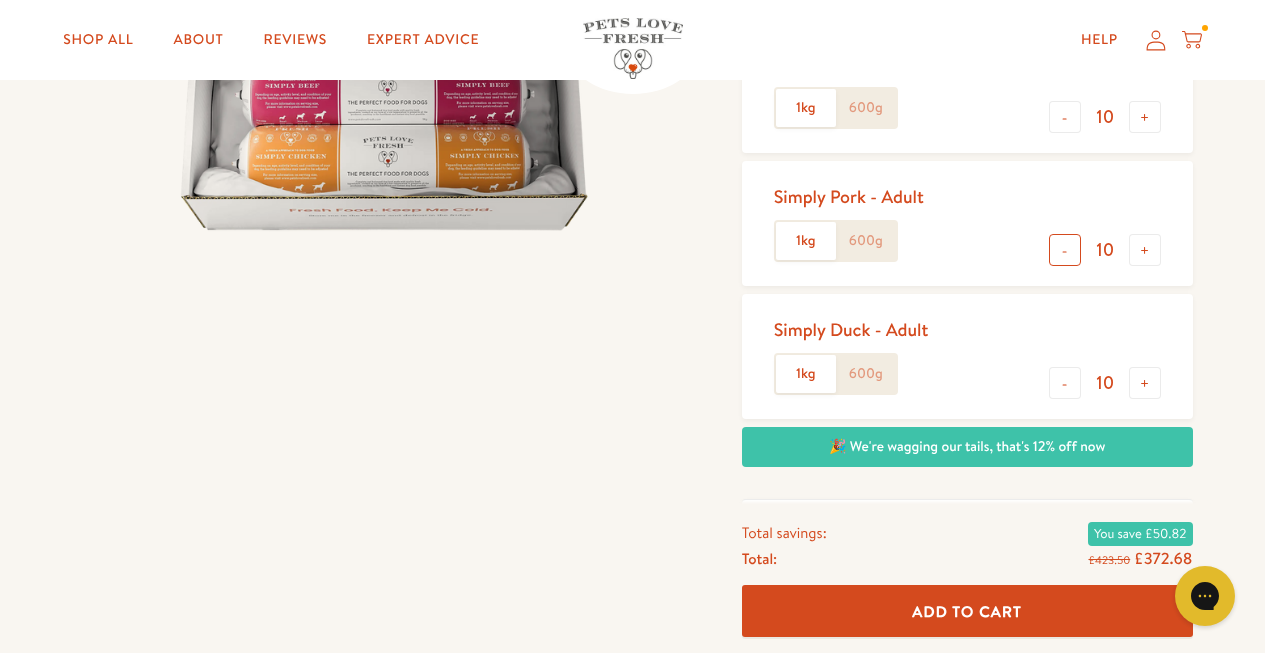 click on "-" at bounding box center [1065, 250] 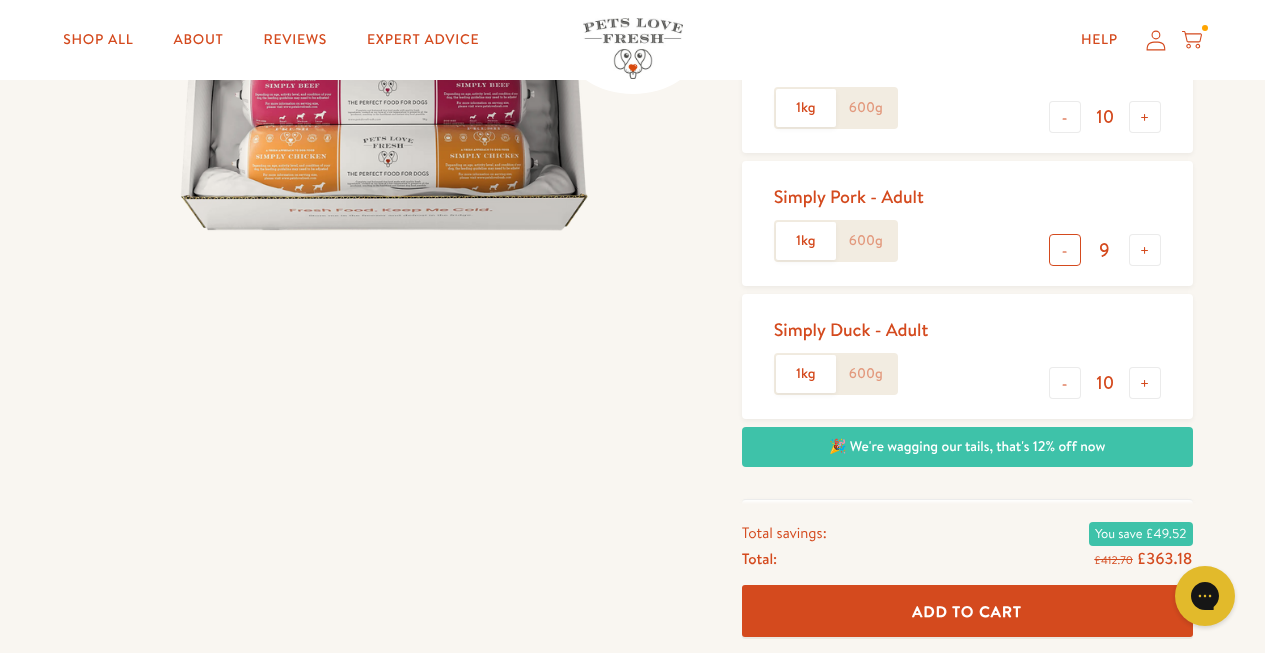click on "-" at bounding box center (1065, 250) 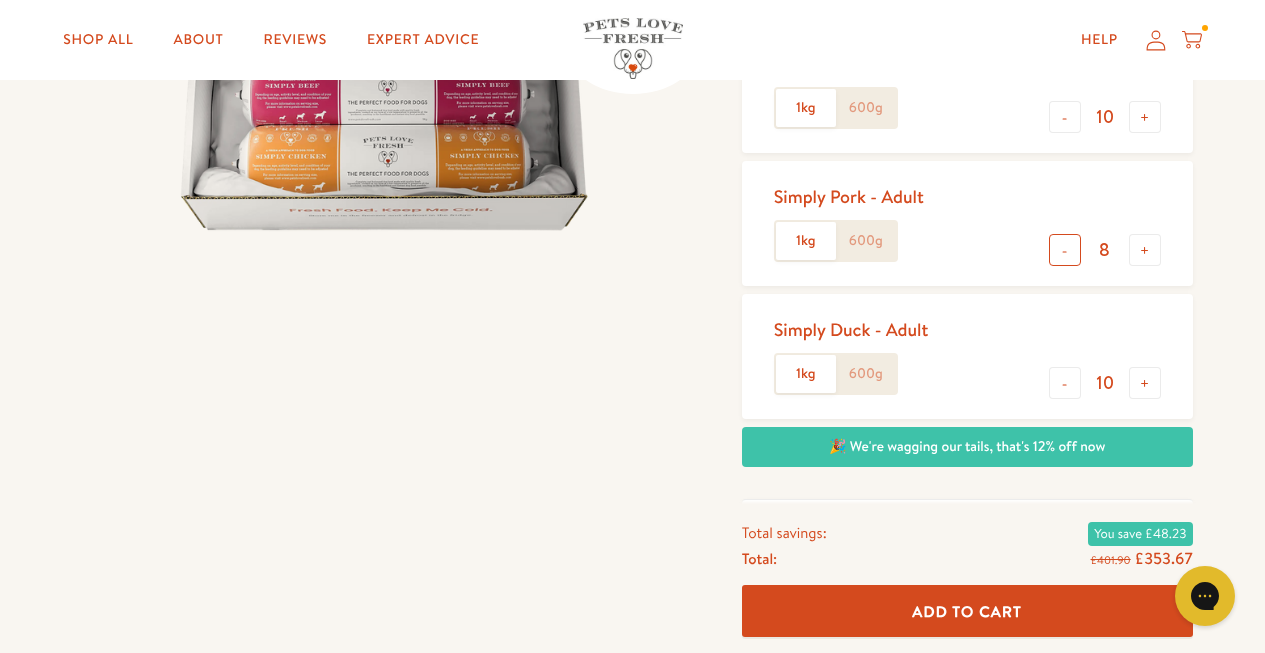 click on "-" at bounding box center (1065, 250) 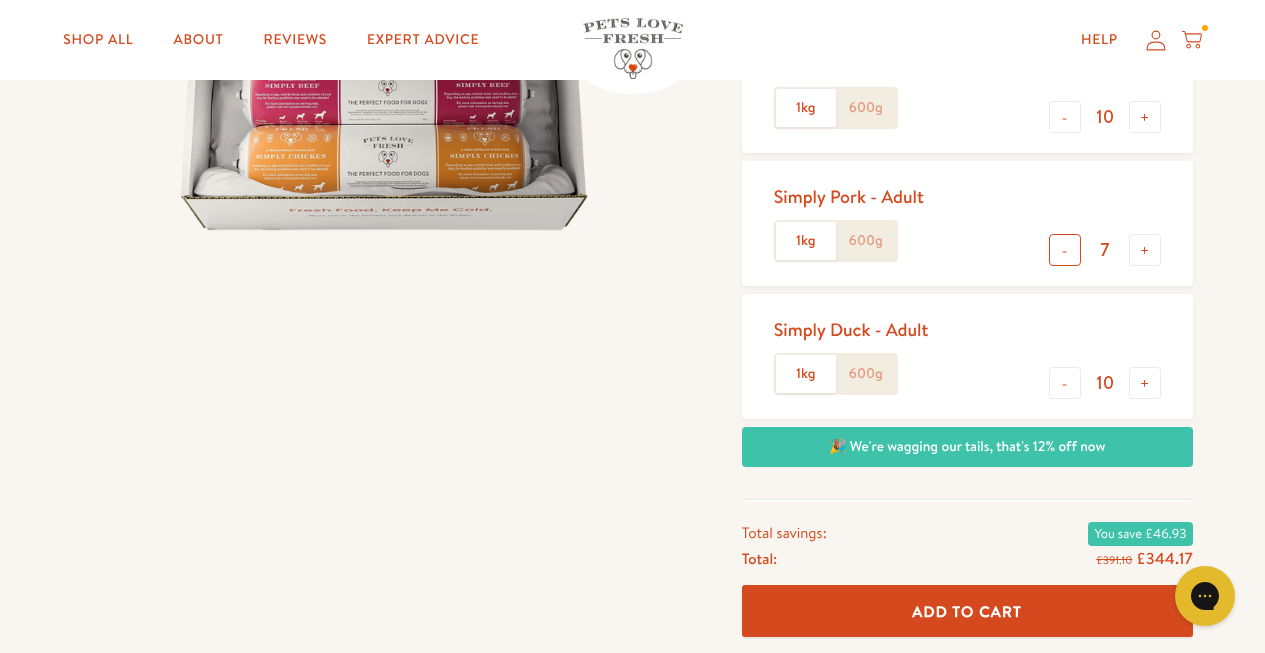 click on "-" at bounding box center (1065, 250) 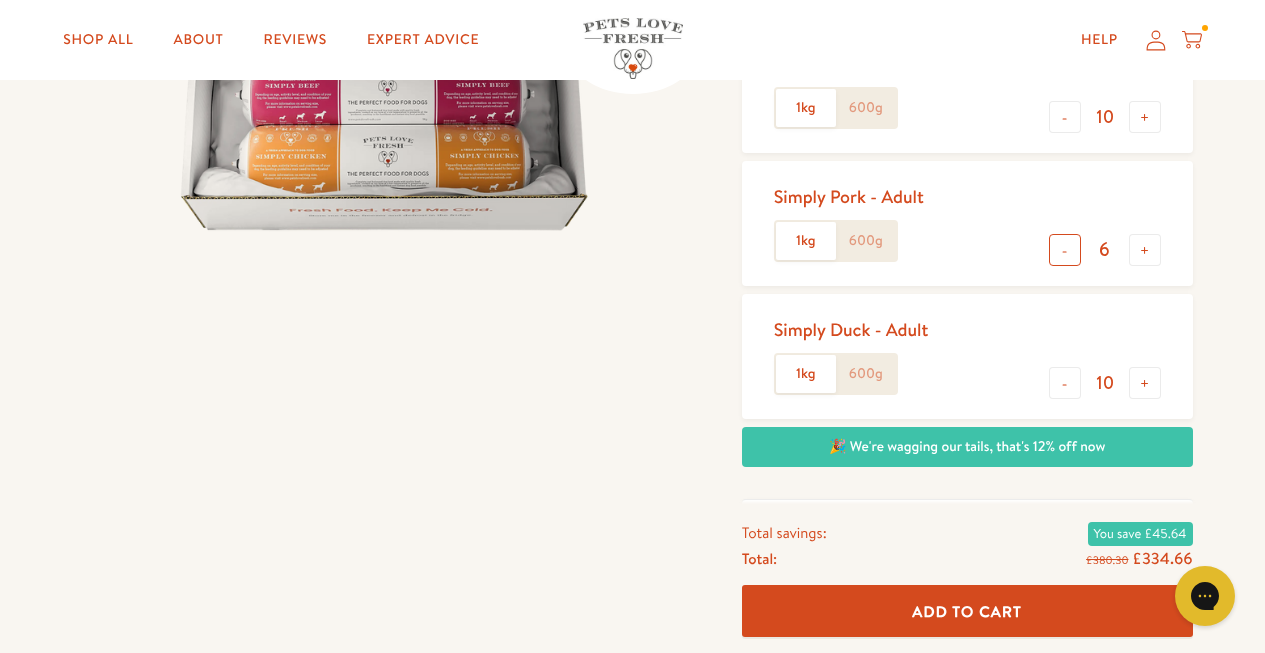 click on "-" at bounding box center (1065, 250) 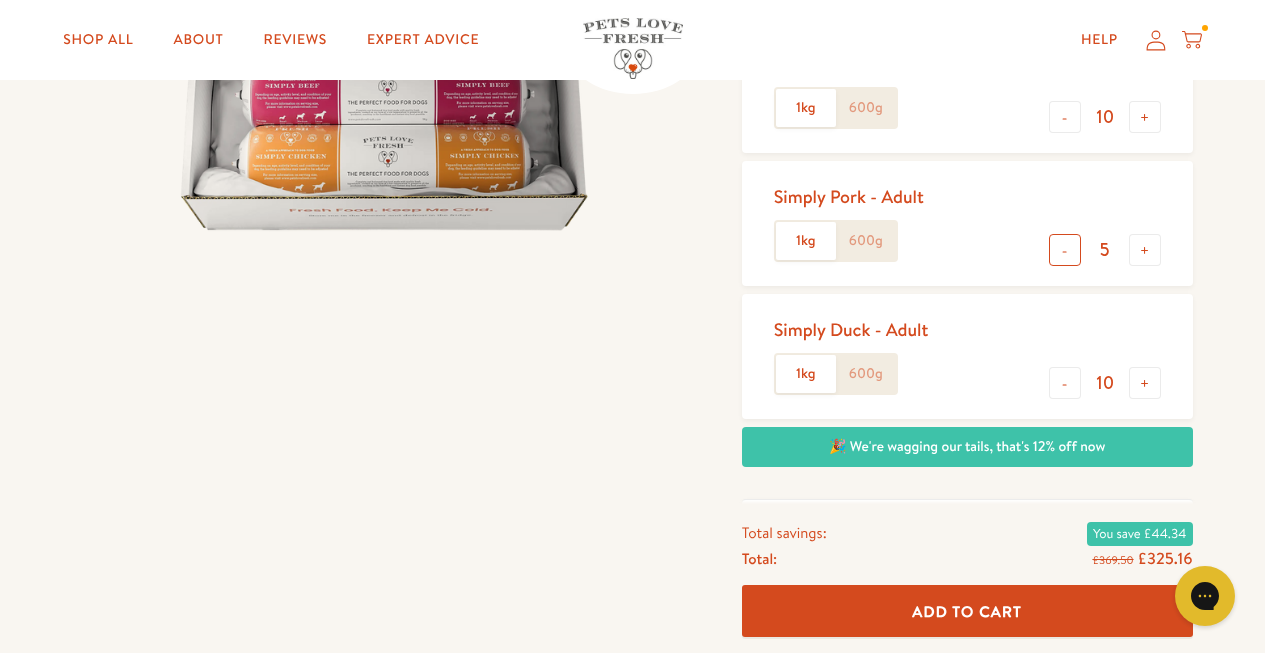 click on "-" at bounding box center (1065, 250) 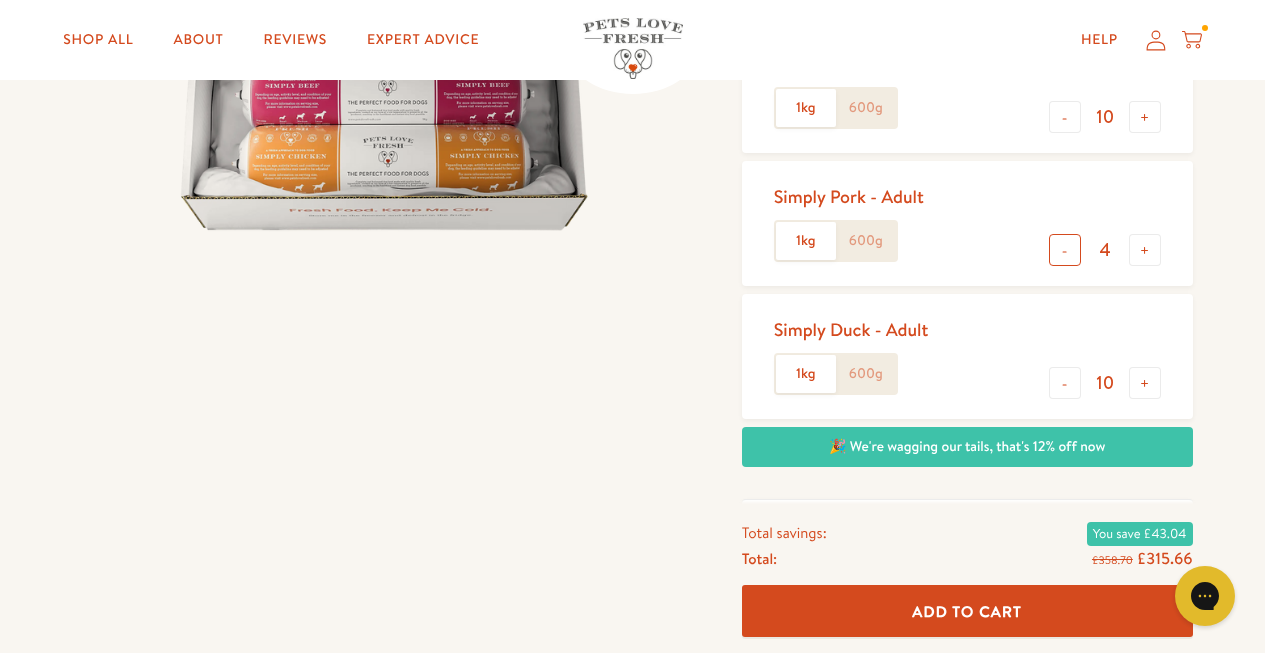 click on "-" at bounding box center [1065, 250] 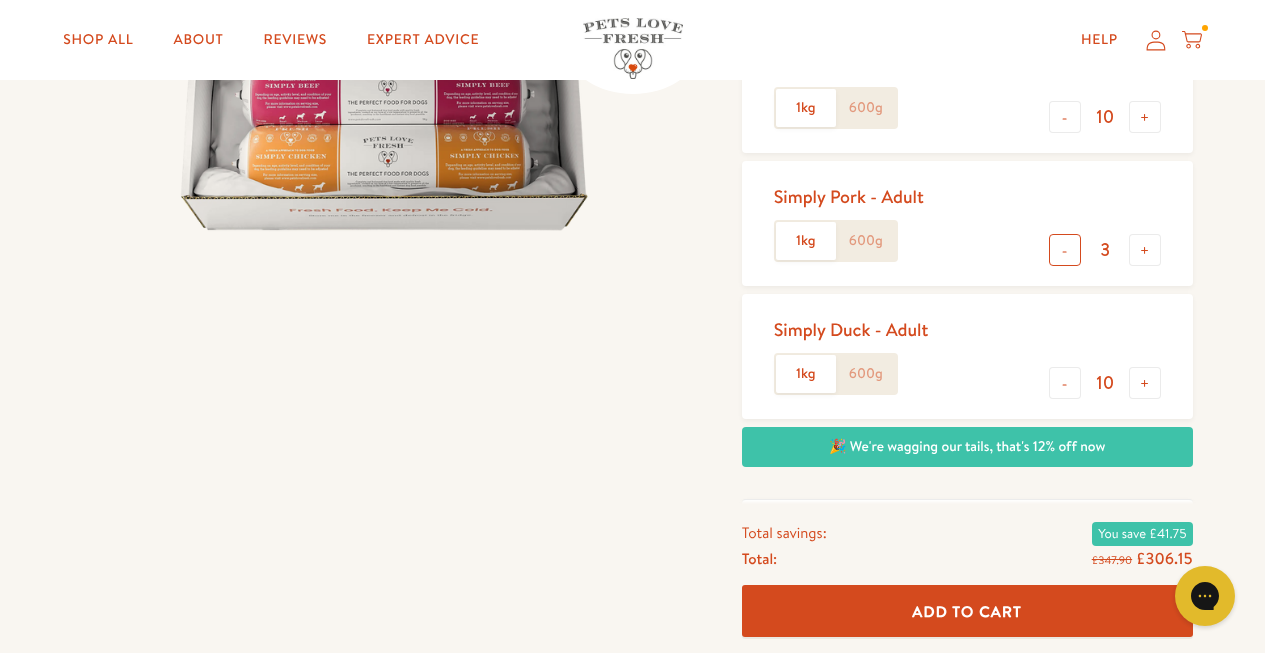 click on "-" at bounding box center (1065, 250) 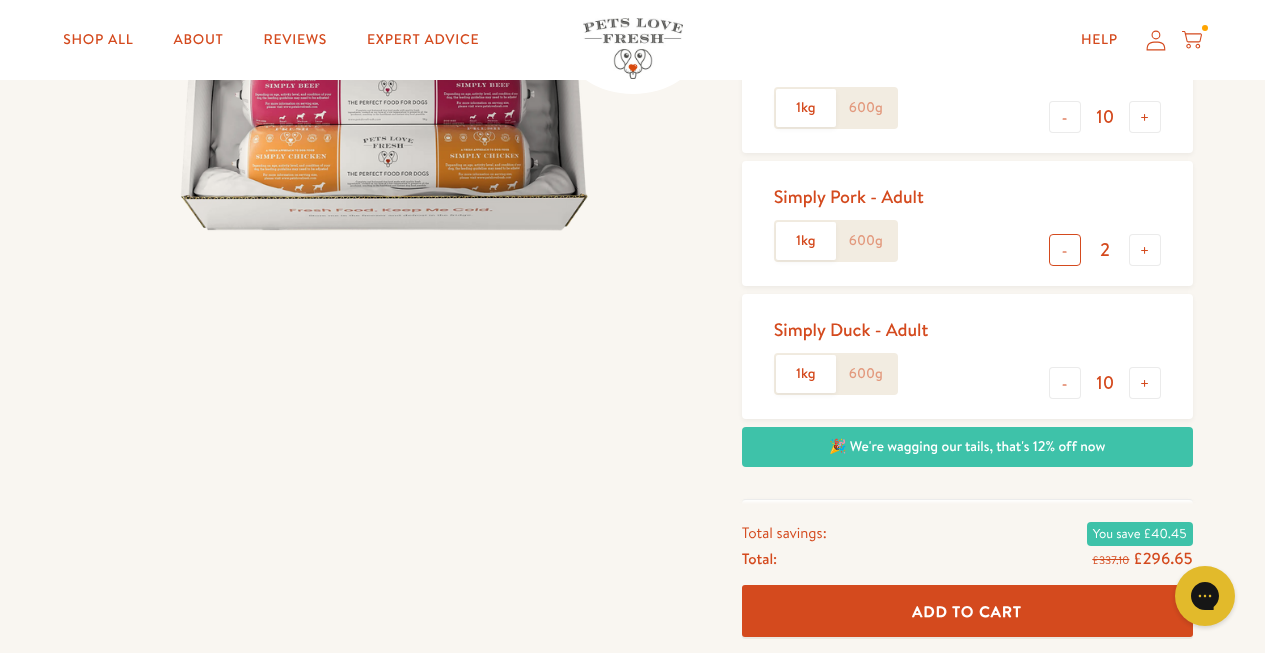 click on "-" at bounding box center [1065, 250] 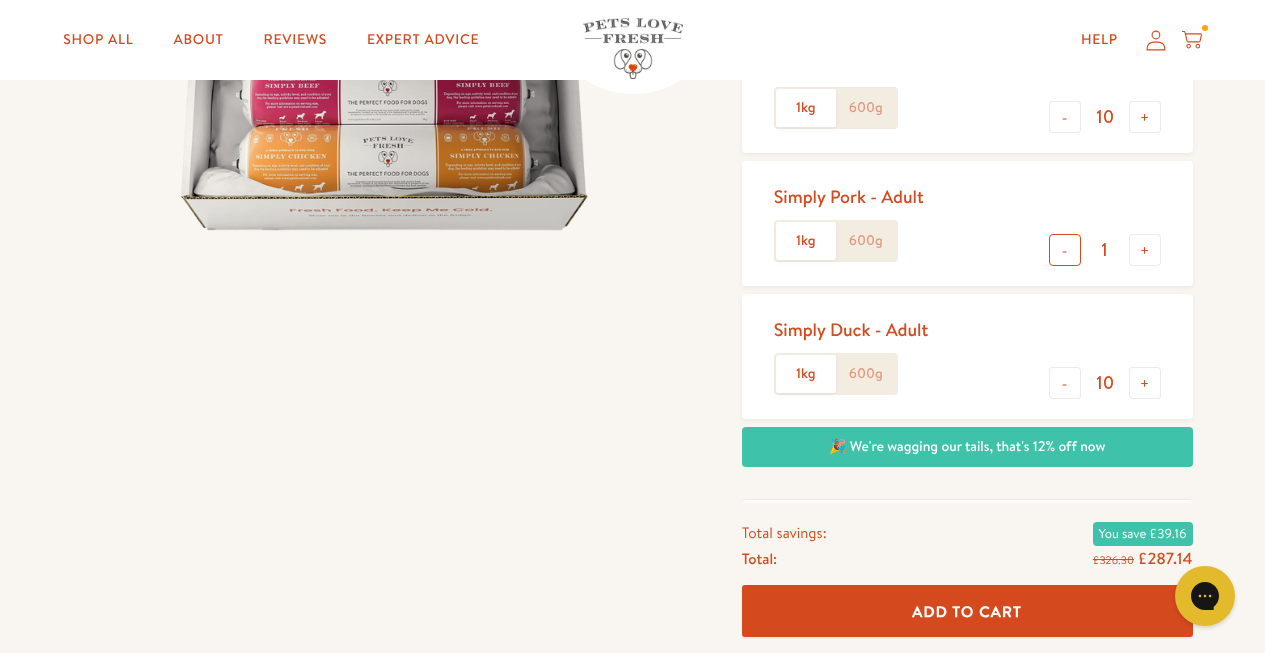 click on "-" at bounding box center (1065, 250) 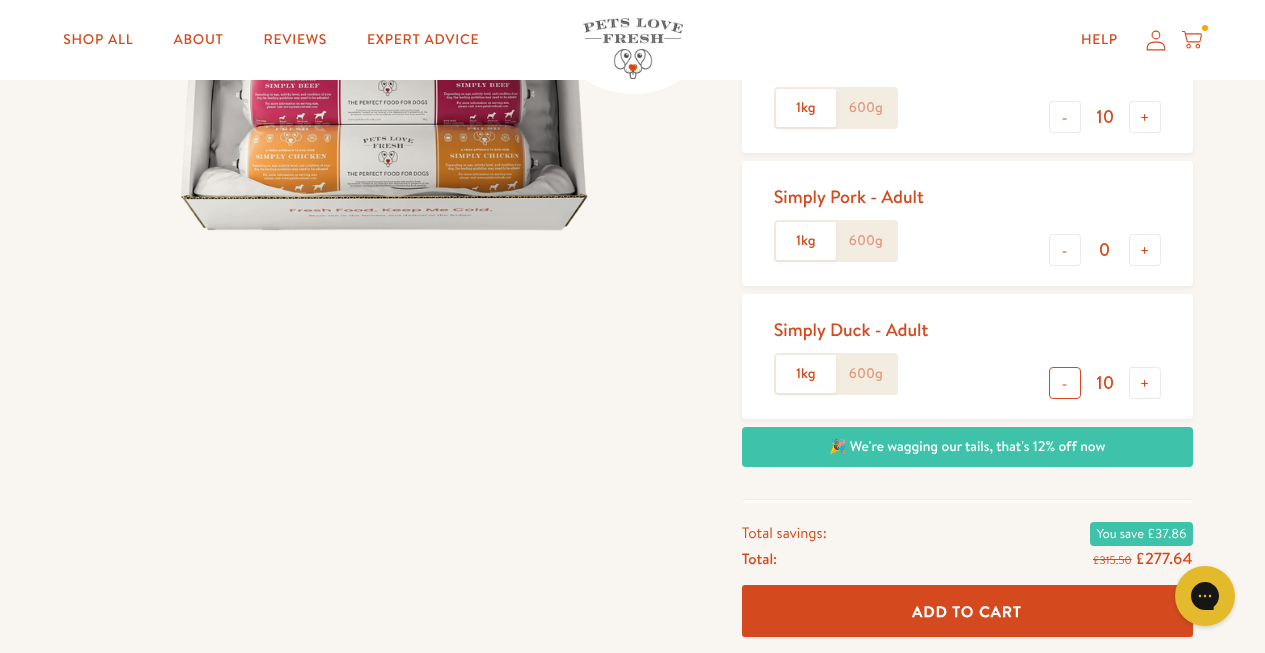 click on "-" at bounding box center (1065, 383) 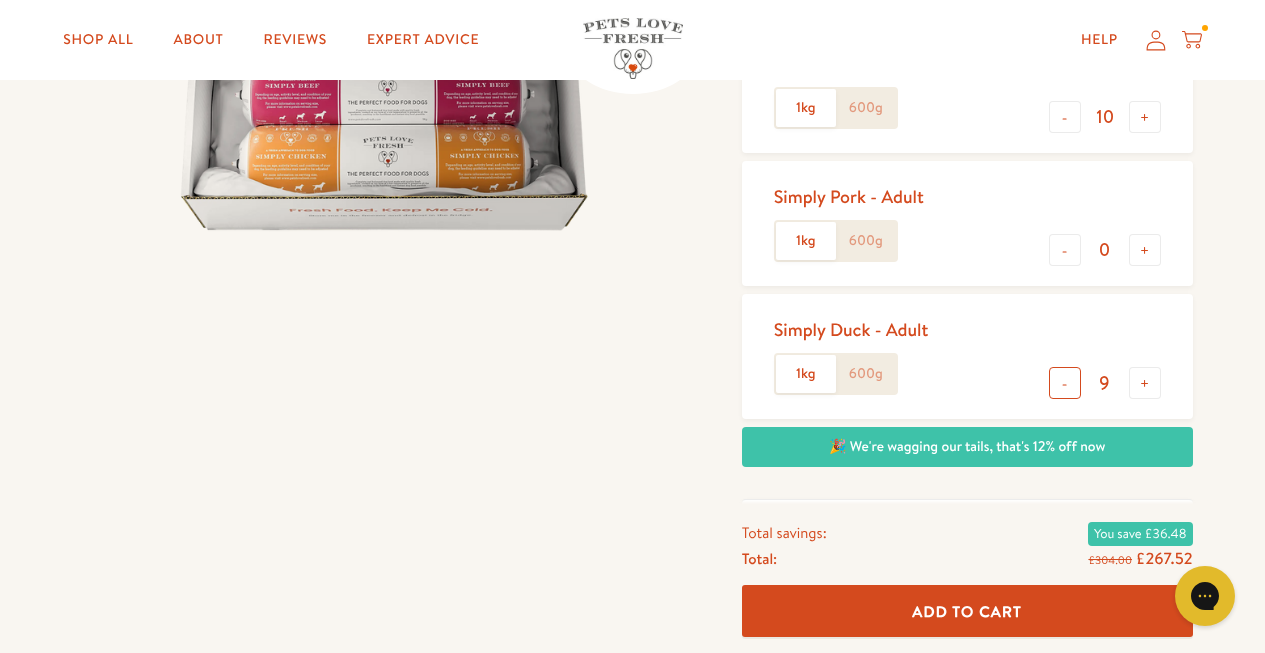 click on "-" at bounding box center (1065, 383) 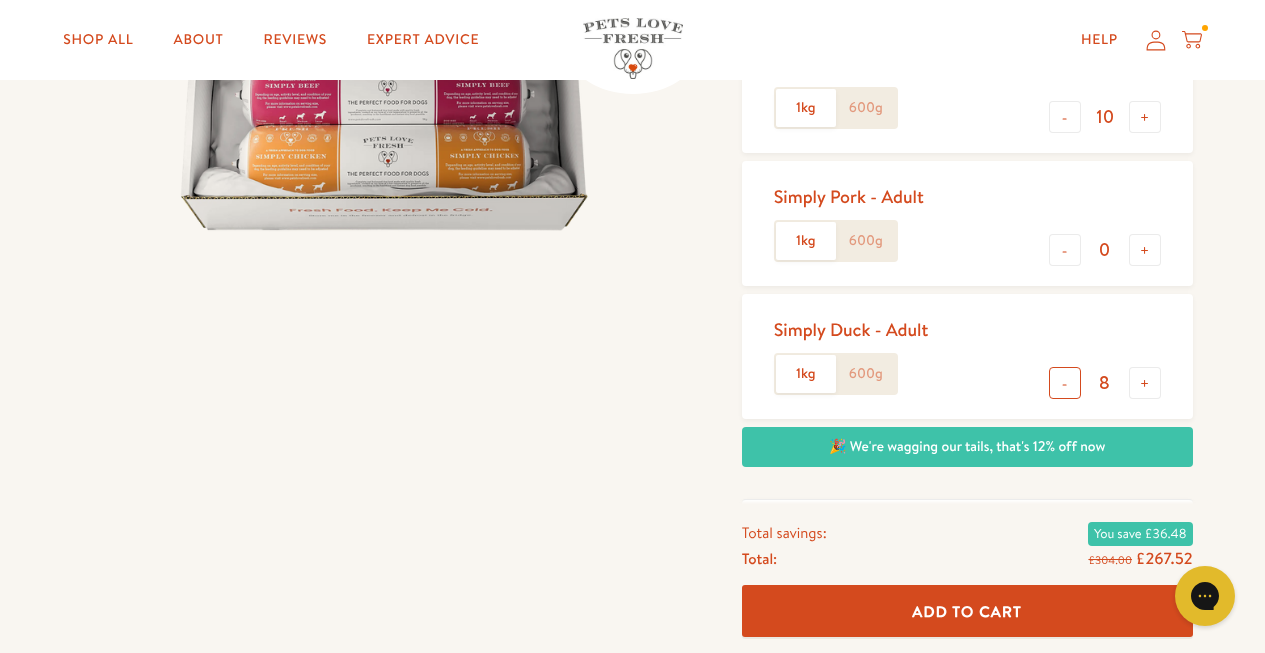 click on "-" at bounding box center (1065, 383) 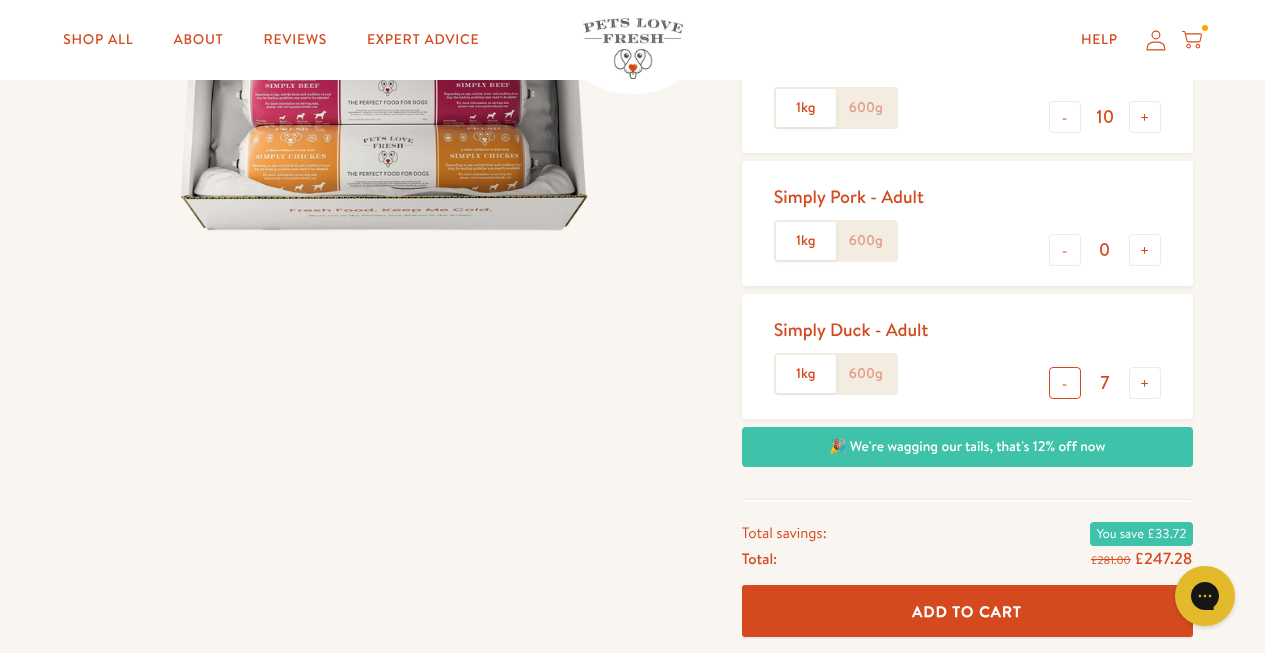 click on "-" at bounding box center [1065, 383] 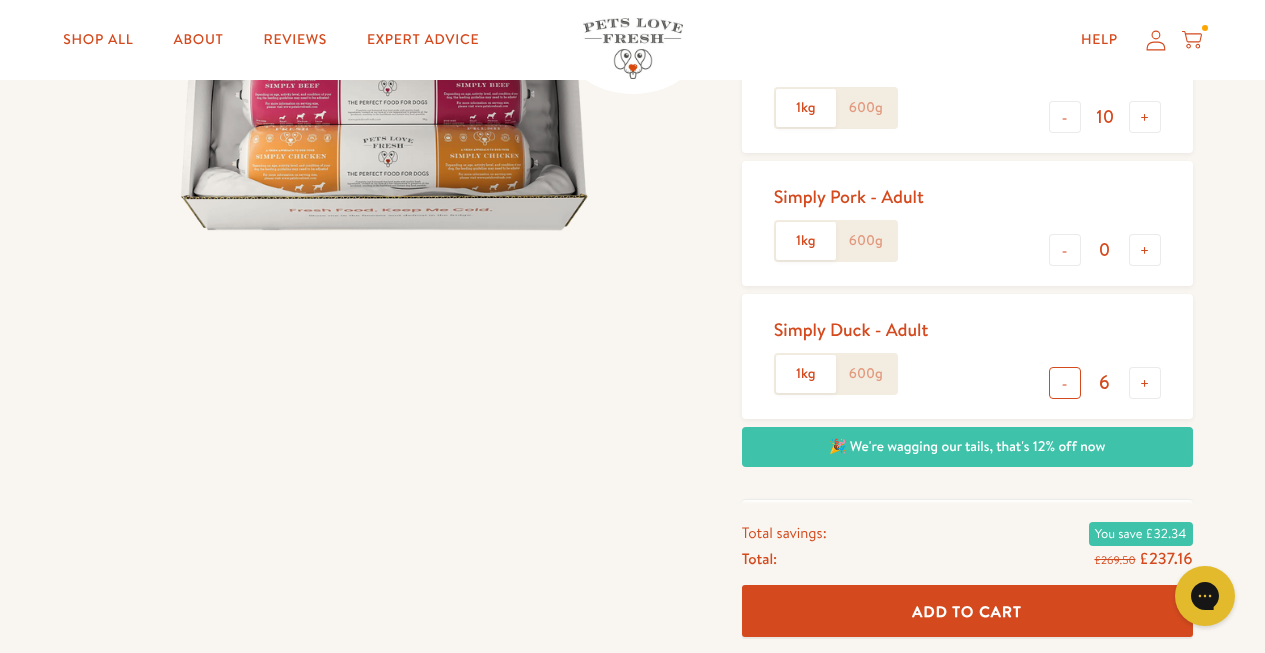 click on "-" at bounding box center [1065, 383] 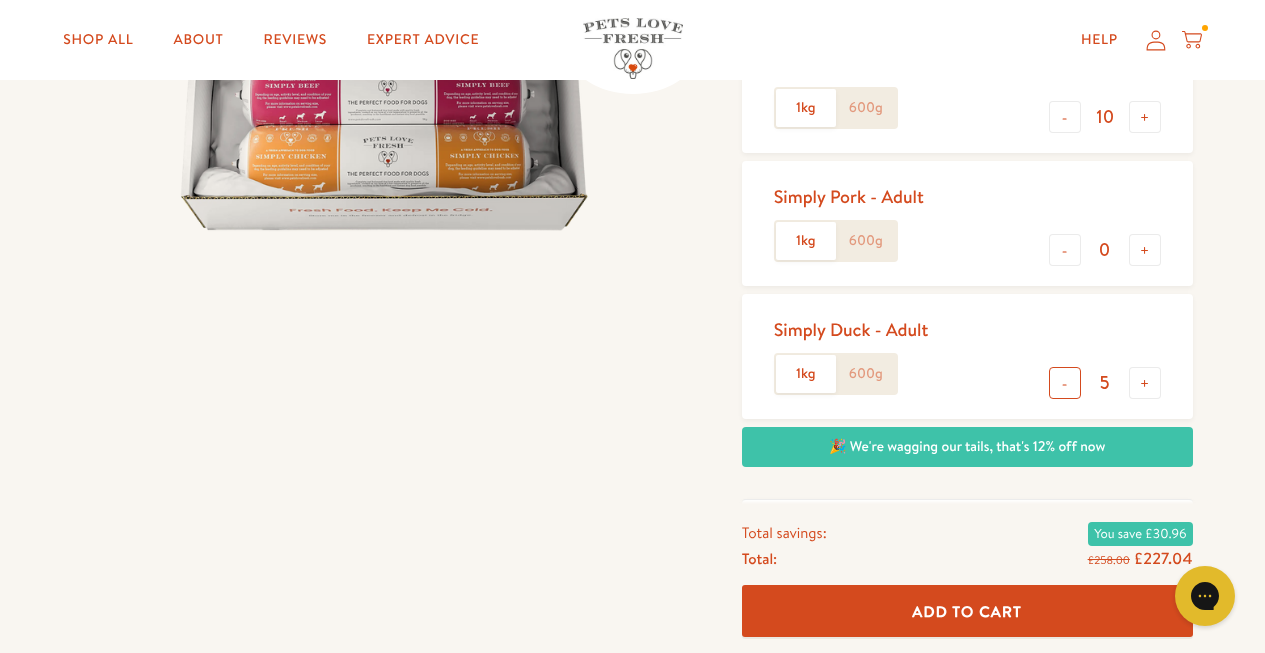 click on "-" at bounding box center (1065, 383) 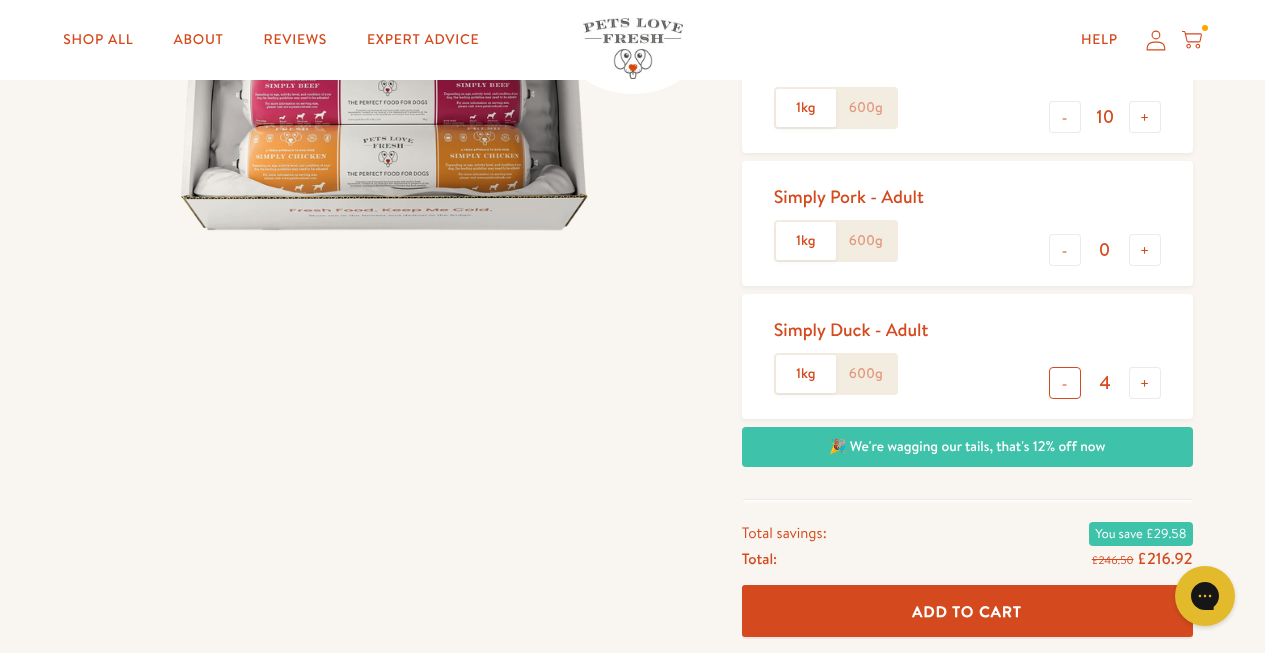 click on "-" at bounding box center [1065, 383] 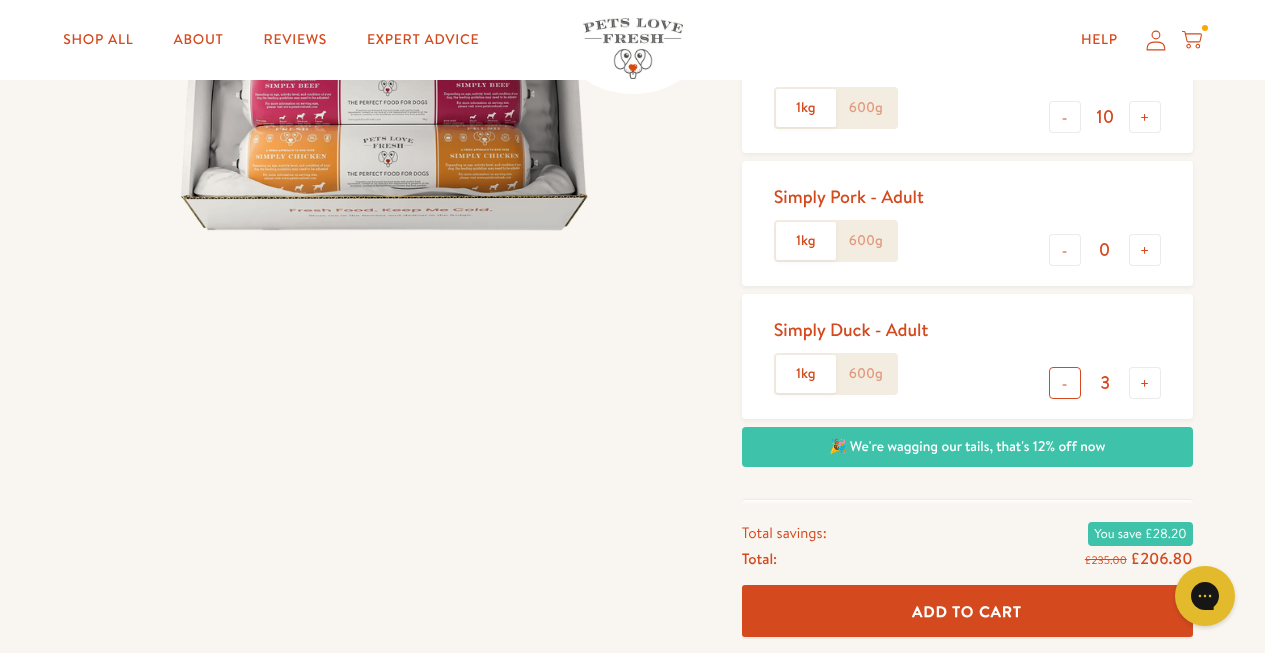 click on "-" at bounding box center [1065, 383] 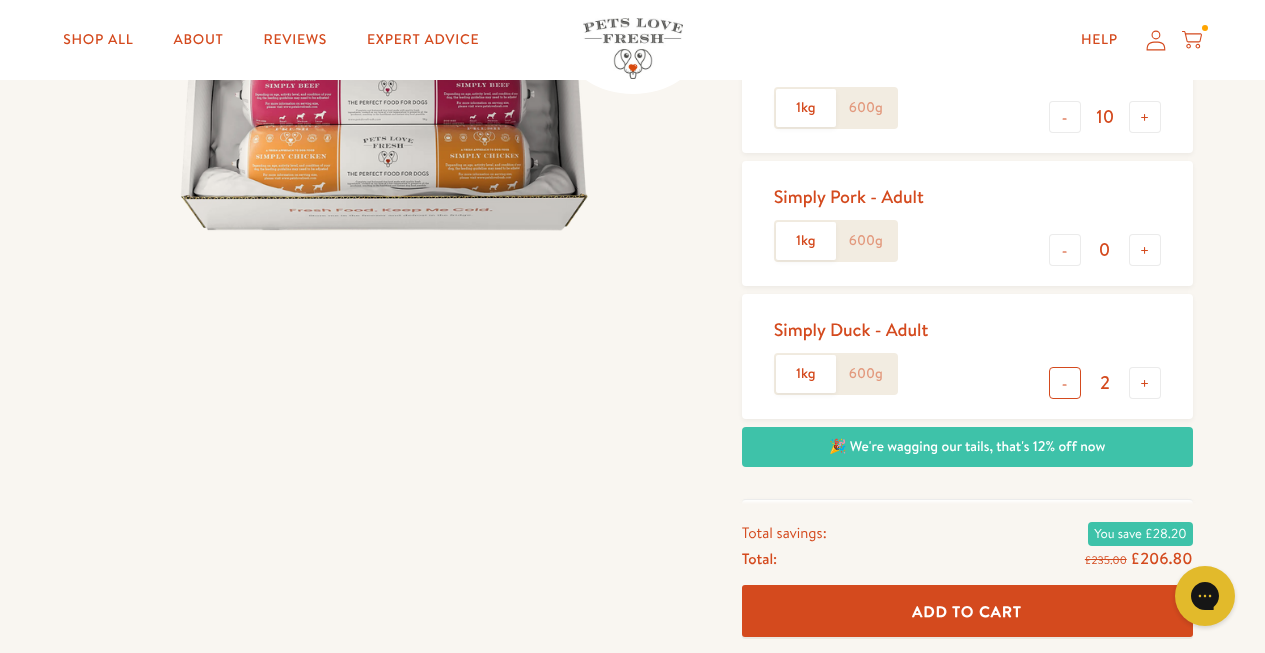 click on "-" at bounding box center [1065, 383] 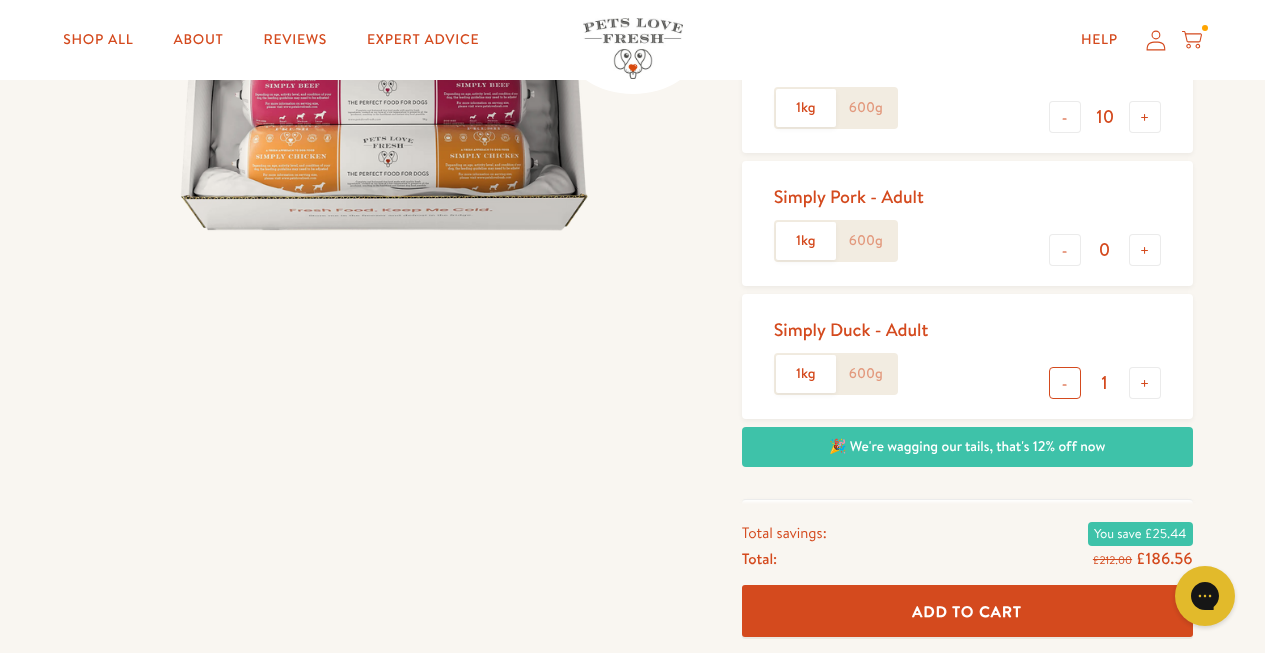 click on "-" at bounding box center (1065, 383) 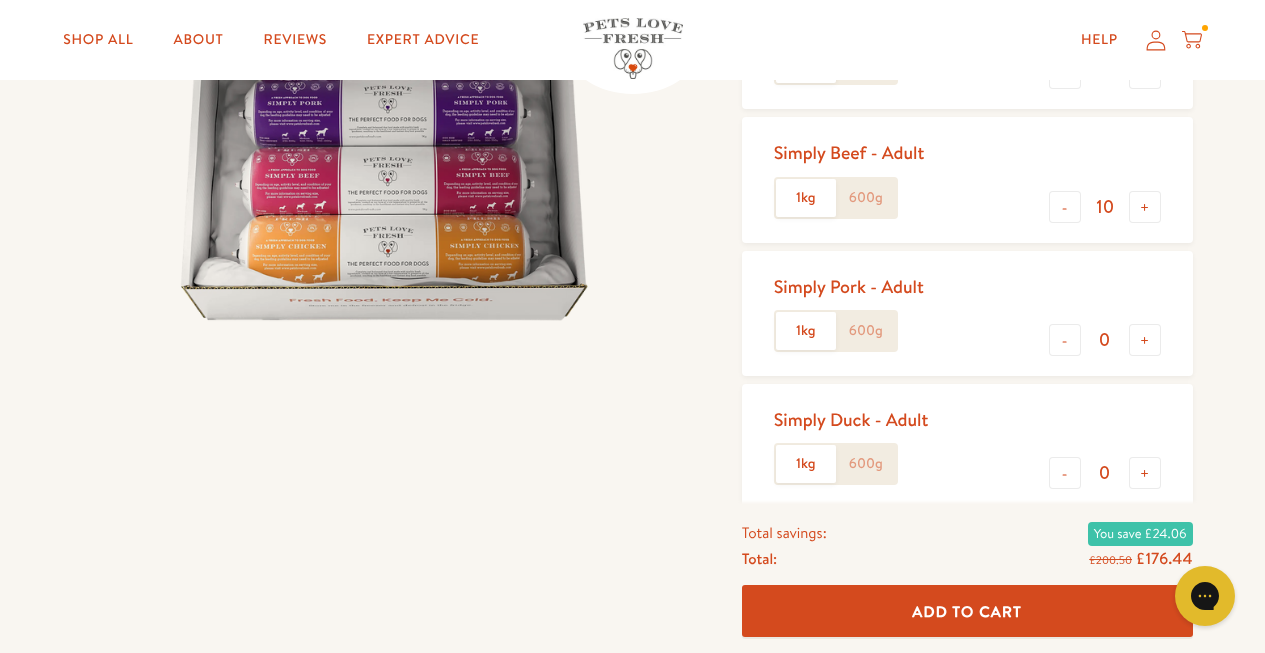 scroll, scrollTop: 357, scrollLeft: 0, axis: vertical 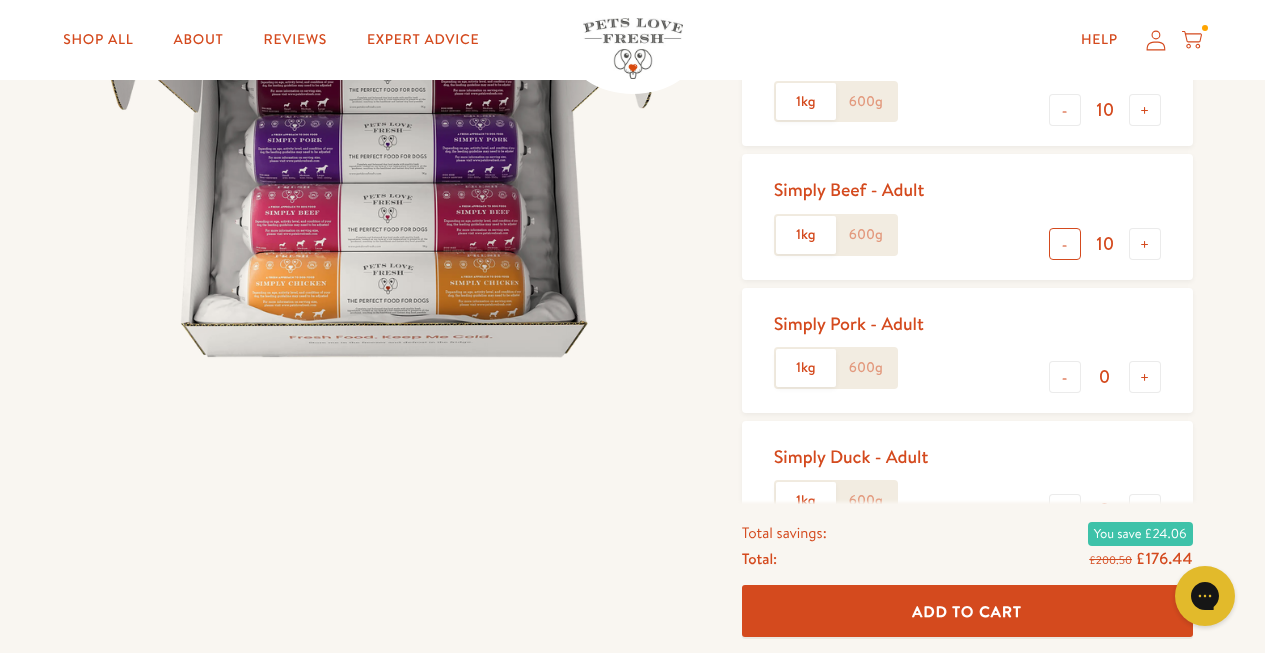 click on "-" at bounding box center [1065, 244] 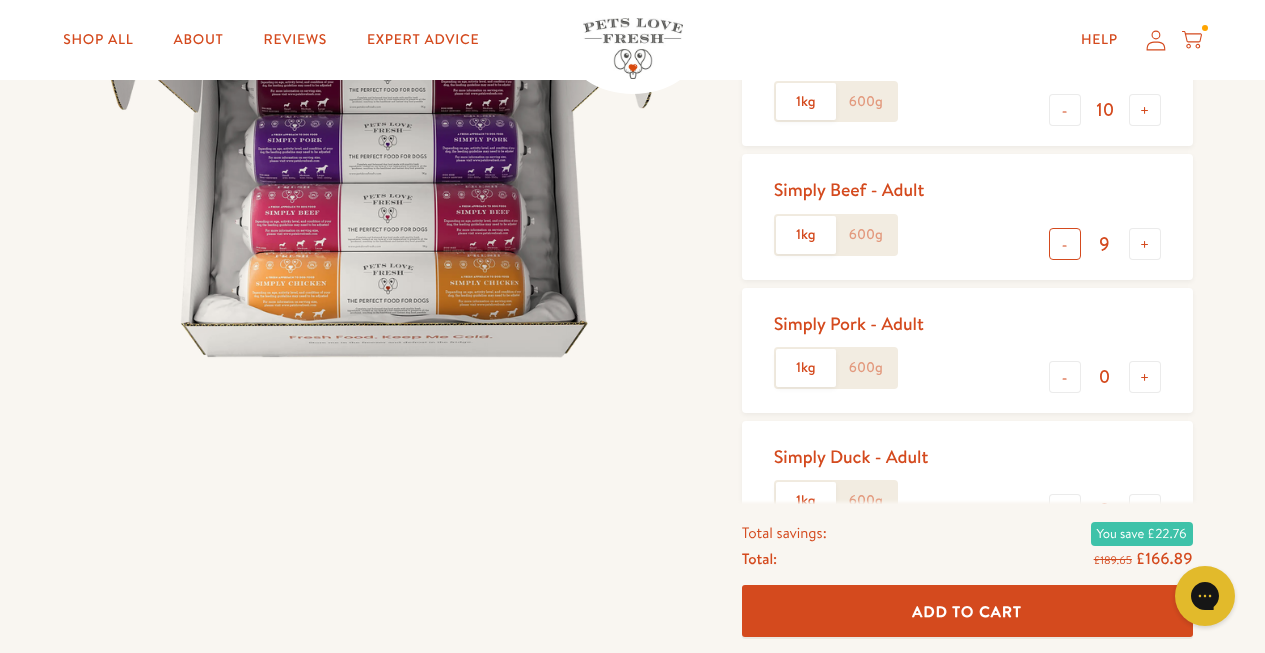 click on "-" at bounding box center [1065, 244] 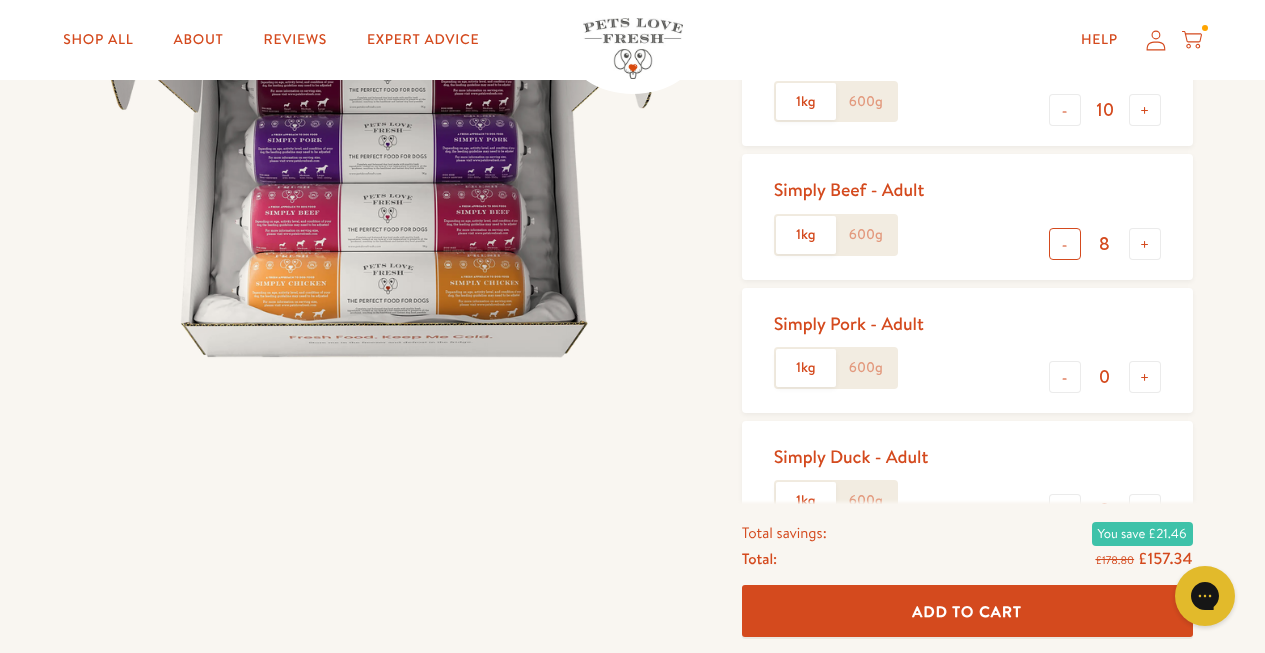 click on "-" at bounding box center (1065, 244) 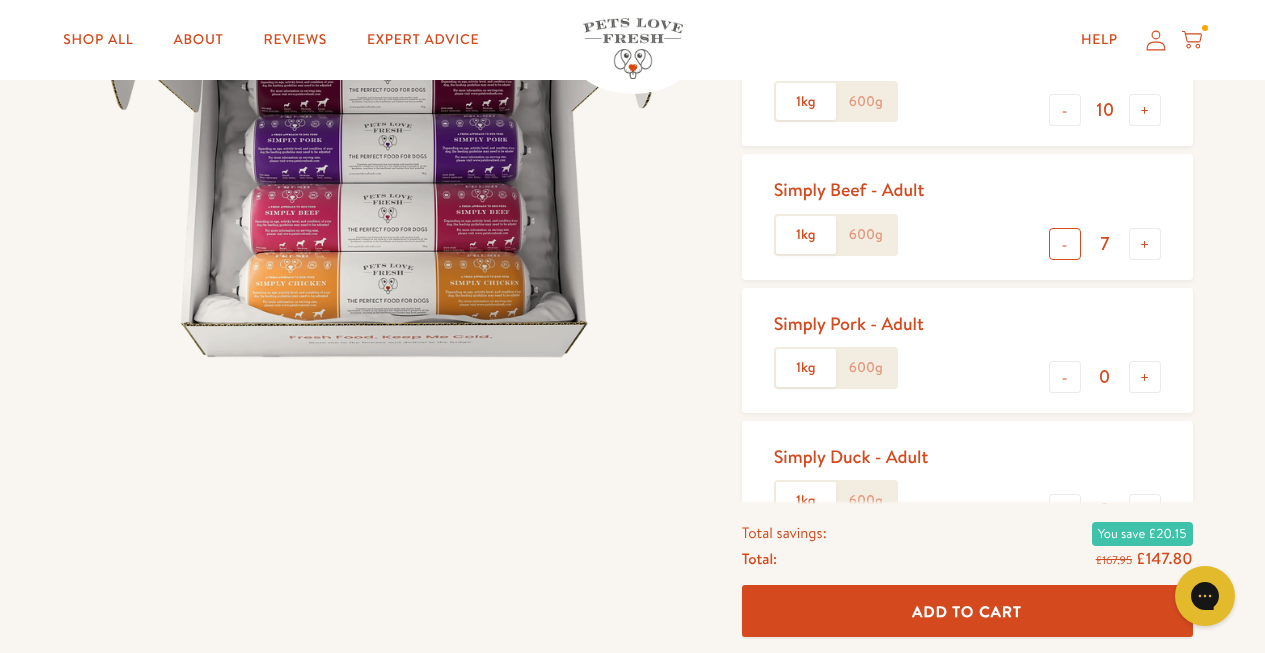 click on "-" at bounding box center [1065, 244] 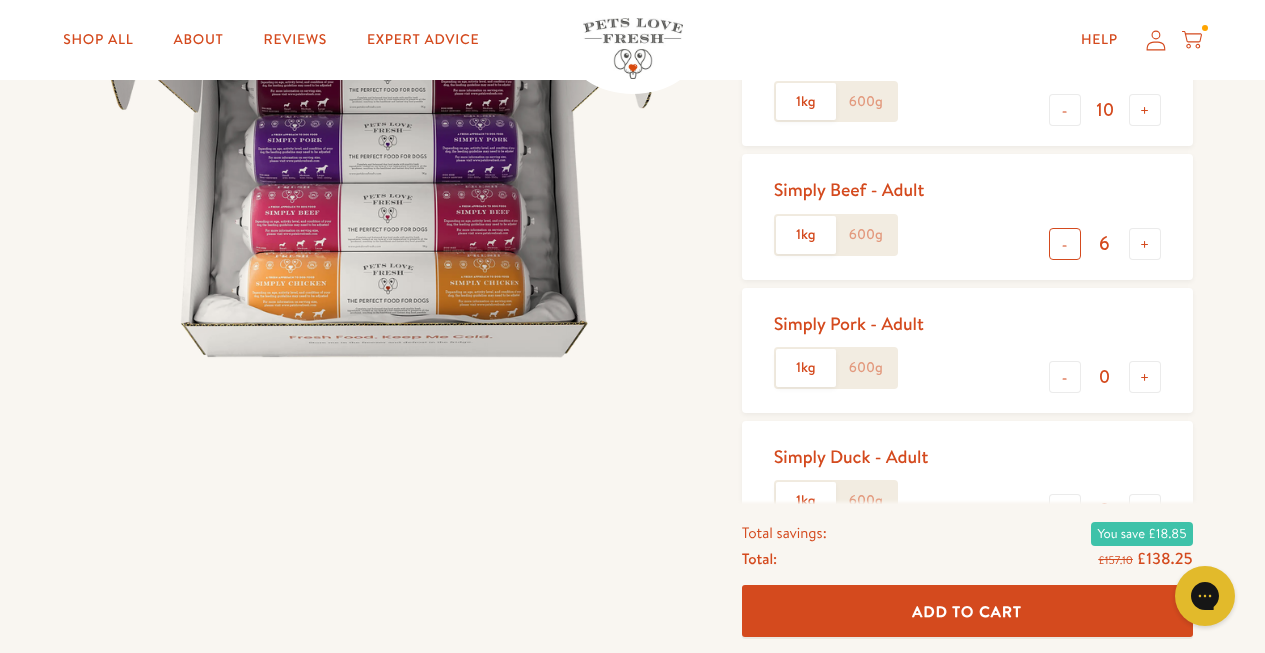 click on "-" at bounding box center [1065, 244] 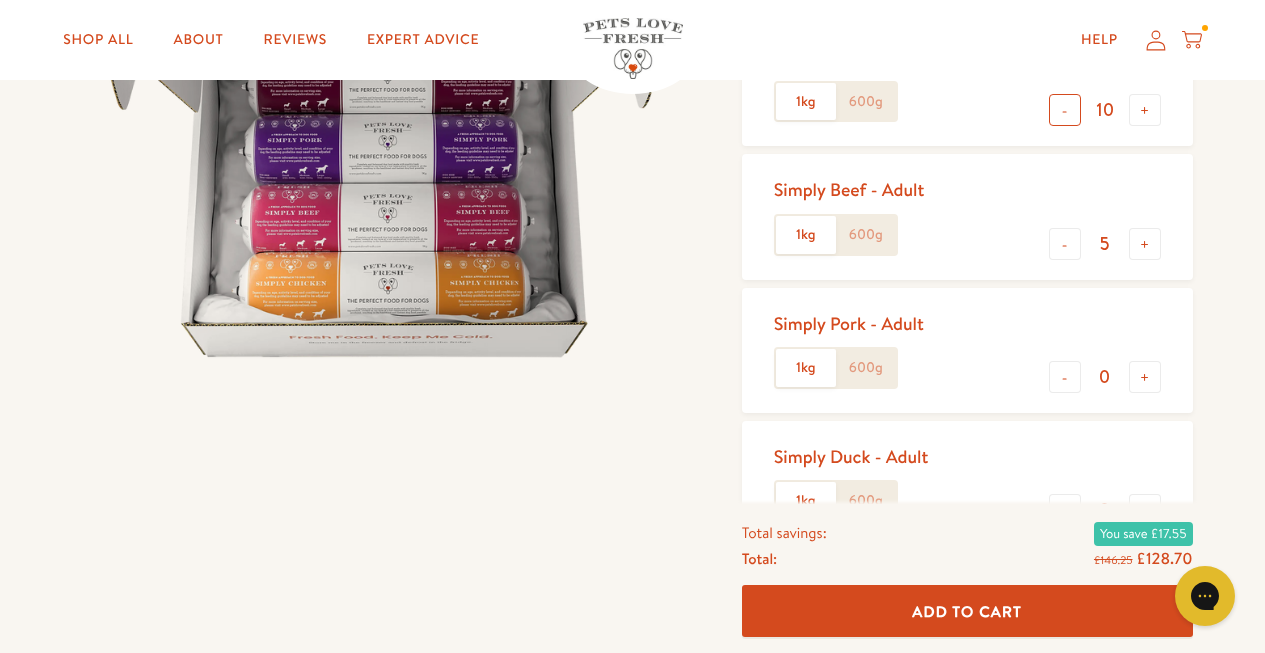 click on "-" at bounding box center [1065, 110] 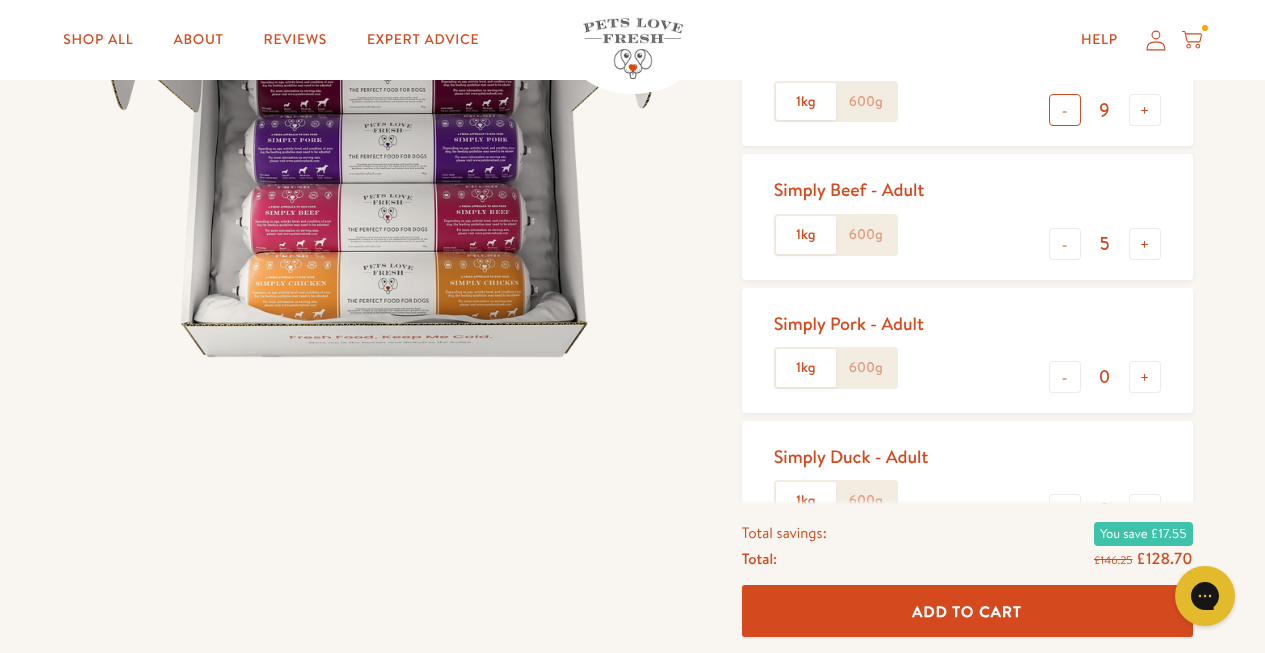 click on "-" at bounding box center (1065, 110) 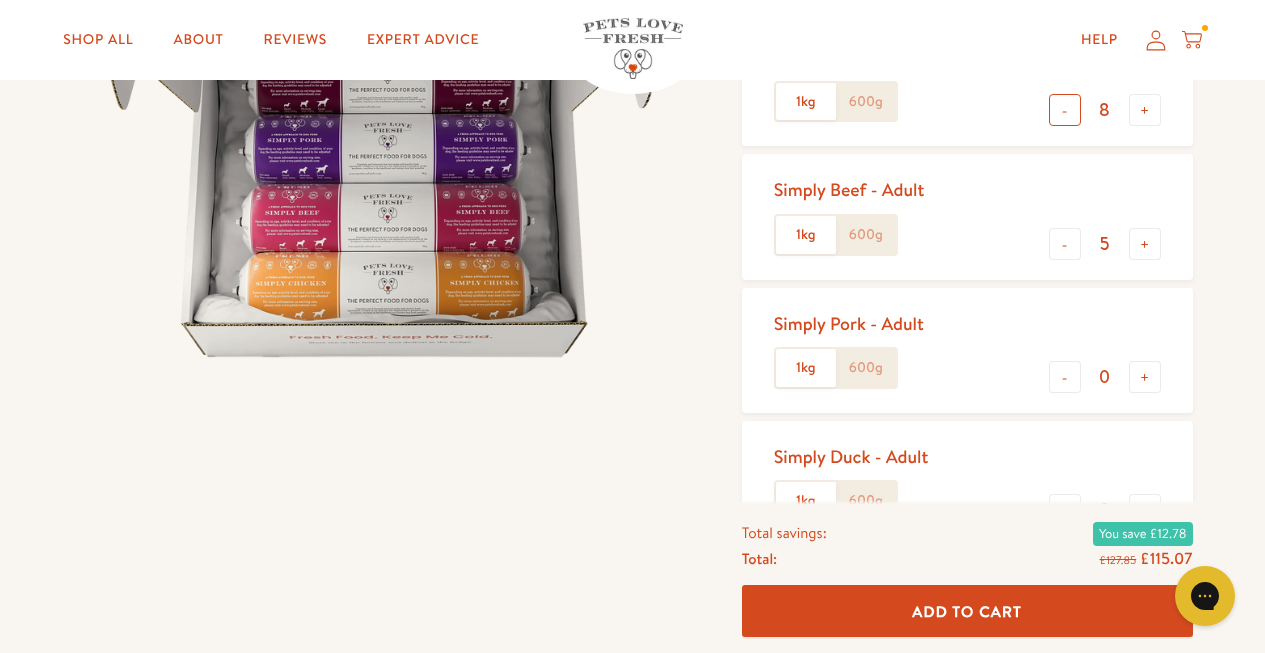 click on "-" at bounding box center [1065, 110] 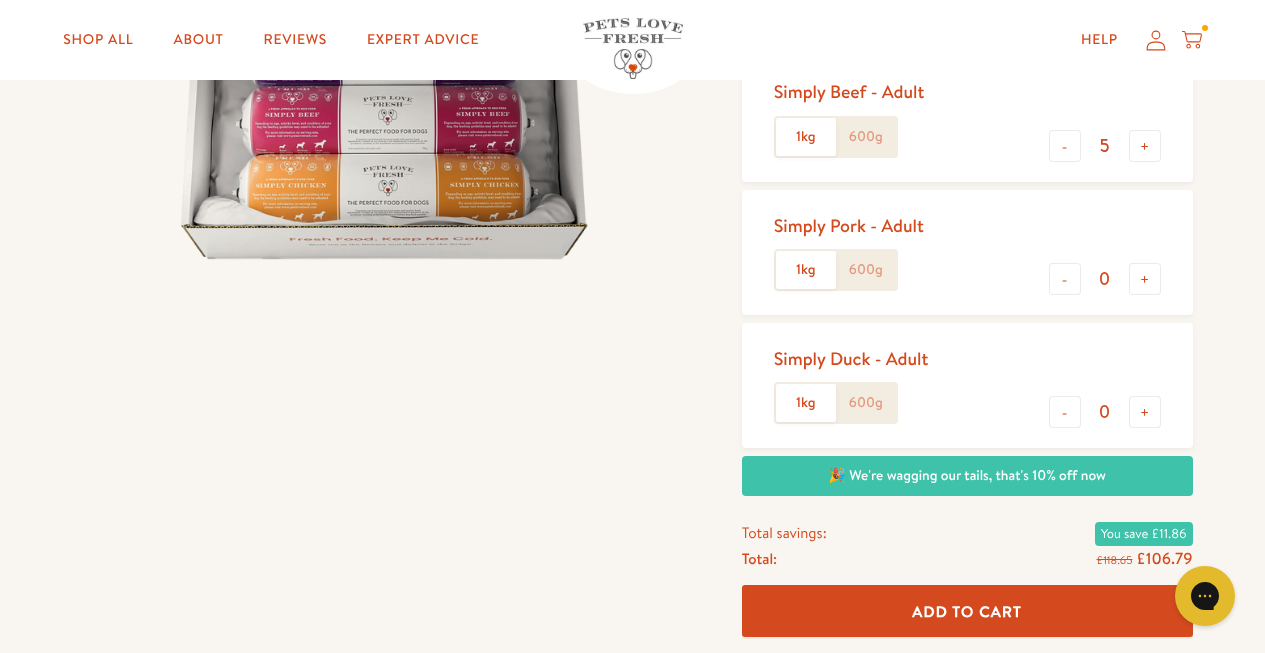 scroll, scrollTop: 503, scrollLeft: 0, axis: vertical 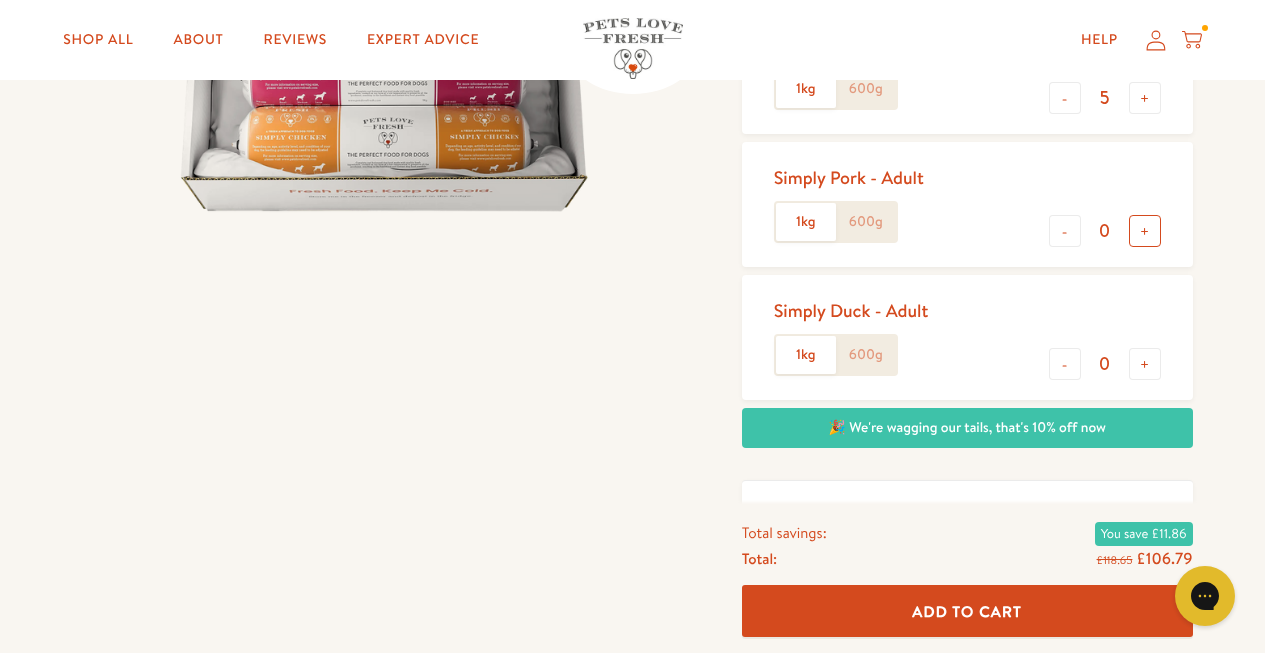 click on "+" at bounding box center (1145, 231) 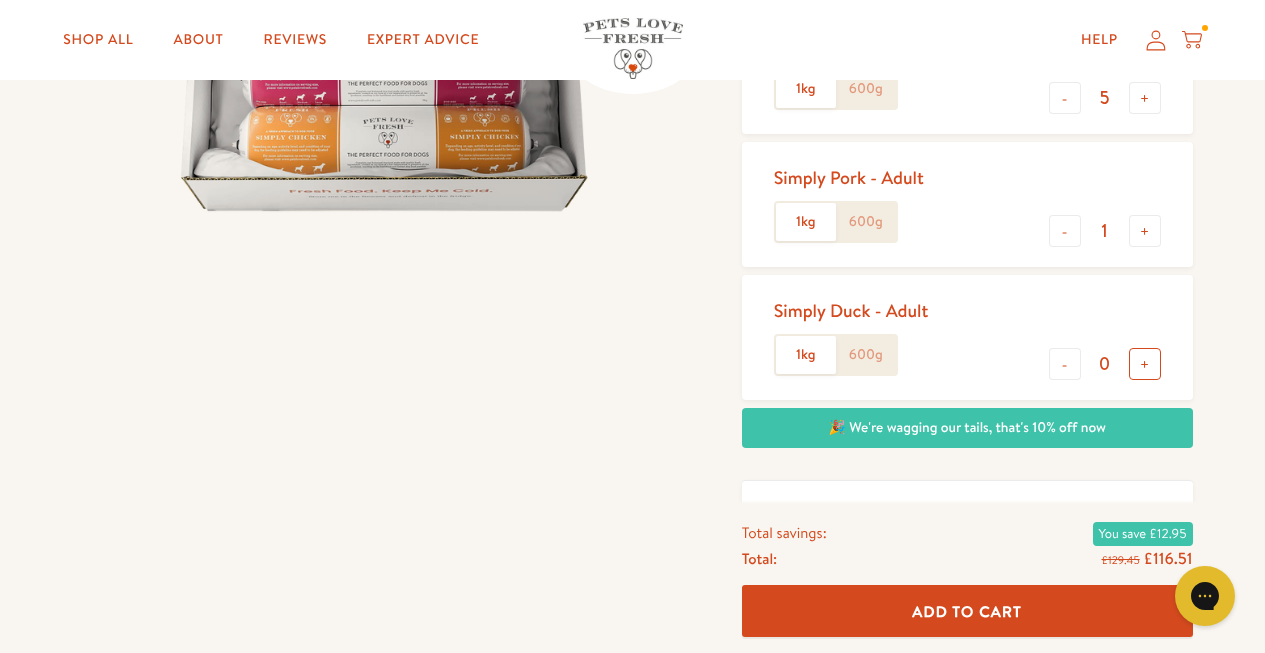 click on "+" at bounding box center (1145, 364) 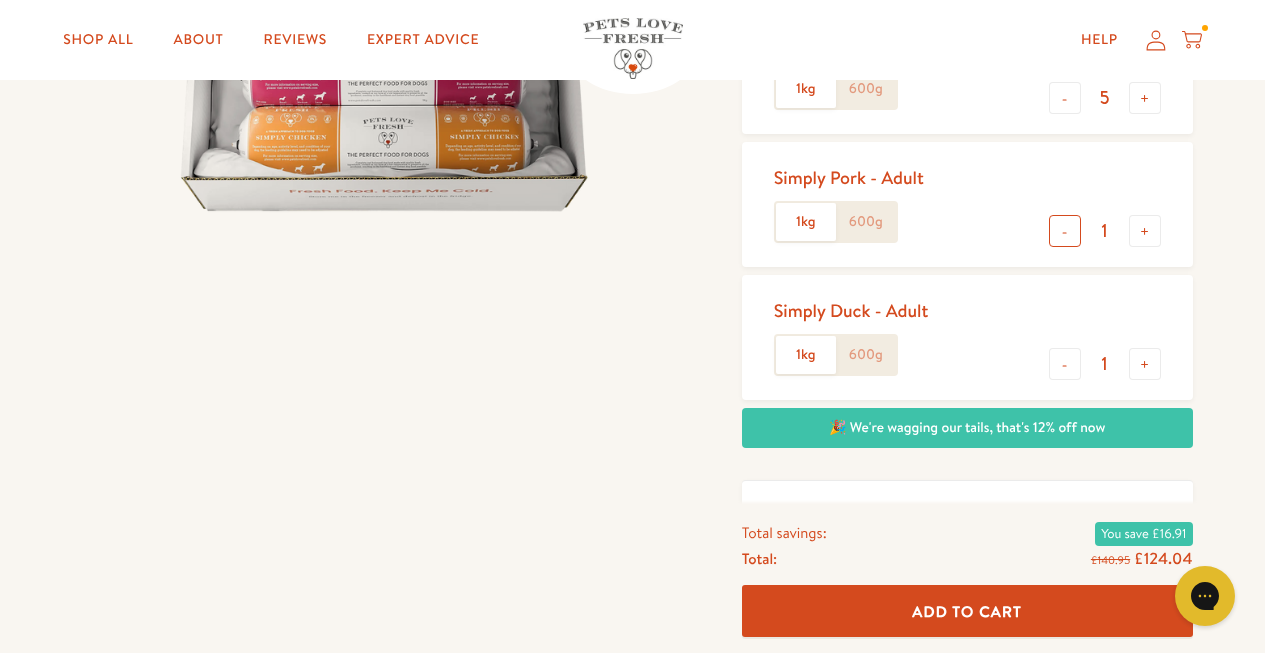 click on "-" at bounding box center [1065, 231] 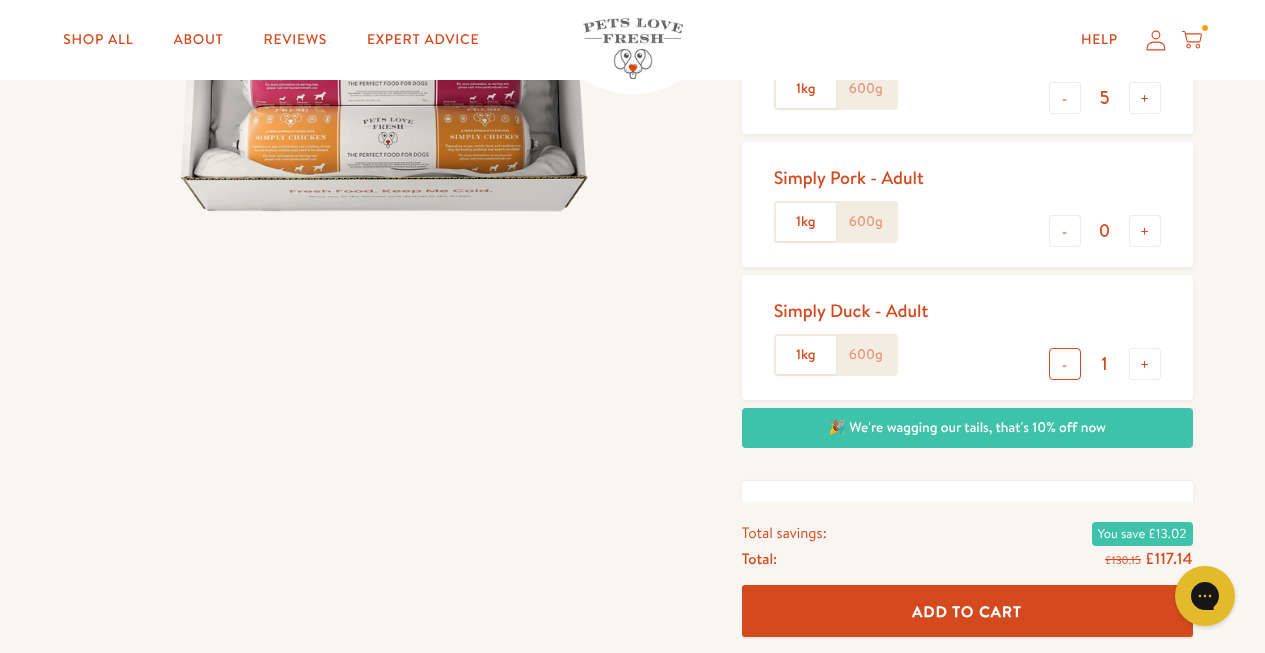 click on "-" at bounding box center [1065, 364] 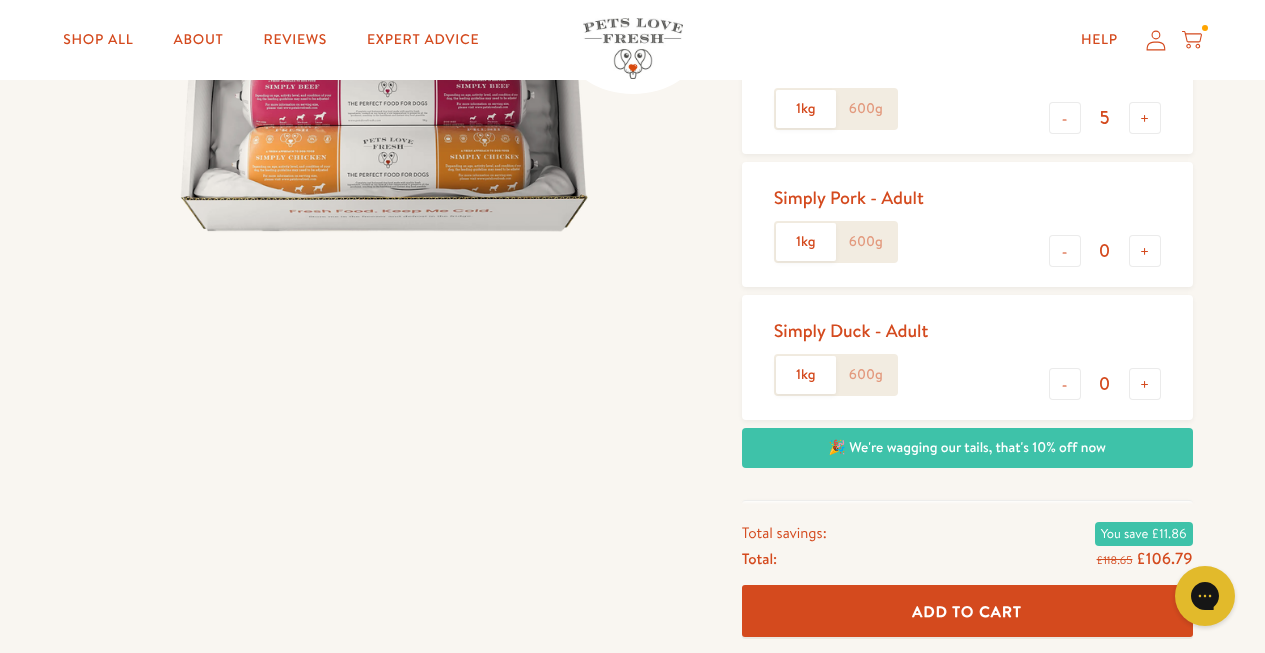 scroll, scrollTop: 304, scrollLeft: 0, axis: vertical 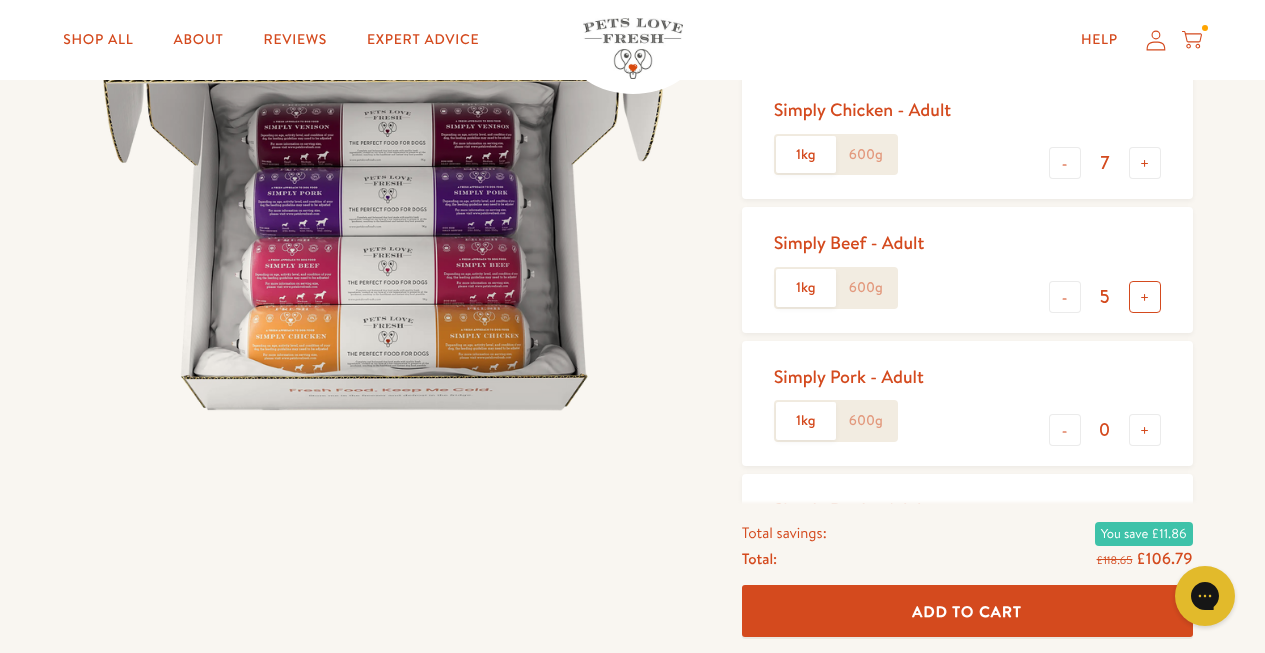 click on "+" at bounding box center [1145, 297] 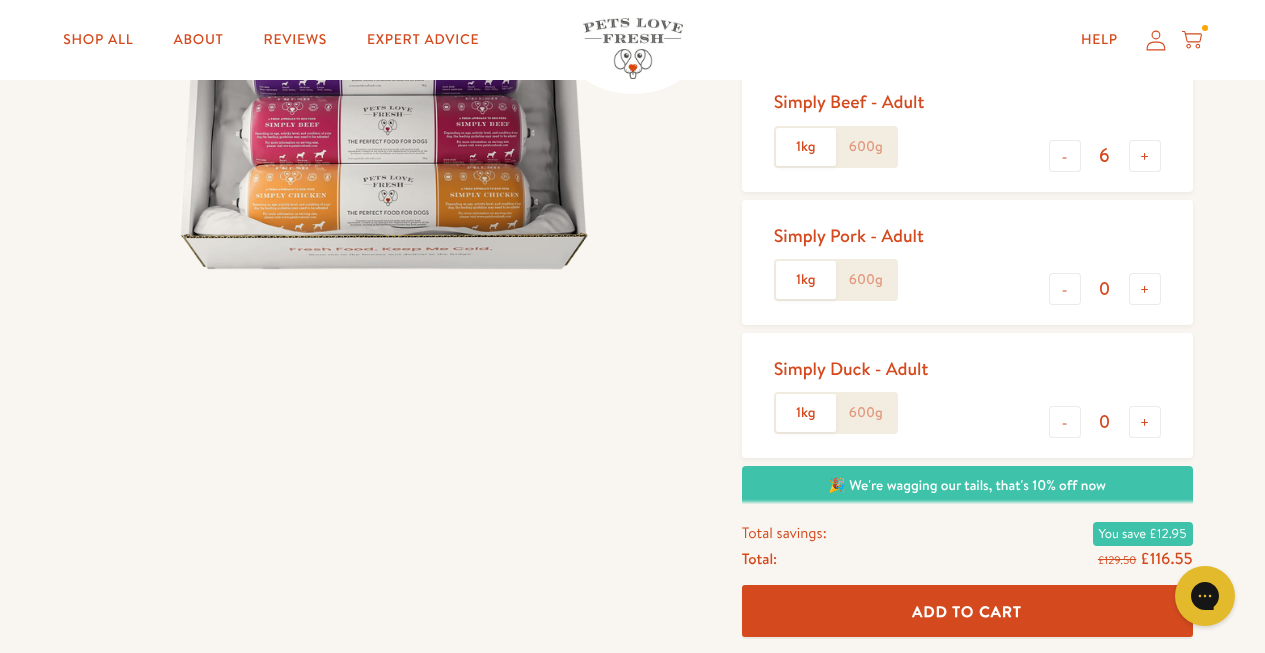 scroll, scrollTop: 333, scrollLeft: 0, axis: vertical 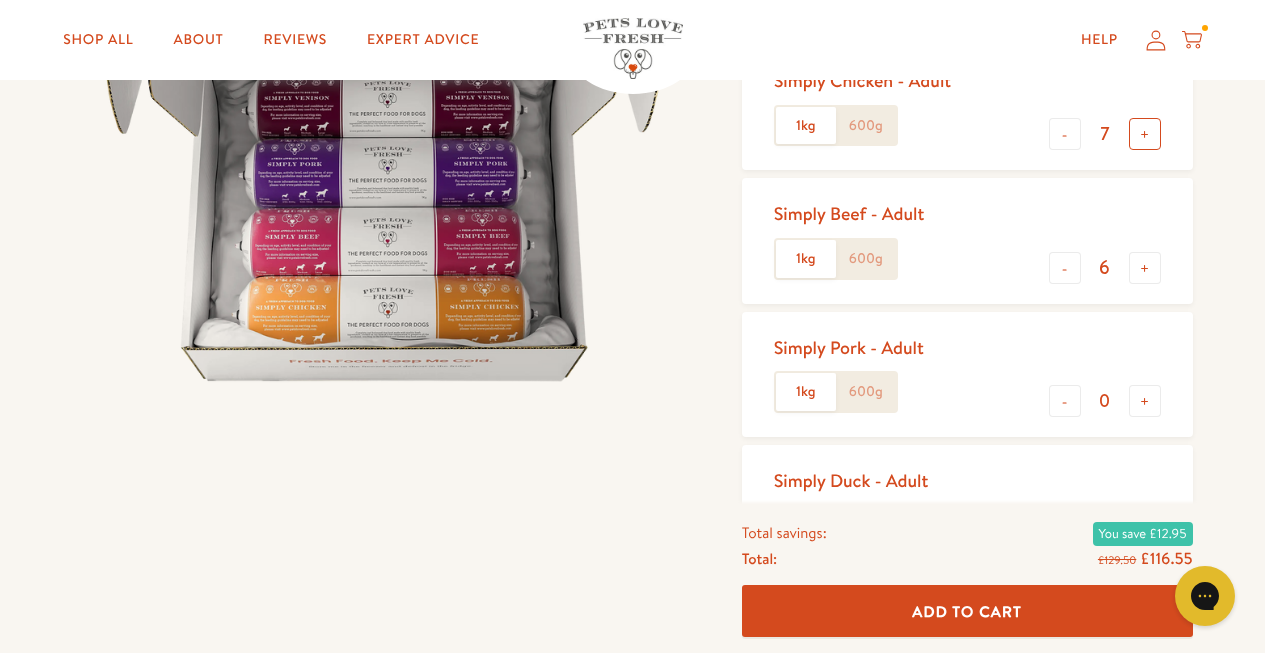click on "+" at bounding box center (1145, 134) 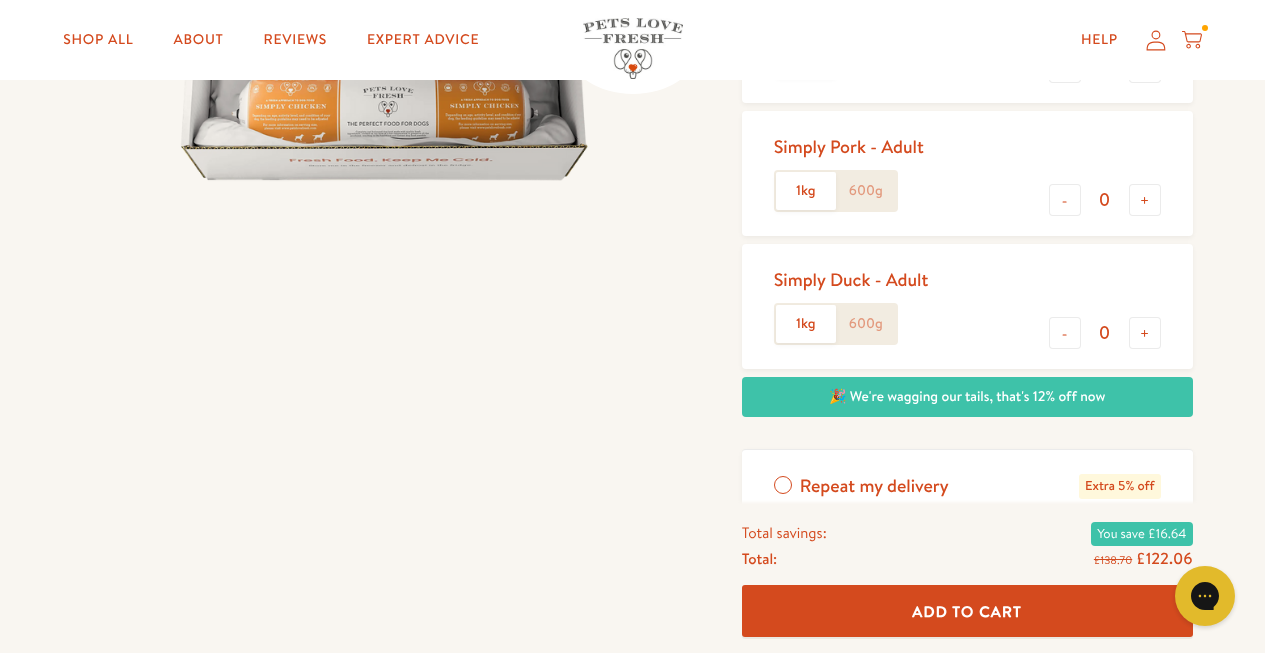 scroll, scrollTop: 535, scrollLeft: 0, axis: vertical 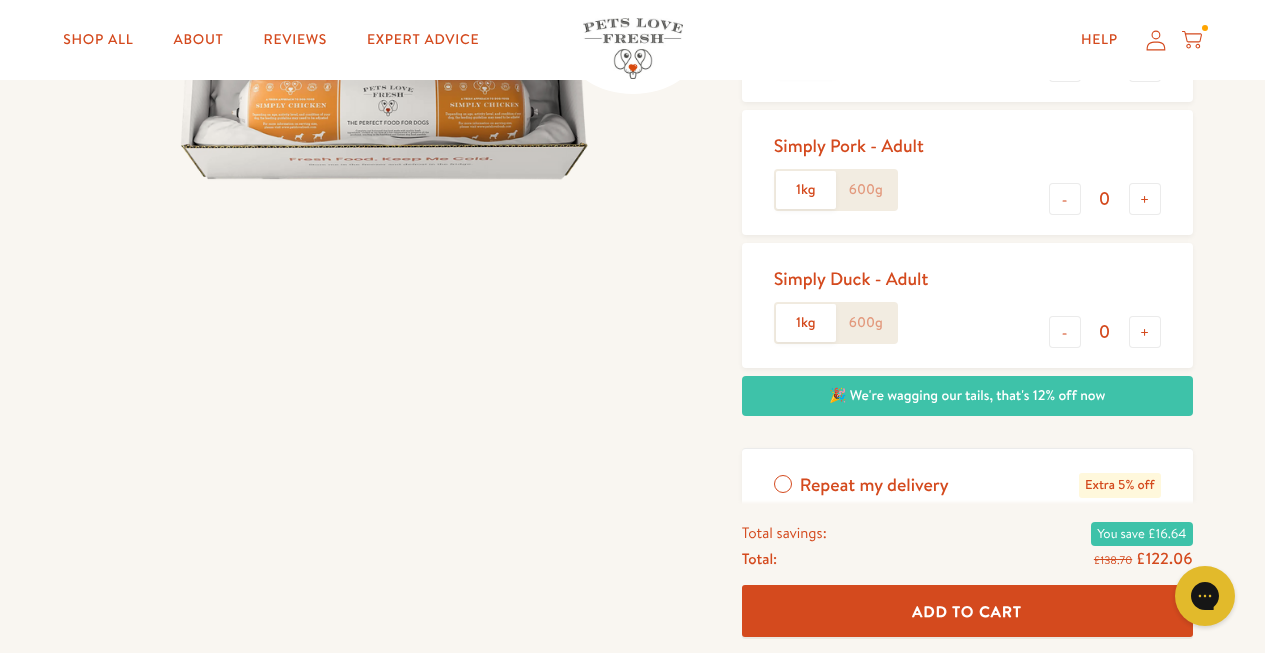 click on "Add To Cart" at bounding box center [967, 610] 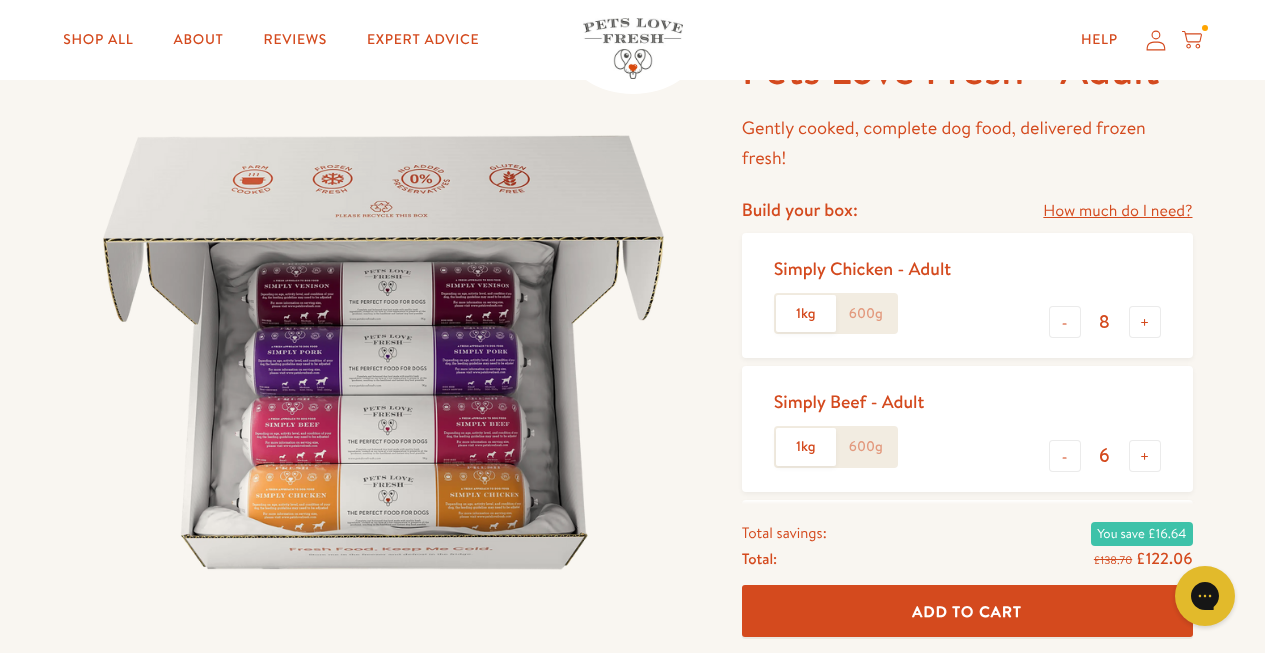 scroll, scrollTop: 0, scrollLeft: 0, axis: both 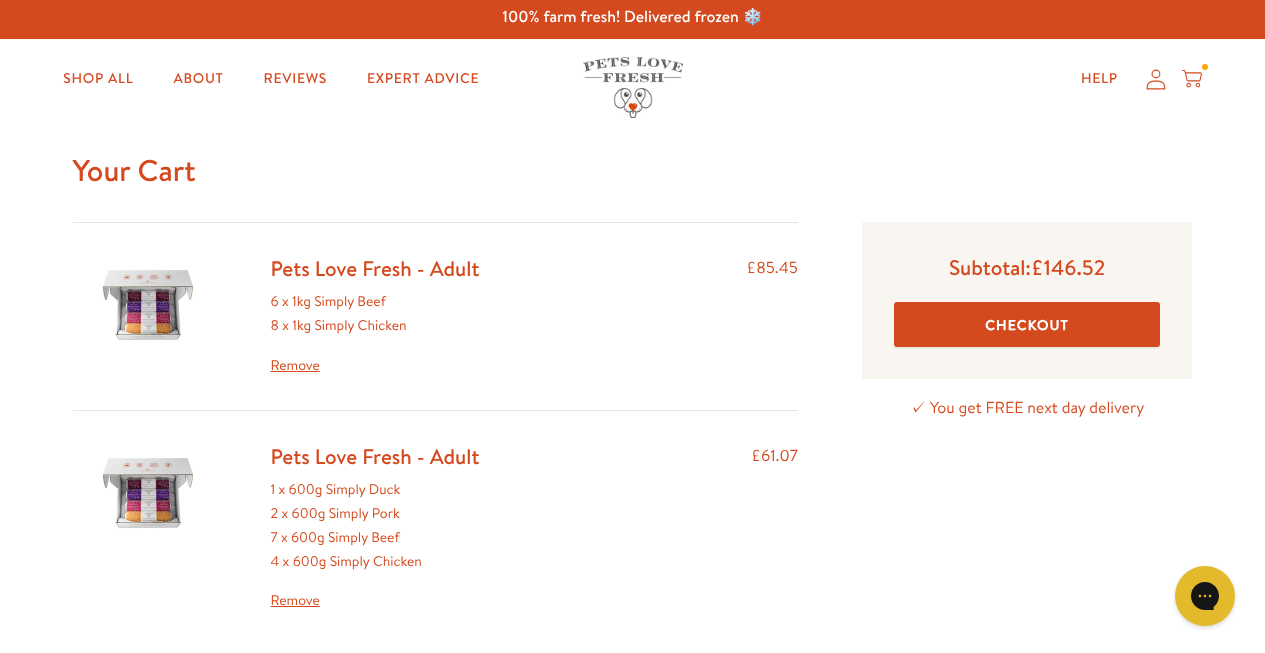 click on "Remove" at bounding box center (375, 601) 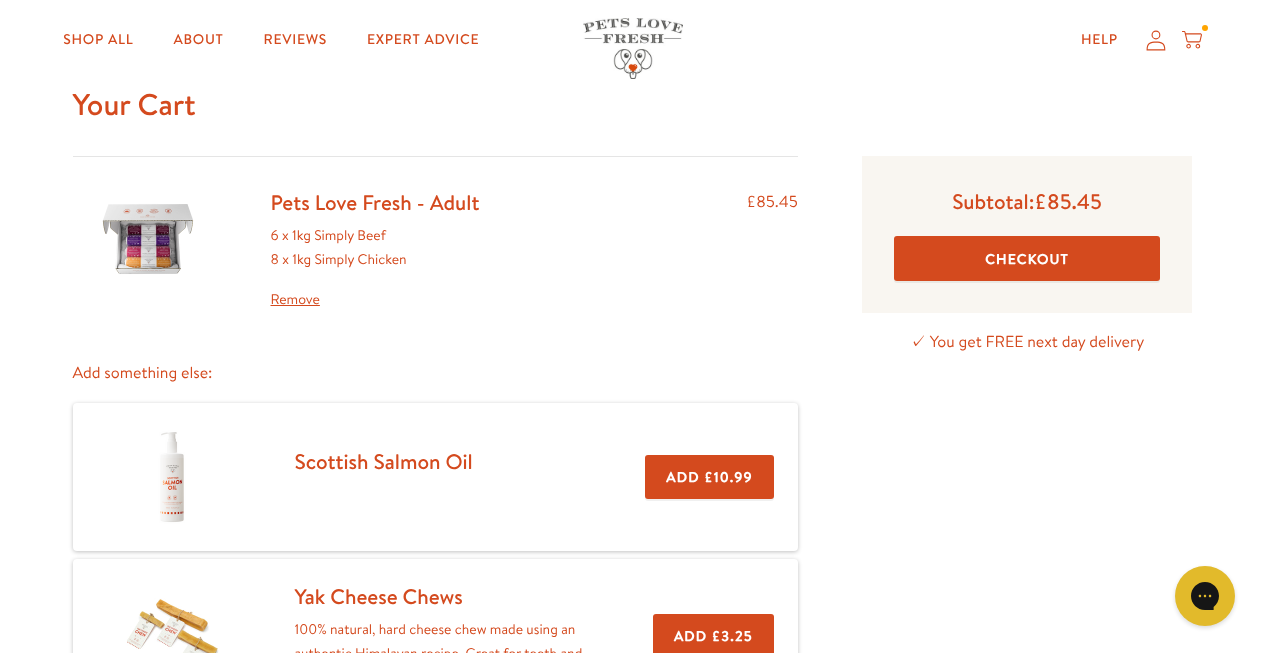 scroll, scrollTop: 0, scrollLeft: 0, axis: both 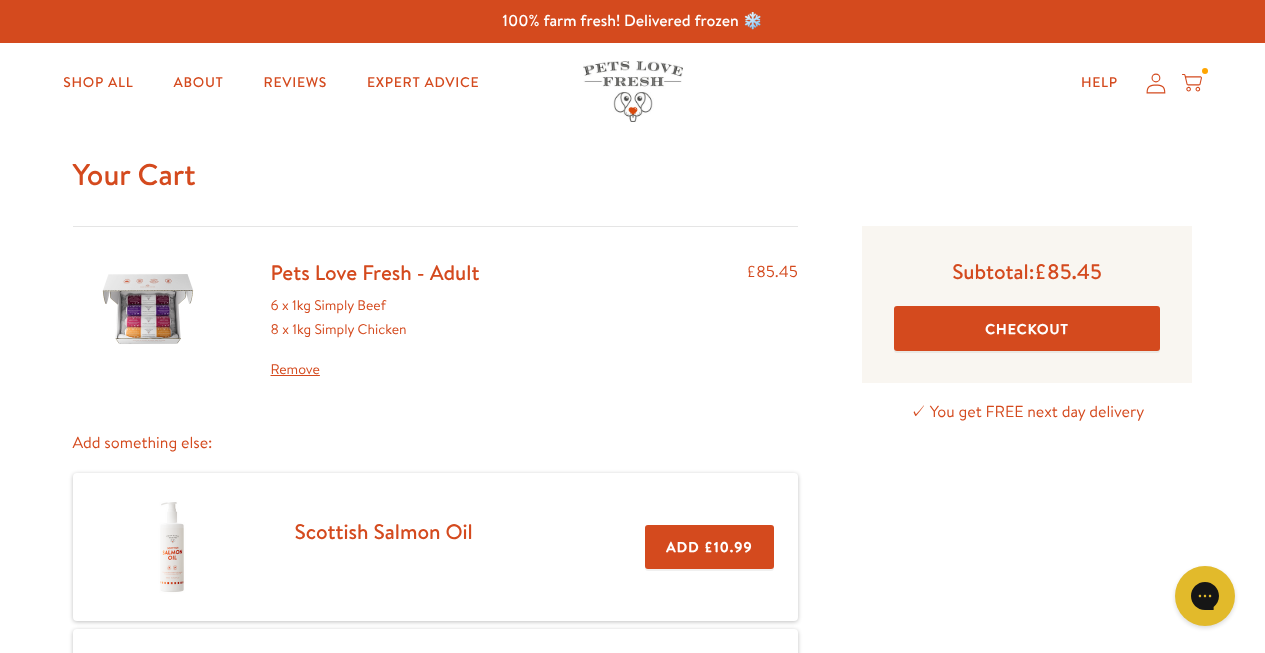click on "Checkout" at bounding box center (1027, 328) 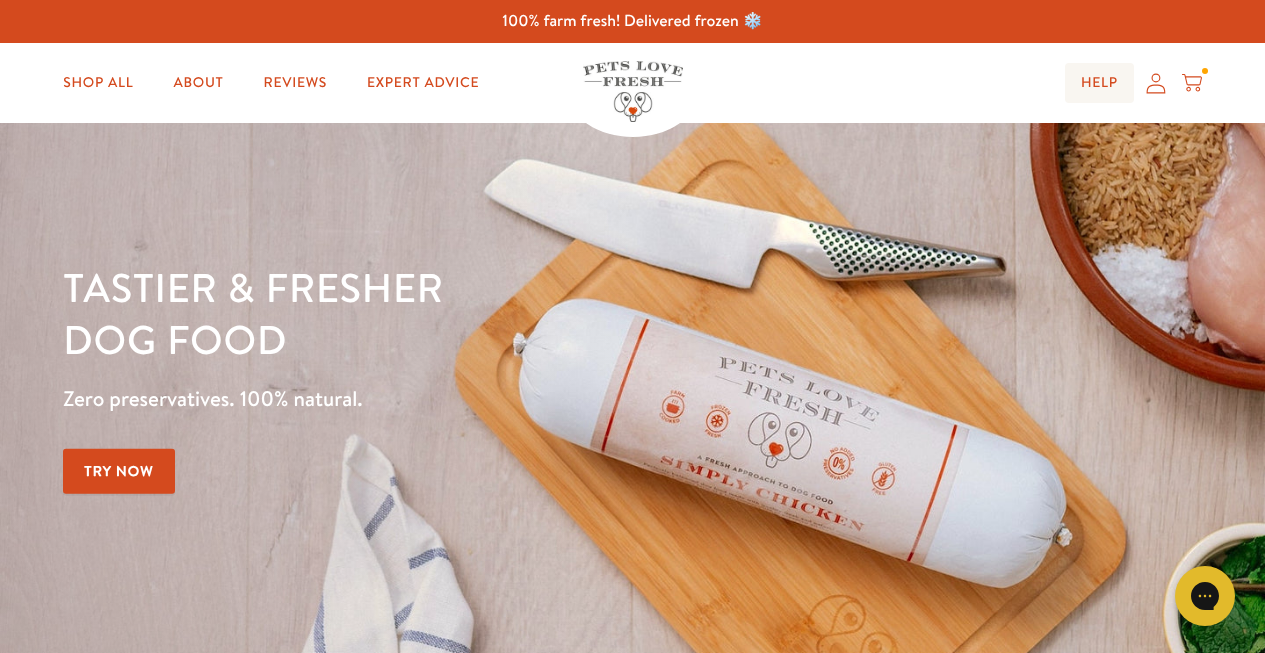 scroll, scrollTop: 0, scrollLeft: 0, axis: both 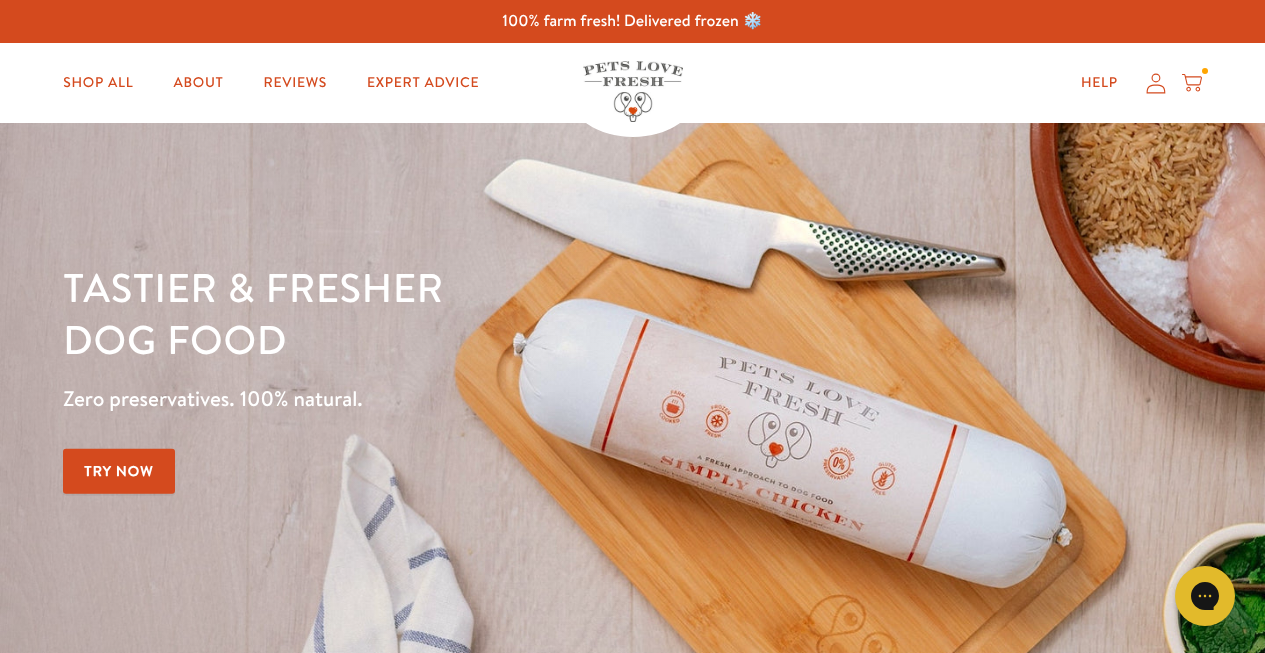 click 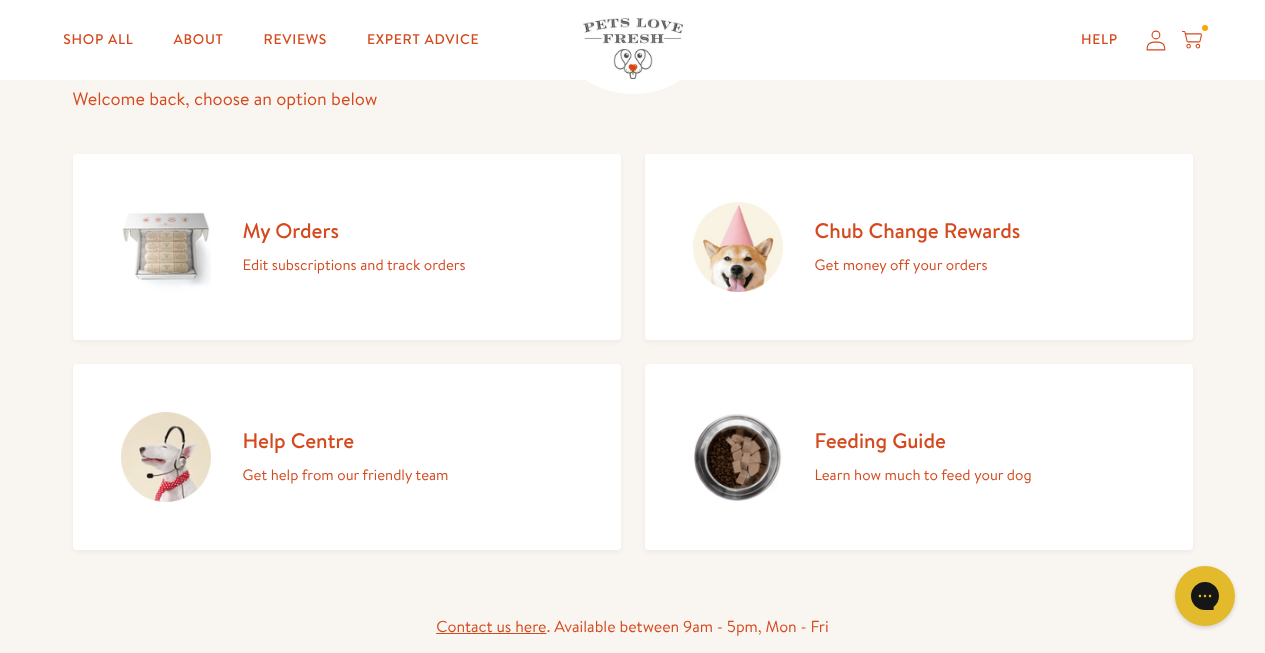 scroll, scrollTop: 174, scrollLeft: 0, axis: vertical 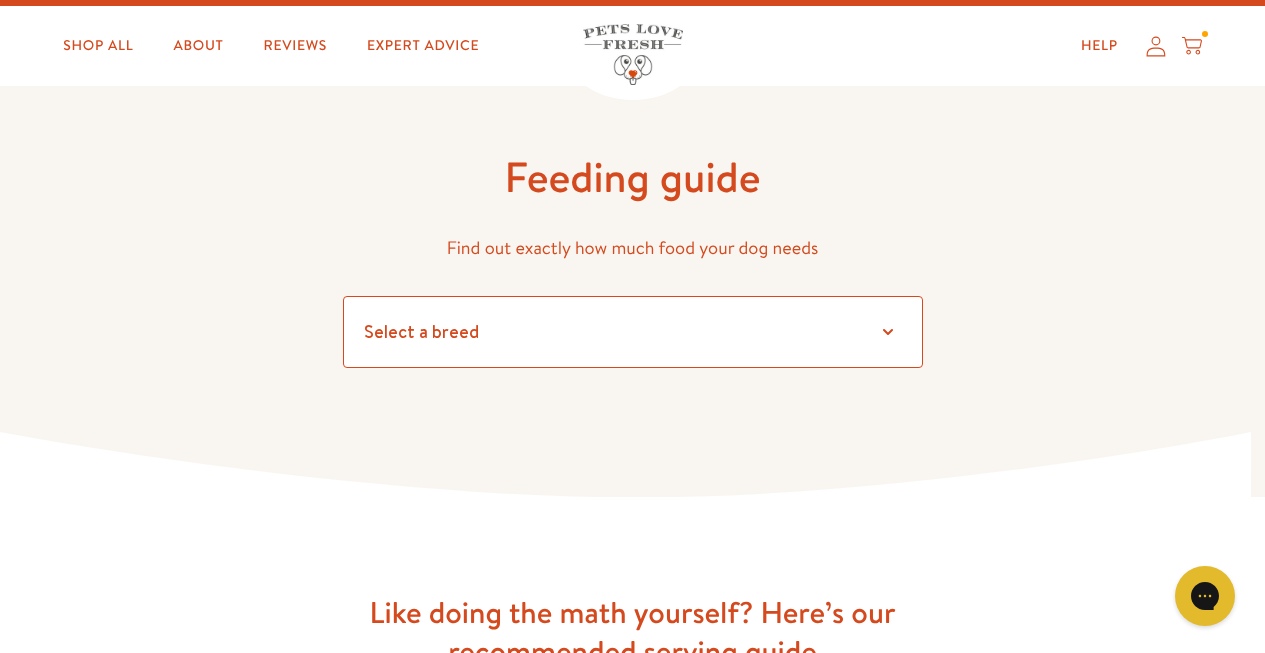 click on "Select a breed" at bounding box center [633, 332] 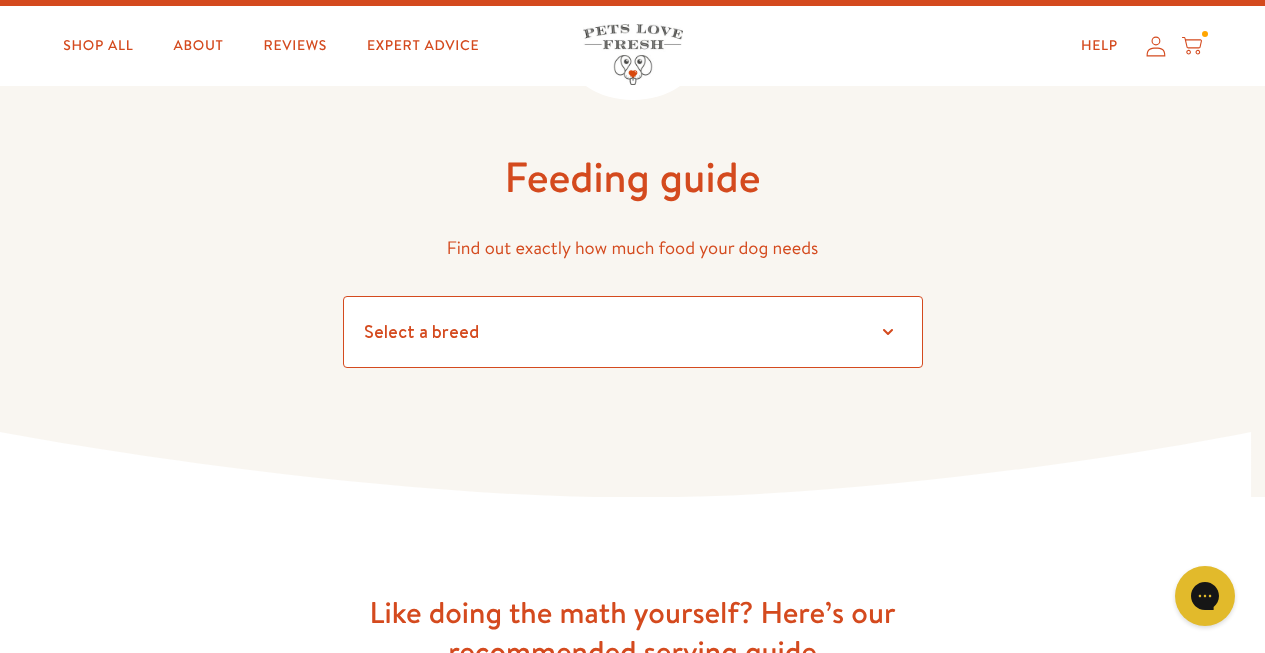 select on "30" 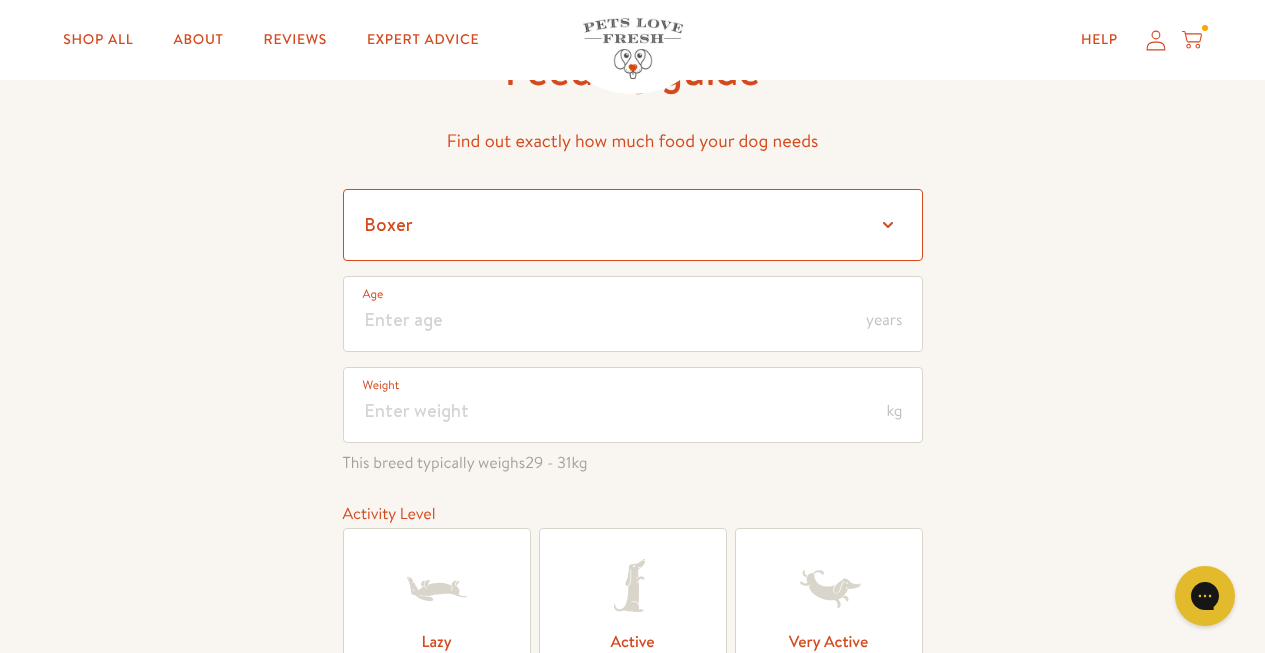 scroll, scrollTop: 337, scrollLeft: 0, axis: vertical 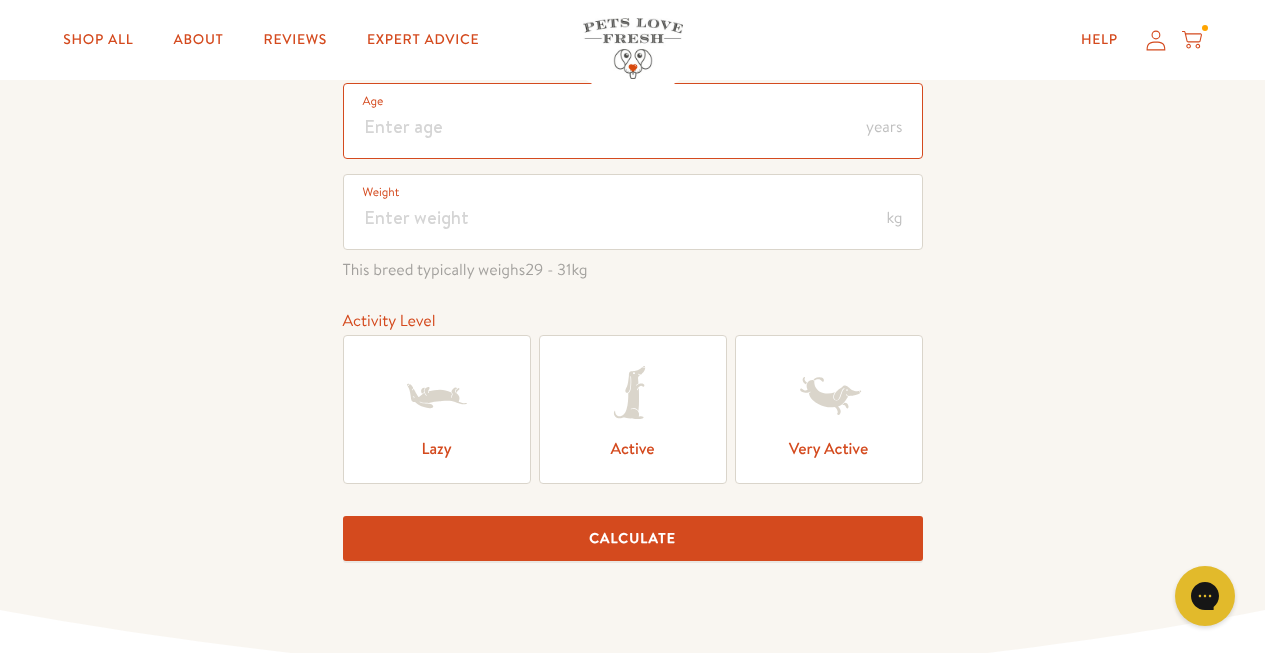 click at bounding box center (633, 121) 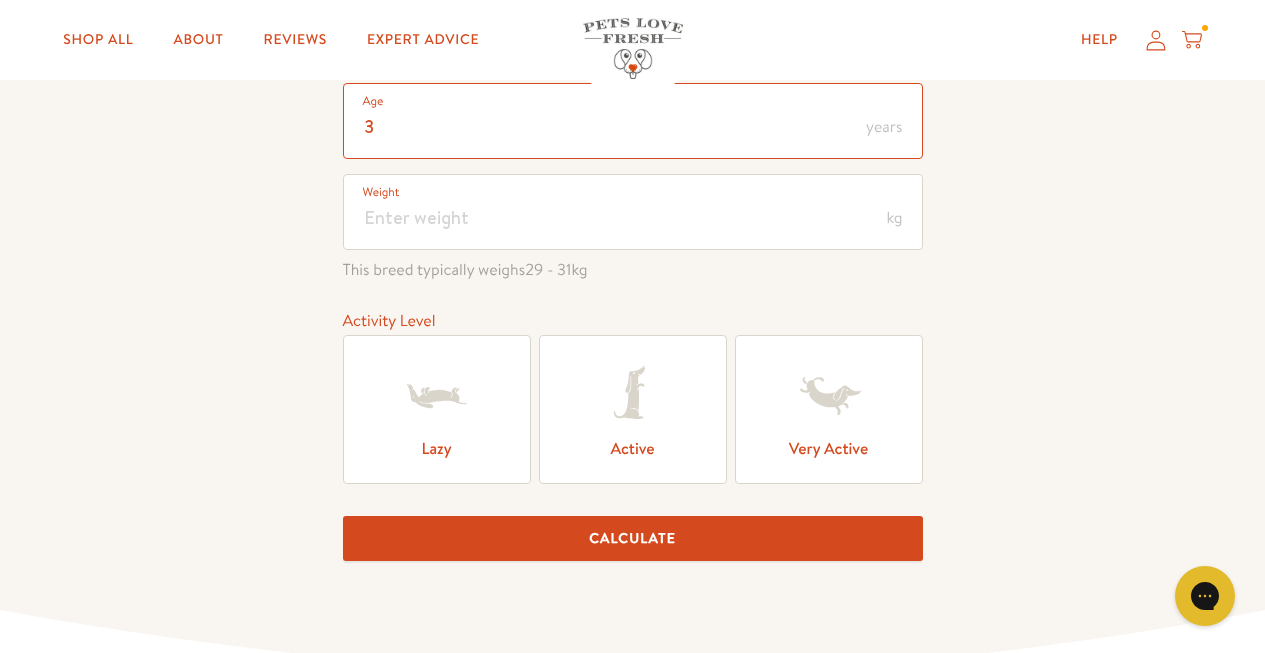 type on "3" 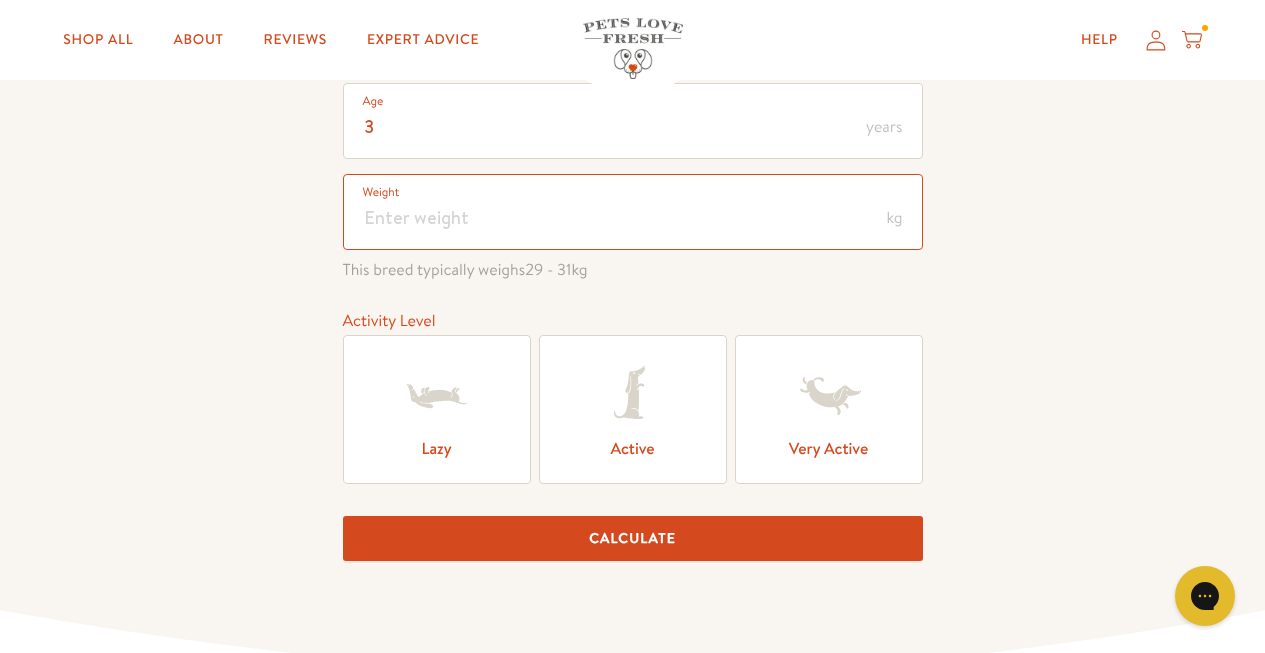 click at bounding box center [633, 212] 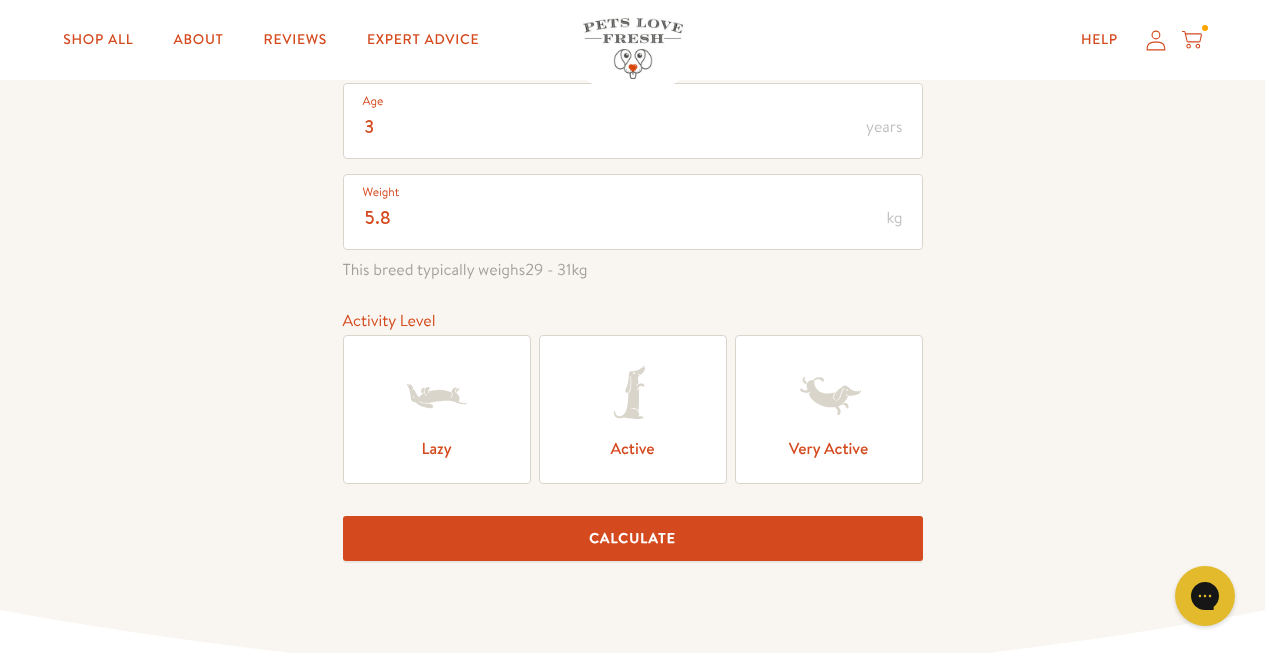click 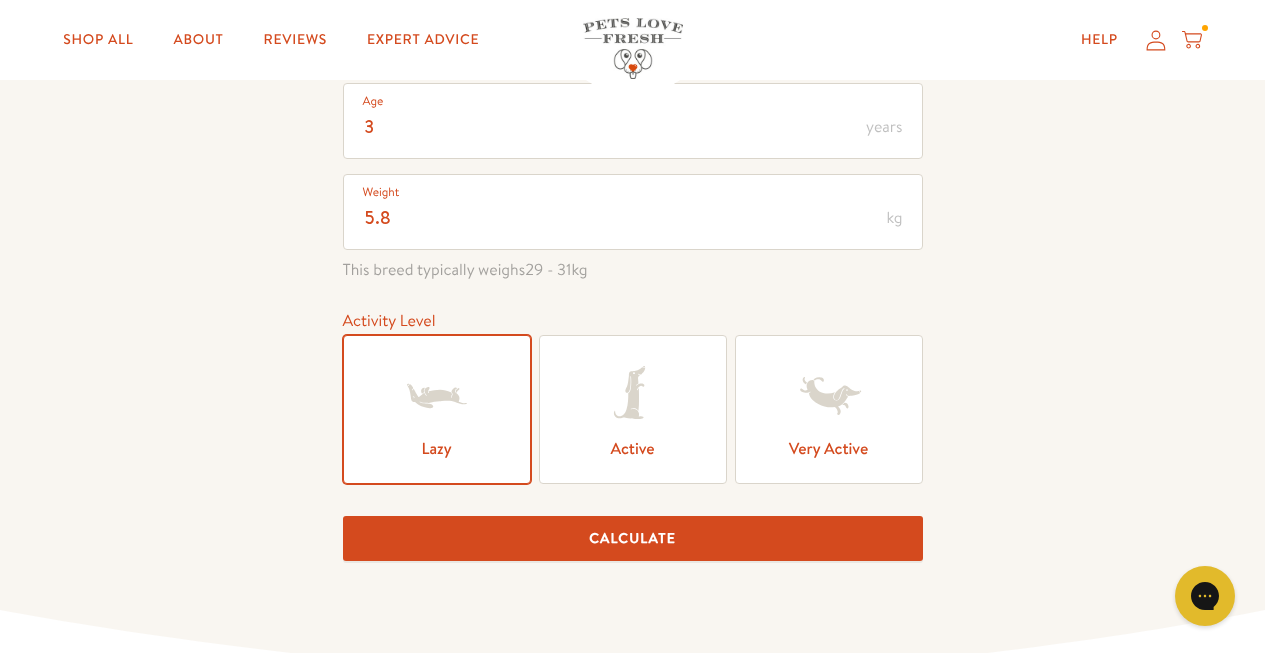 click on "Calculate" at bounding box center [633, 538] 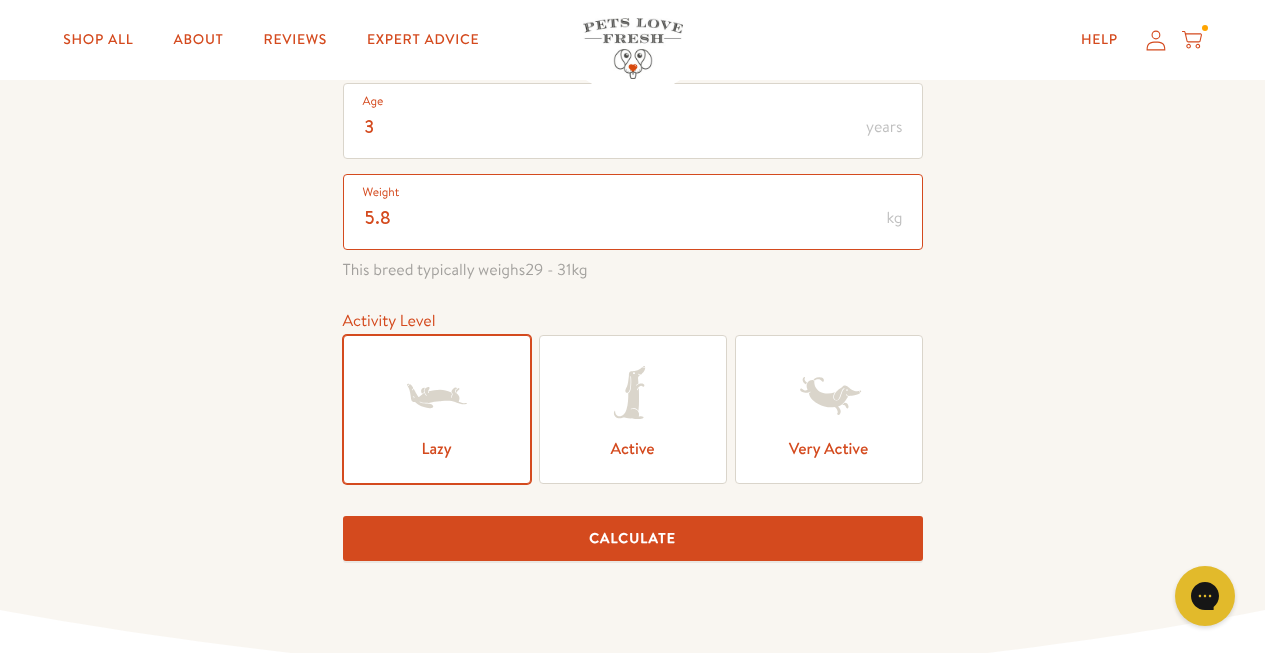 click on "5.8" at bounding box center [633, 212] 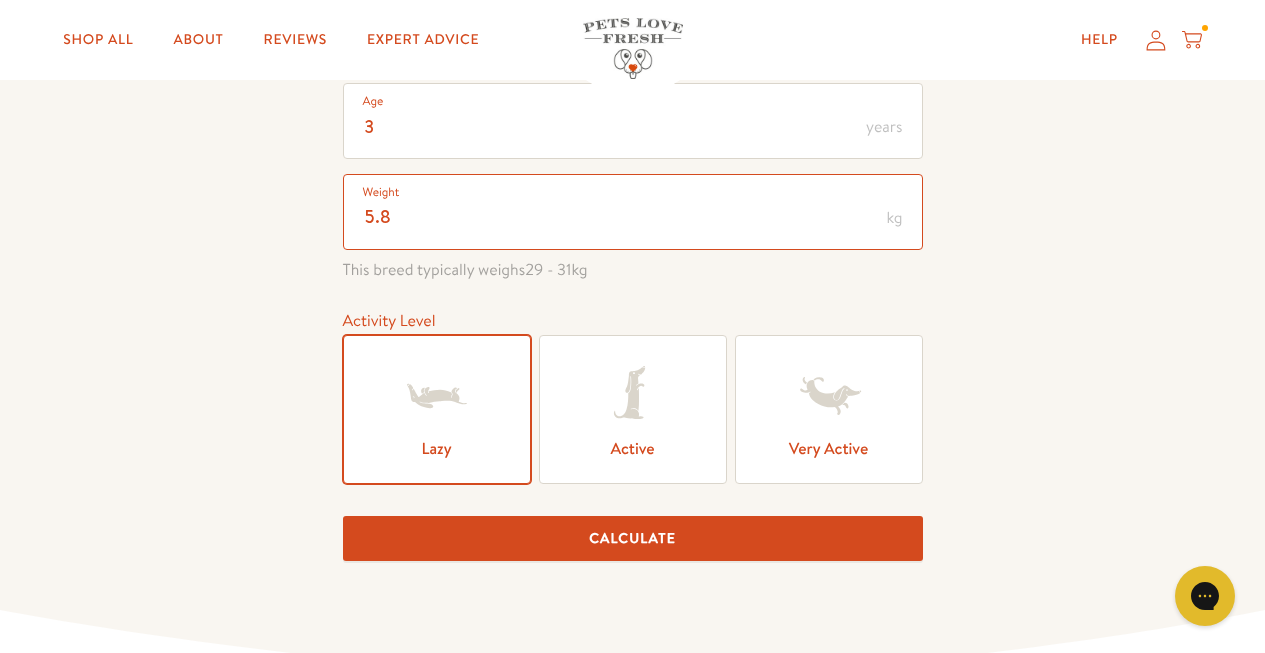 drag, startPoint x: 425, startPoint y: 222, endPoint x: 339, endPoint y: 224, distance: 86.023254 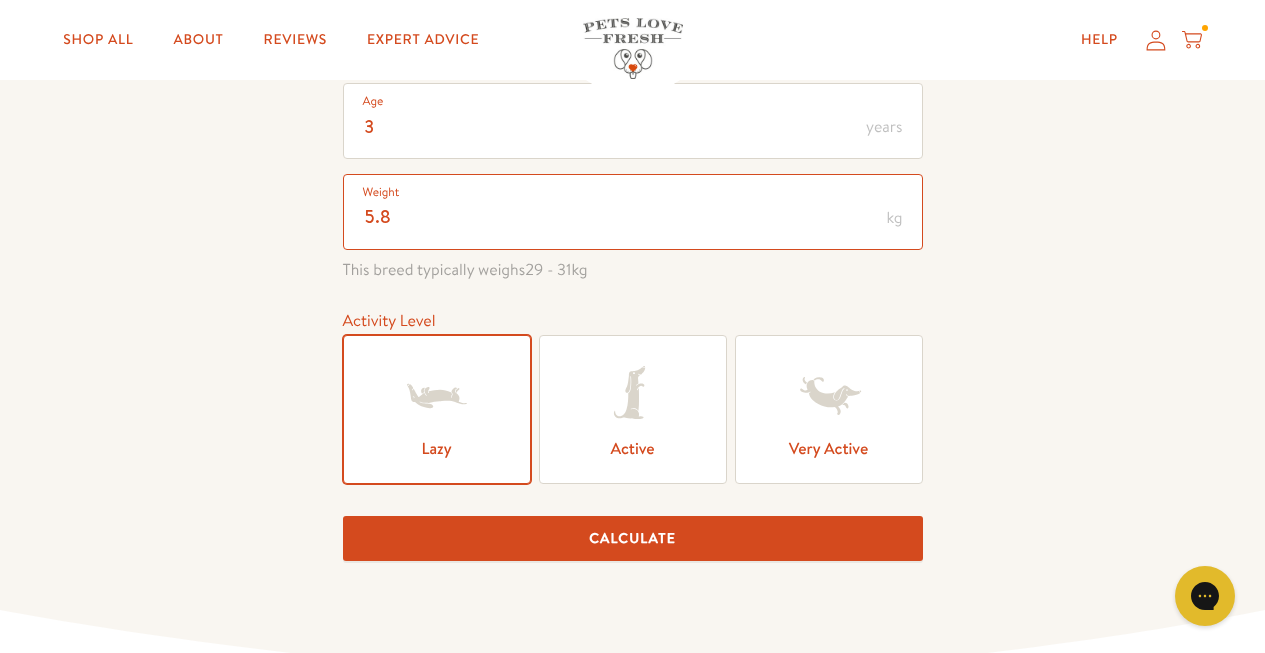 drag, startPoint x: 403, startPoint y: 221, endPoint x: 371, endPoint y: 221, distance: 32 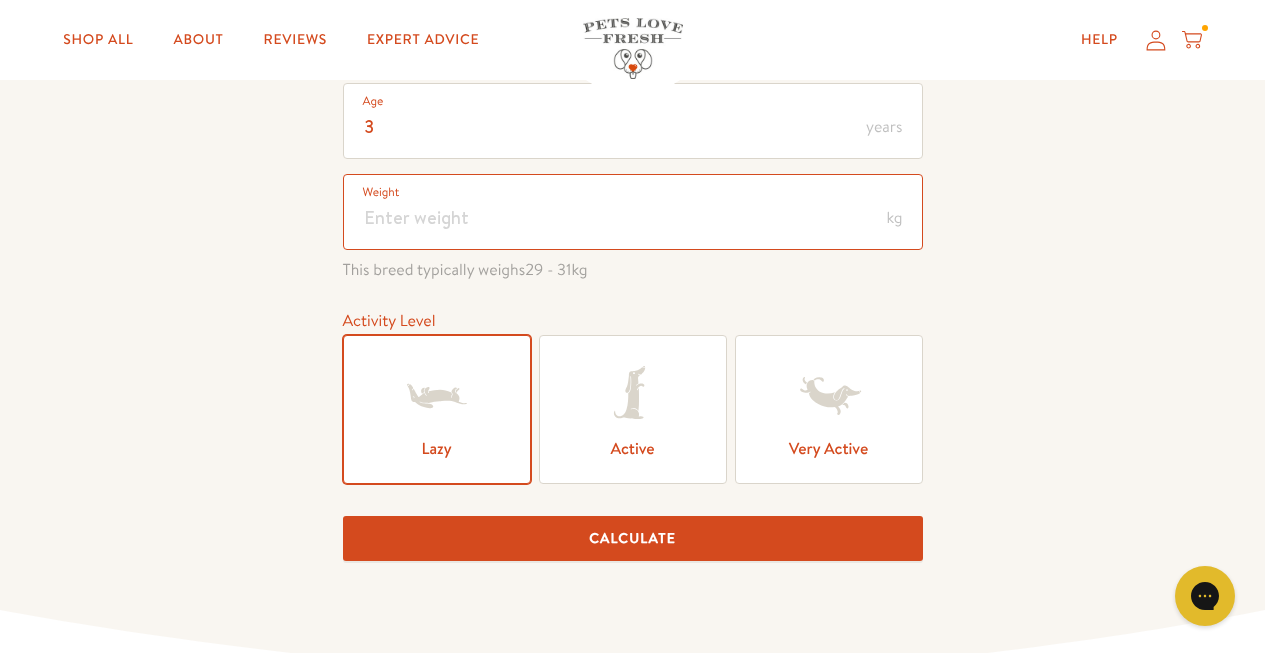 scroll, scrollTop: 0, scrollLeft: 0, axis: both 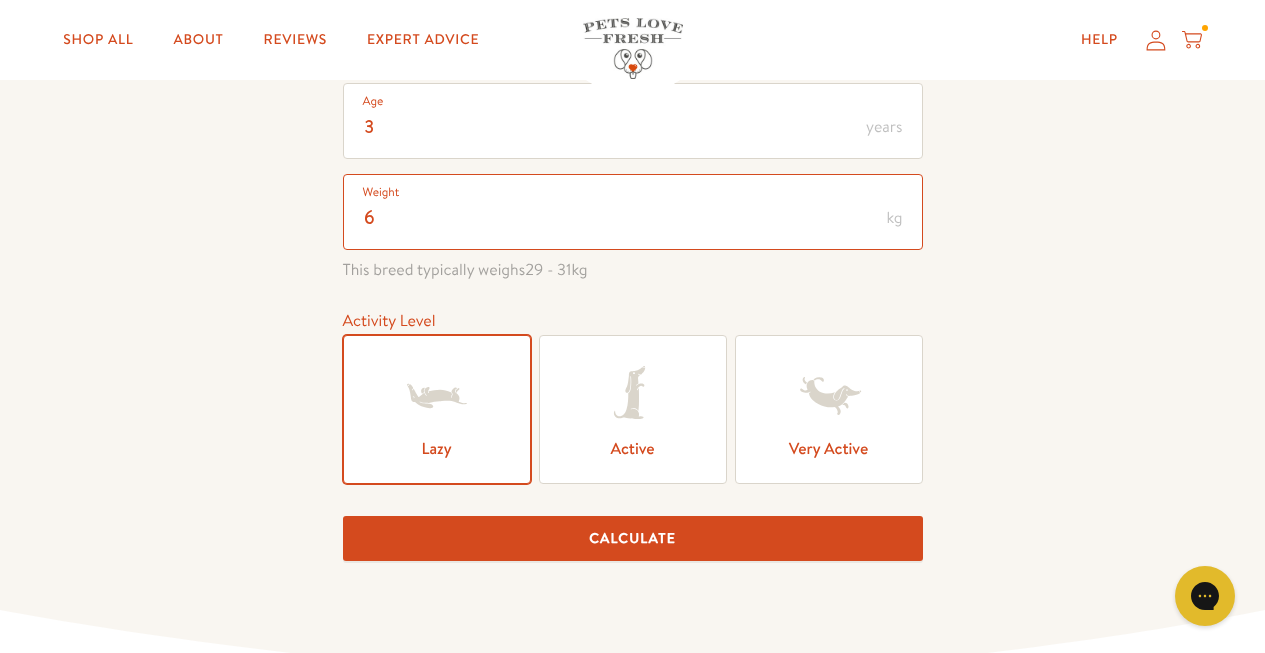 type on "6" 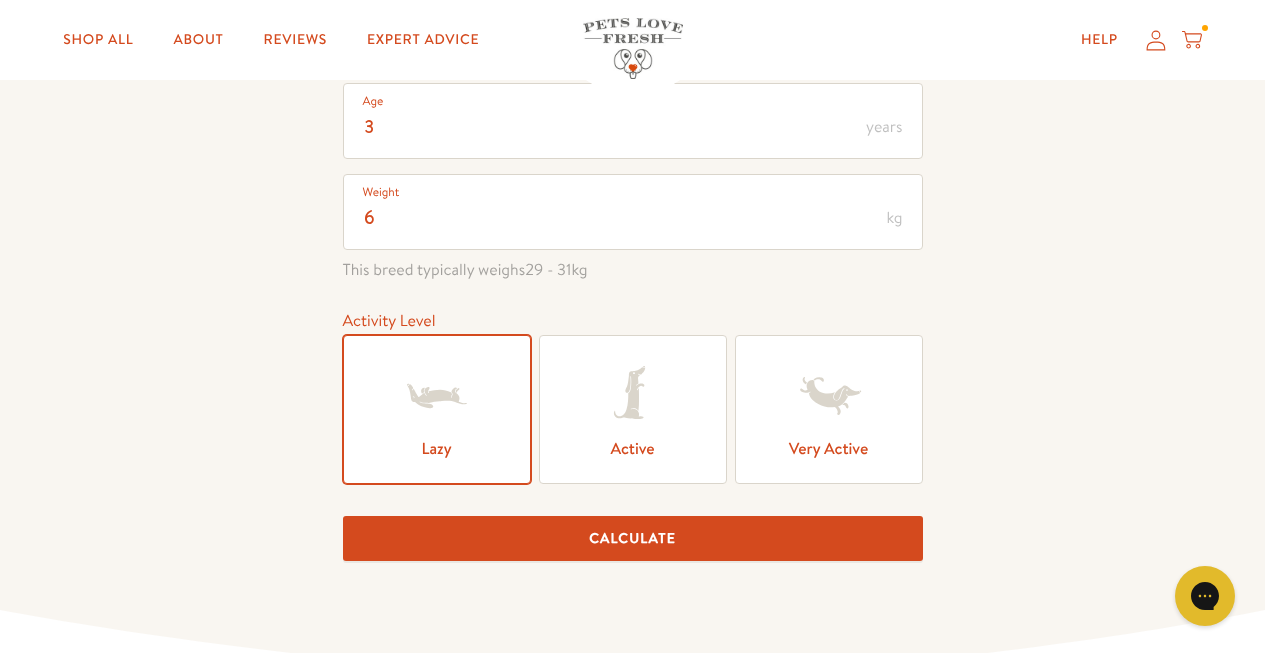 click on "Calculate" at bounding box center (633, 538) 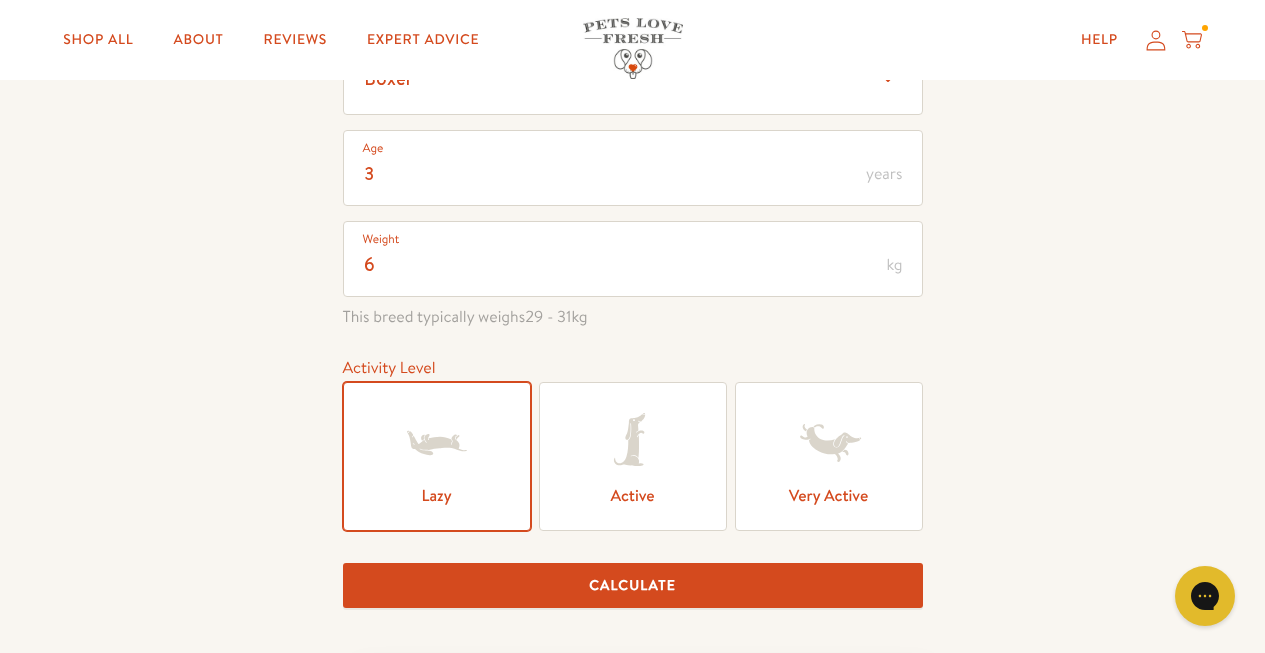 scroll, scrollTop: 0, scrollLeft: 0, axis: both 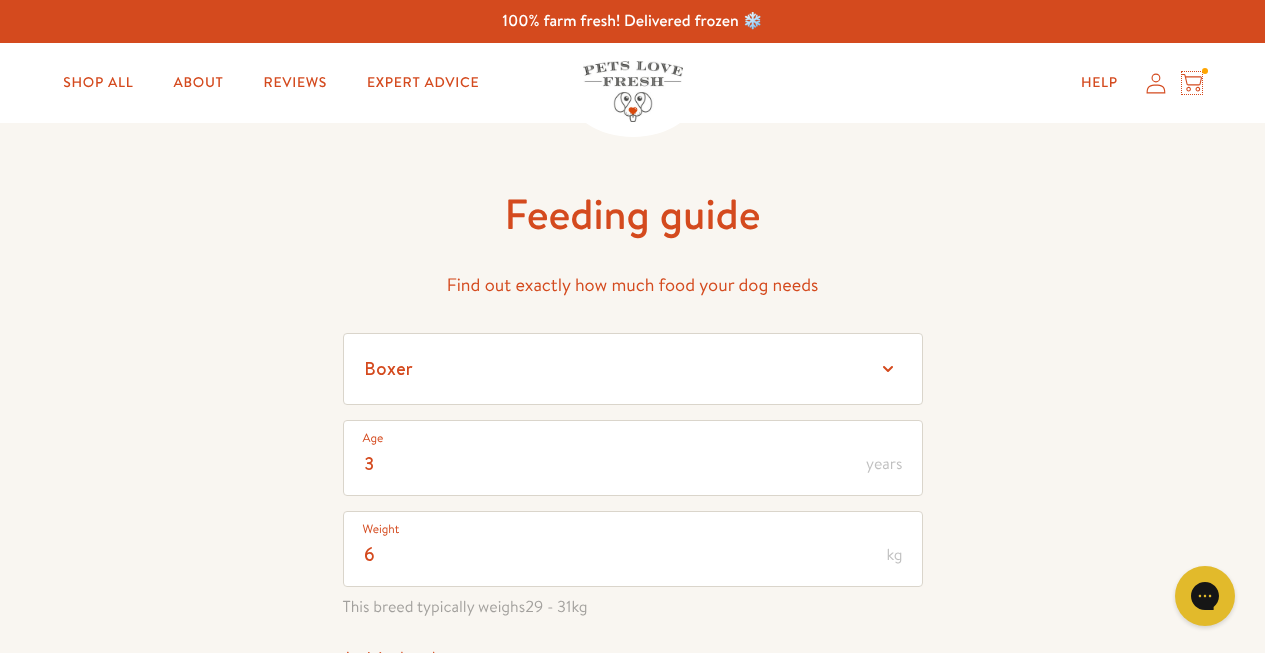 click on "Help
My account
Cart" at bounding box center [1135, 83] 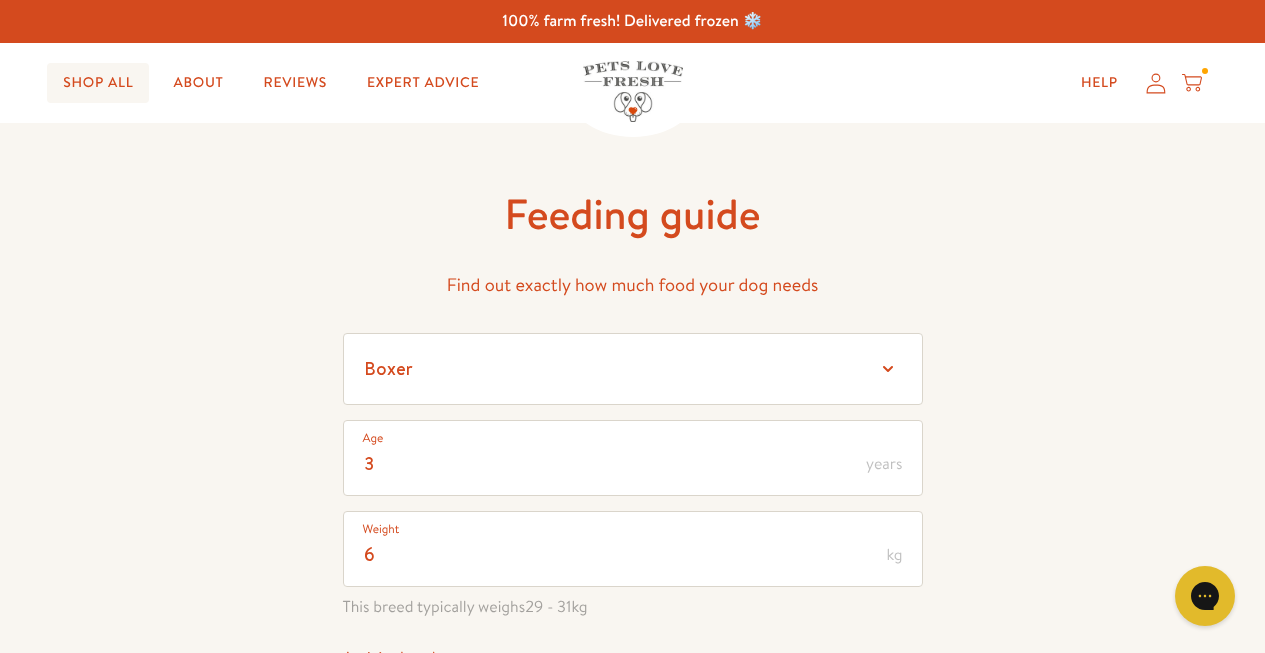 click on "Shop All" at bounding box center (98, 83) 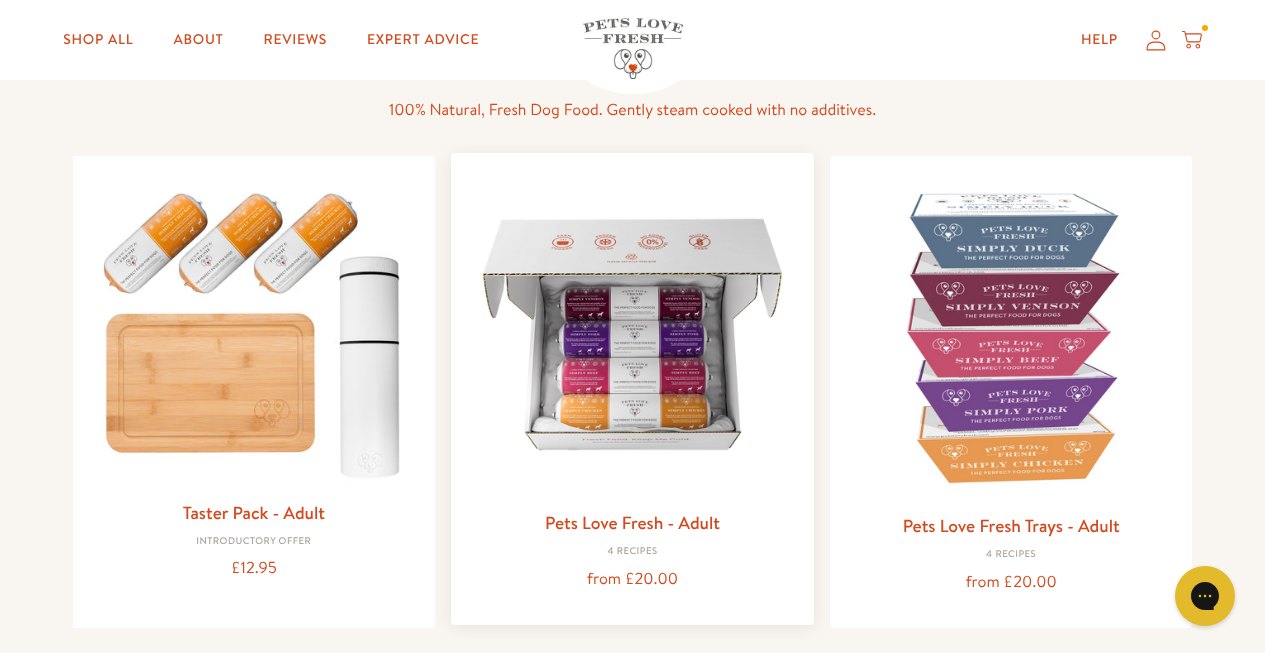 scroll, scrollTop: 279, scrollLeft: 0, axis: vertical 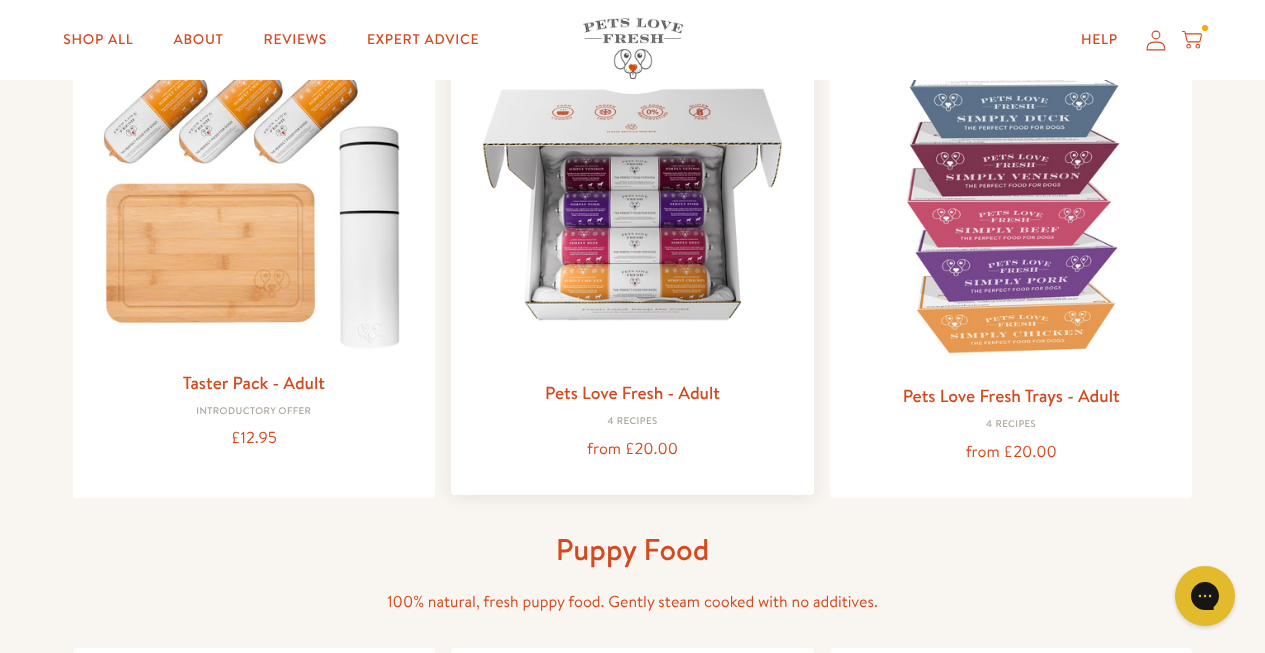 click at bounding box center [632, 204] 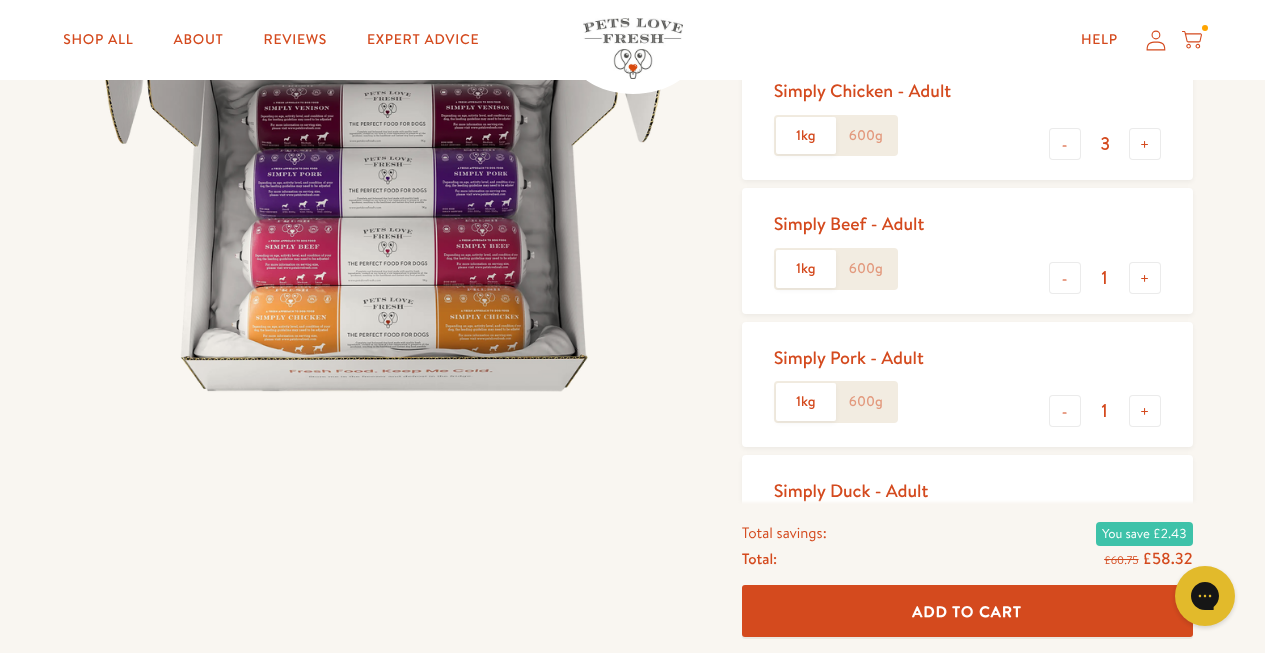 scroll, scrollTop: 157, scrollLeft: 0, axis: vertical 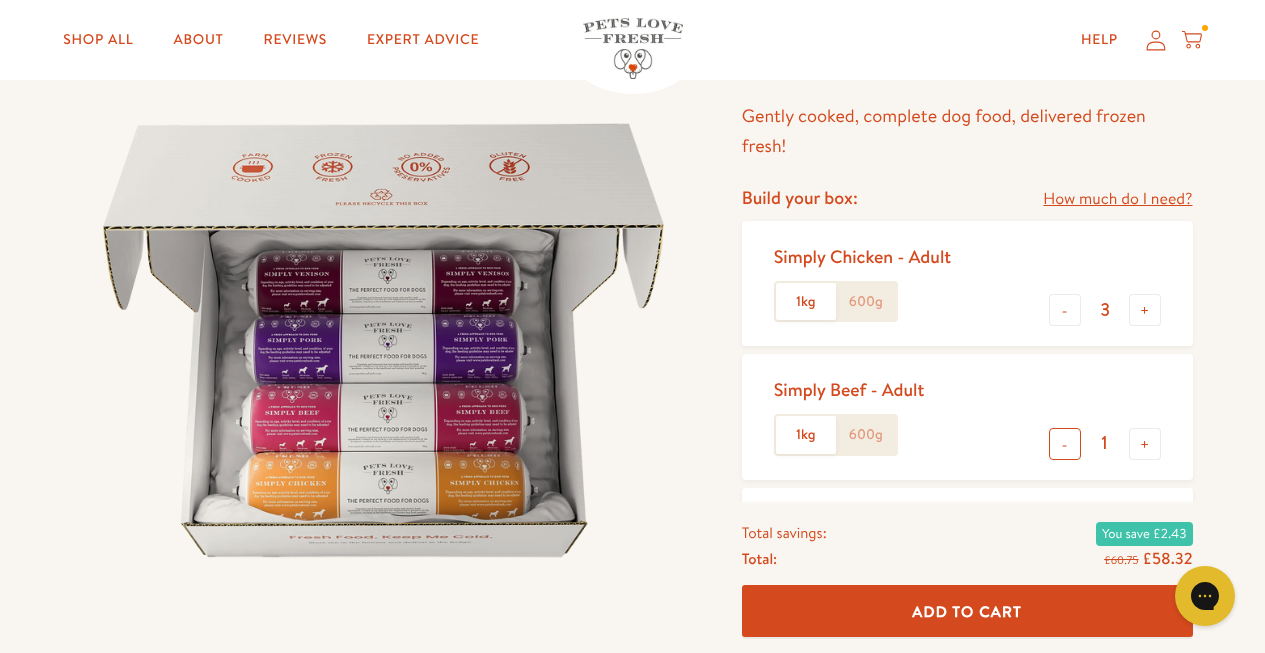 drag, startPoint x: 1108, startPoint y: 444, endPoint x: 1067, endPoint y: 445, distance: 41.01219 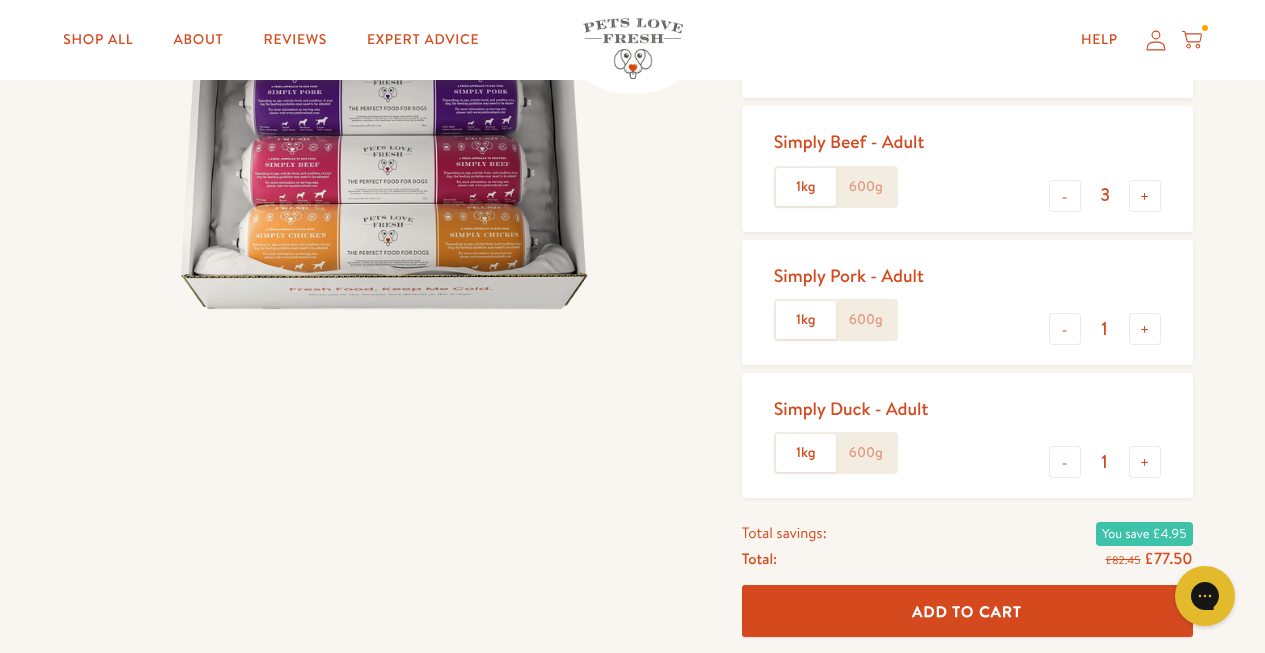 scroll, scrollTop: 406, scrollLeft: 0, axis: vertical 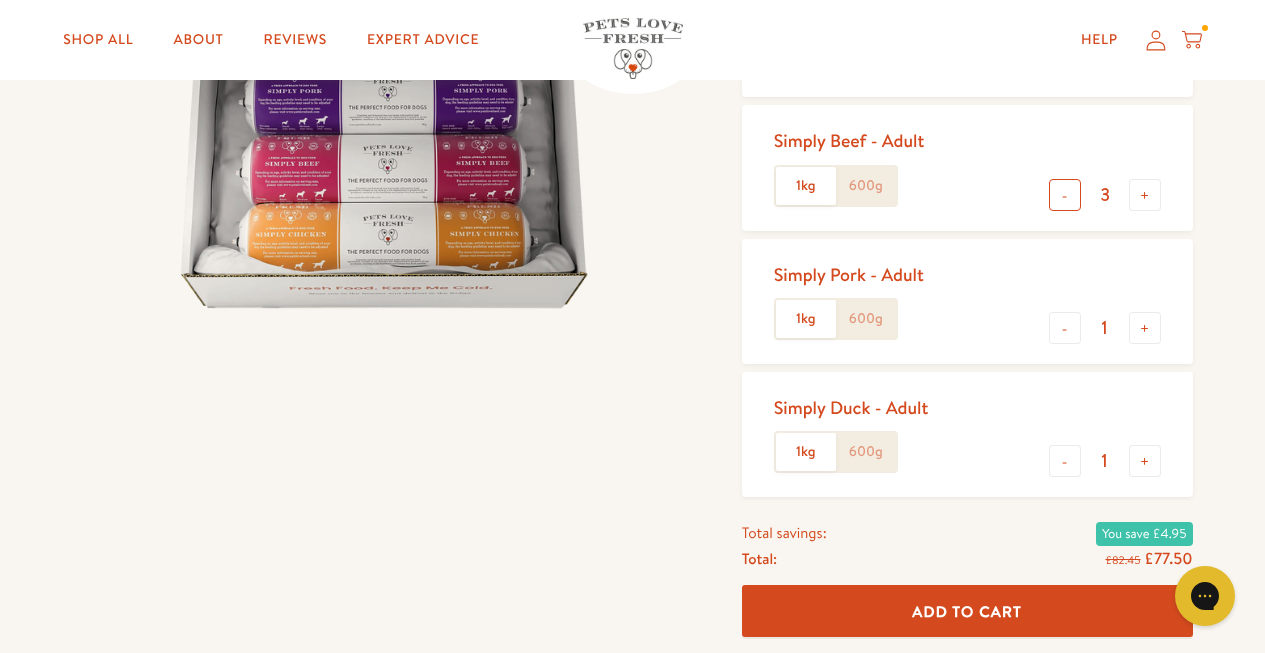 drag, startPoint x: 1100, startPoint y: 189, endPoint x: 1059, endPoint y: 185, distance: 41.19466 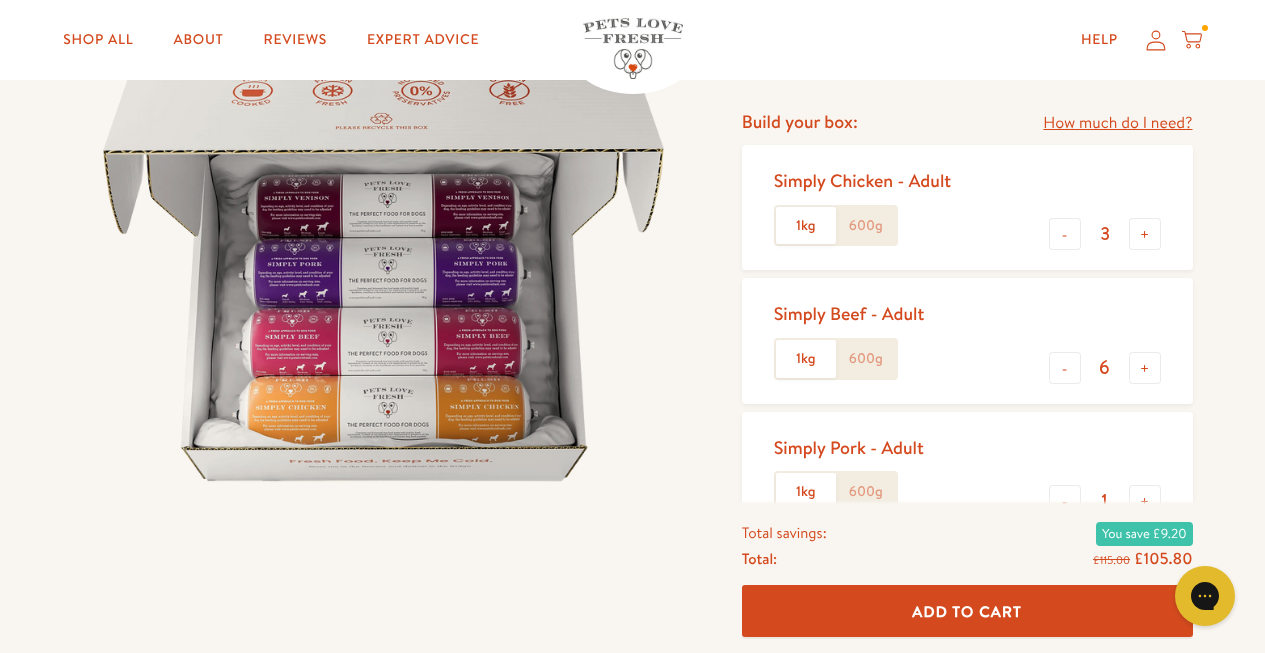 scroll, scrollTop: 233, scrollLeft: 0, axis: vertical 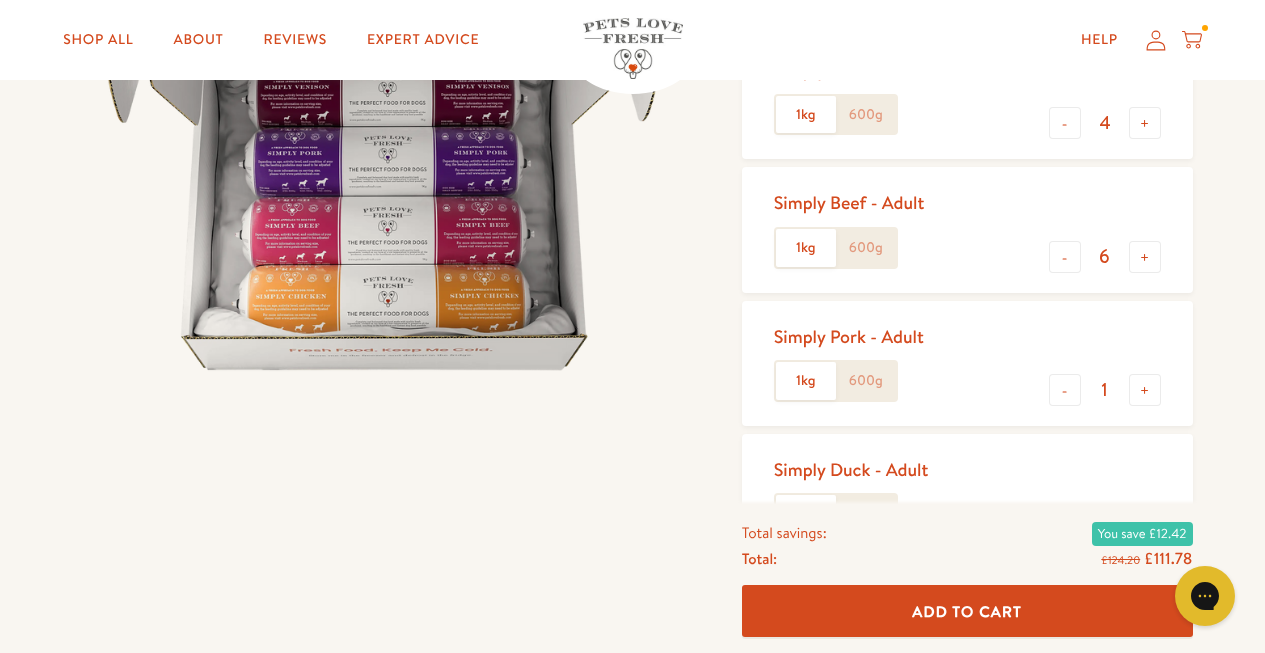 type on "4" 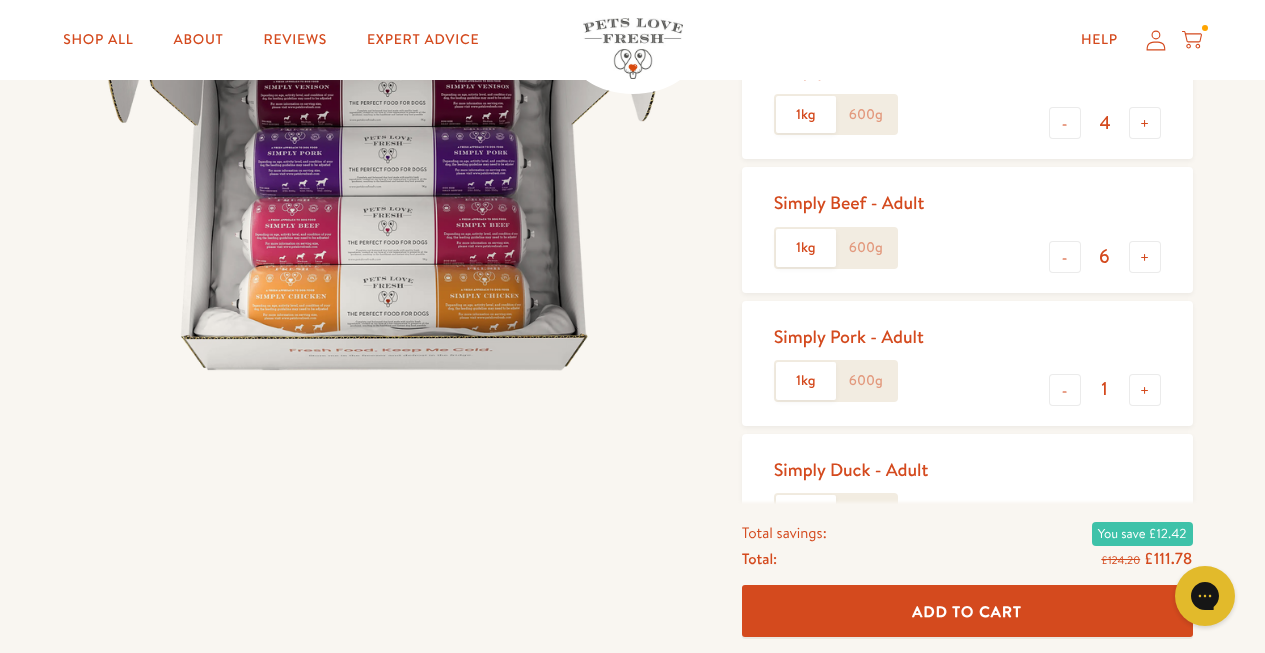 drag, startPoint x: 1103, startPoint y: 392, endPoint x: 1087, endPoint y: 390, distance: 16.124516 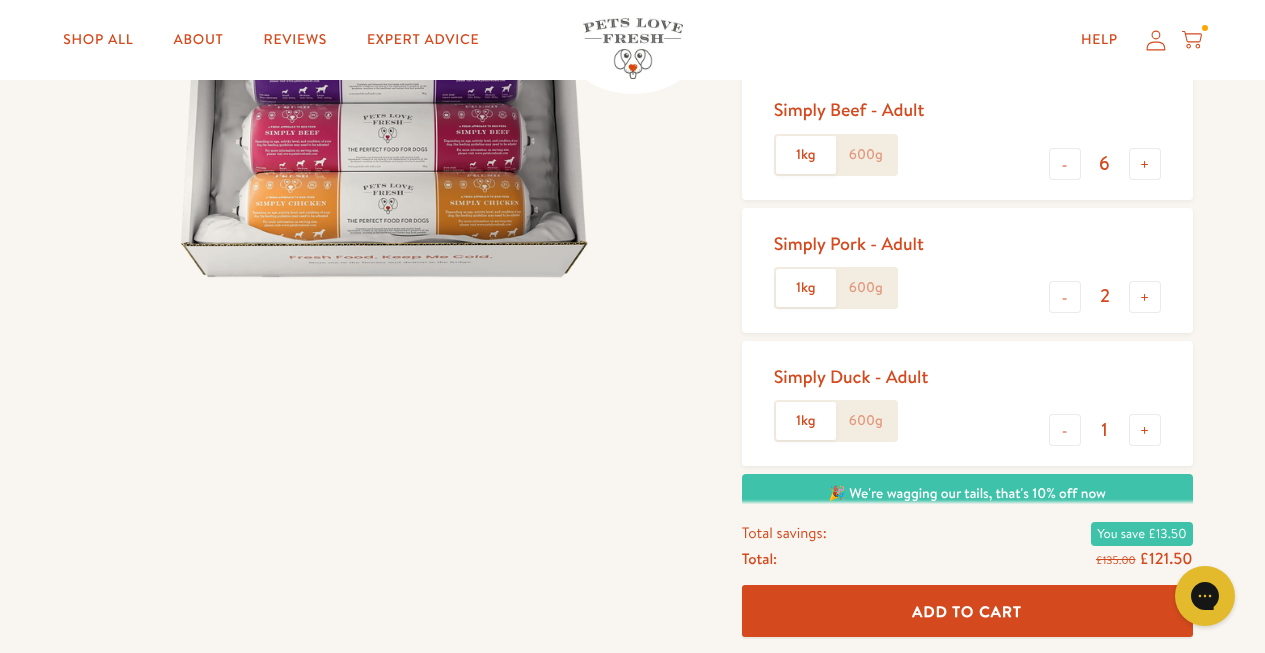 scroll, scrollTop: 444, scrollLeft: 0, axis: vertical 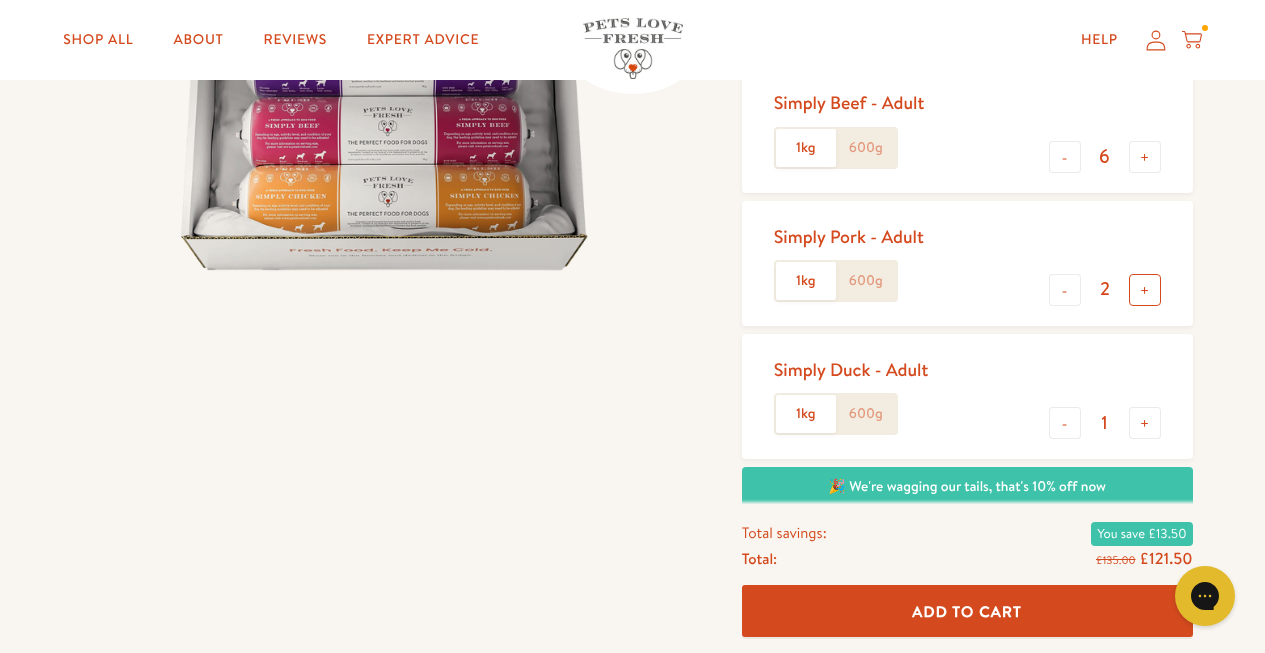 click on "+" at bounding box center [1145, 290] 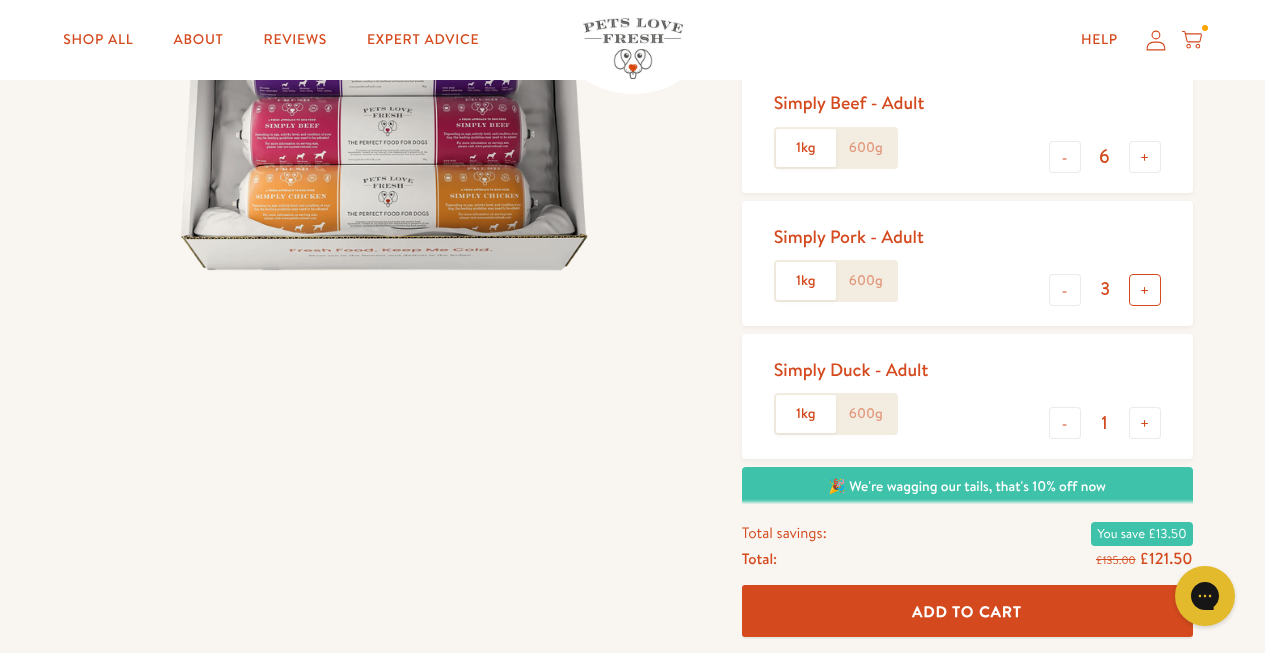 scroll, scrollTop: 0, scrollLeft: 0, axis: both 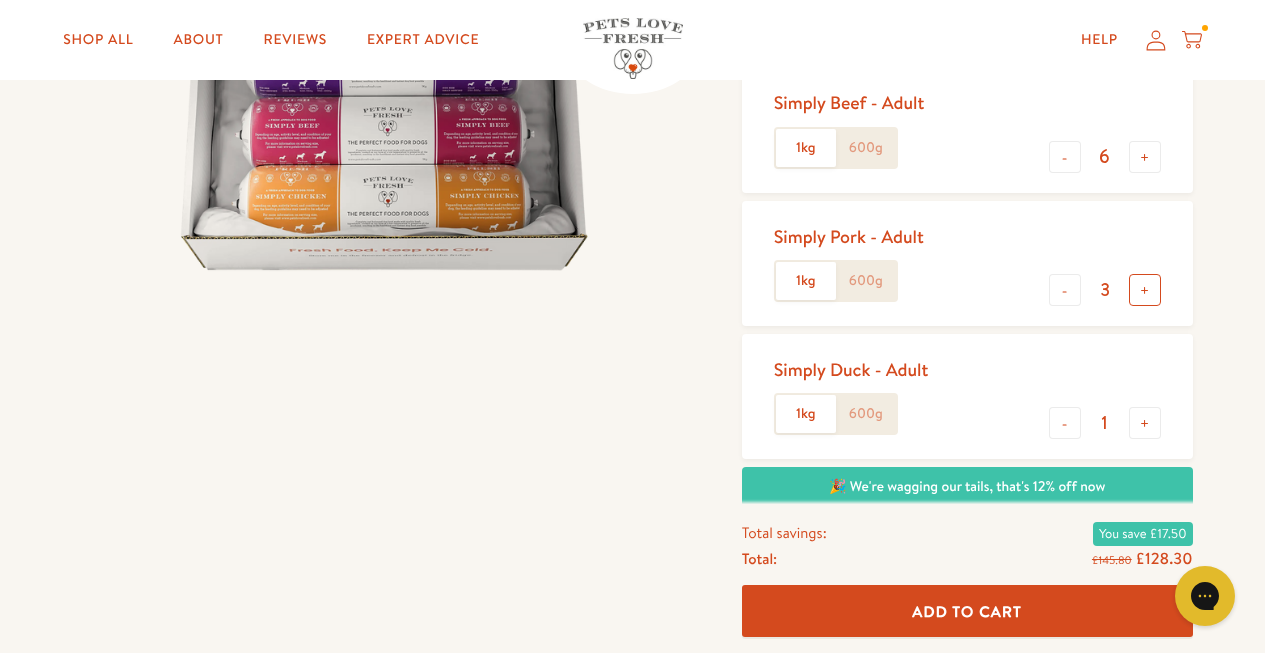 click on "+" at bounding box center (1145, 290) 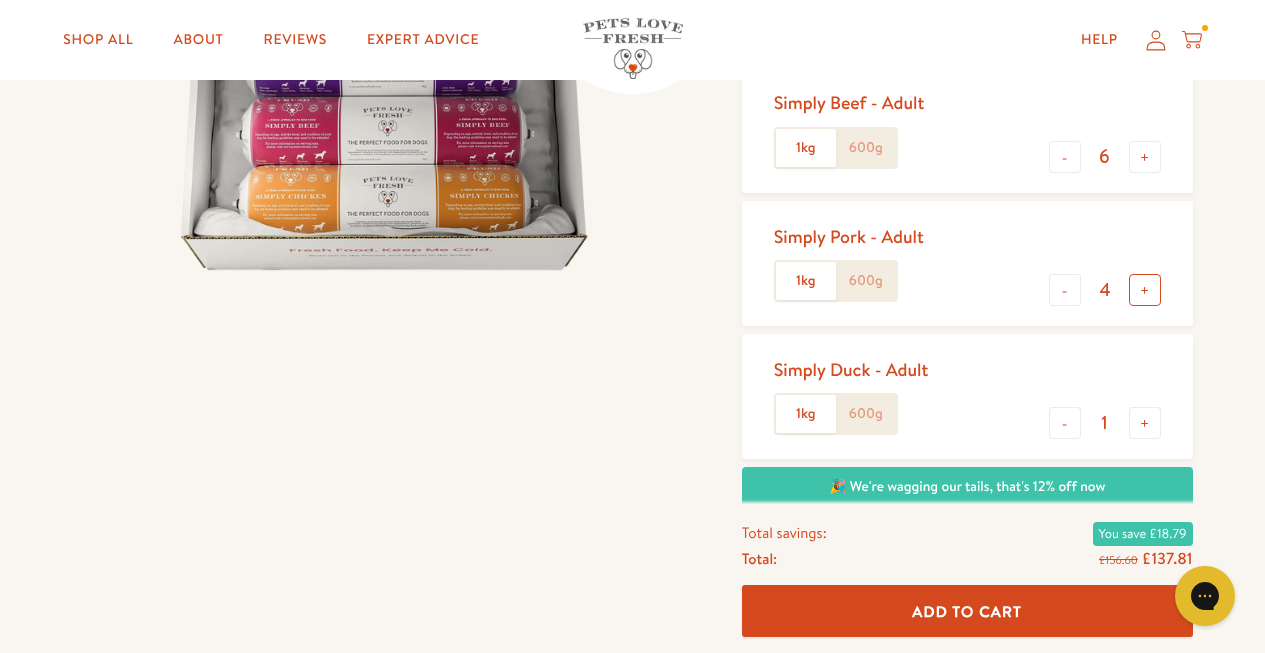 click on "+" at bounding box center [1145, 290] 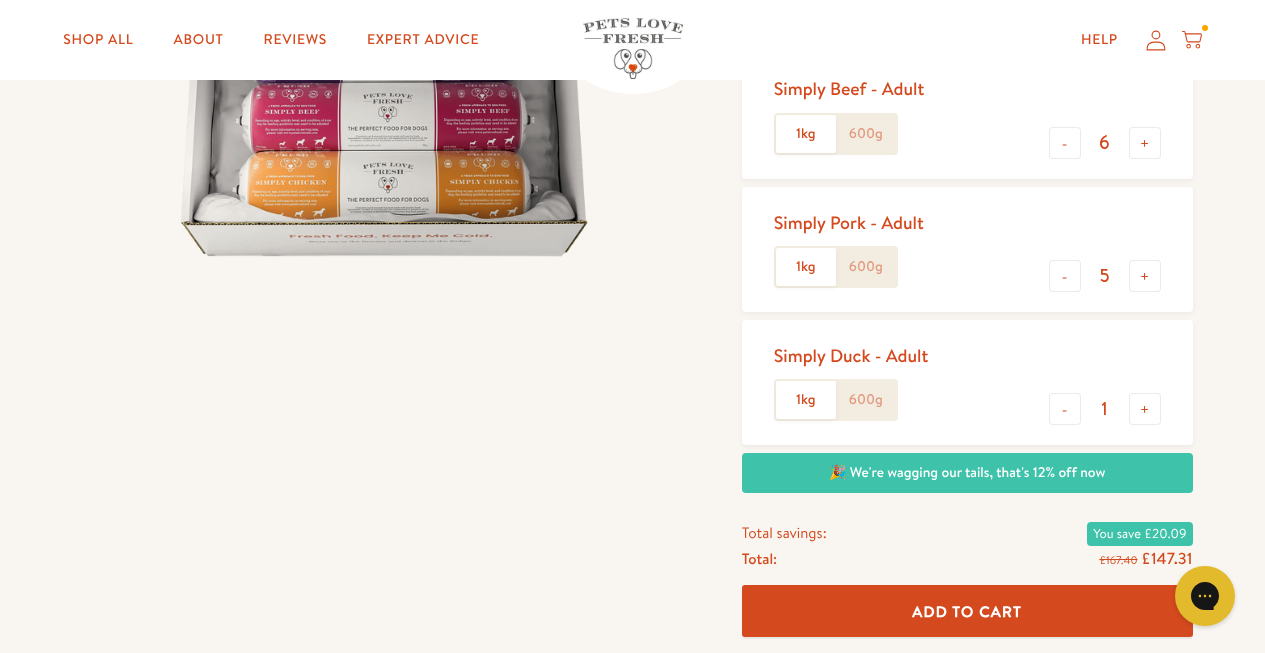 scroll, scrollTop: 599, scrollLeft: 0, axis: vertical 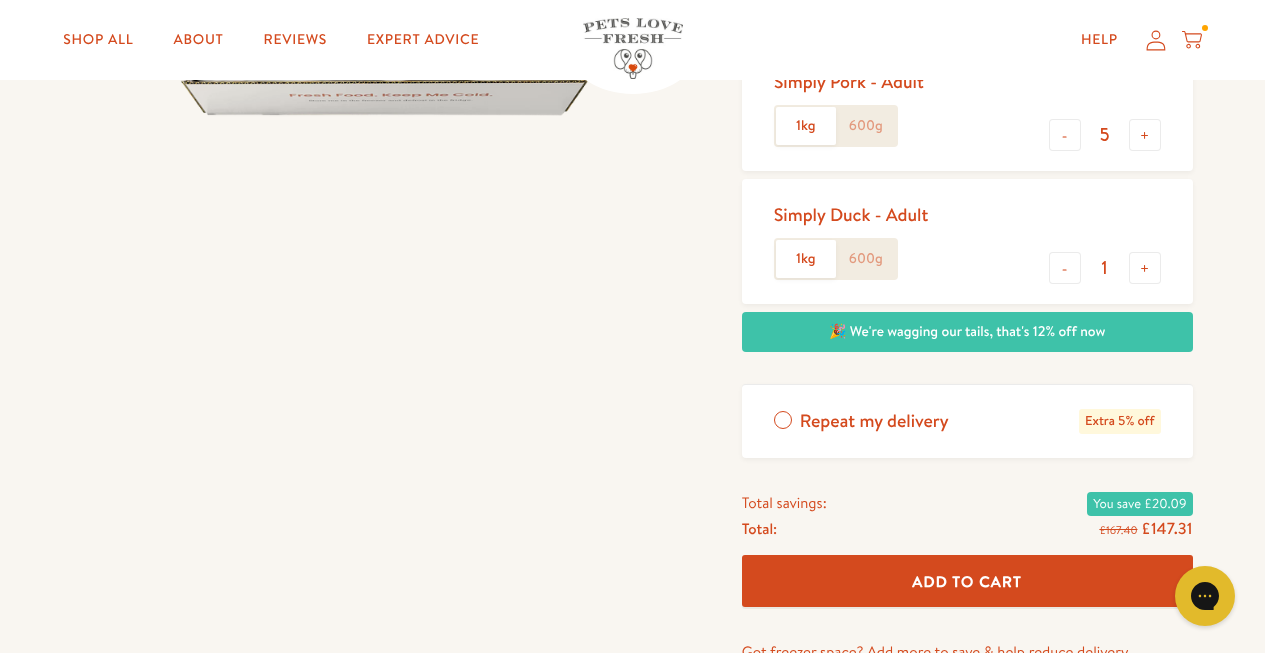 click on "Help
My account
Cart" at bounding box center [1135, 40] 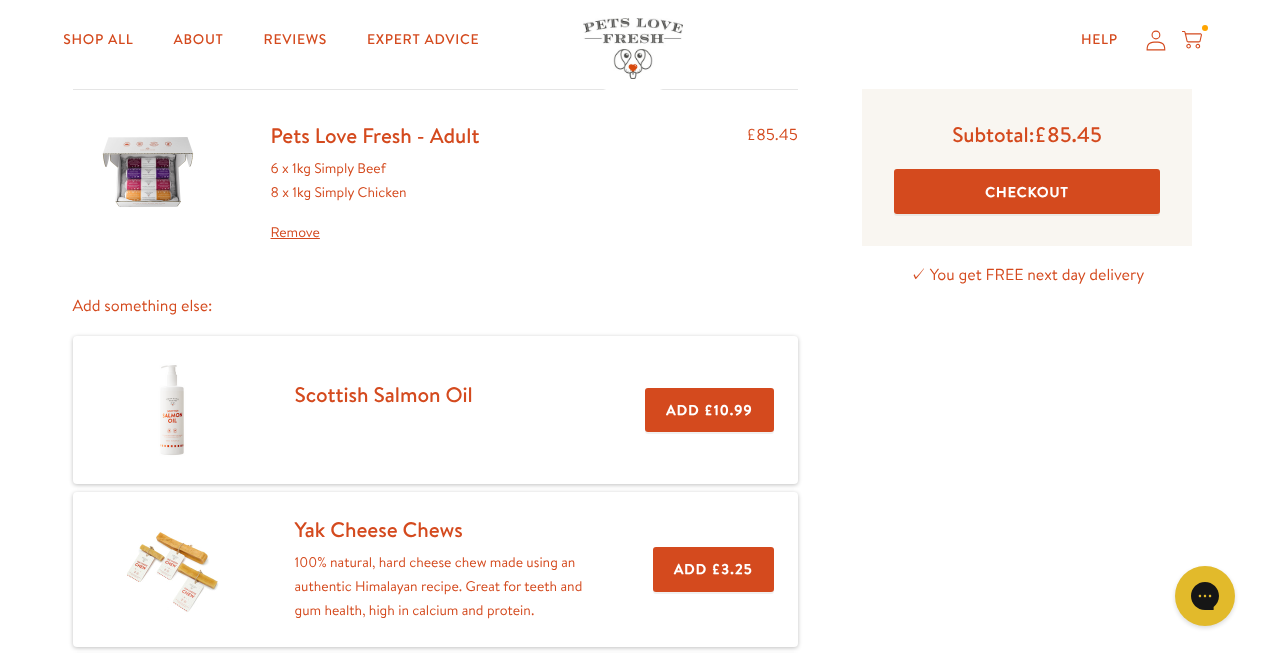 scroll, scrollTop: 151, scrollLeft: 0, axis: vertical 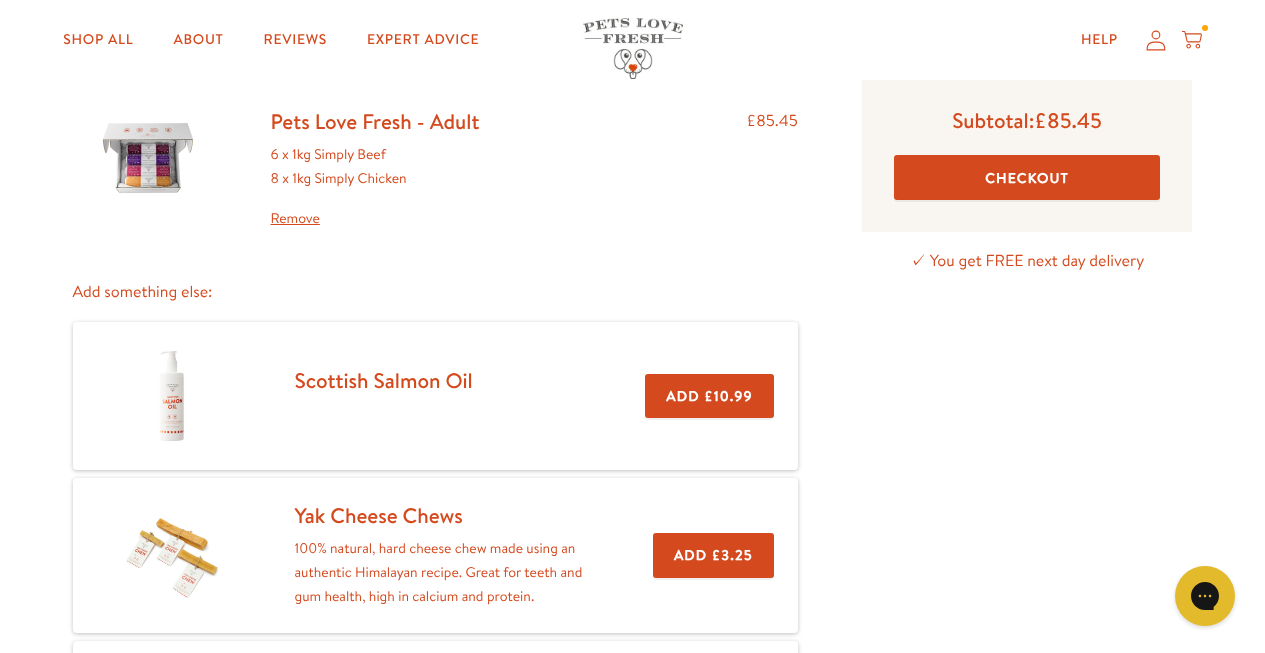 click on "Remove" at bounding box center (375, 219) 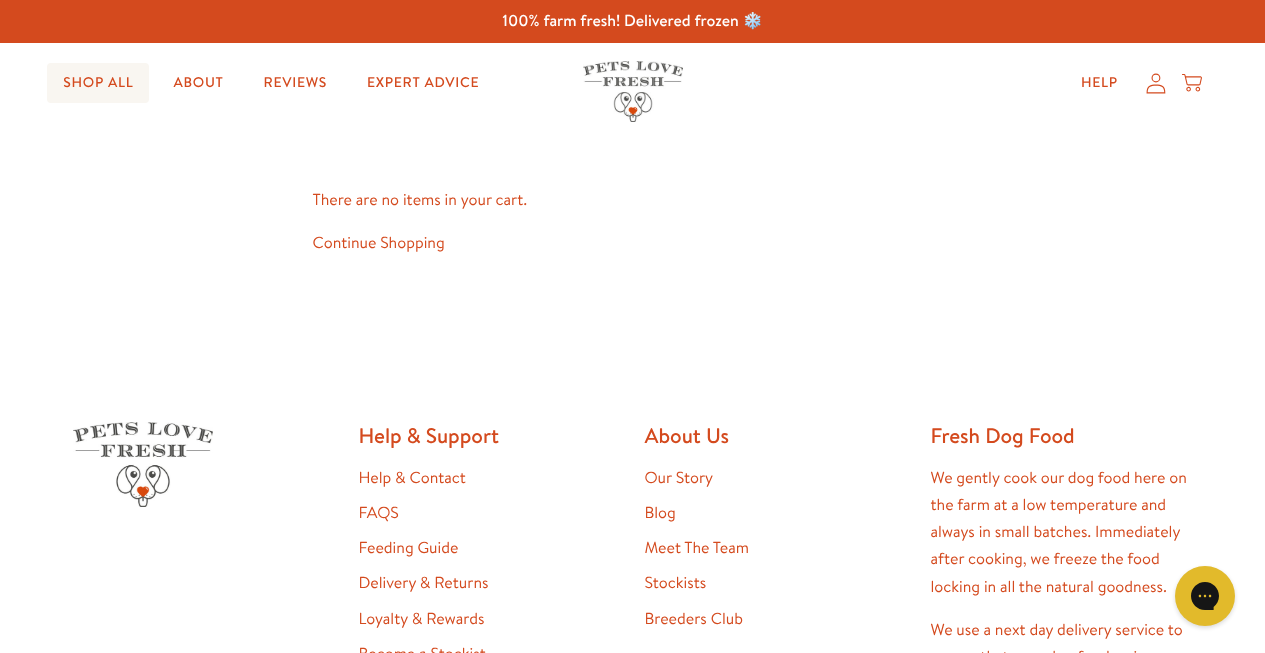 scroll, scrollTop: 0, scrollLeft: 0, axis: both 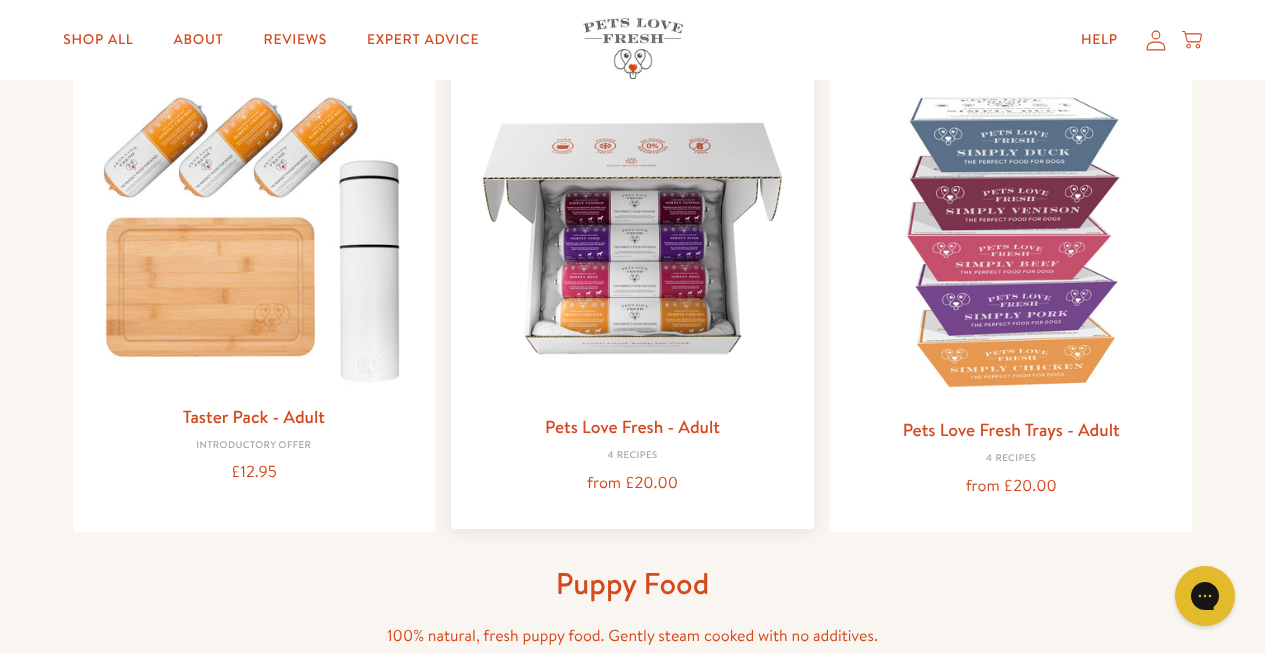 click at bounding box center [632, 238] 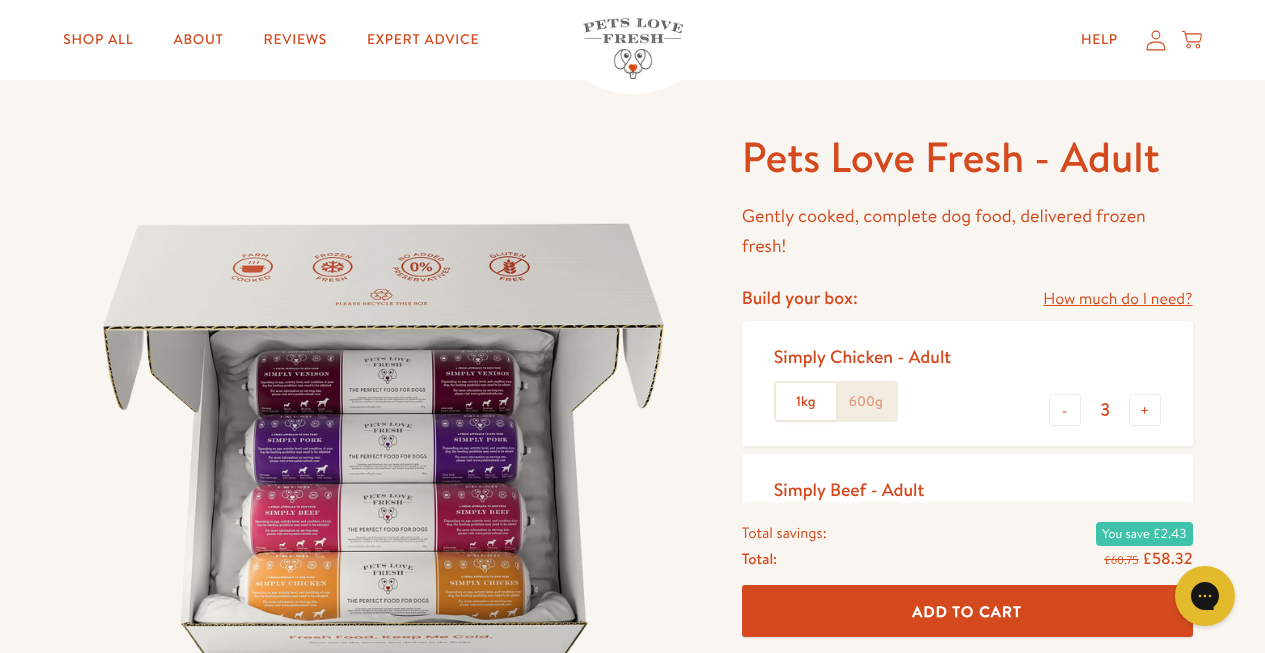 scroll, scrollTop: 218, scrollLeft: 0, axis: vertical 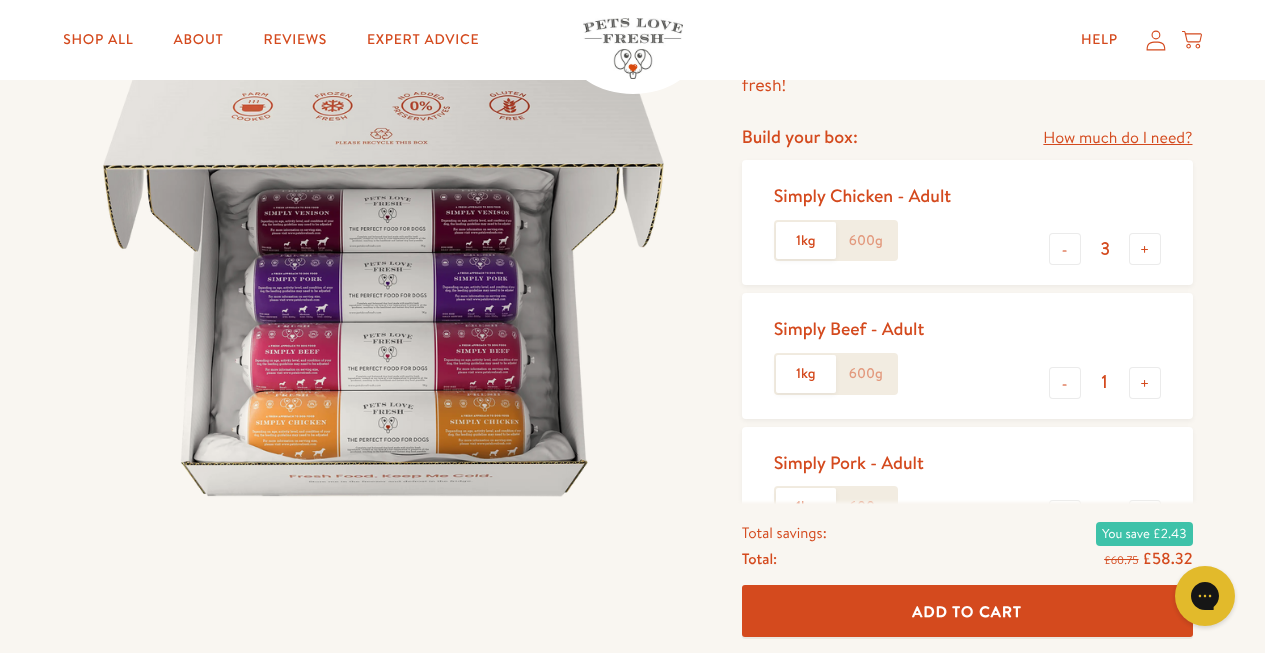 drag, startPoint x: 1115, startPoint y: 381, endPoint x: 1083, endPoint y: 384, distance: 32.140316 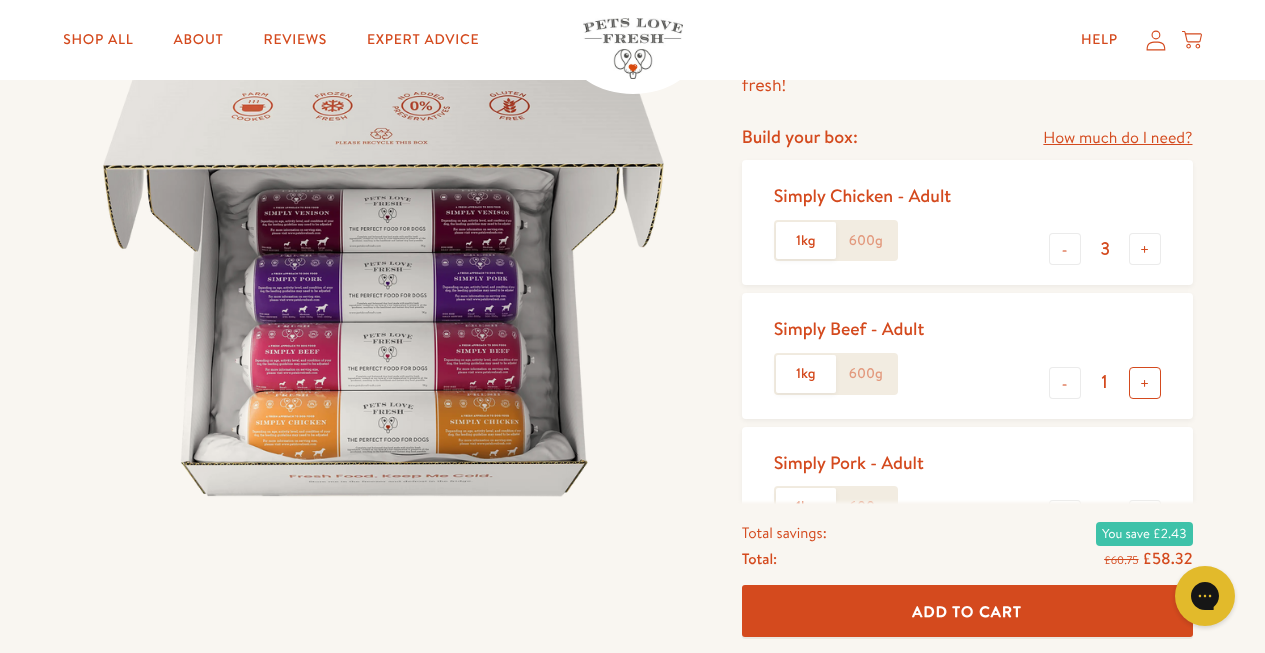 scroll, scrollTop: 0, scrollLeft: 0, axis: both 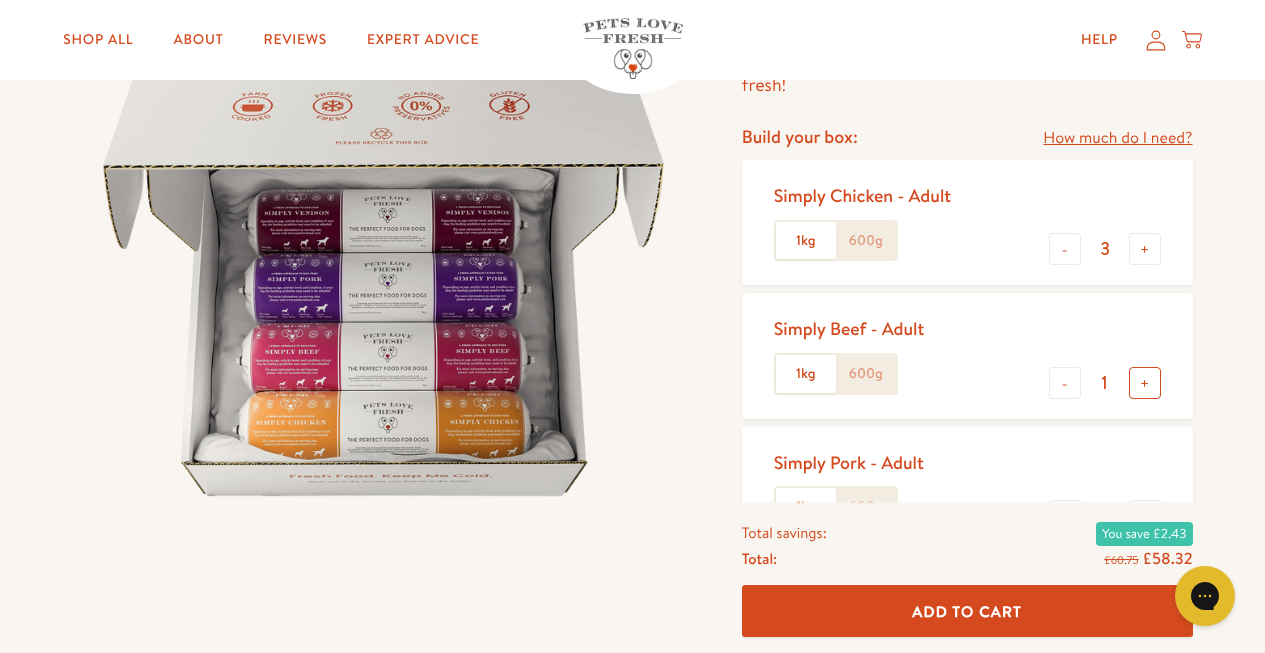 click on "+" at bounding box center (1145, 383) 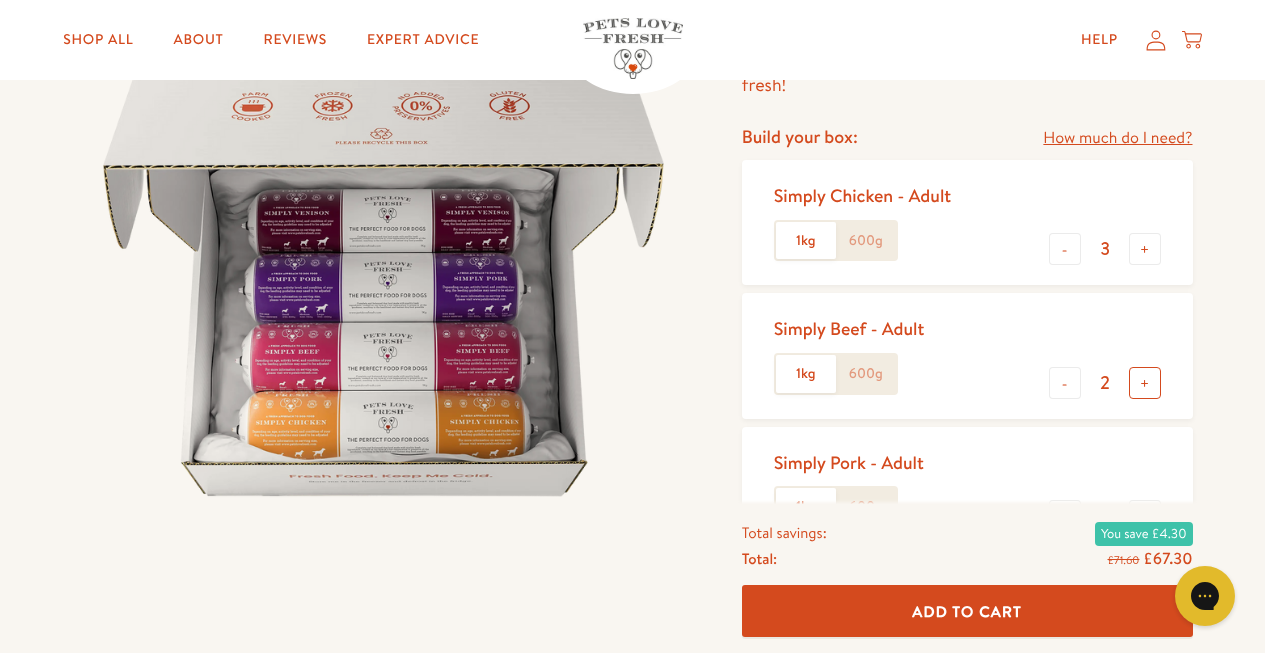 click on "+" at bounding box center [1145, 383] 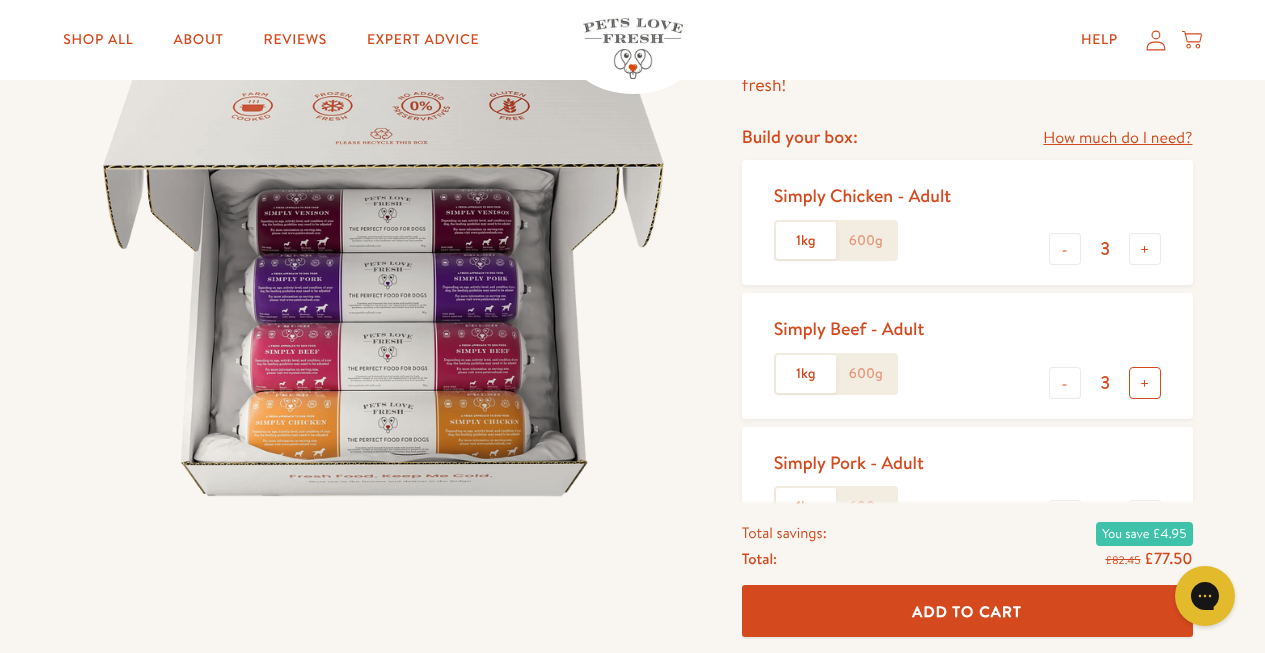 click on "+" at bounding box center [1145, 383] 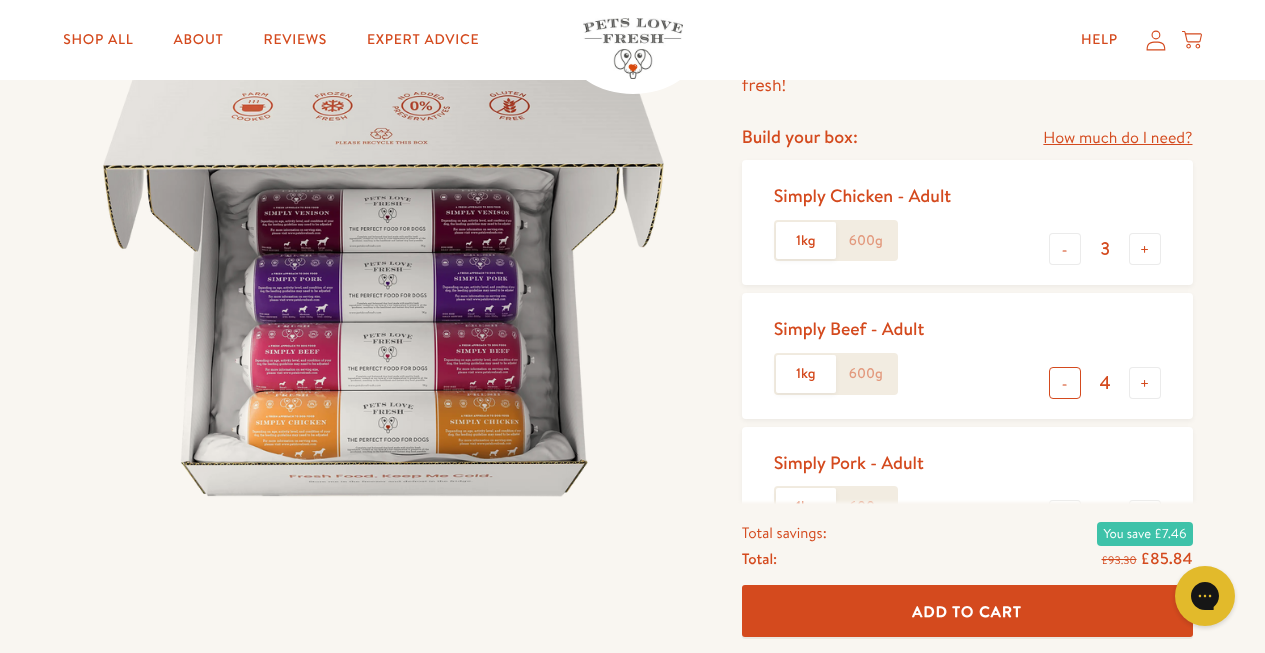 click on "-
4
+" at bounding box center [1105, 385] 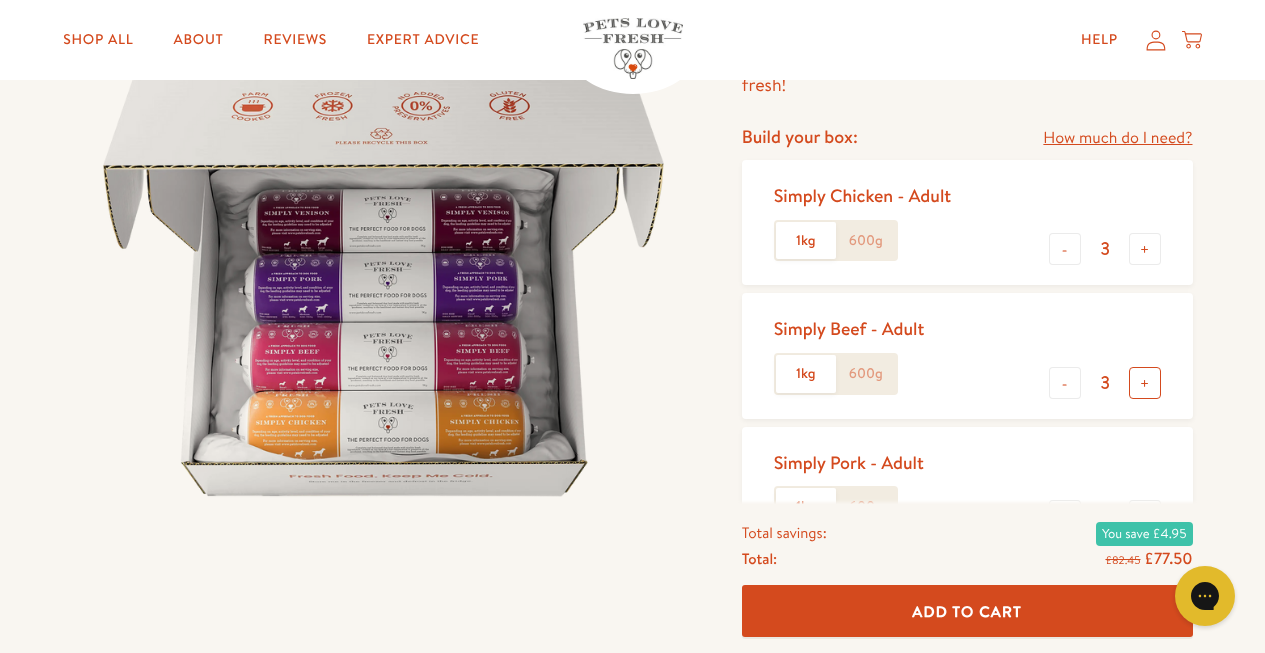 click on "+" at bounding box center [1145, 383] 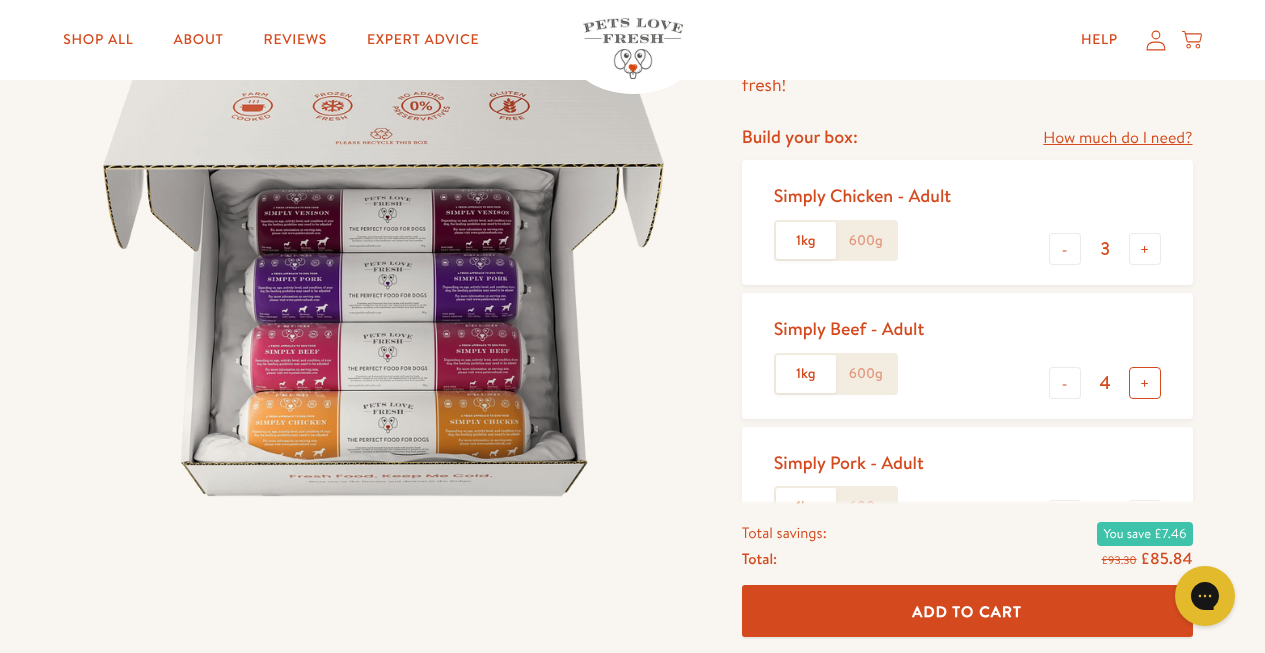 click on "+" at bounding box center [1145, 383] 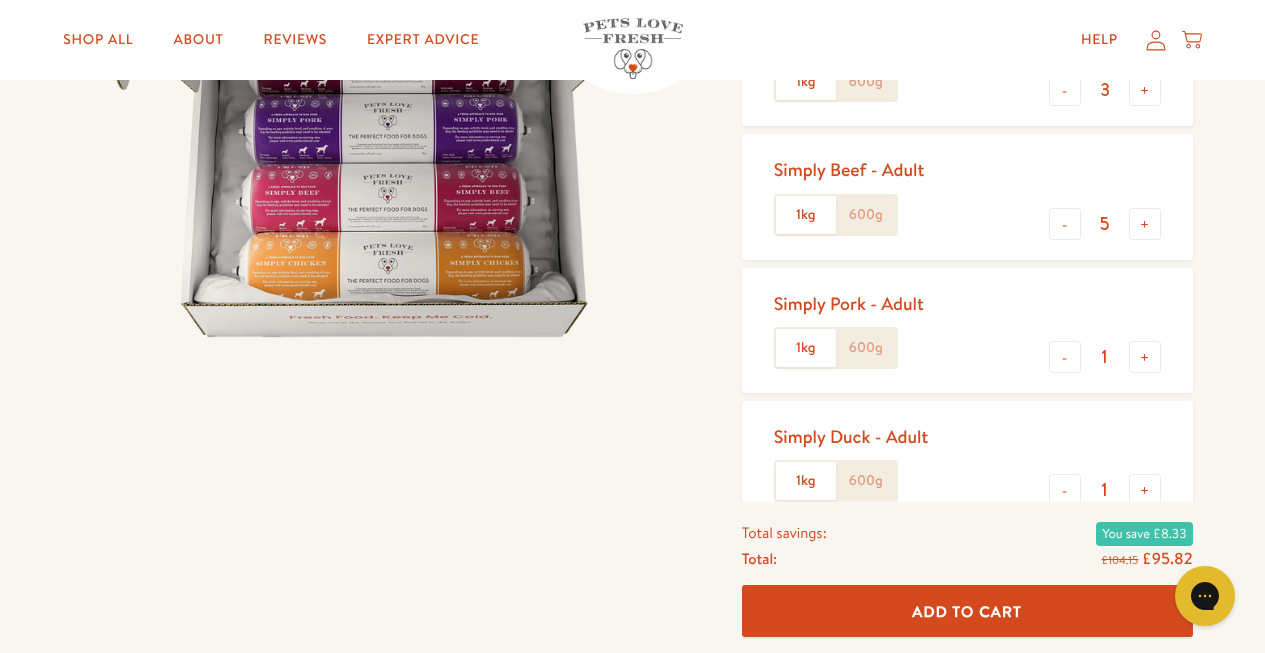 scroll, scrollTop: 379, scrollLeft: 0, axis: vertical 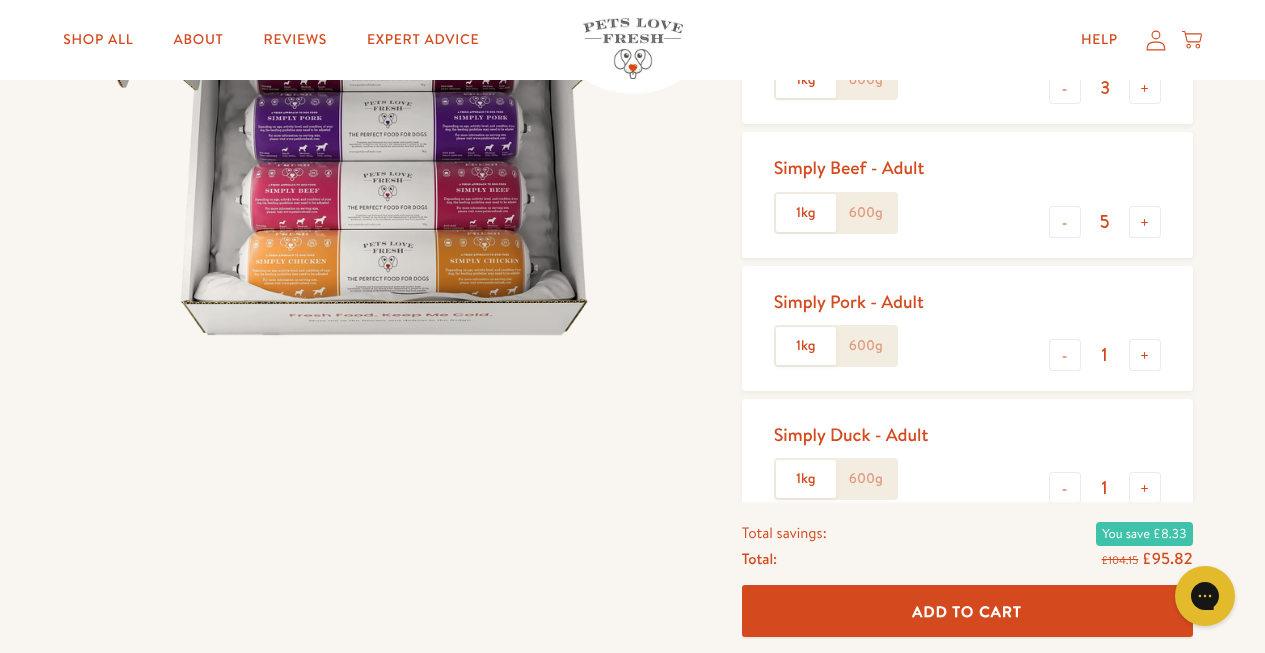 click on "1" at bounding box center [1105, 355] 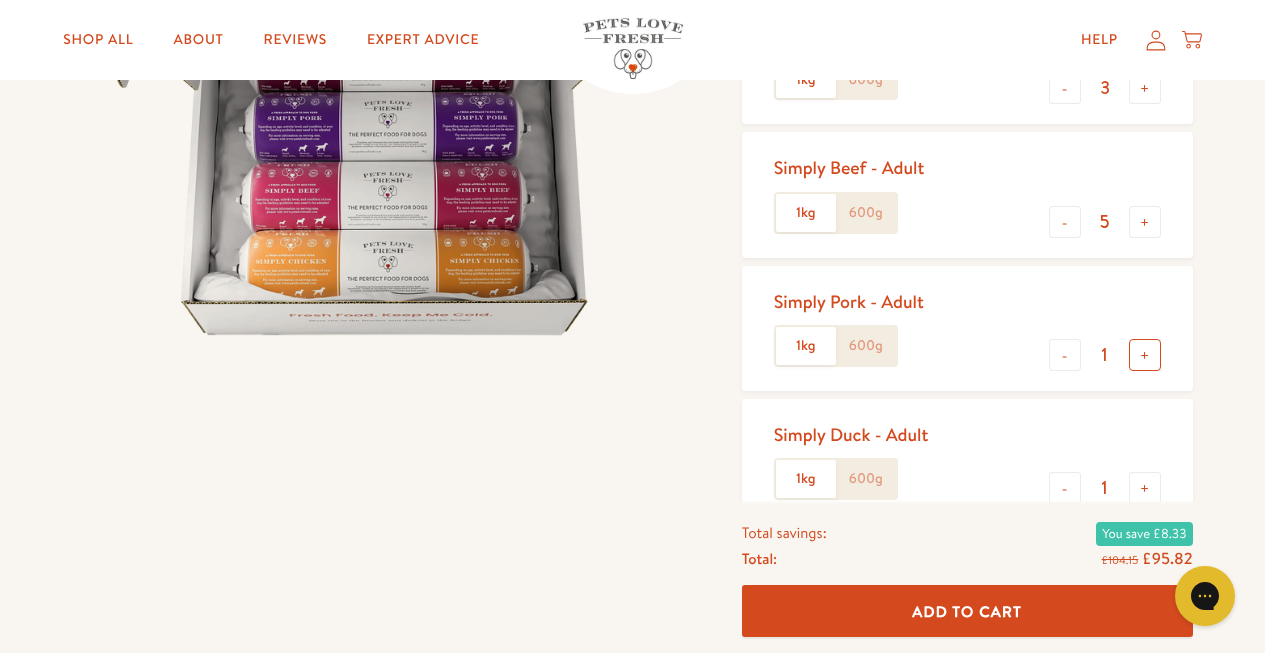 click on "+" at bounding box center [1145, 355] 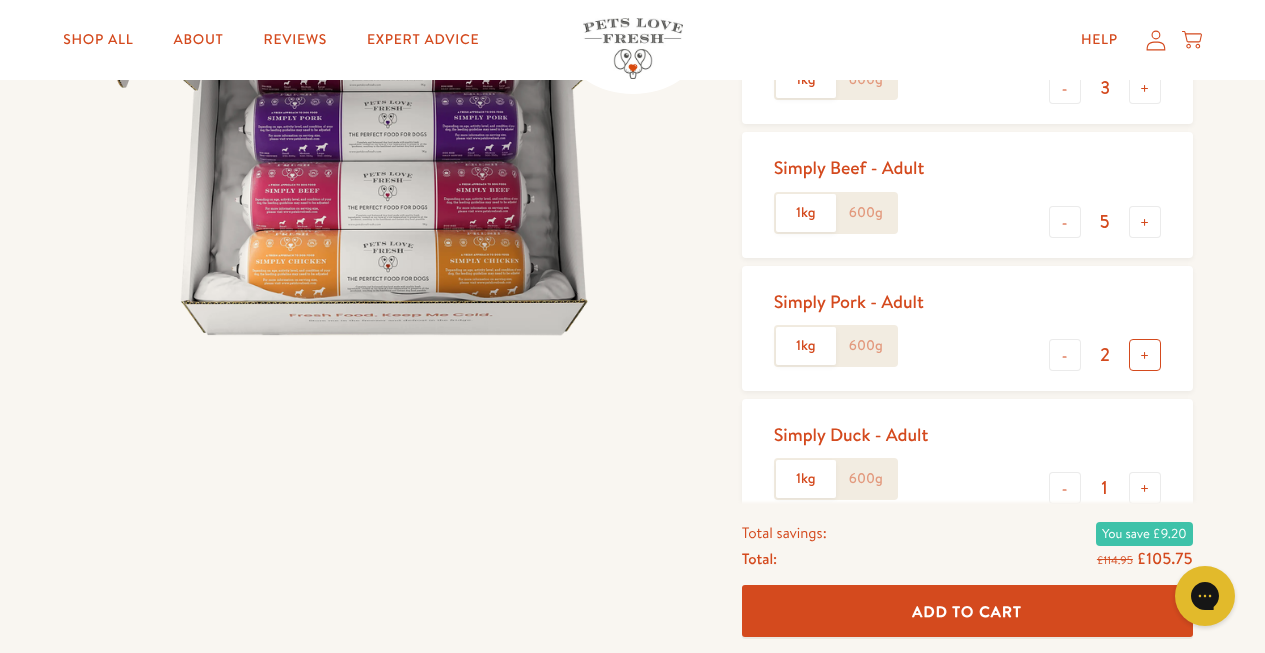 click on "+" at bounding box center [1145, 355] 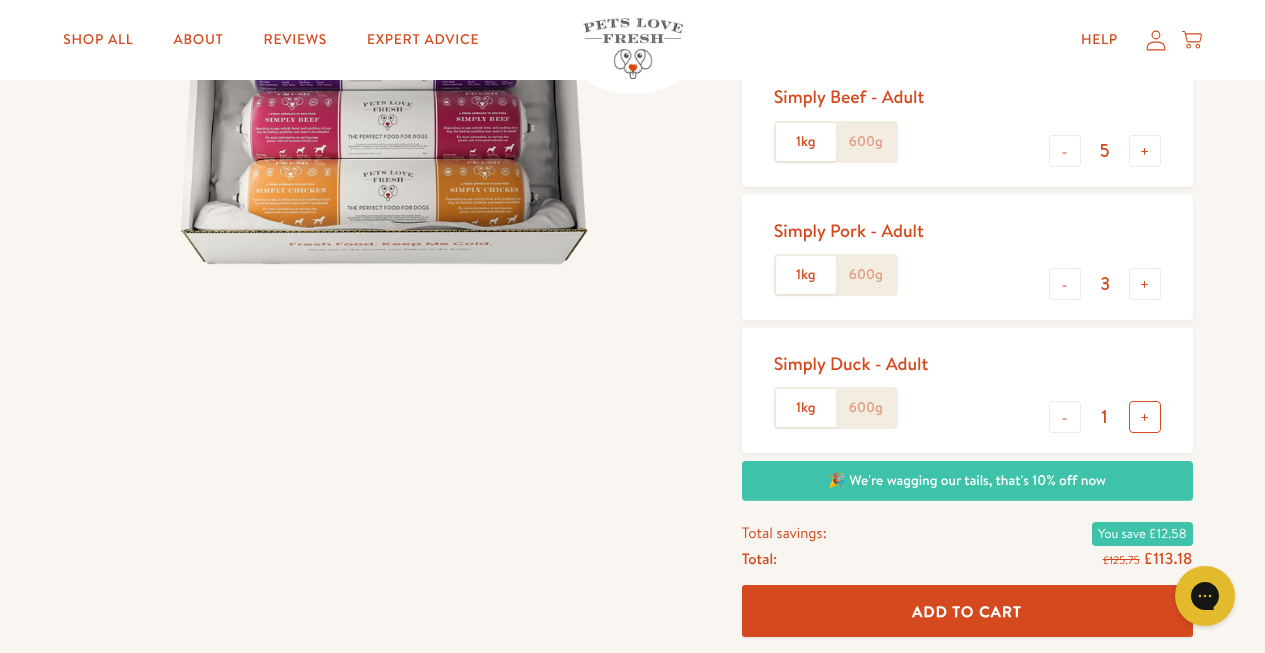 scroll, scrollTop: 472, scrollLeft: 0, axis: vertical 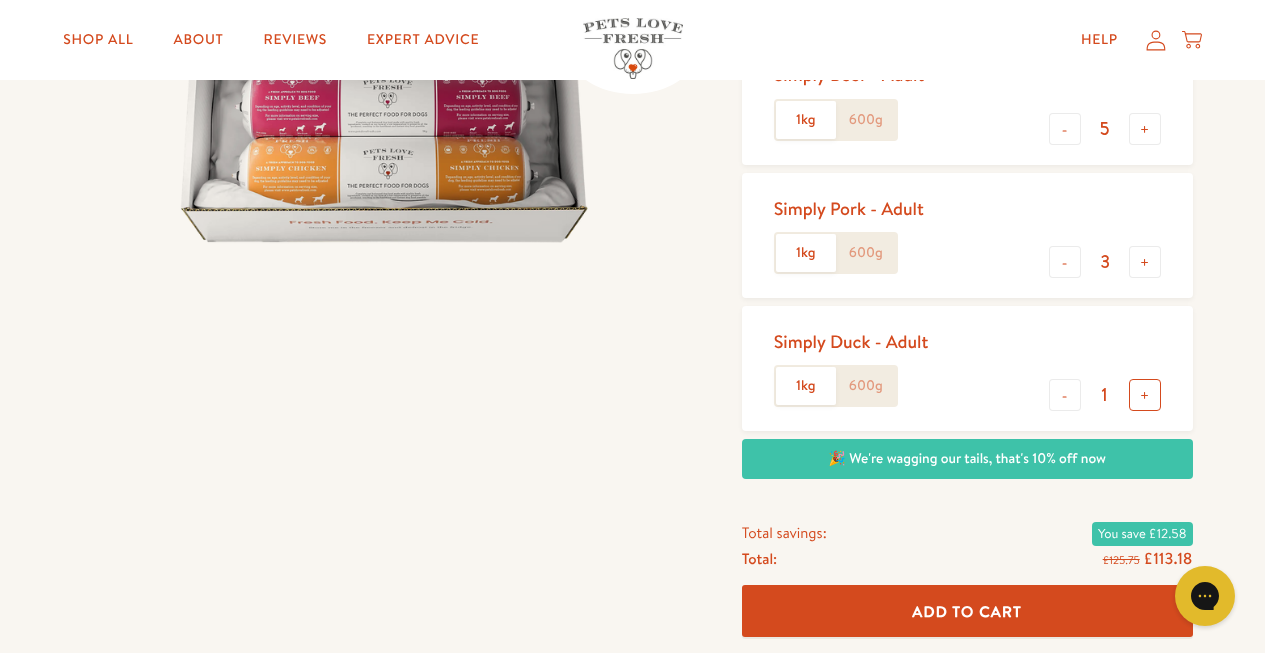 click on "+" at bounding box center (1145, 395) 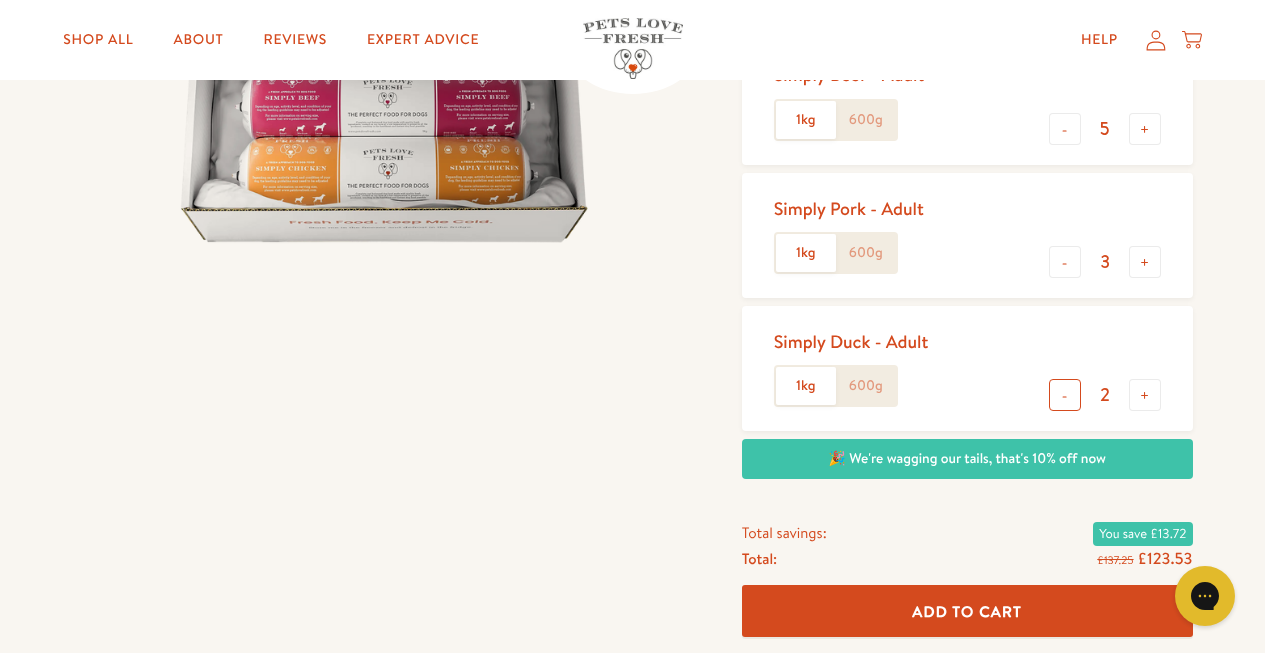 click on "-" at bounding box center (1065, 395) 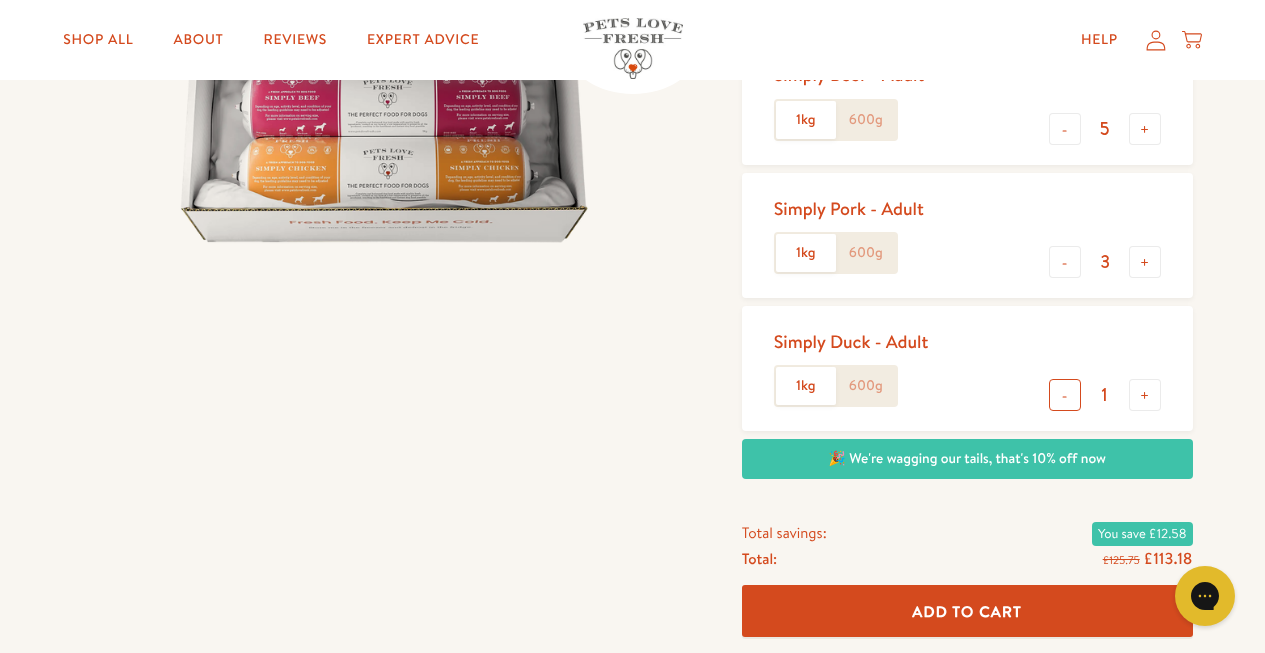 click on "-" at bounding box center (1065, 395) 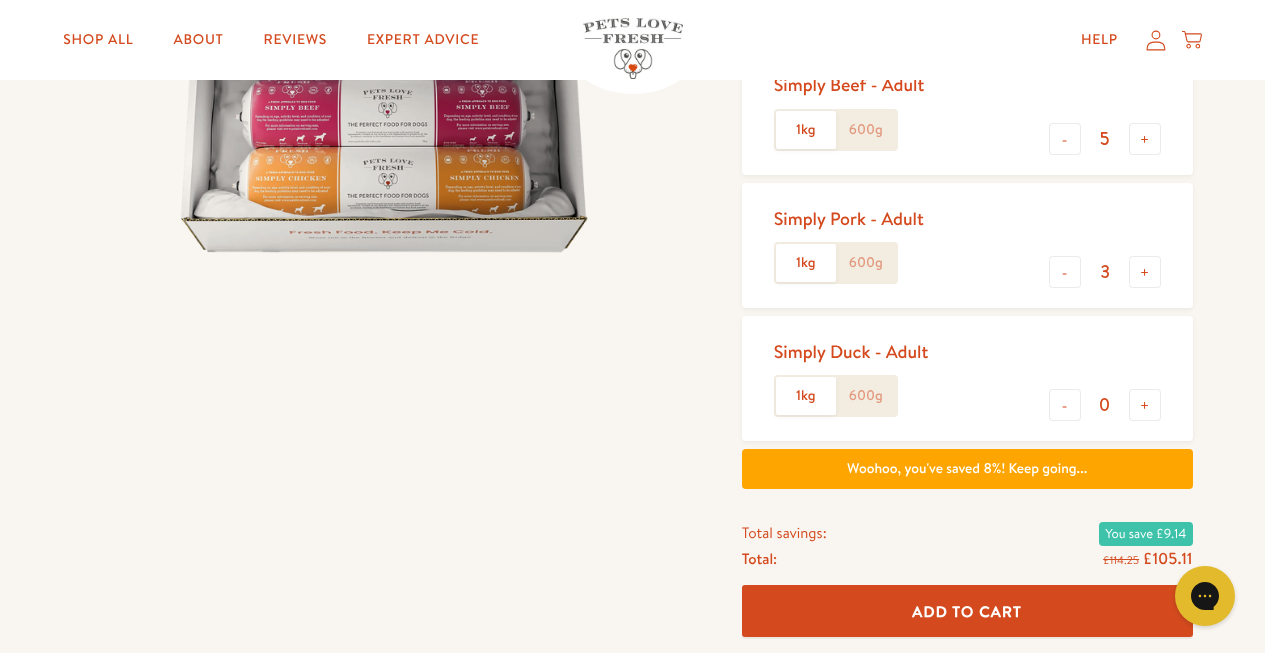 scroll, scrollTop: 442, scrollLeft: 0, axis: vertical 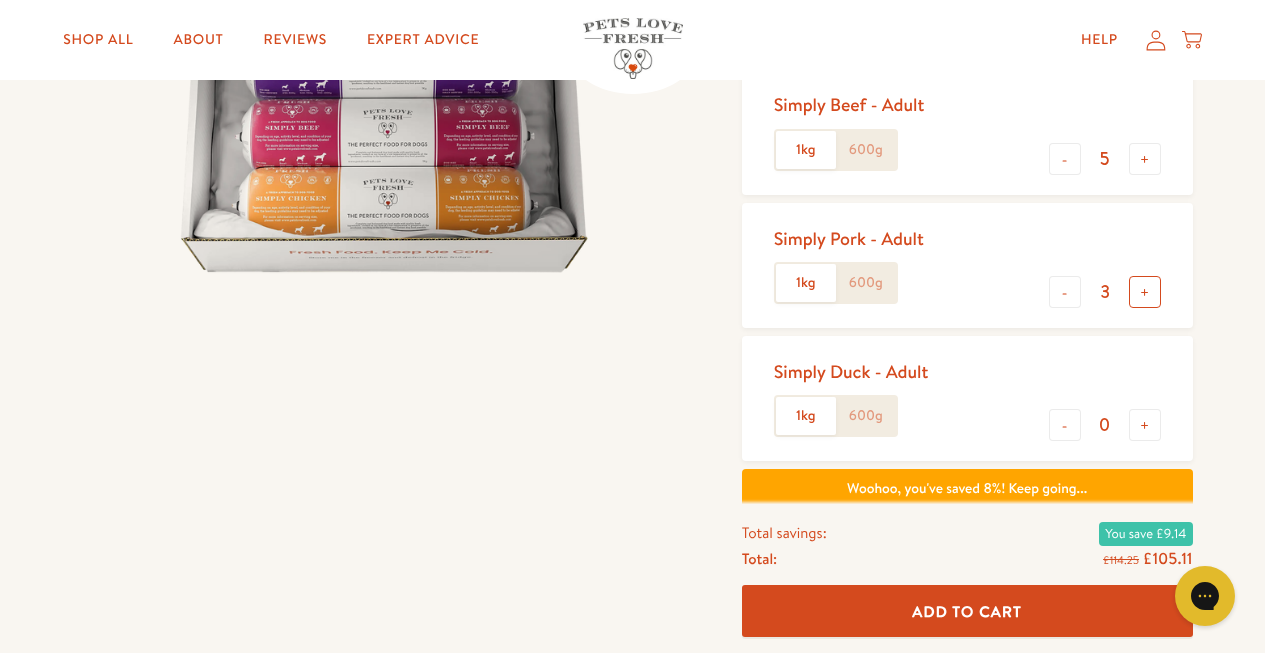 click on "+" at bounding box center (1145, 292) 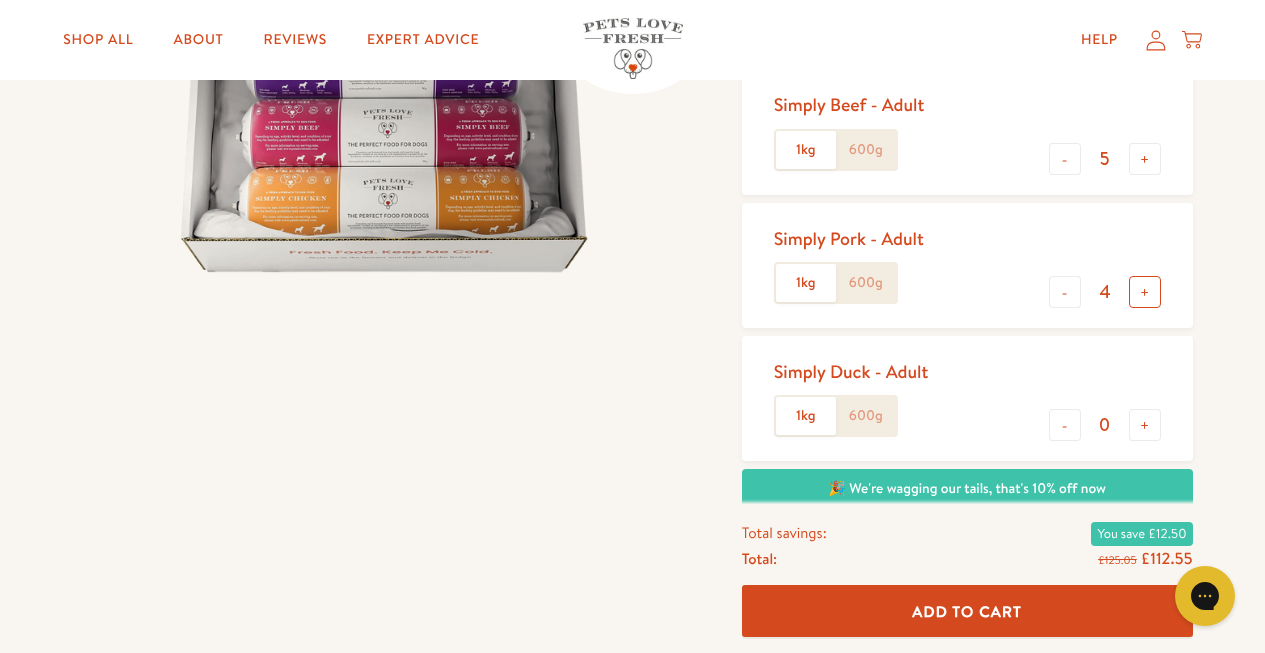 click on "+" at bounding box center (1145, 292) 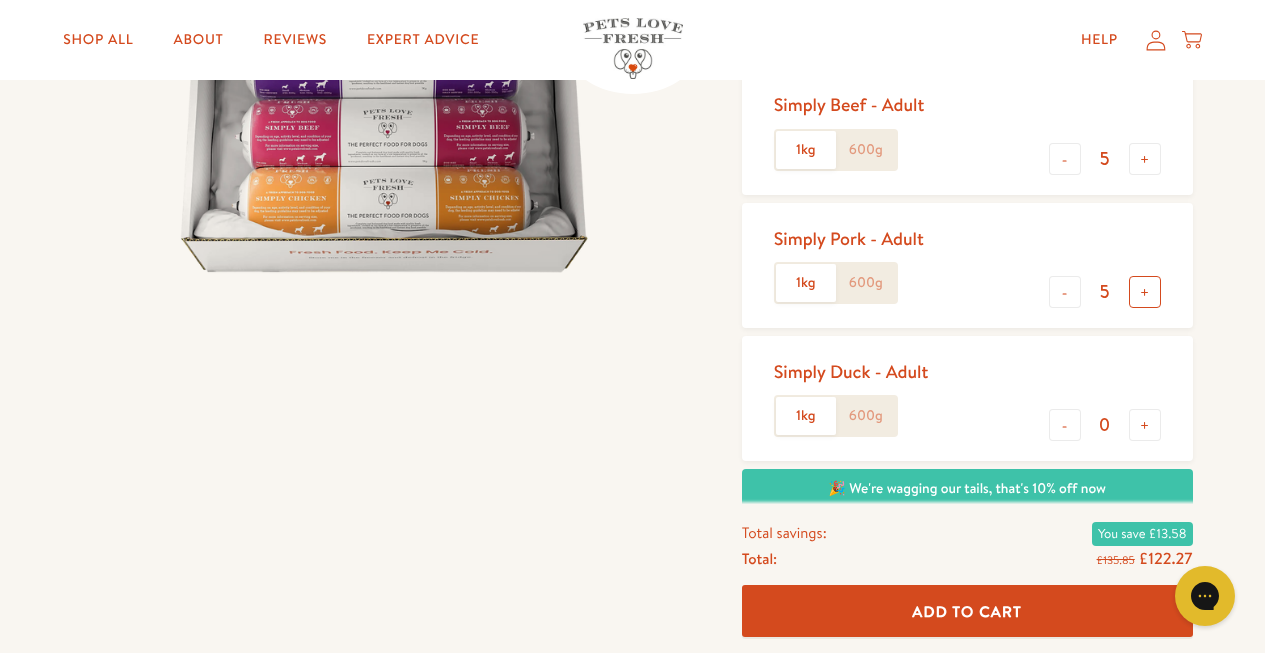 click on "+" at bounding box center [1145, 292] 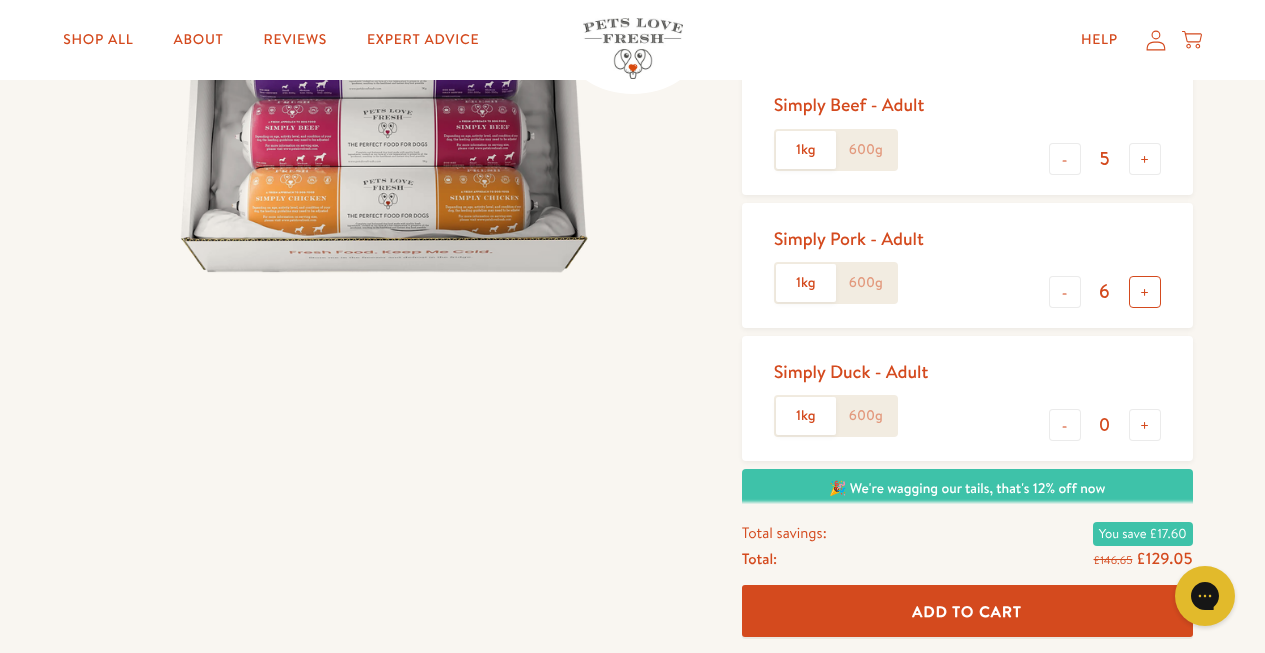 click on "+" at bounding box center (1145, 292) 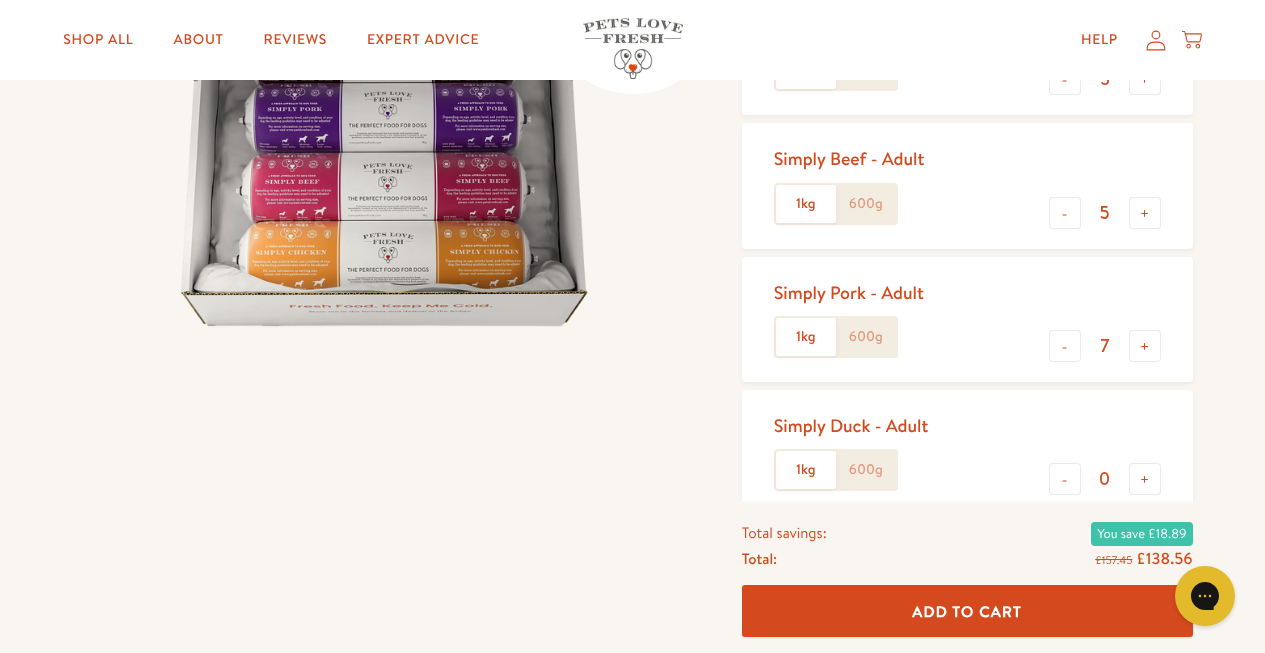 scroll, scrollTop: 380, scrollLeft: 0, axis: vertical 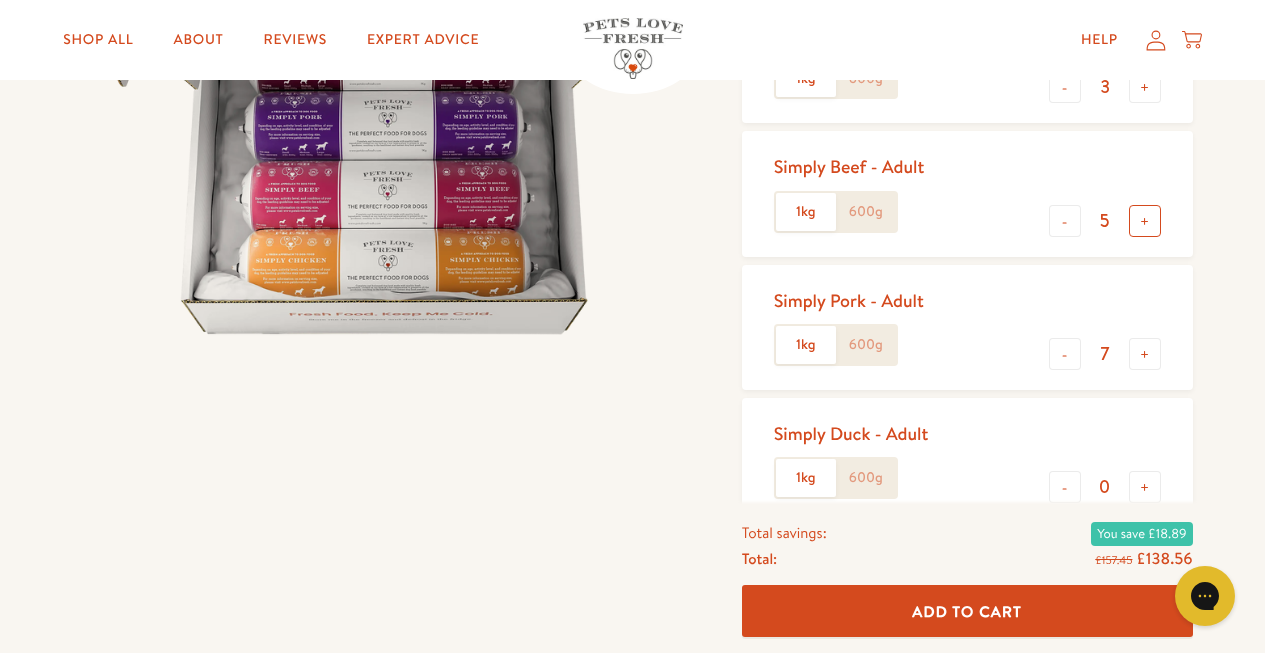 click on "+" at bounding box center [1145, 221] 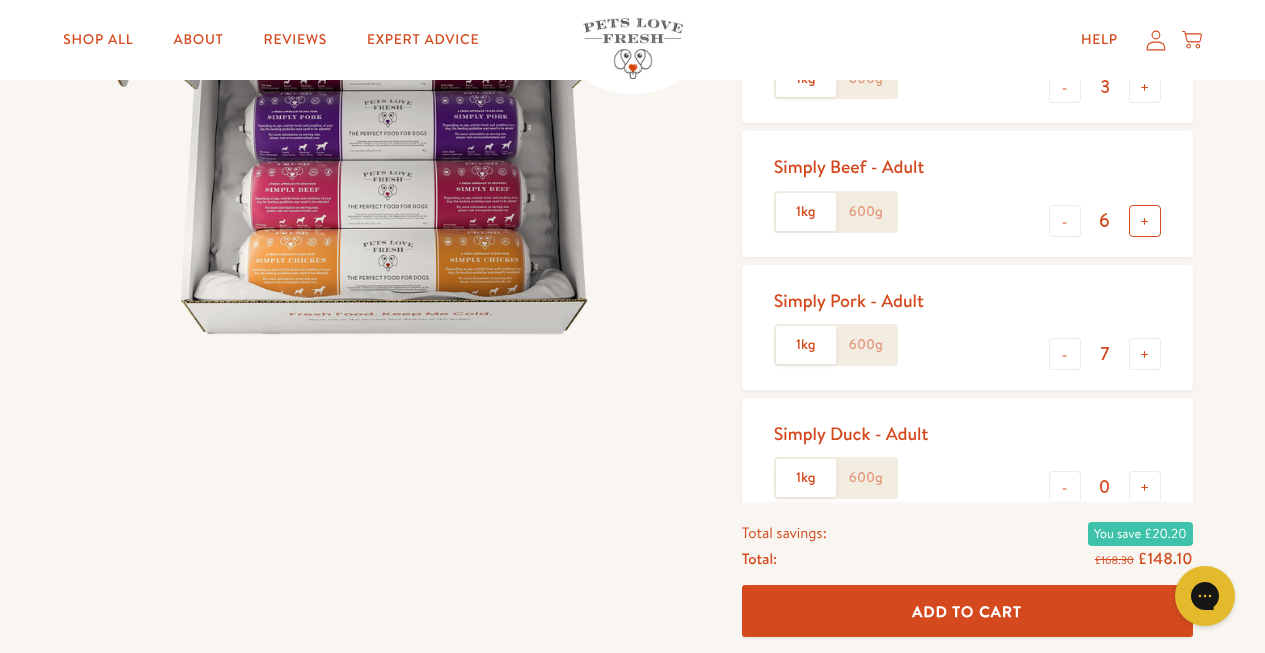 click on "+" at bounding box center [1145, 221] 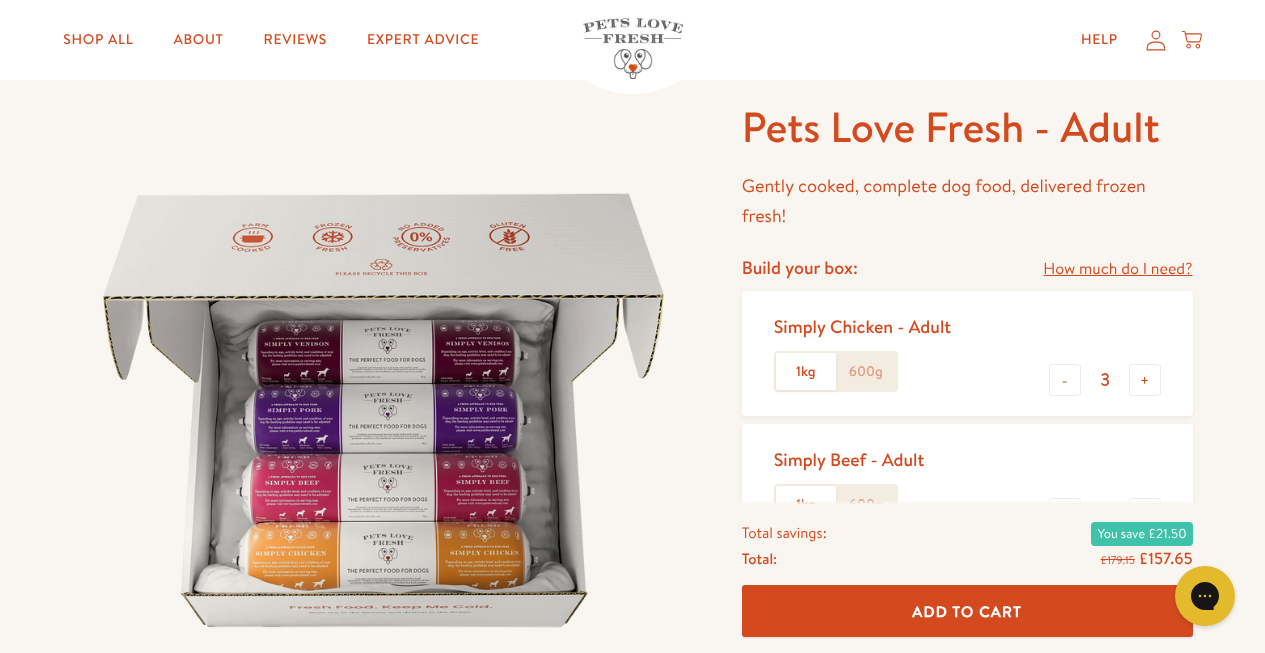 scroll, scrollTop: 317, scrollLeft: 0, axis: vertical 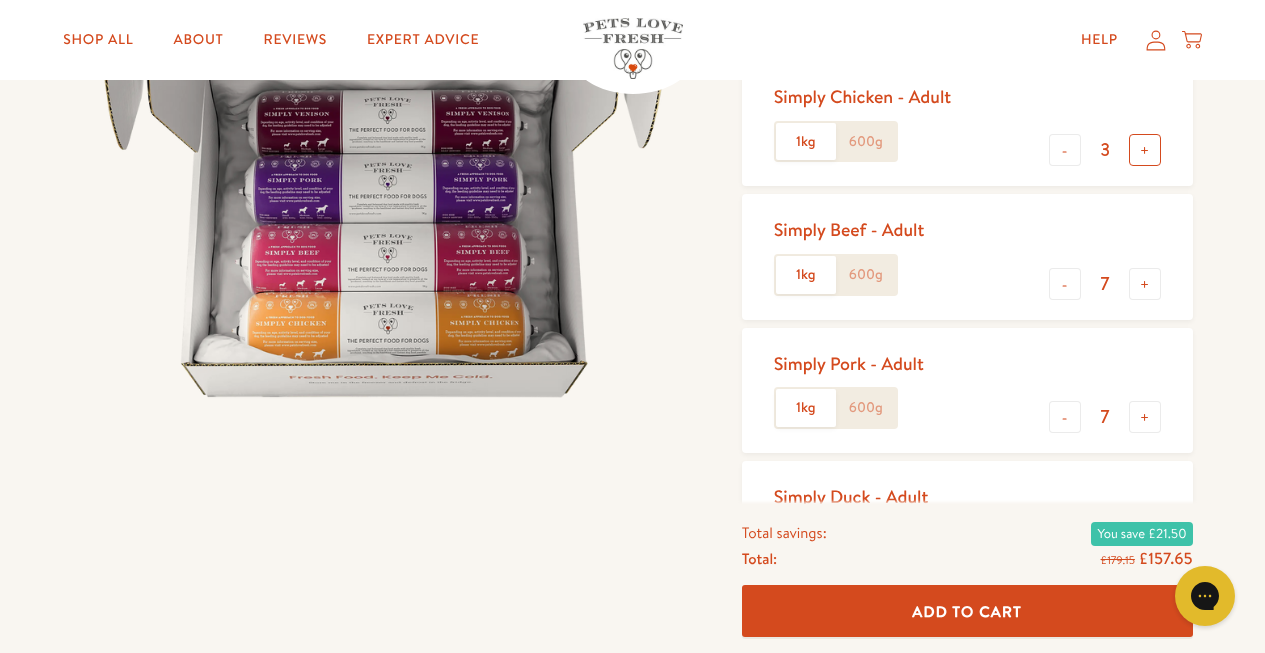 click on "+" at bounding box center [1145, 150] 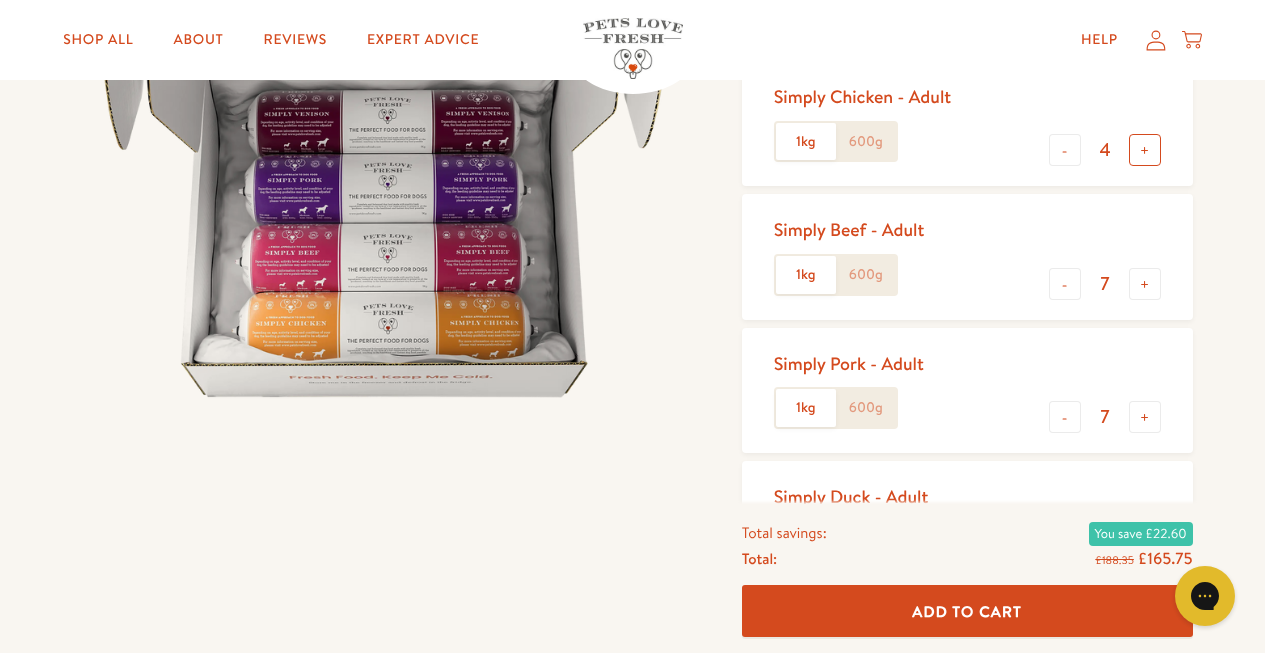 click on "+" at bounding box center [1145, 150] 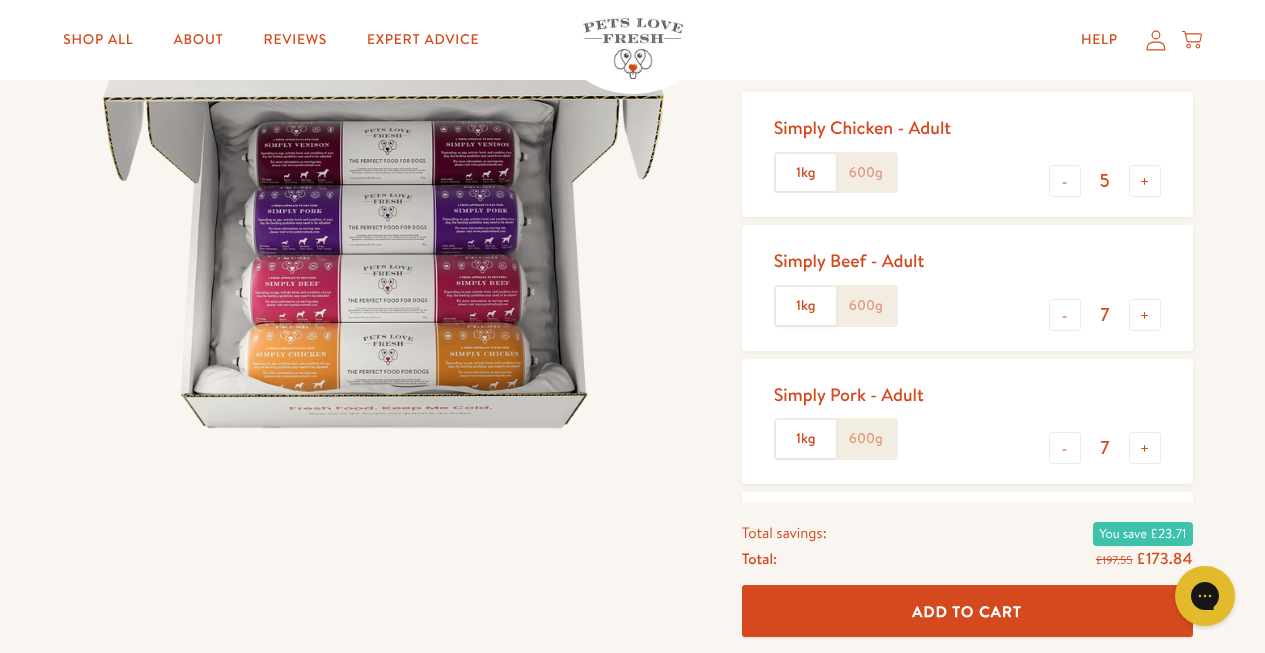 scroll, scrollTop: 281, scrollLeft: 0, axis: vertical 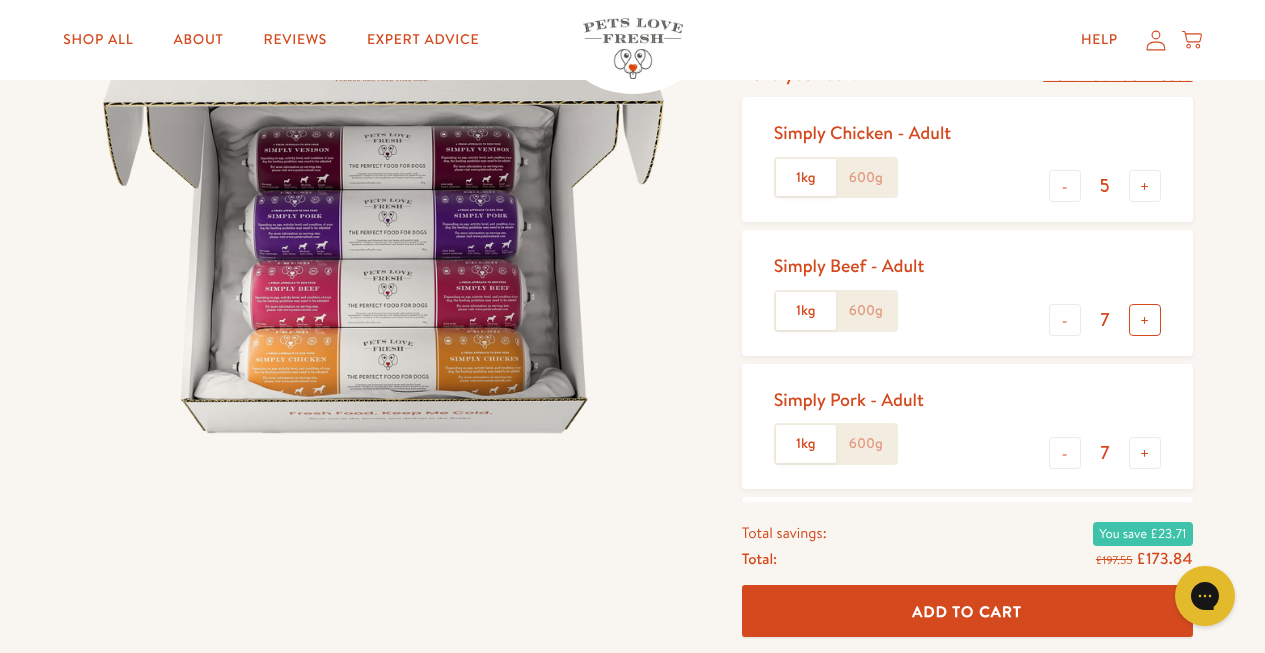 click on "+" at bounding box center (1145, 320) 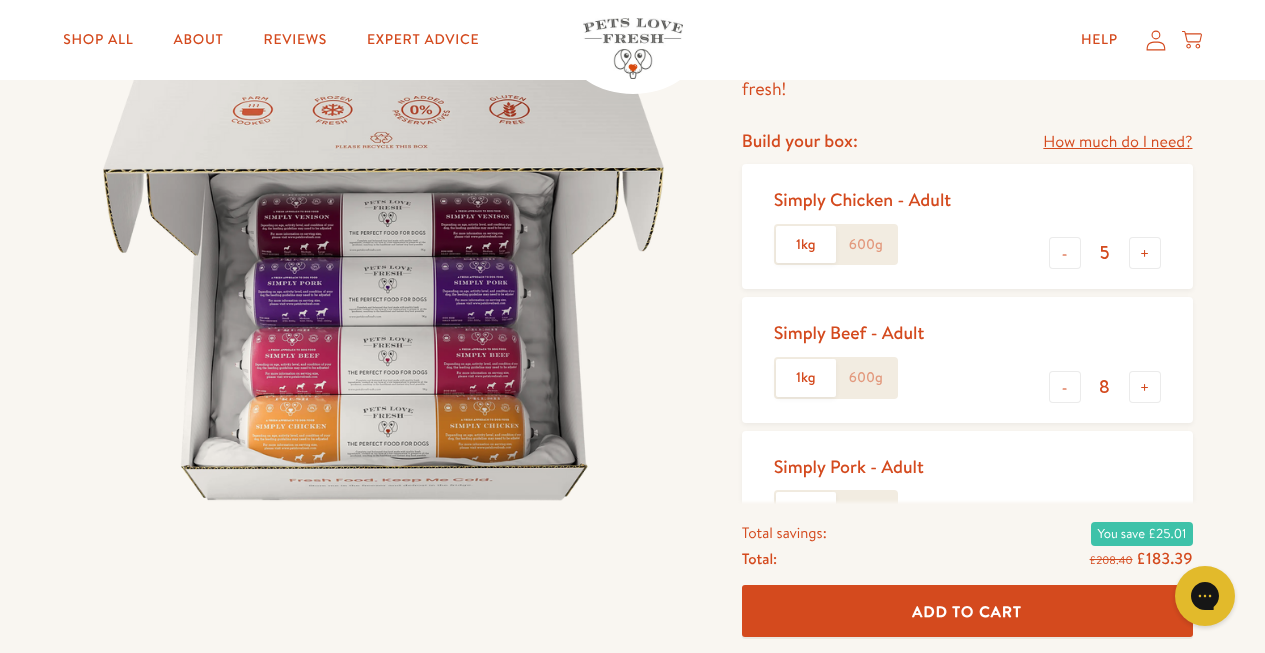 scroll, scrollTop: 164, scrollLeft: 0, axis: vertical 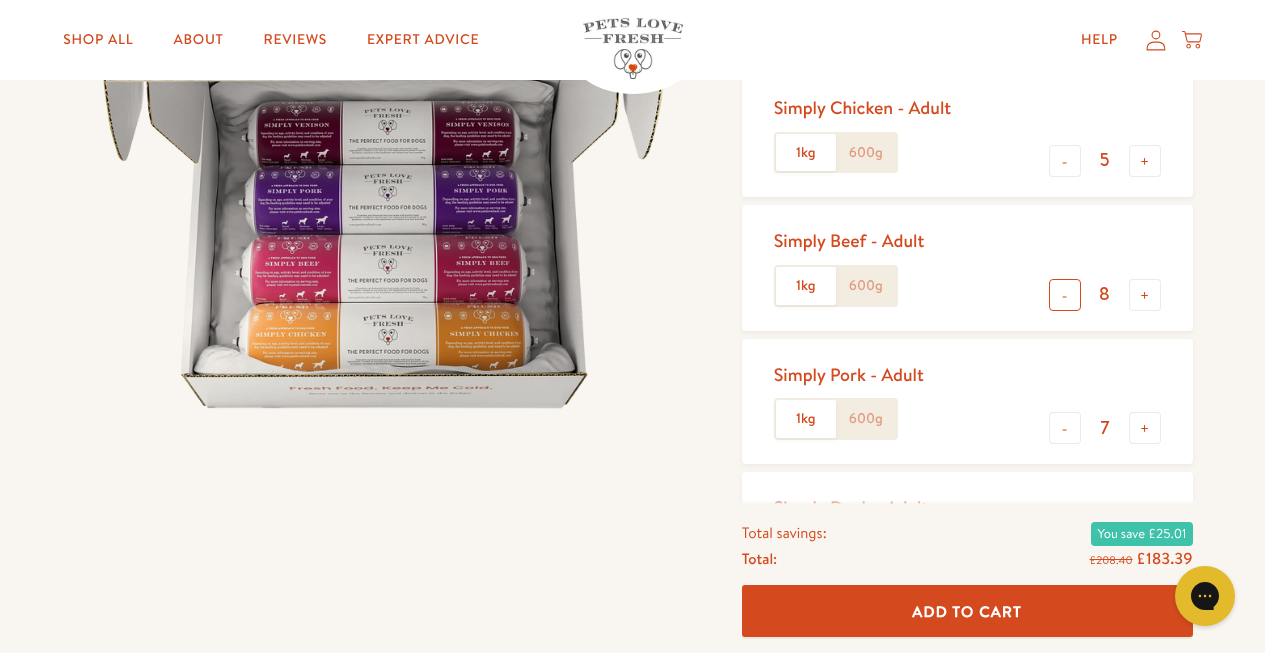click on "-" at bounding box center (1065, 295) 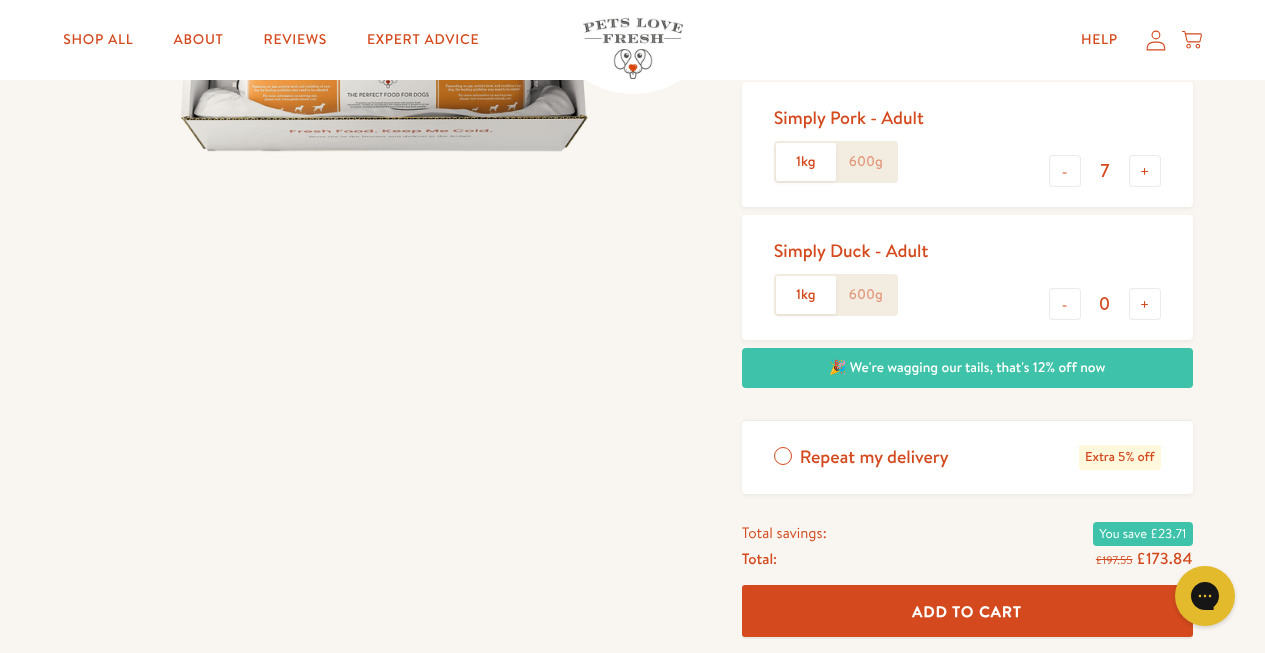 scroll, scrollTop: 372, scrollLeft: 0, axis: vertical 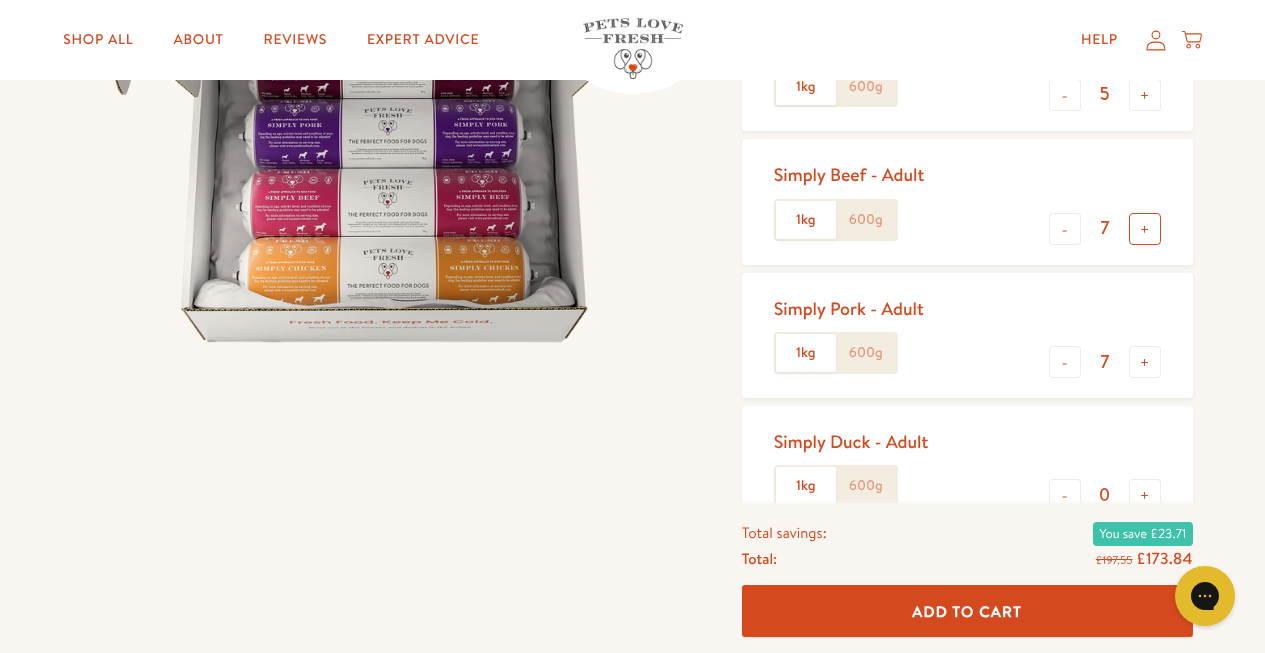 click on "+" at bounding box center [1145, 229] 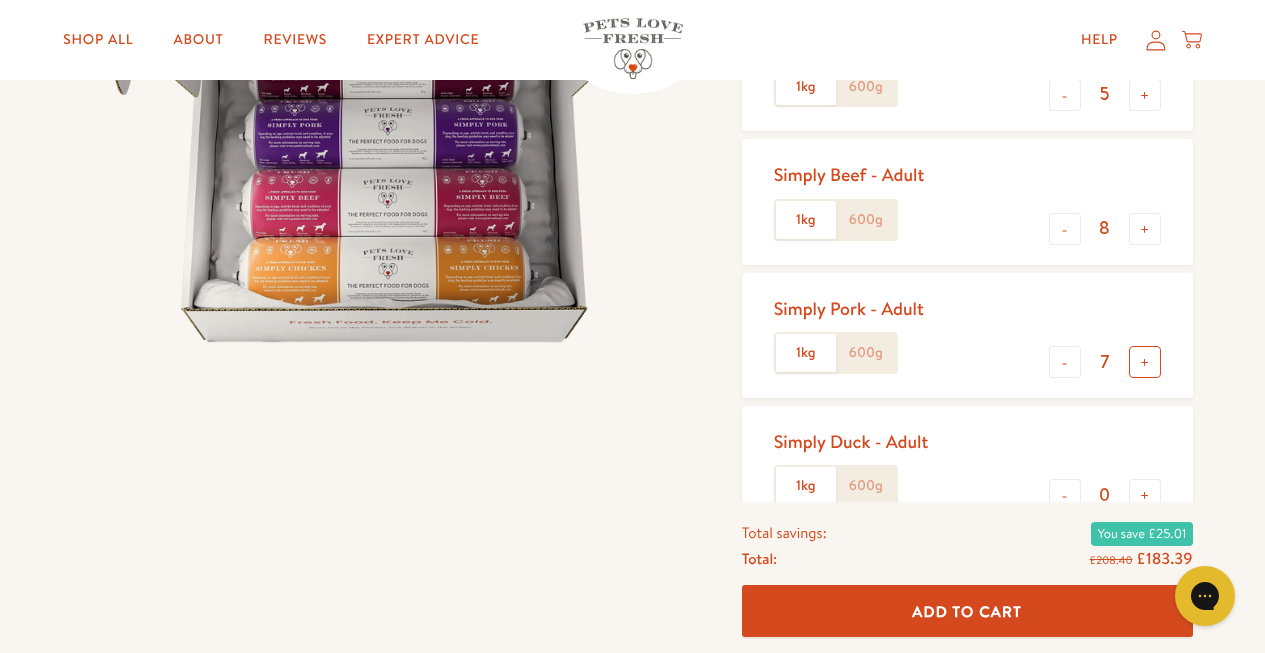click on "+" at bounding box center [1145, 362] 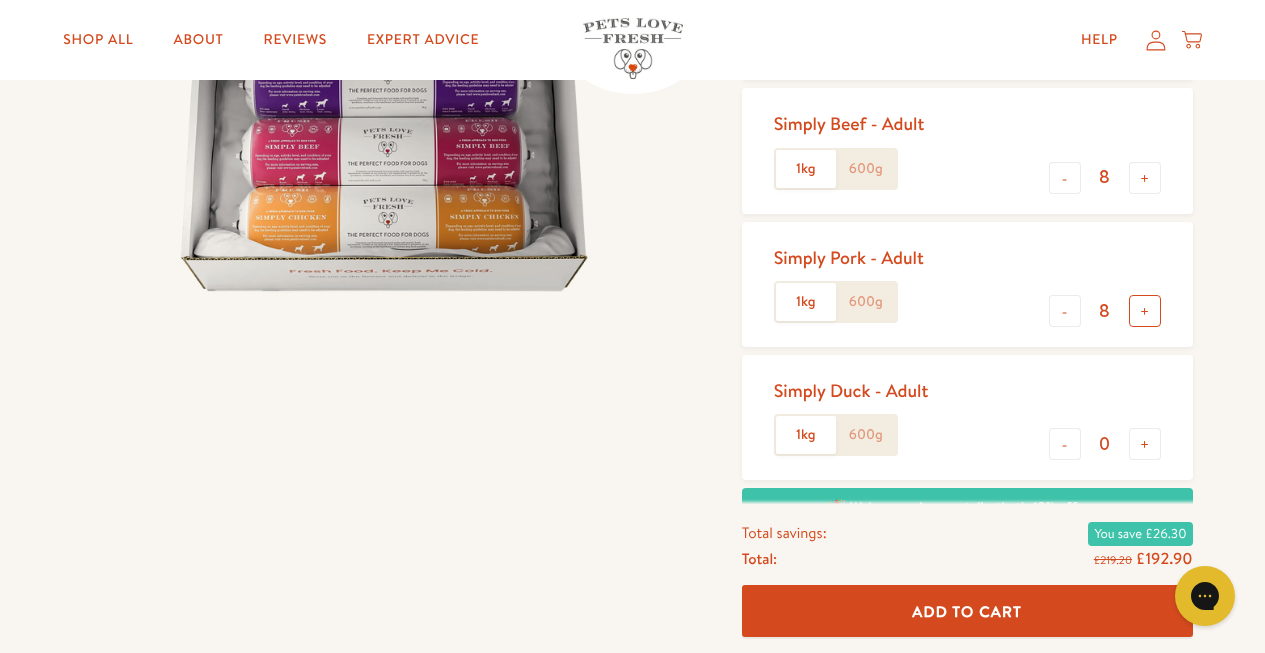scroll, scrollTop: 422, scrollLeft: 0, axis: vertical 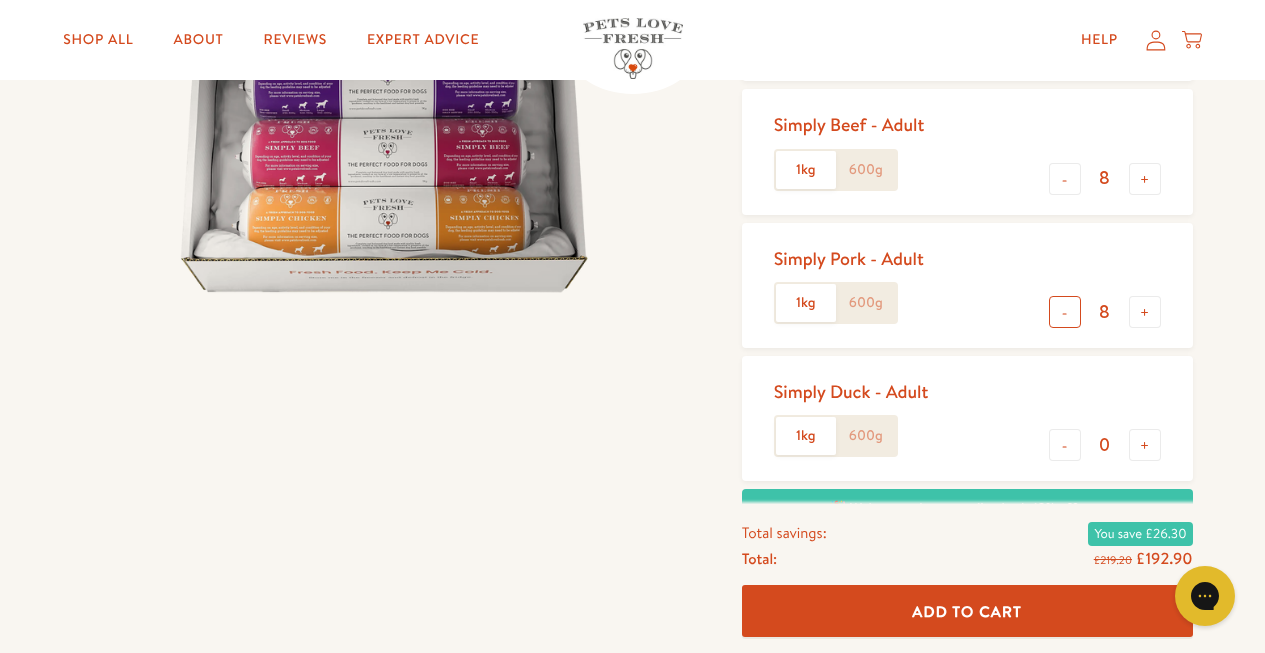 click on "-" at bounding box center [1065, 312] 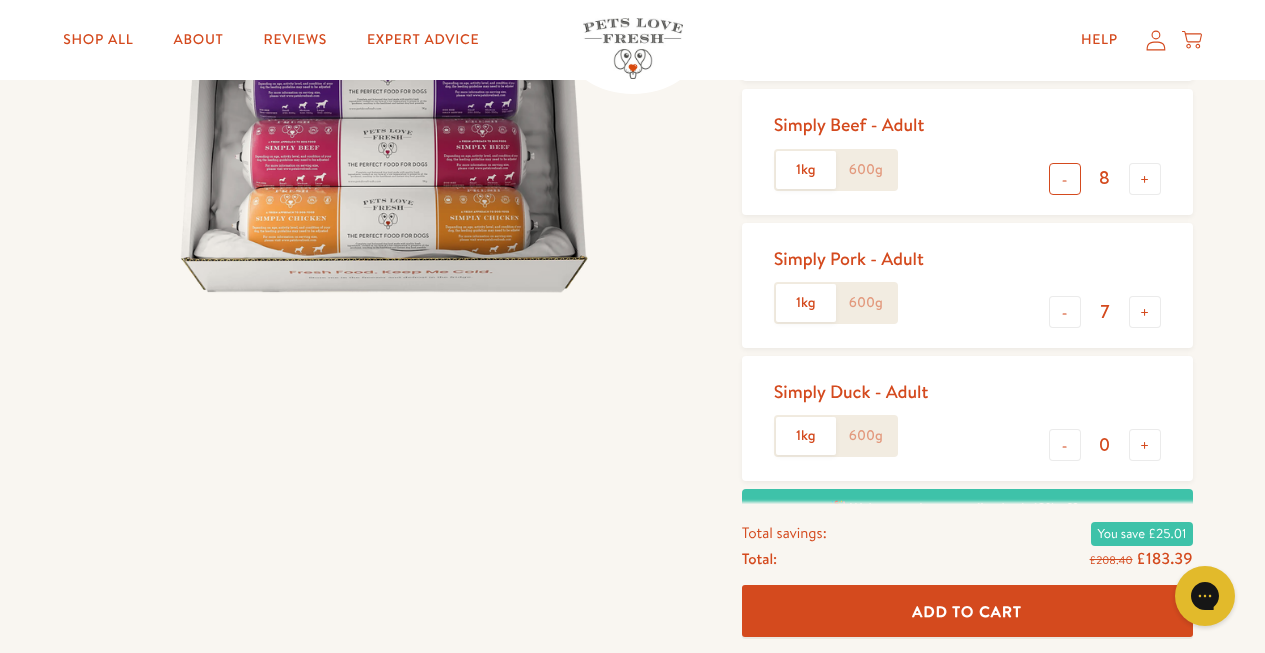 click on "-" at bounding box center [1065, 179] 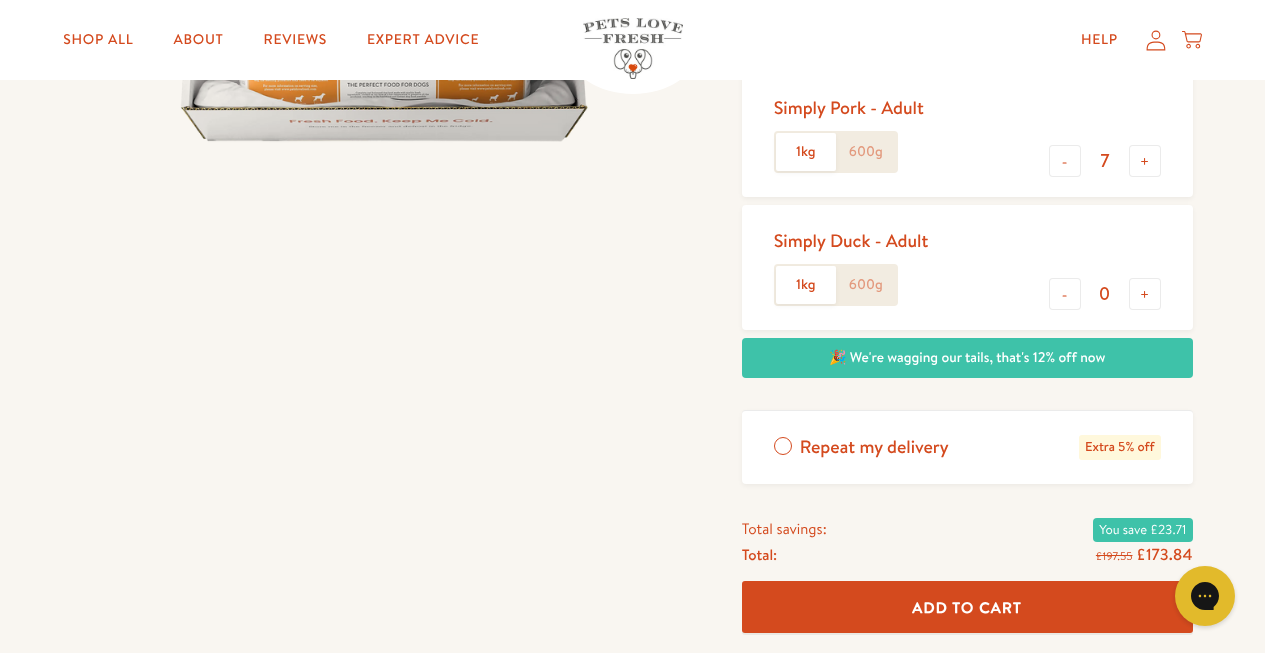 scroll, scrollTop: 982, scrollLeft: 0, axis: vertical 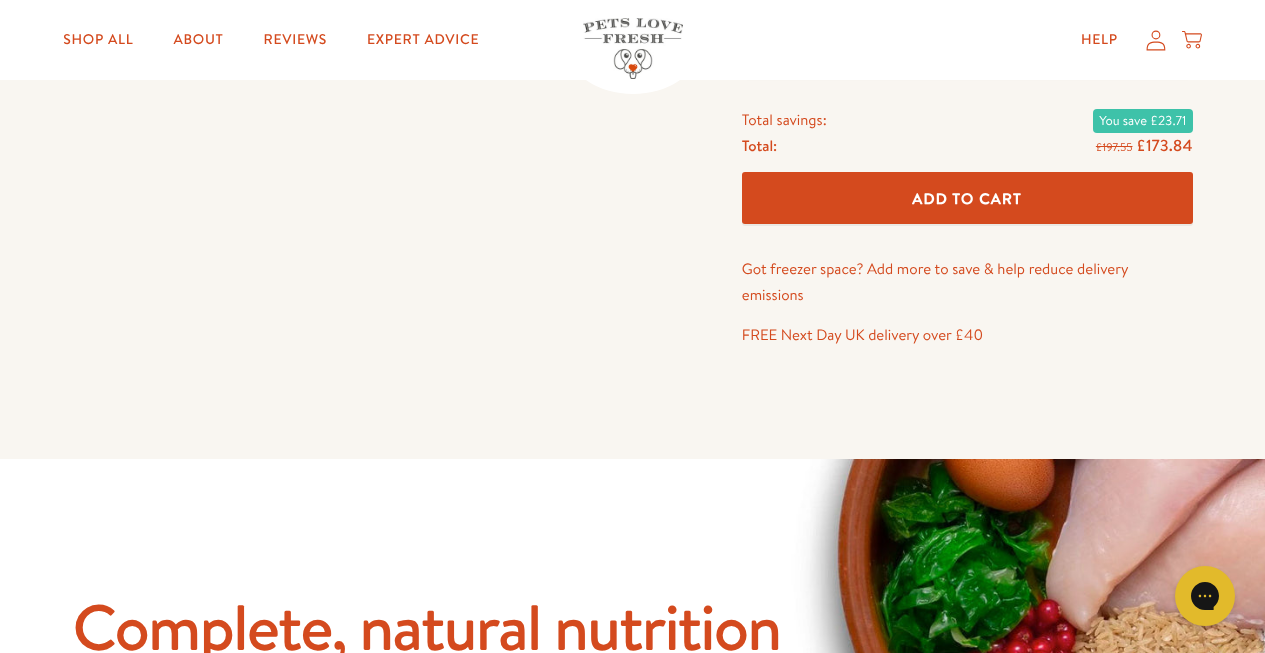 click on "Add To Cart" at bounding box center [967, 198] 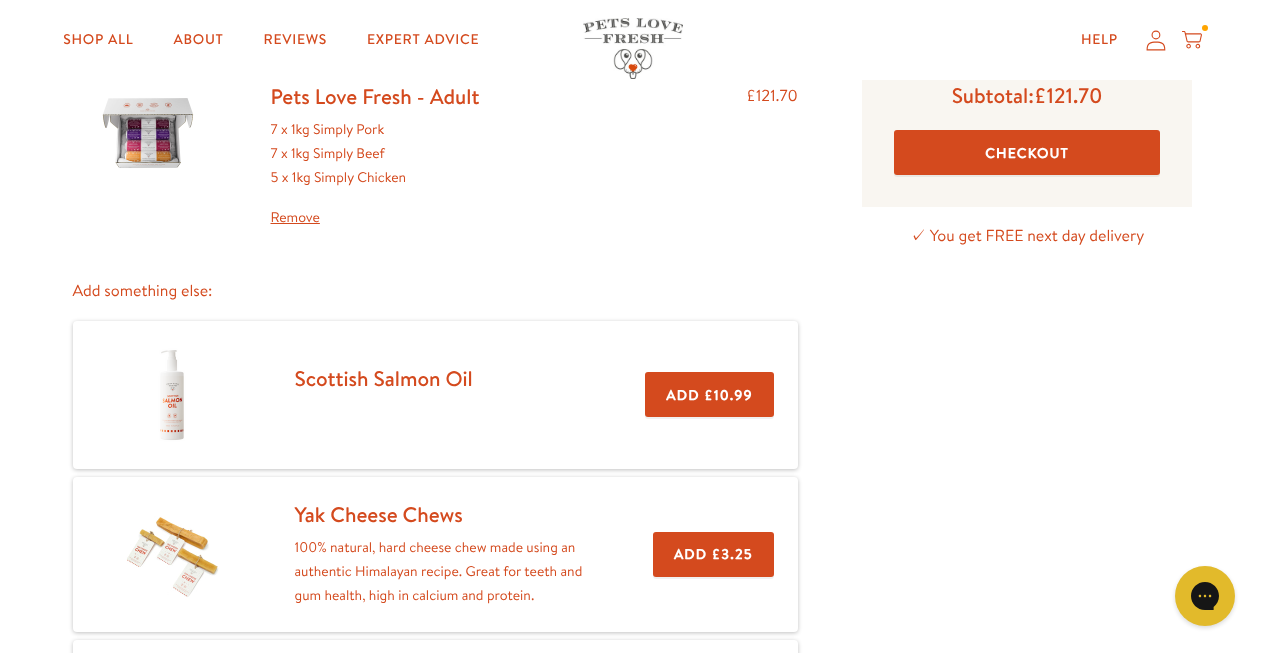 scroll, scrollTop: 186, scrollLeft: 0, axis: vertical 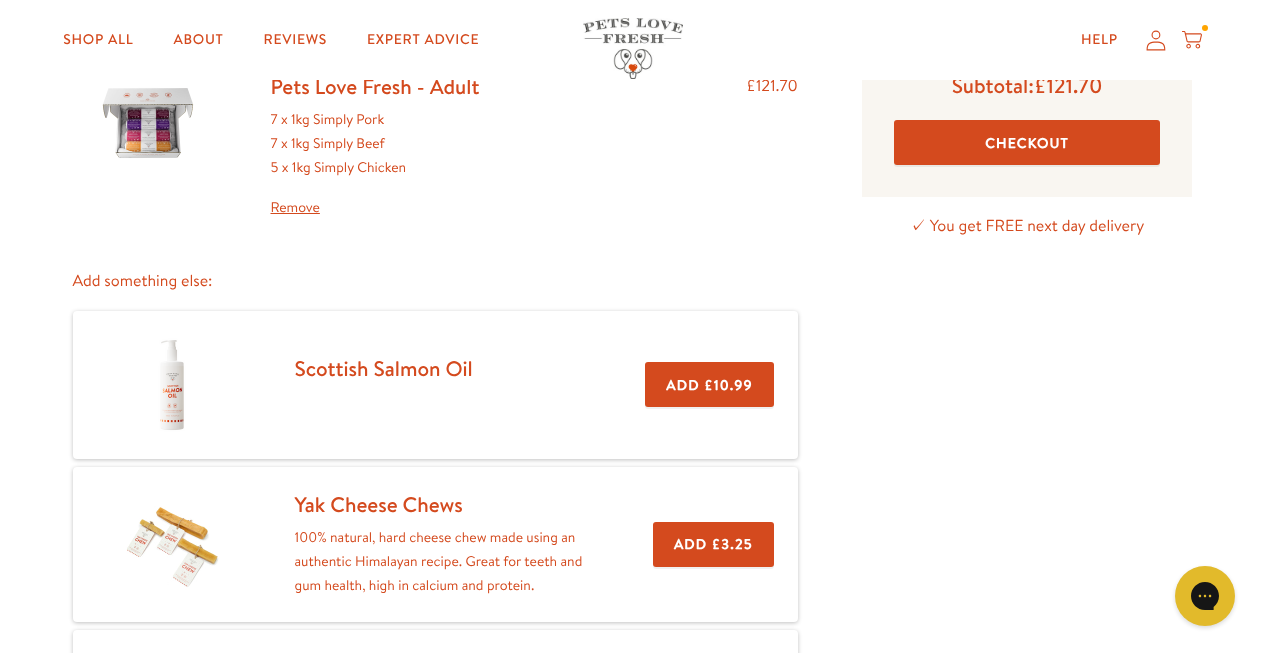 click on "Checkout" at bounding box center [1027, 142] 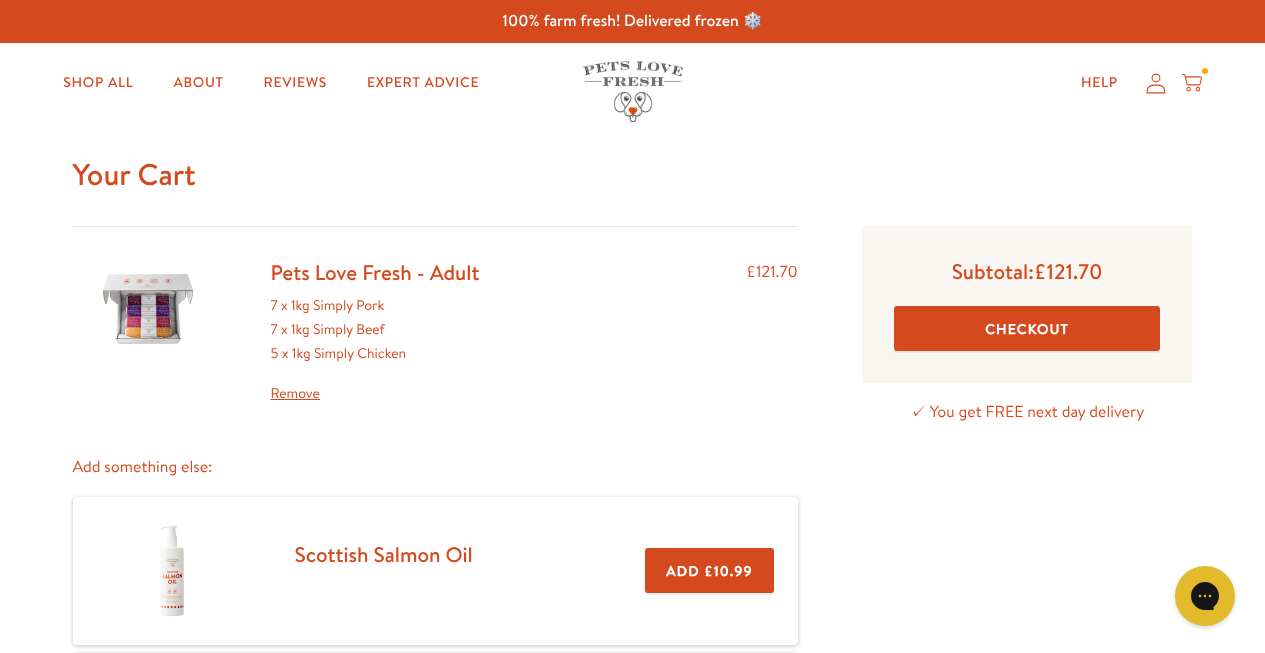 scroll, scrollTop: 0, scrollLeft: 0, axis: both 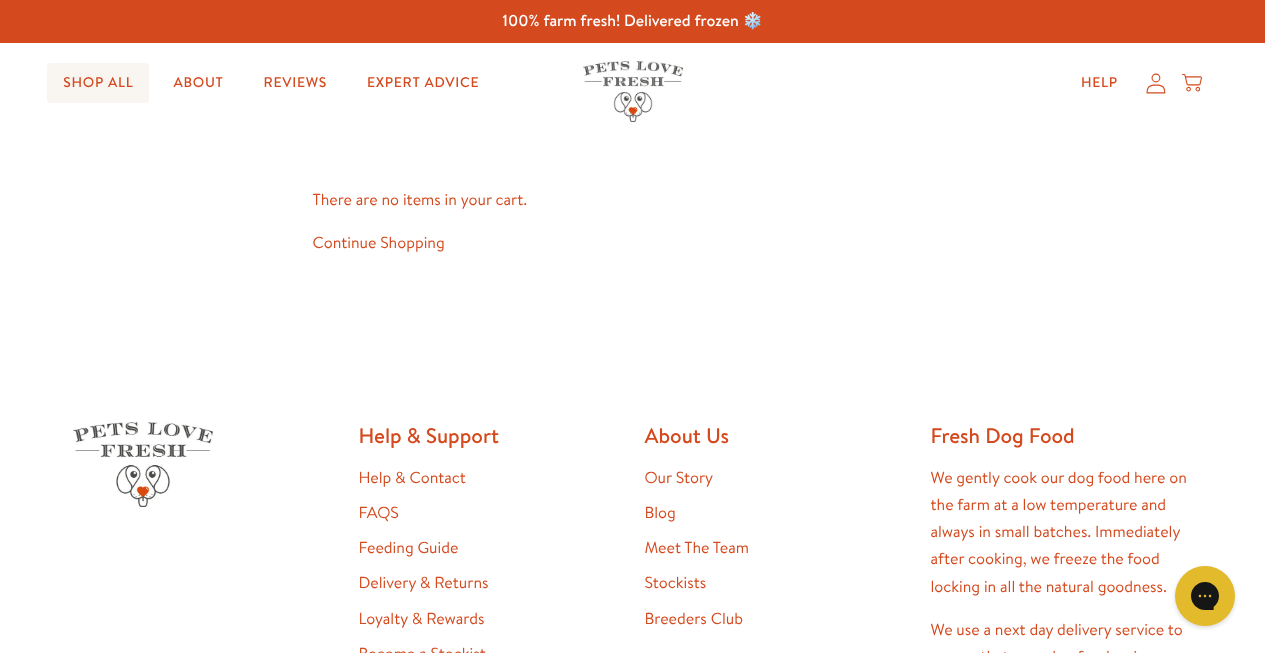 click on "Shop All" at bounding box center [98, 83] 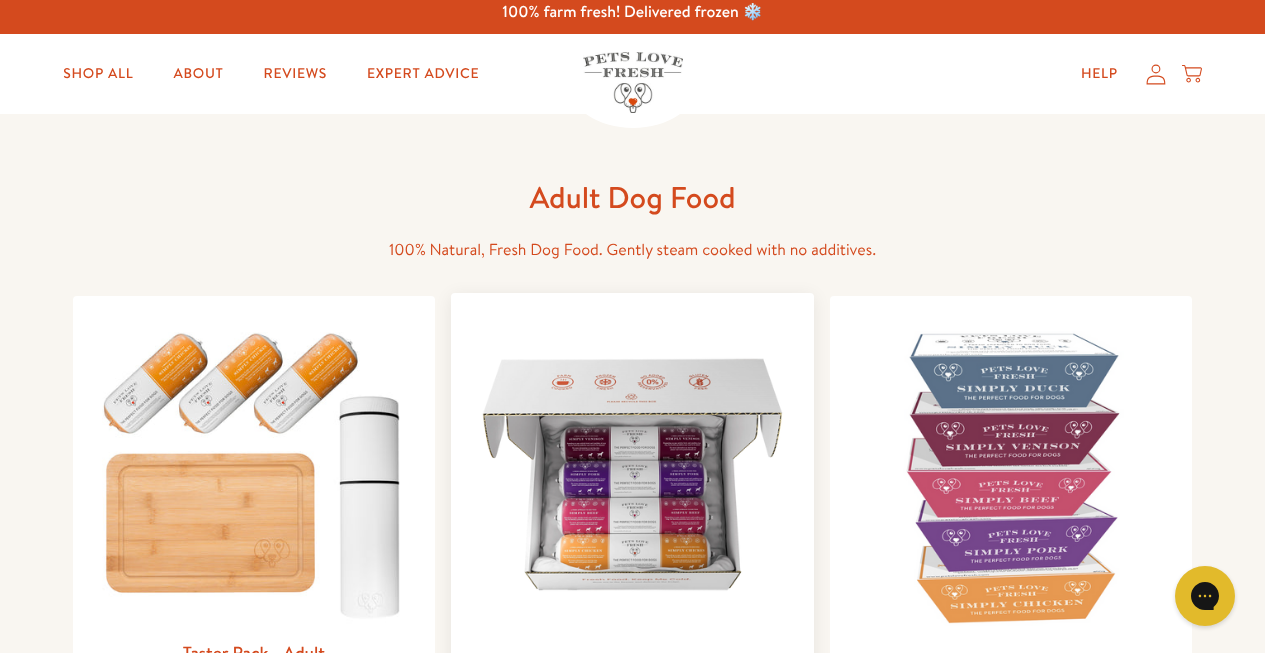 scroll, scrollTop: 276, scrollLeft: 0, axis: vertical 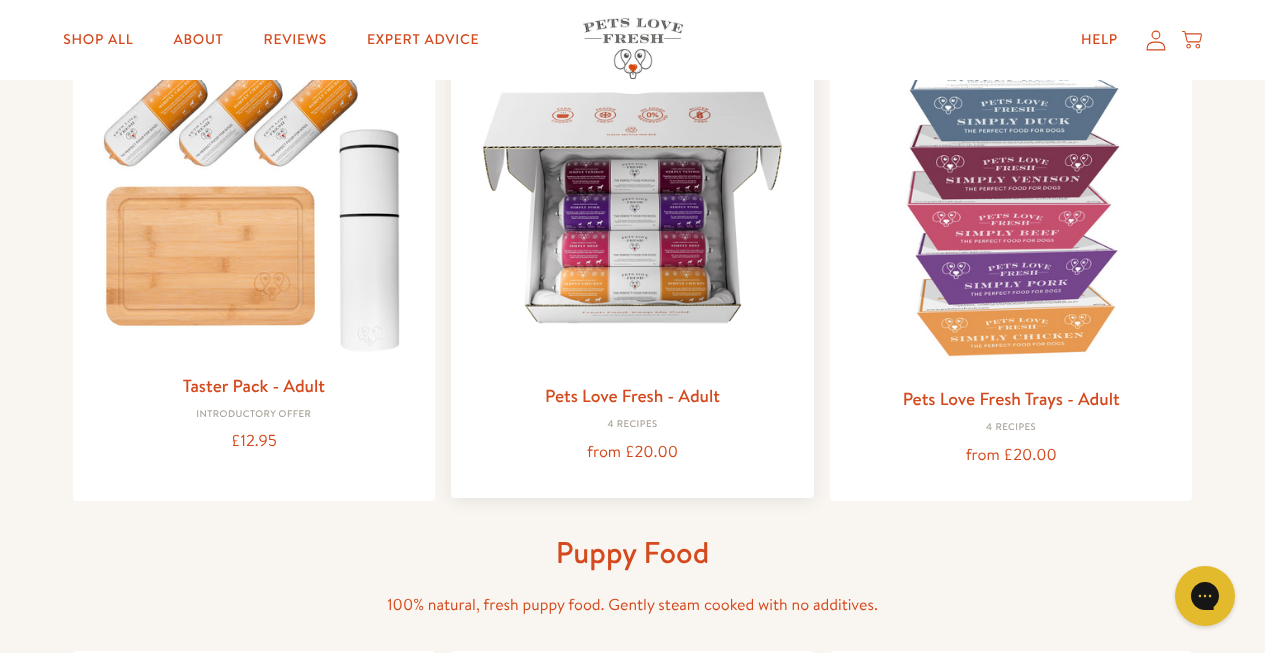 click at bounding box center [632, 207] 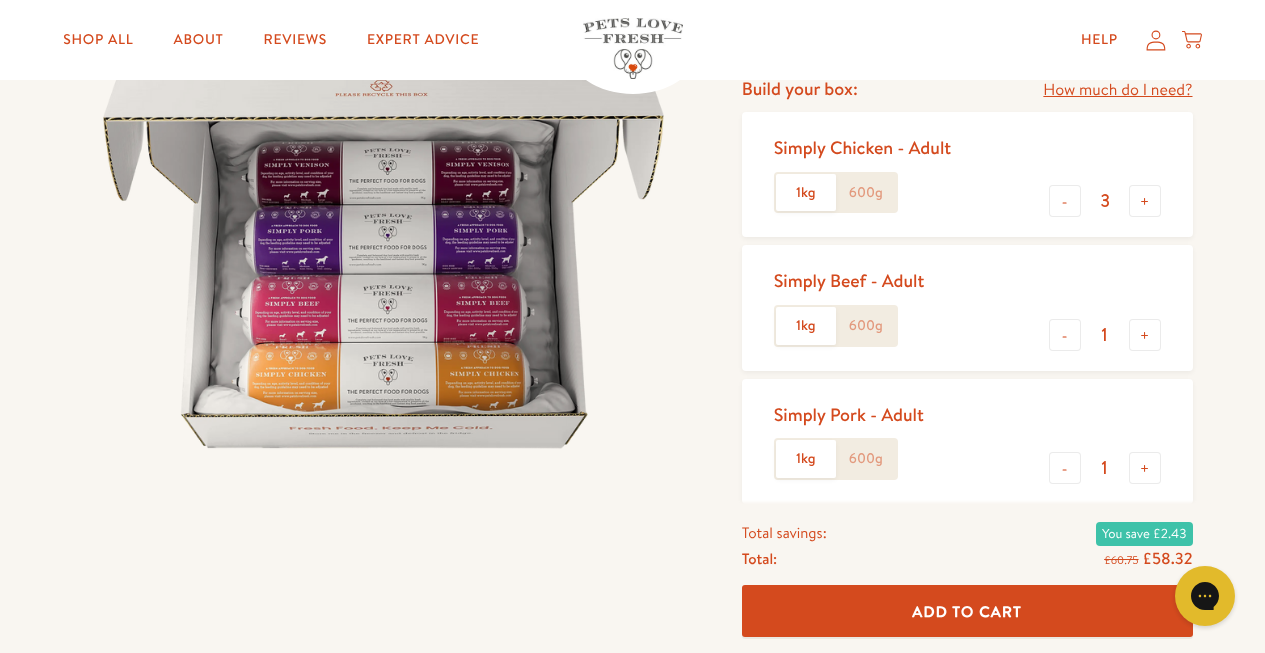 scroll, scrollTop: 355, scrollLeft: 0, axis: vertical 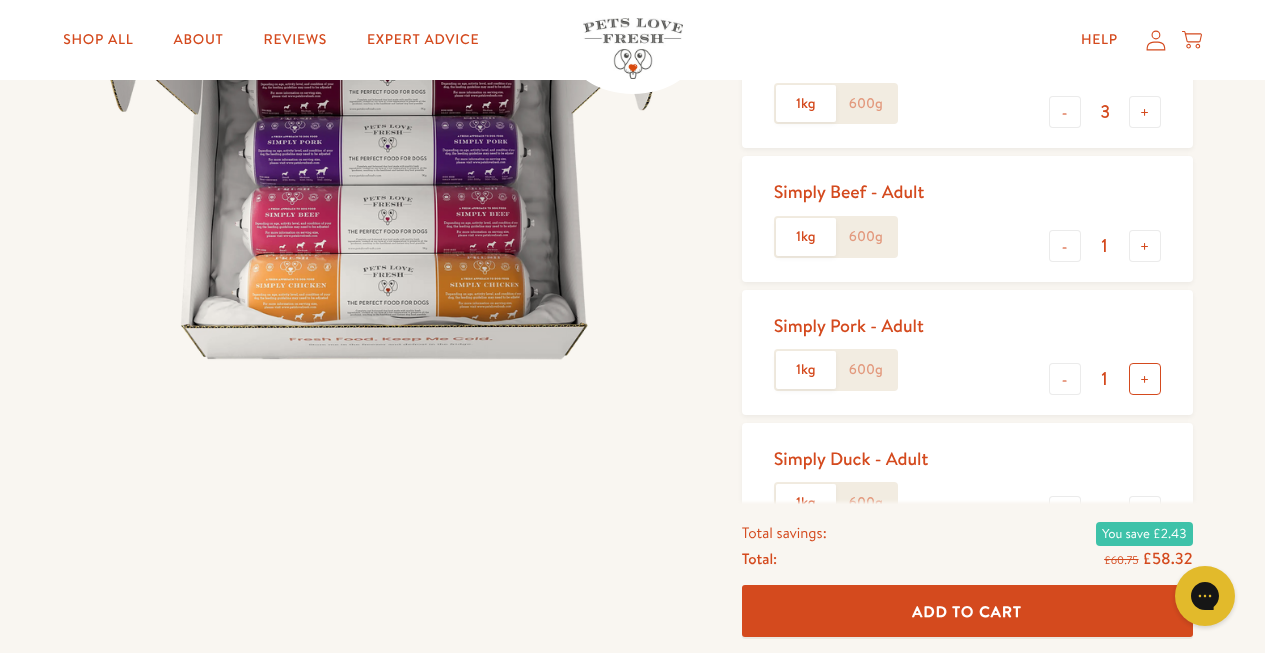 click on "+" at bounding box center (1145, 379) 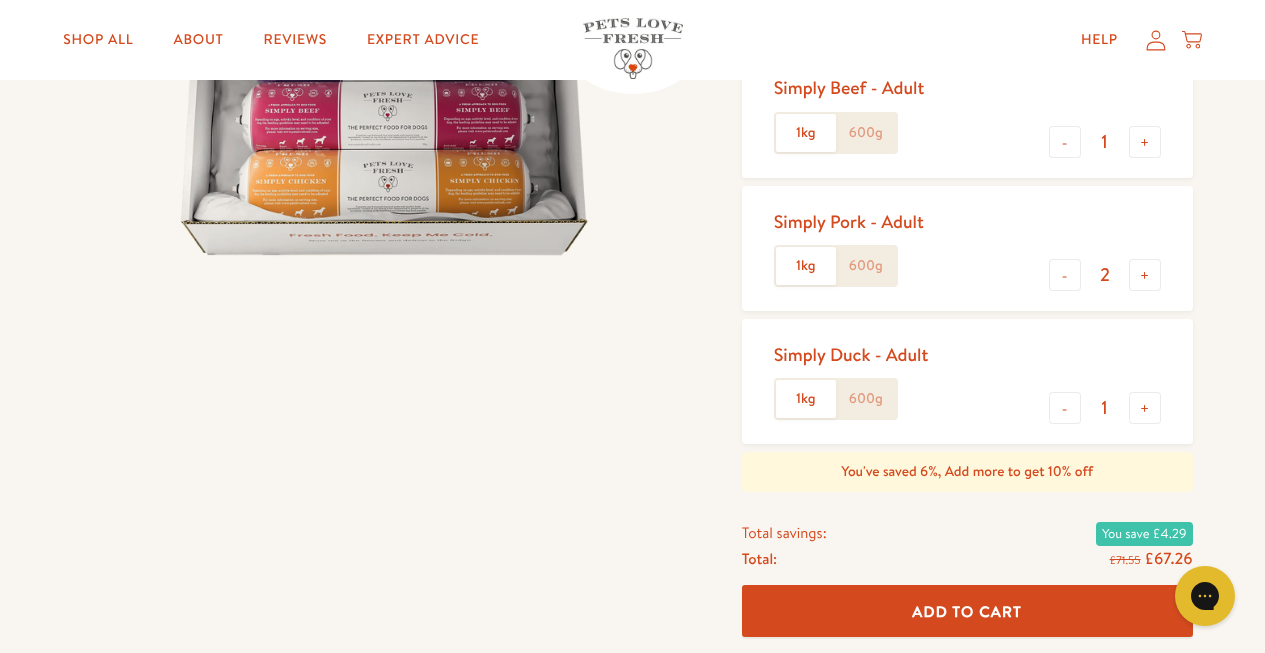 scroll, scrollTop: 459, scrollLeft: 0, axis: vertical 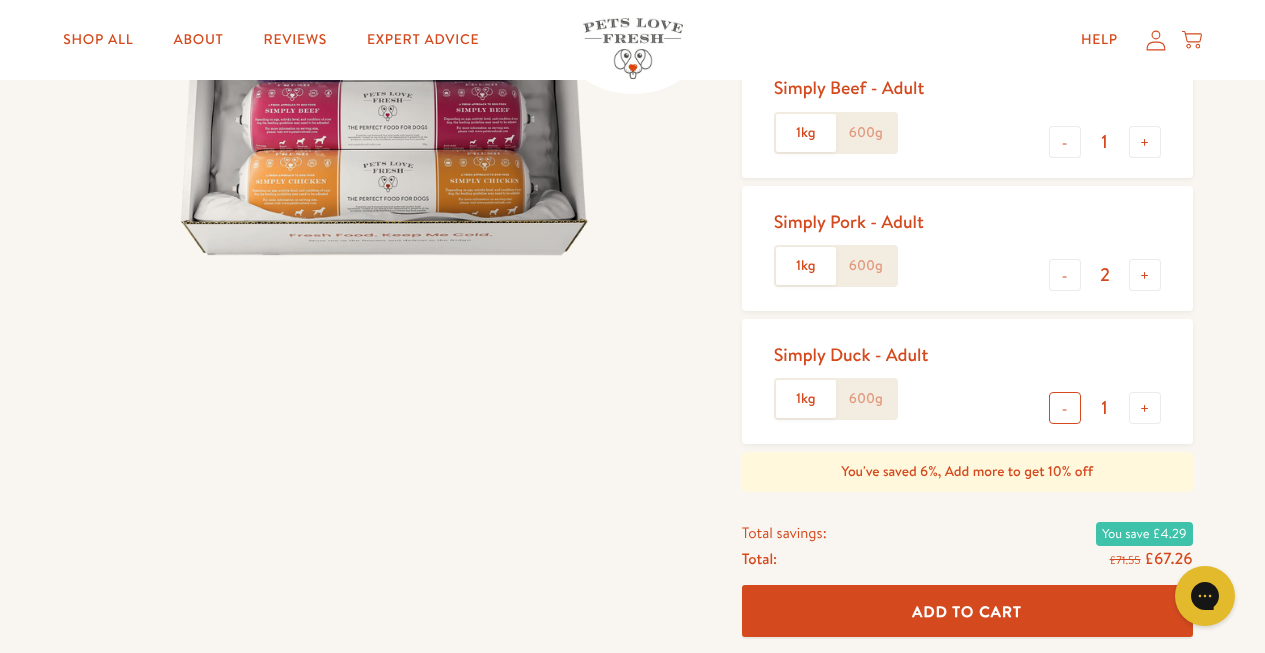 click on "-" at bounding box center (1065, 408) 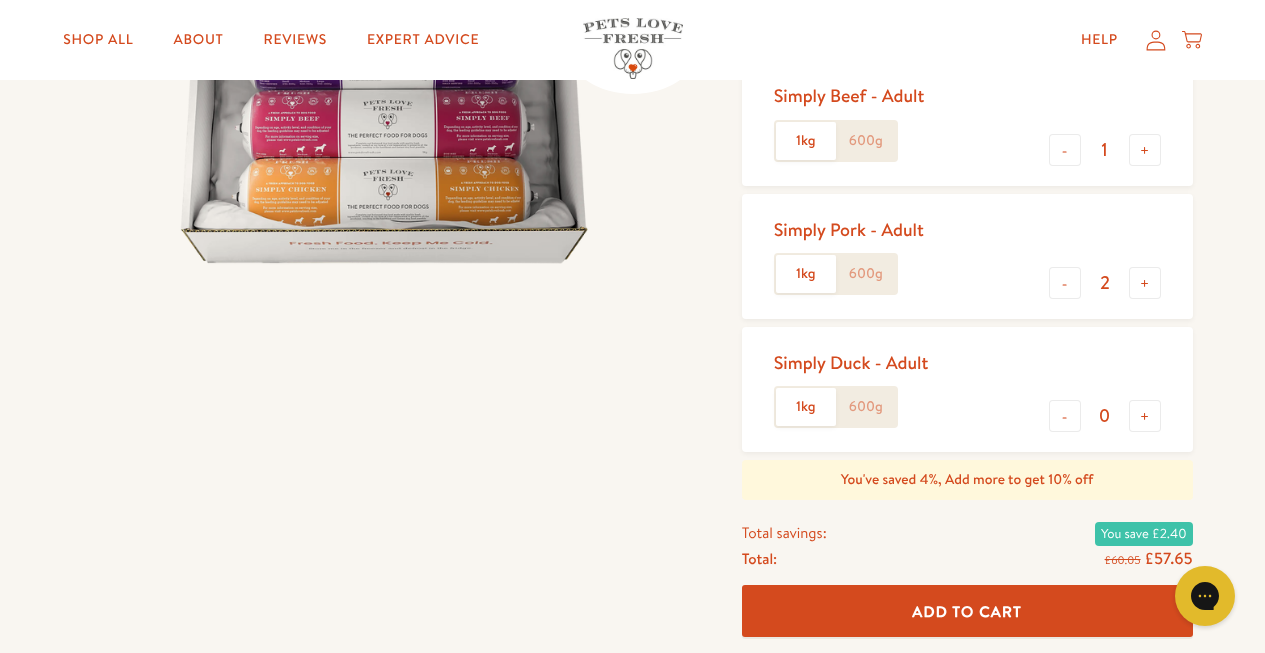 scroll, scrollTop: 332, scrollLeft: 0, axis: vertical 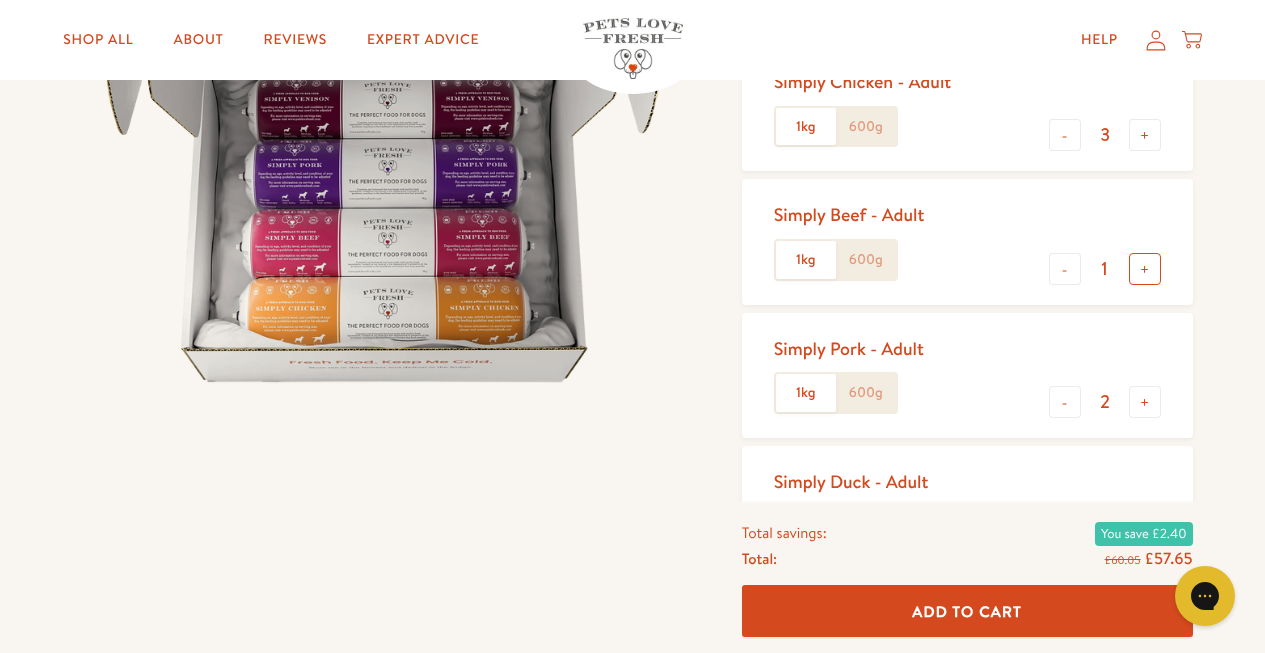 click on "+" at bounding box center (1145, 269) 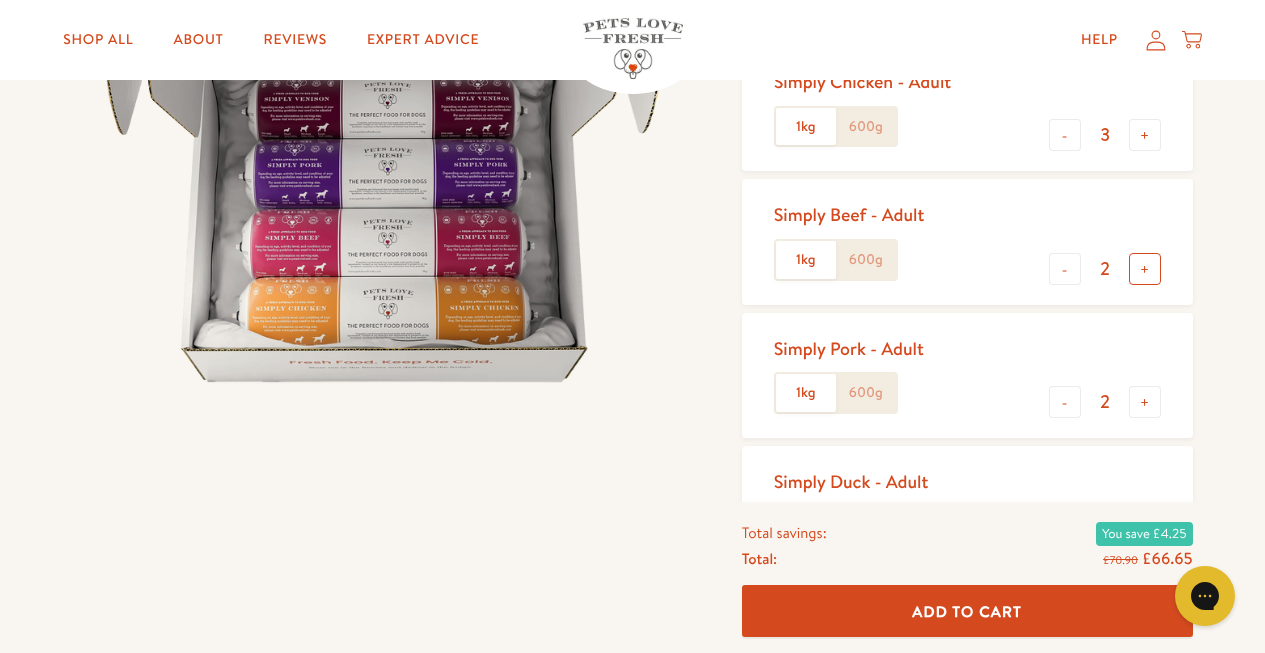 click on "+" at bounding box center [1145, 269] 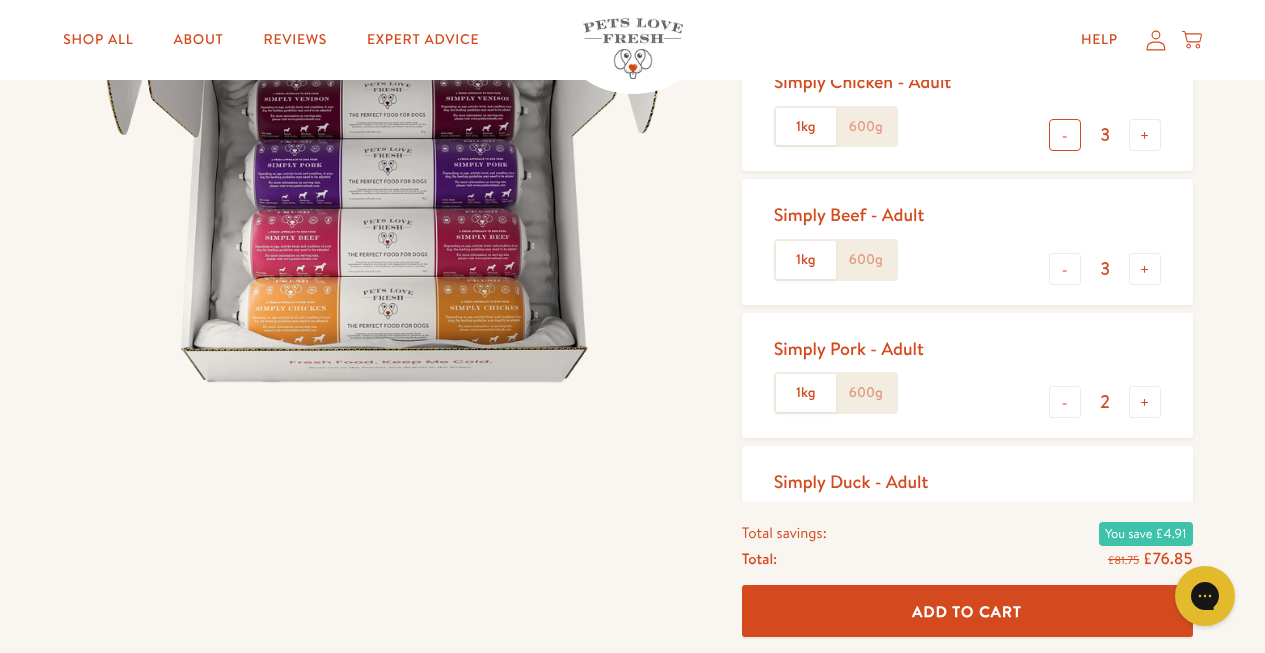 click on "-" at bounding box center [1065, 135] 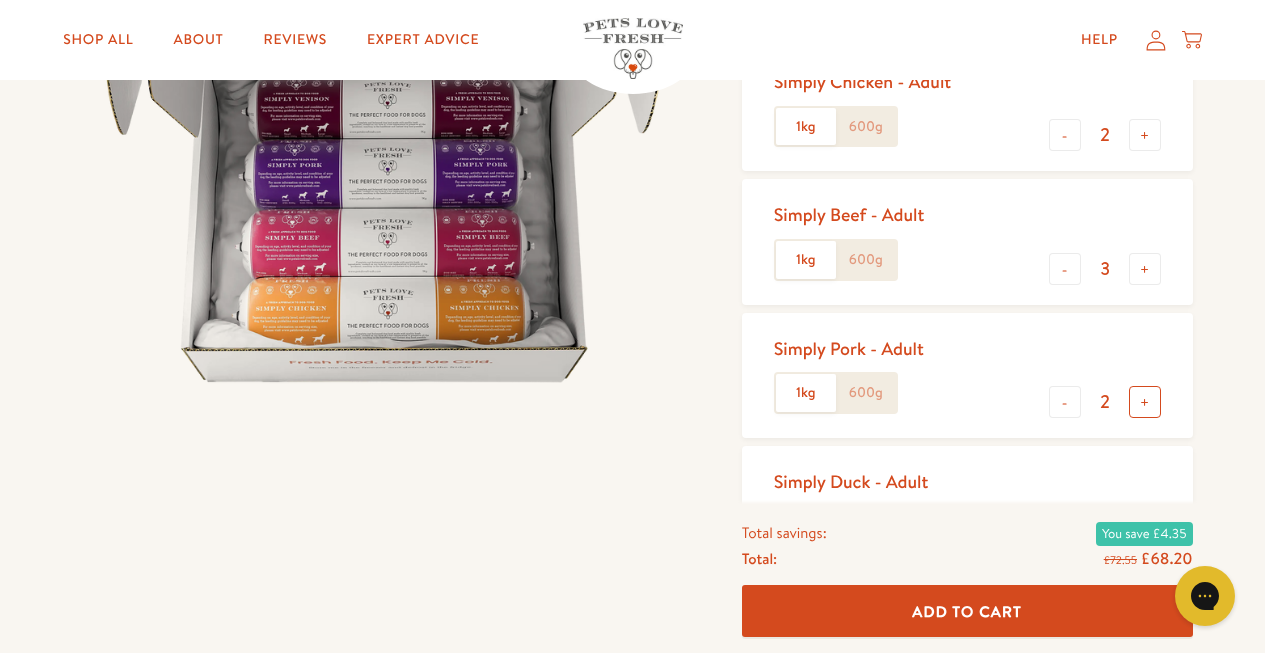 click on "+" at bounding box center (1145, 402) 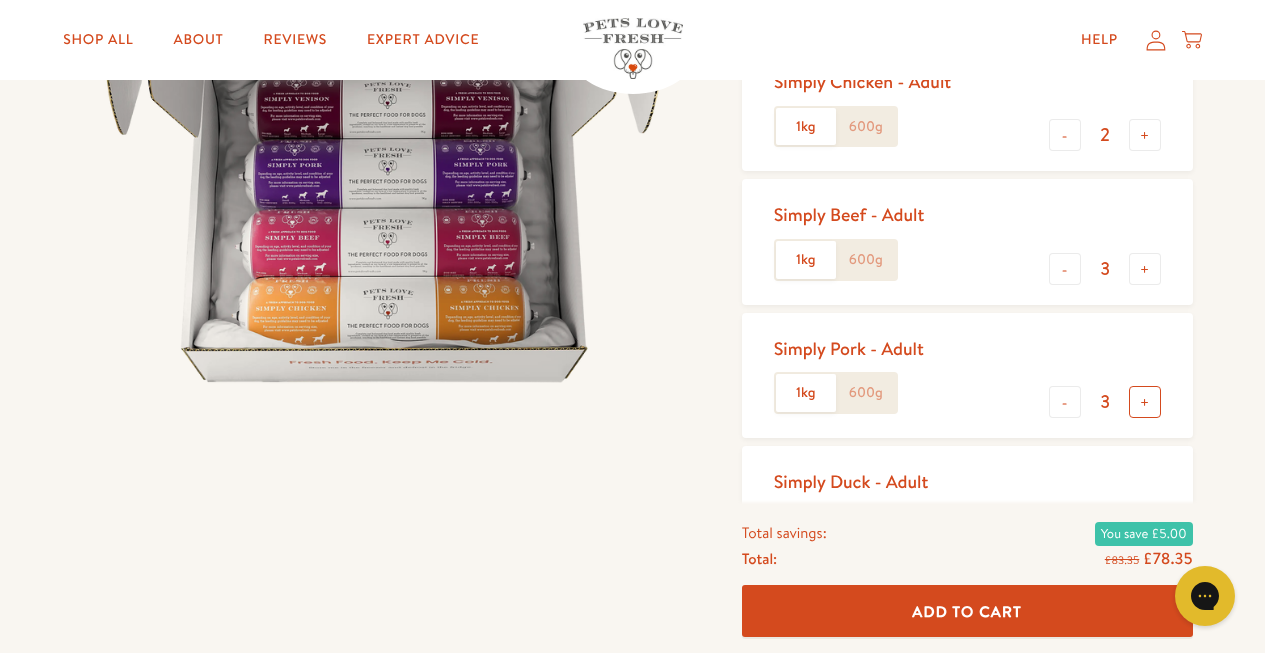 click on "+" at bounding box center (1145, 402) 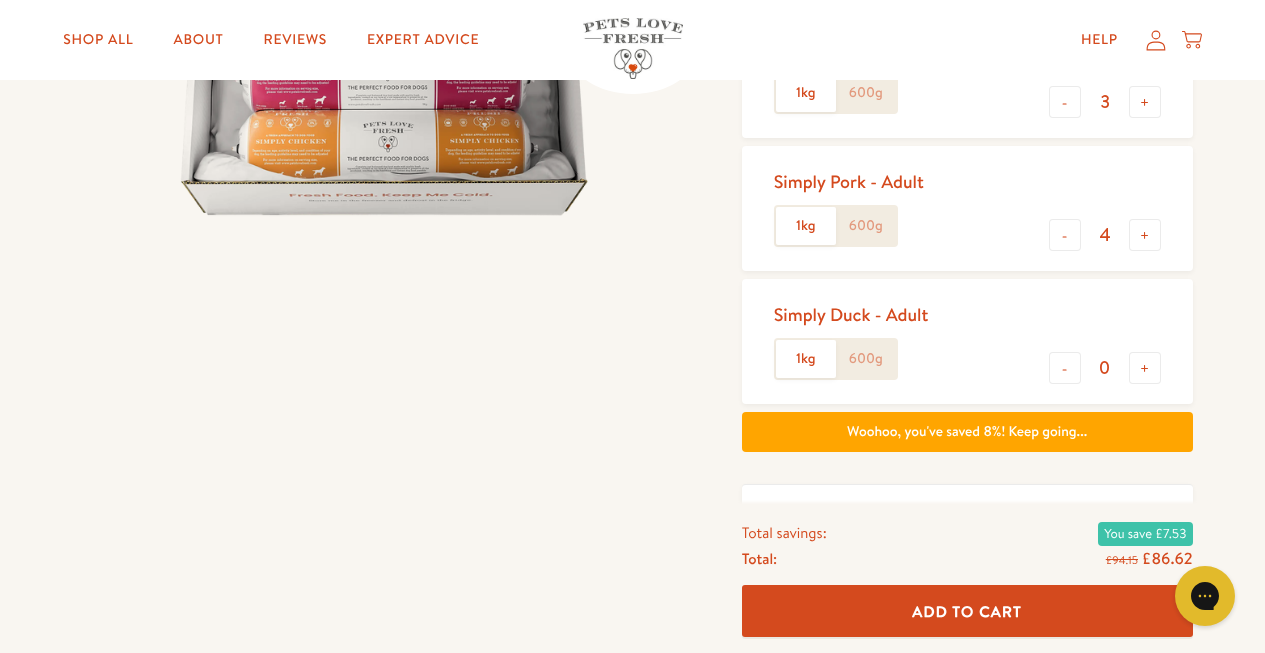 scroll, scrollTop: 480, scrollLeft: 0, axis: vertical 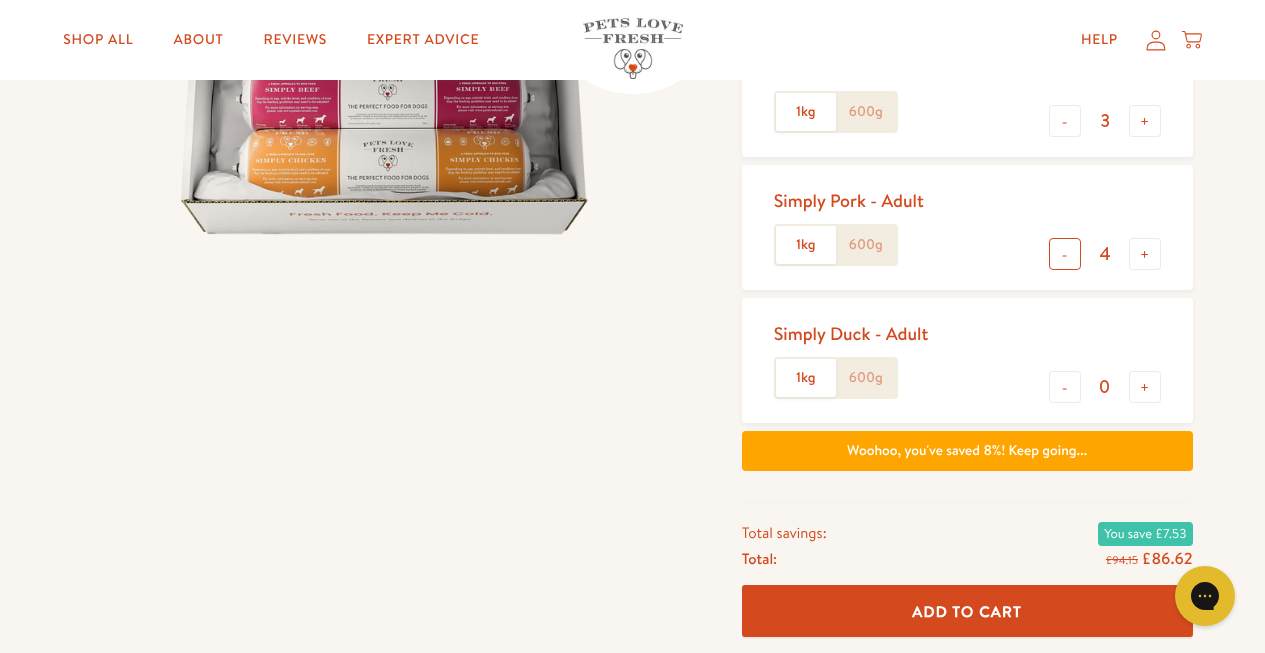 click on "-" at bounding box center (1065, 254) 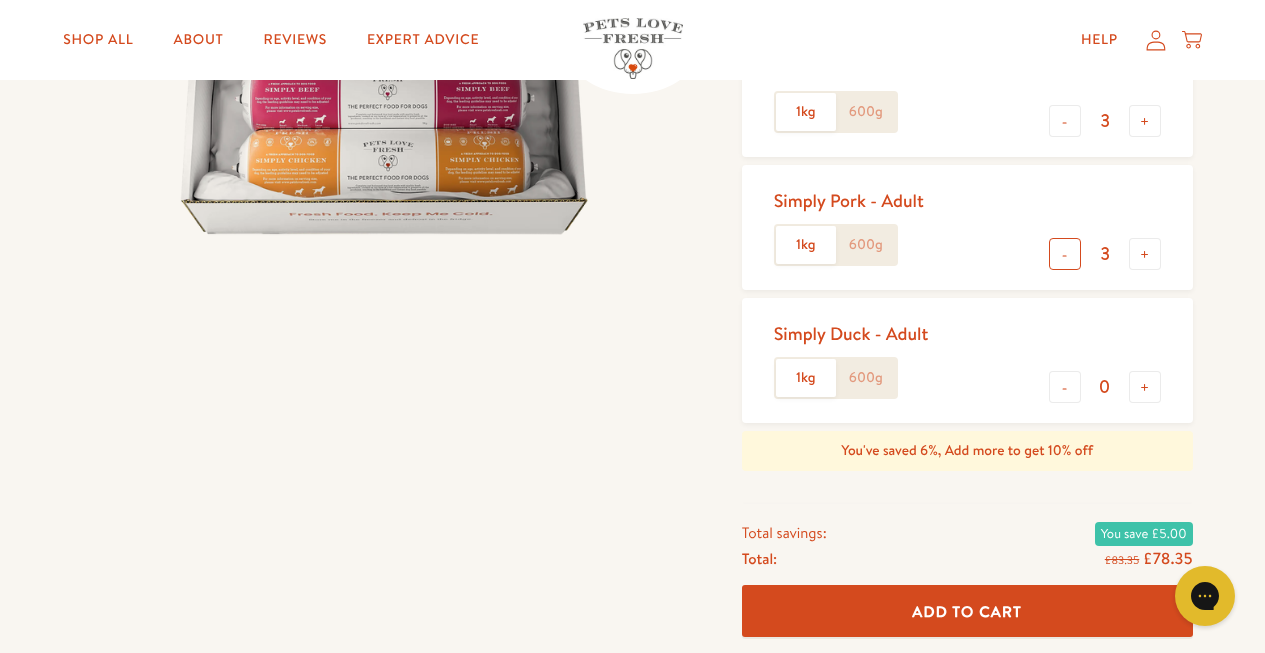 click on "-" at bounding box center (1065, 254) 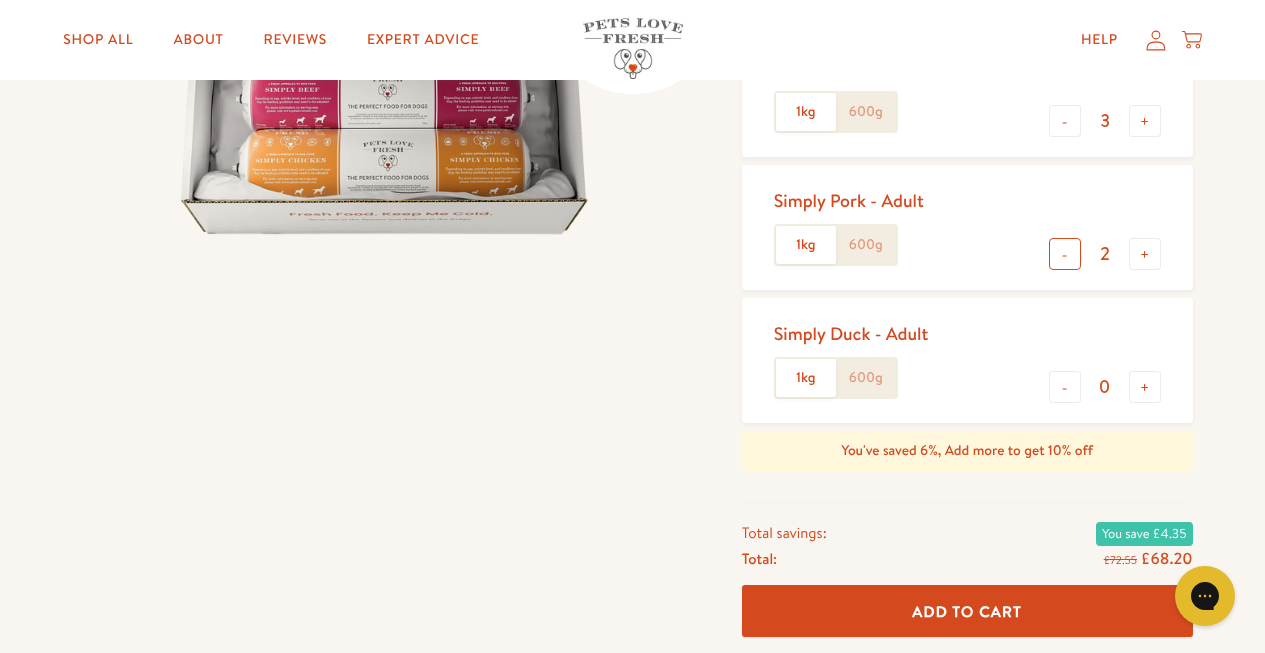 click on "-" at bounding box center (1065, 254) 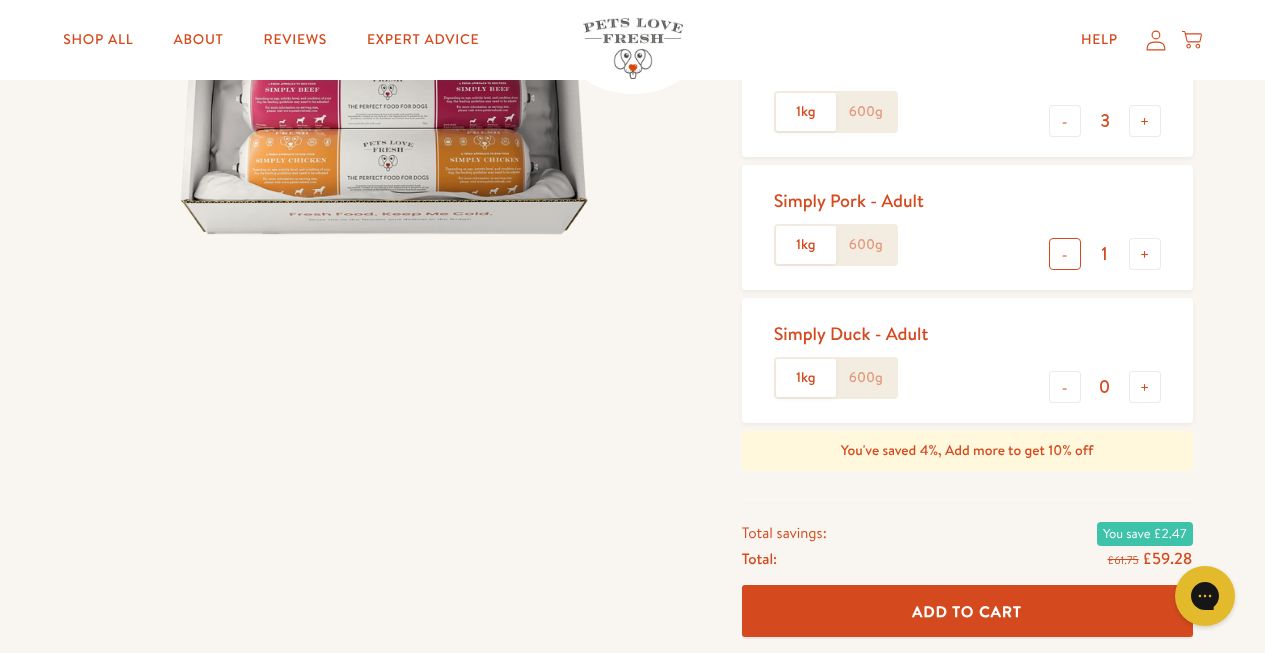 click on "-" at bounding box center [1065, 254] 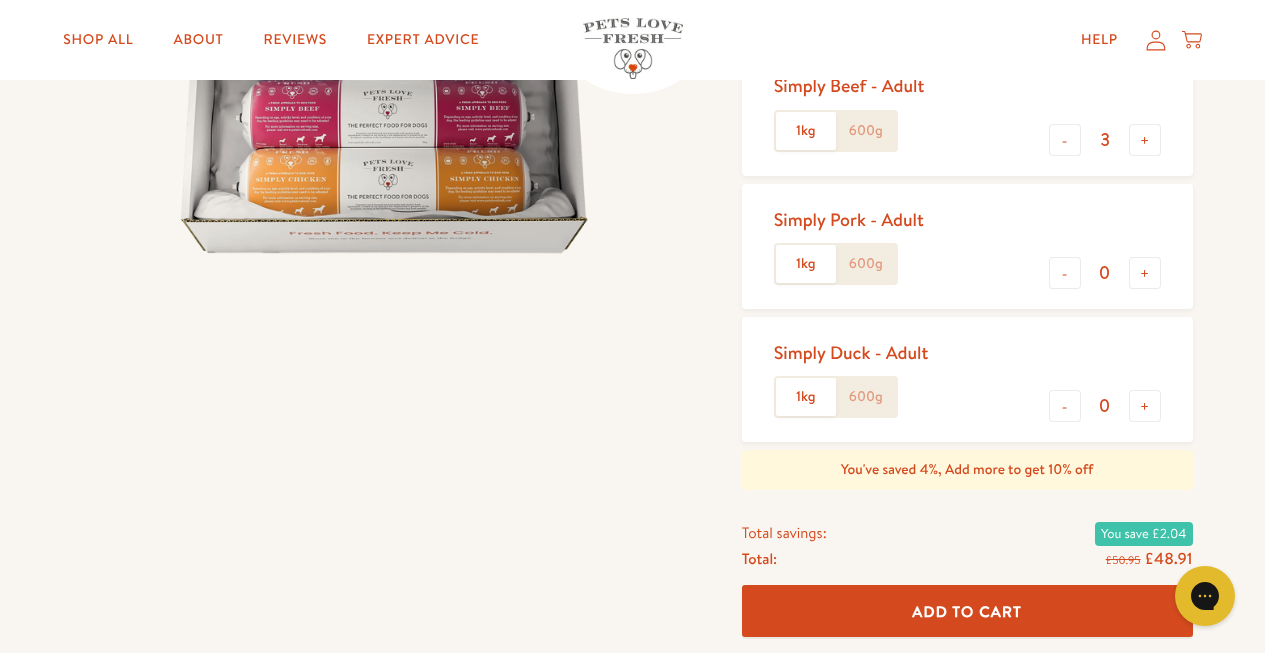 scroll, scrollTop: 433, scrollLeft: 0, axis: vertical 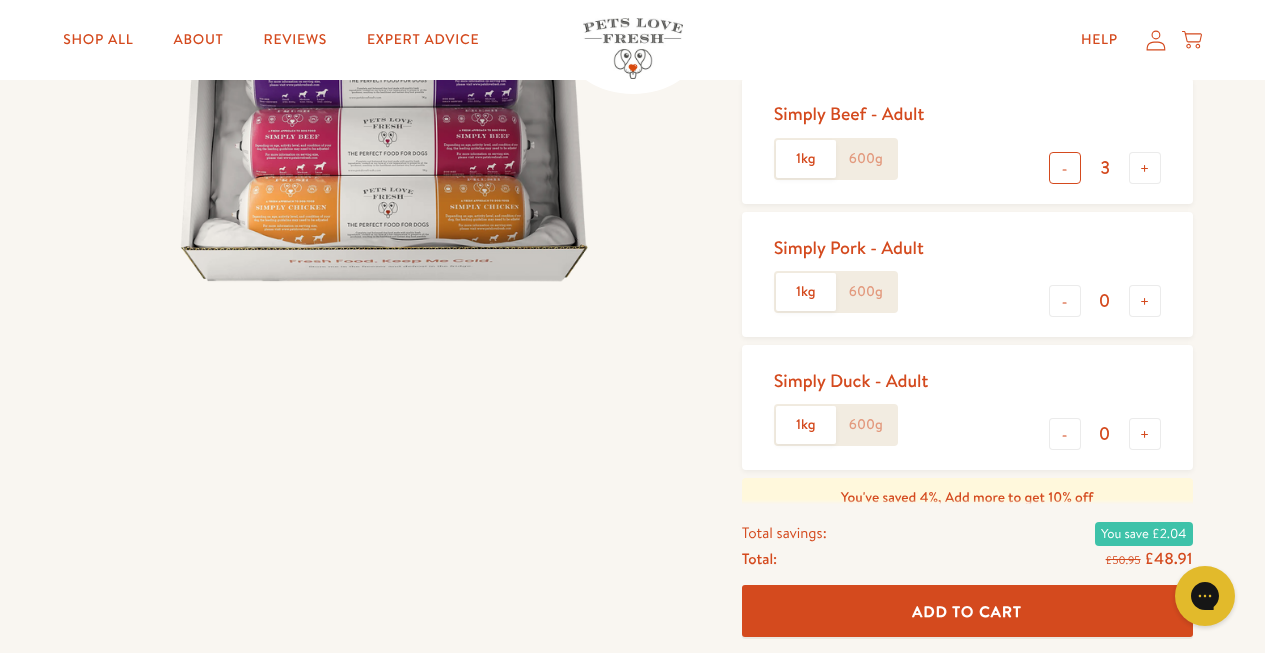click on "-" at bounding box center [1065, 168] 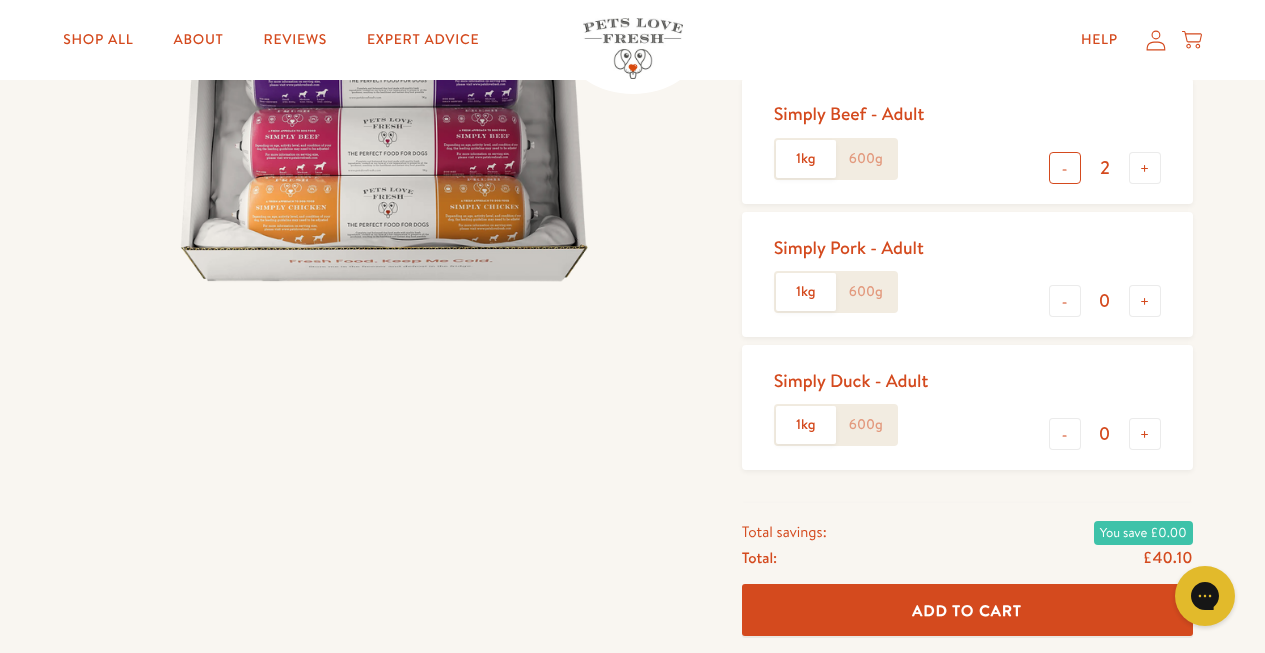 click on "-" at bounding box center [1065, 168] 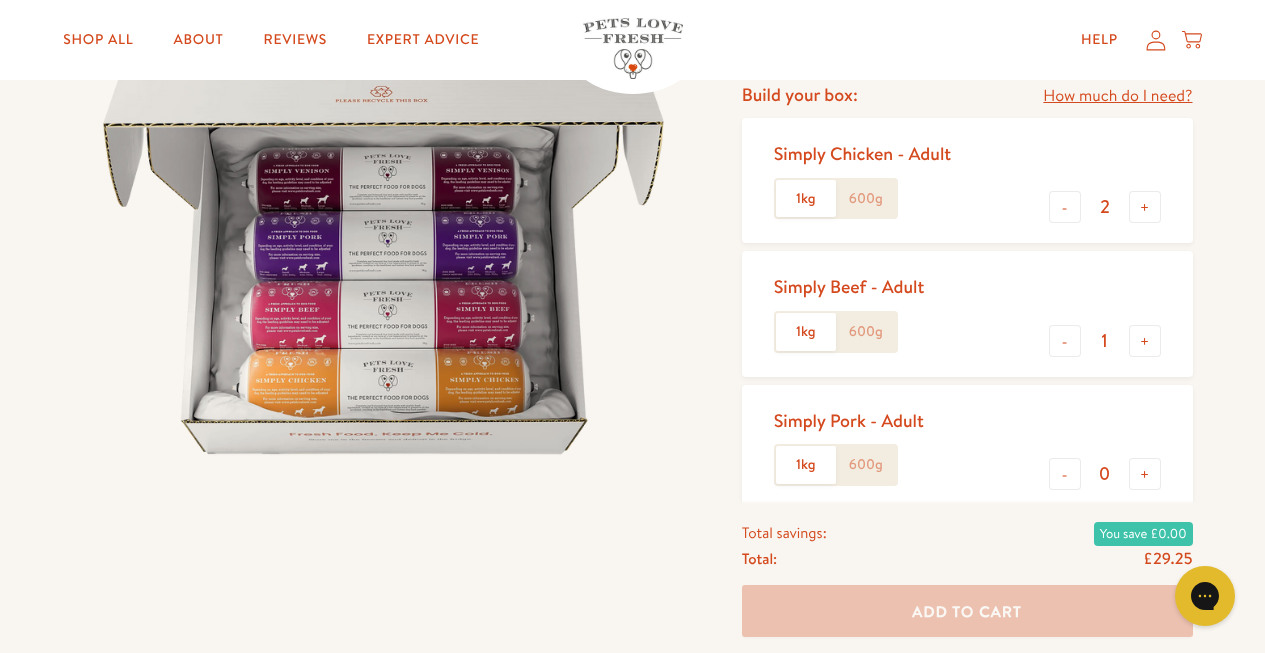 scroll, scrollTop: 261, scrollLeft: 0, axis: vertical 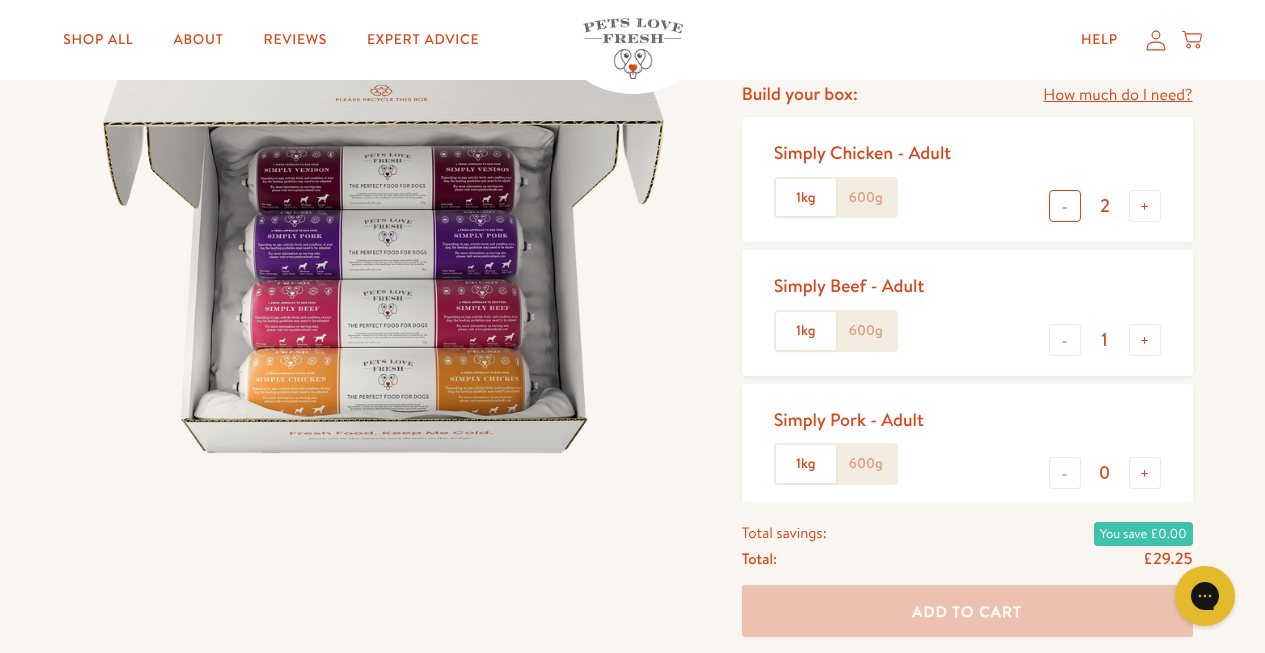click on "-" at bounding box center (1065, 206) 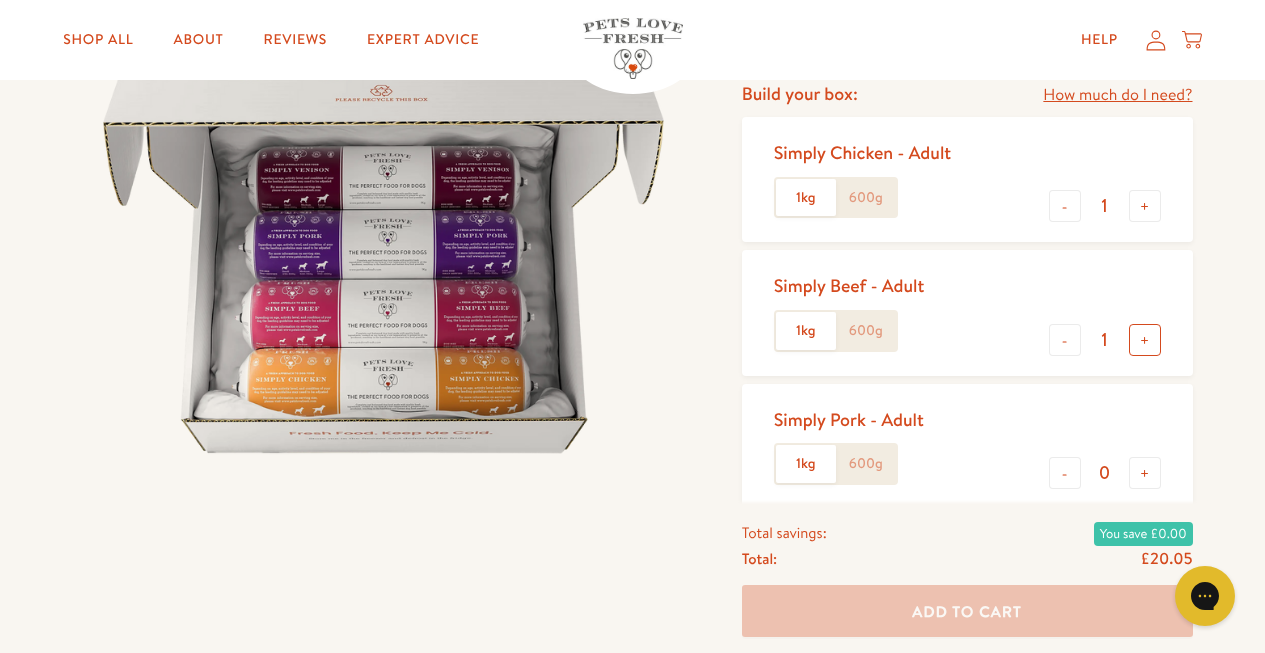 click on "+" at bounding box center [1145, 340] 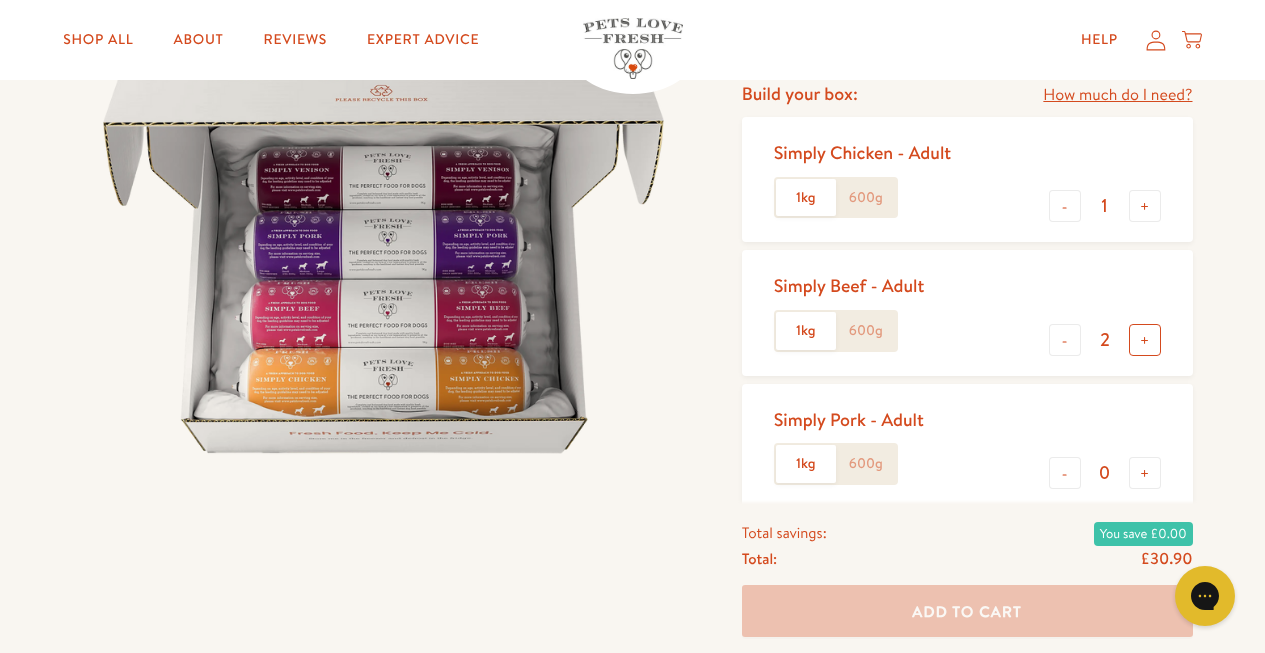 click on "+" at bounding box center [1145, 340] 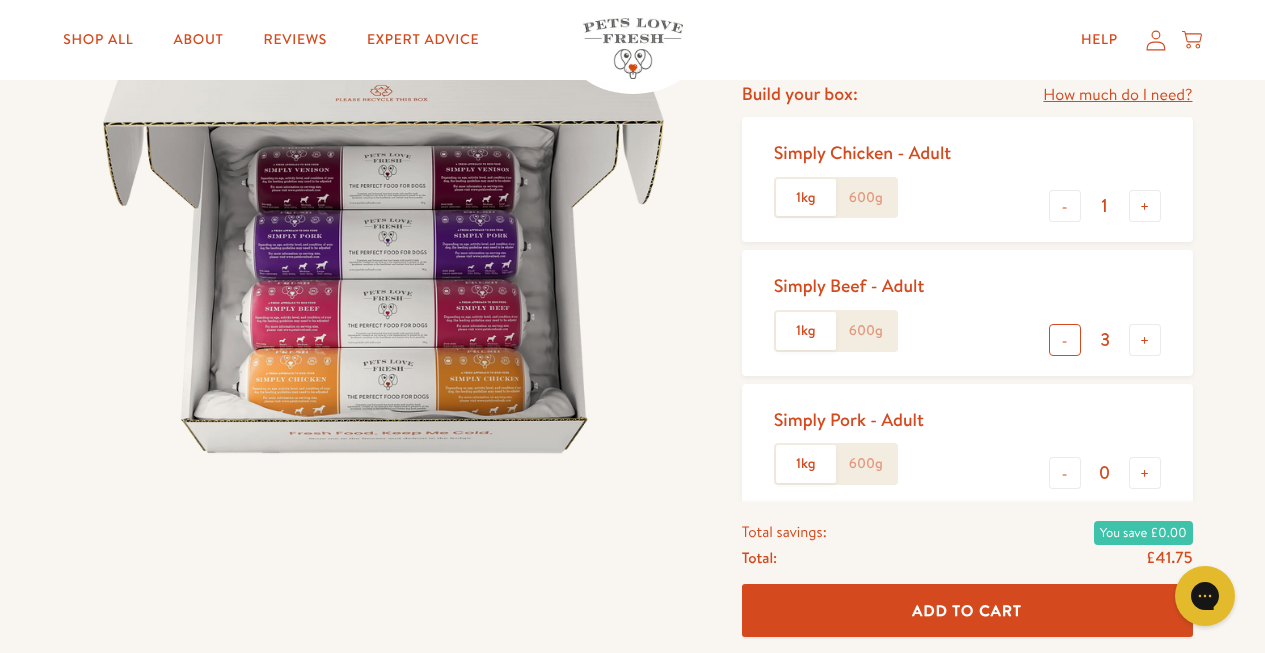 click on "-" at bounding box center (1065, 340) 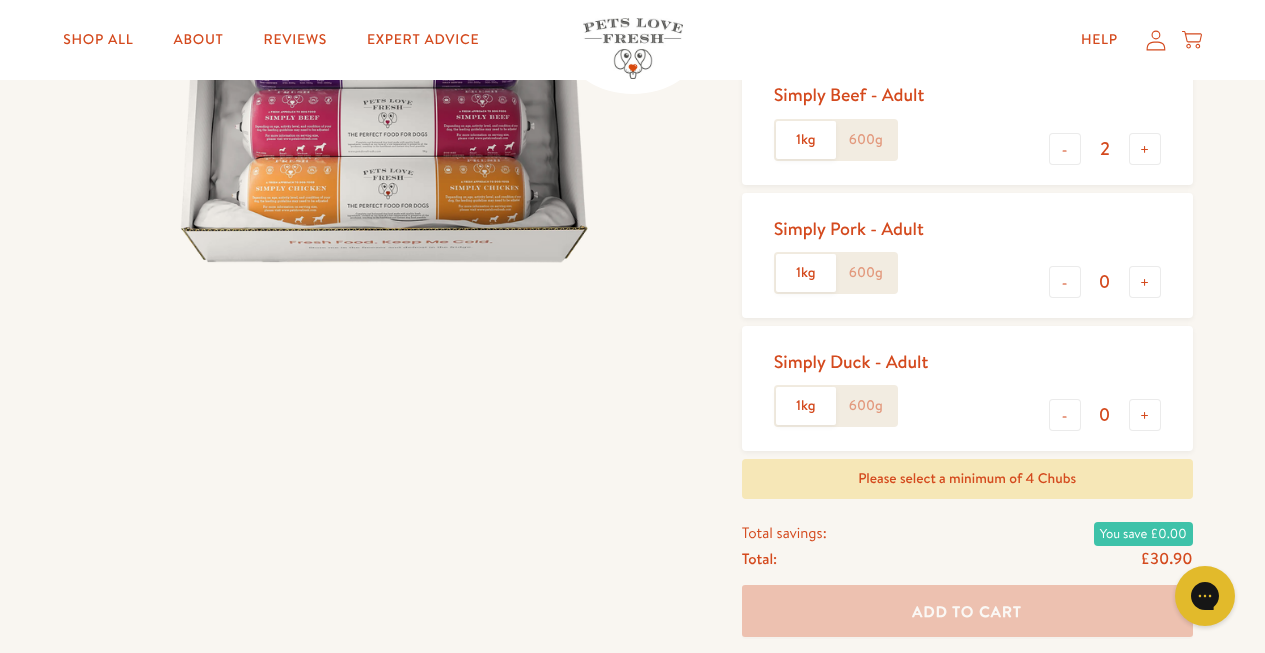 scroll, scrollTop: 462, scrollLeft: 0, axis: vertical 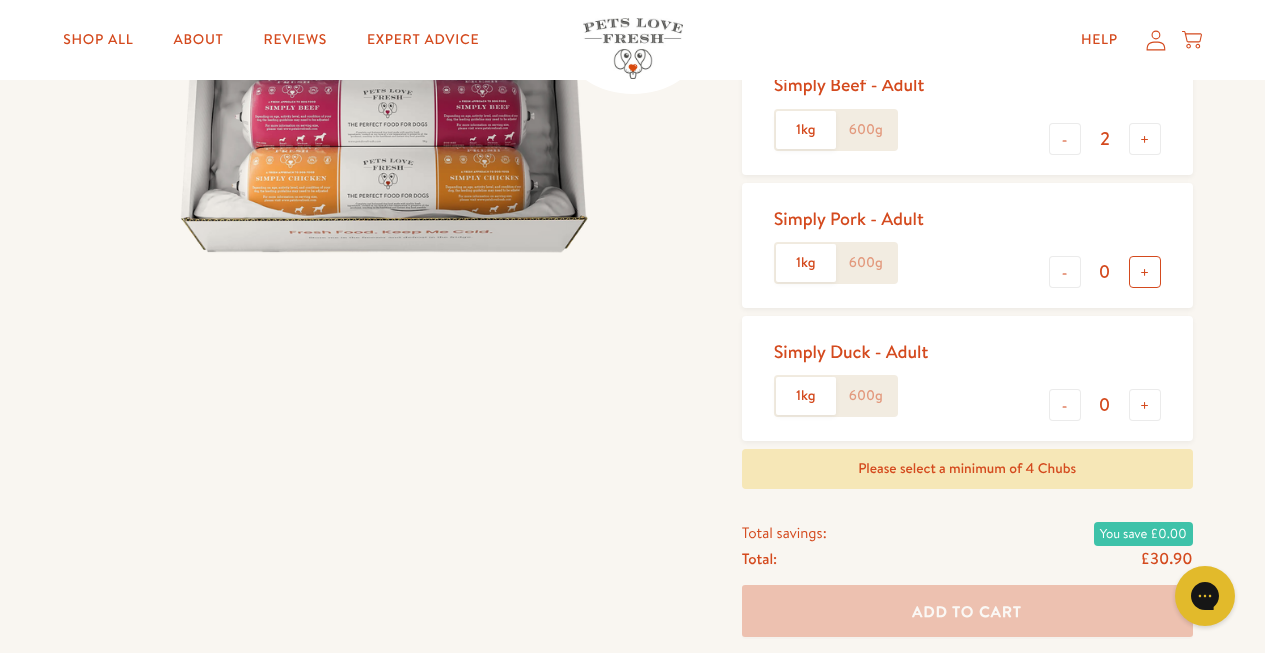 click on "+" at bounding box center (1145, 272) 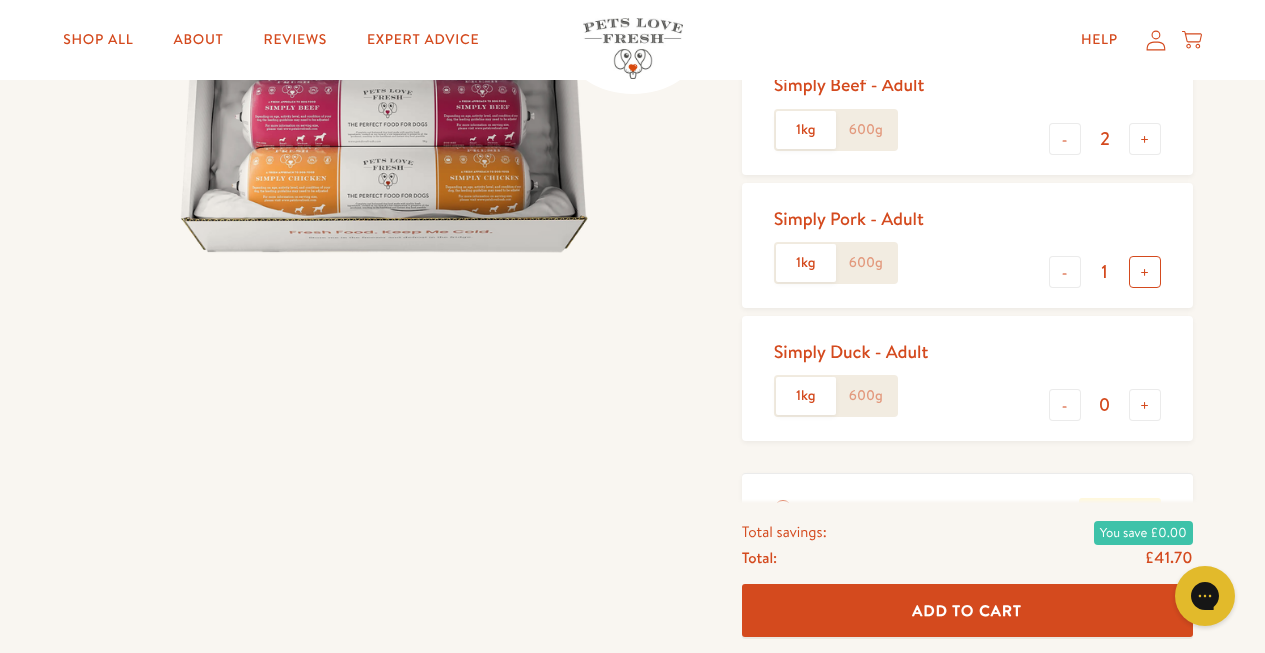 click on "+" at bounding box center [1145, 272] 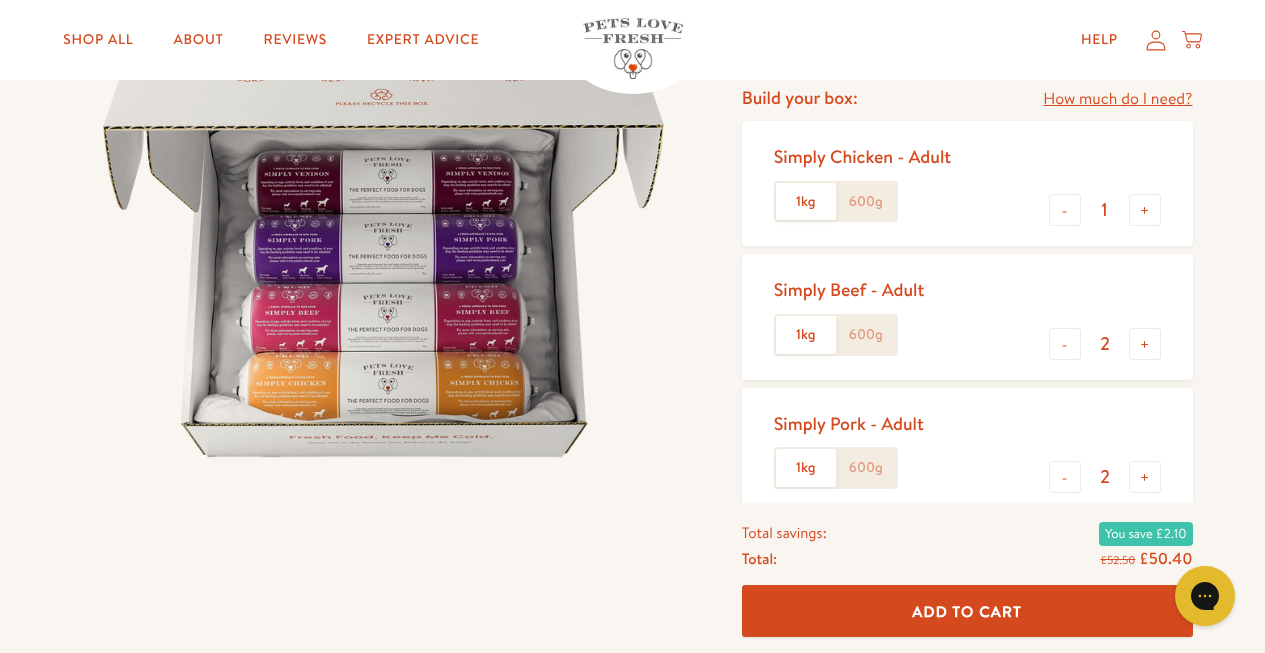 scroll, scrollTop: 253, scrollLeft: 0, axis: vertical 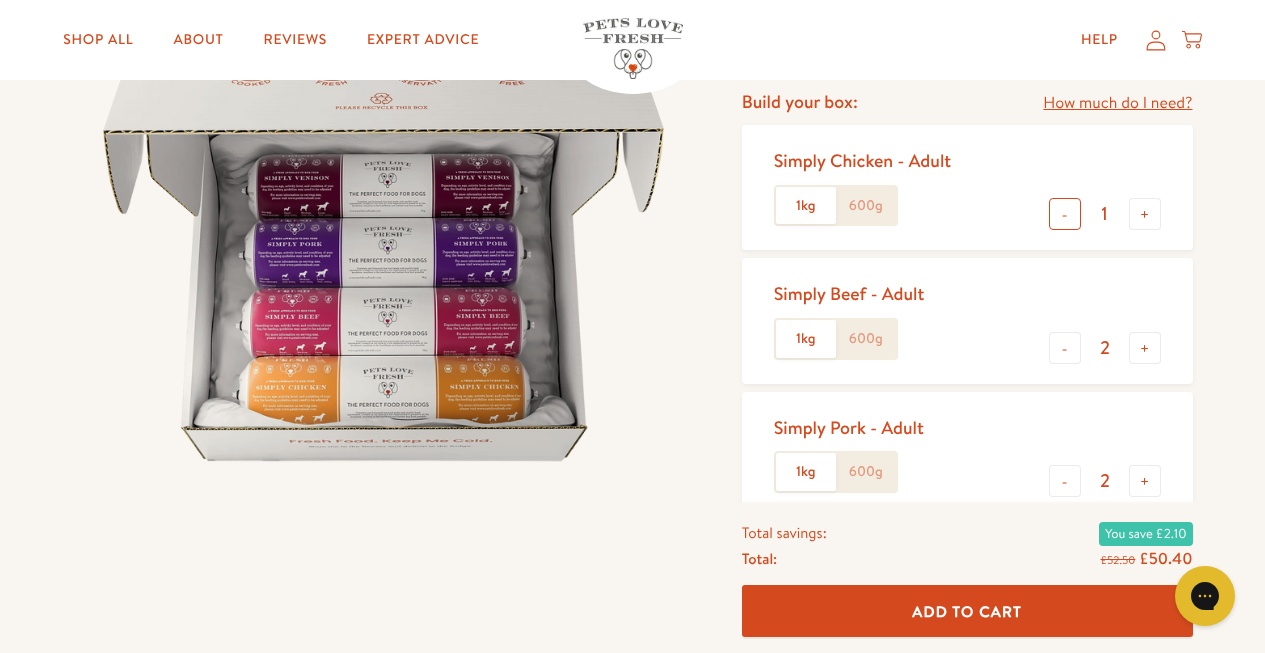 drag, startPoint x: 1111, startPoint y: 212, endPoint x: 1054, endPoint y: 207, distance: 57.21888 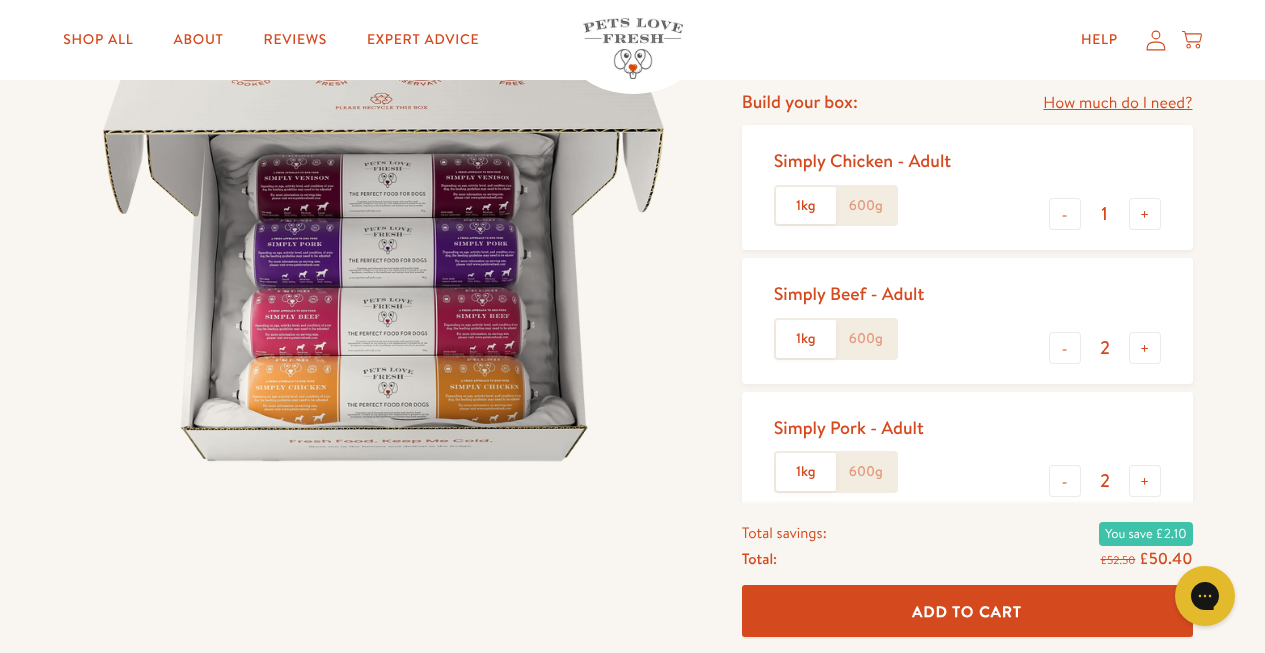 drag, startPoint x: 1113, startPoint y: 213, endPoint x: 1087, endPoint y: 213, distance: 26 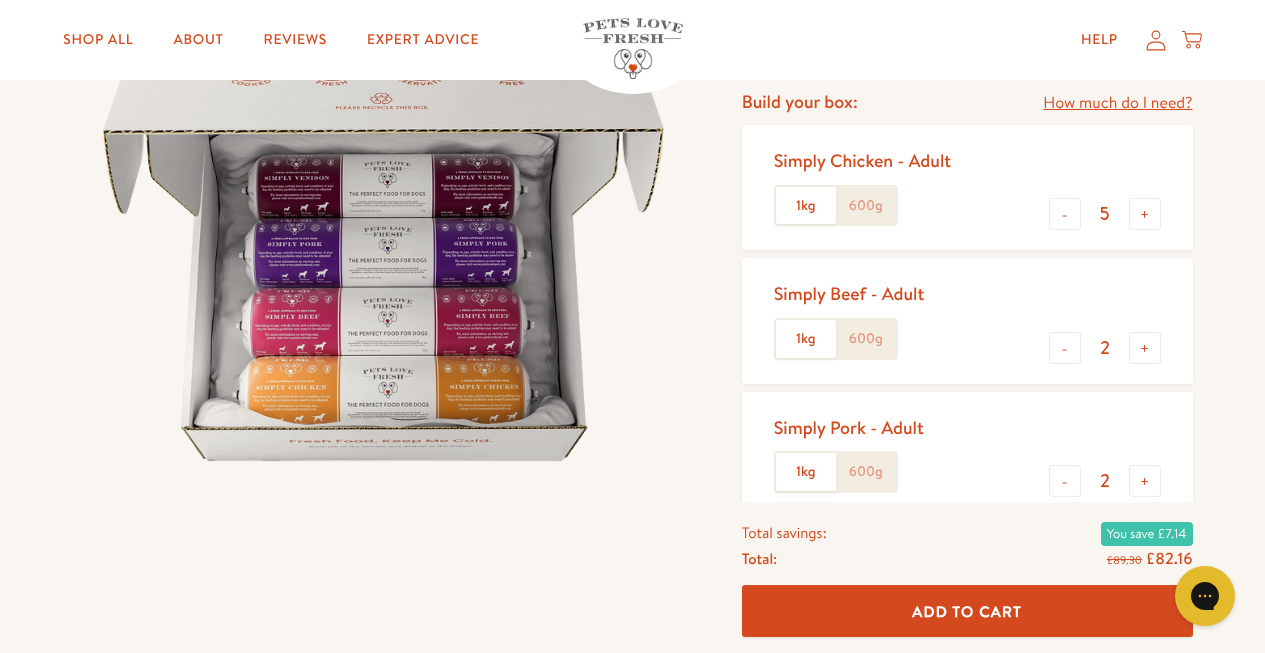 scroll, scrollTop: 1, scrollLeft: 0, axis: vertical 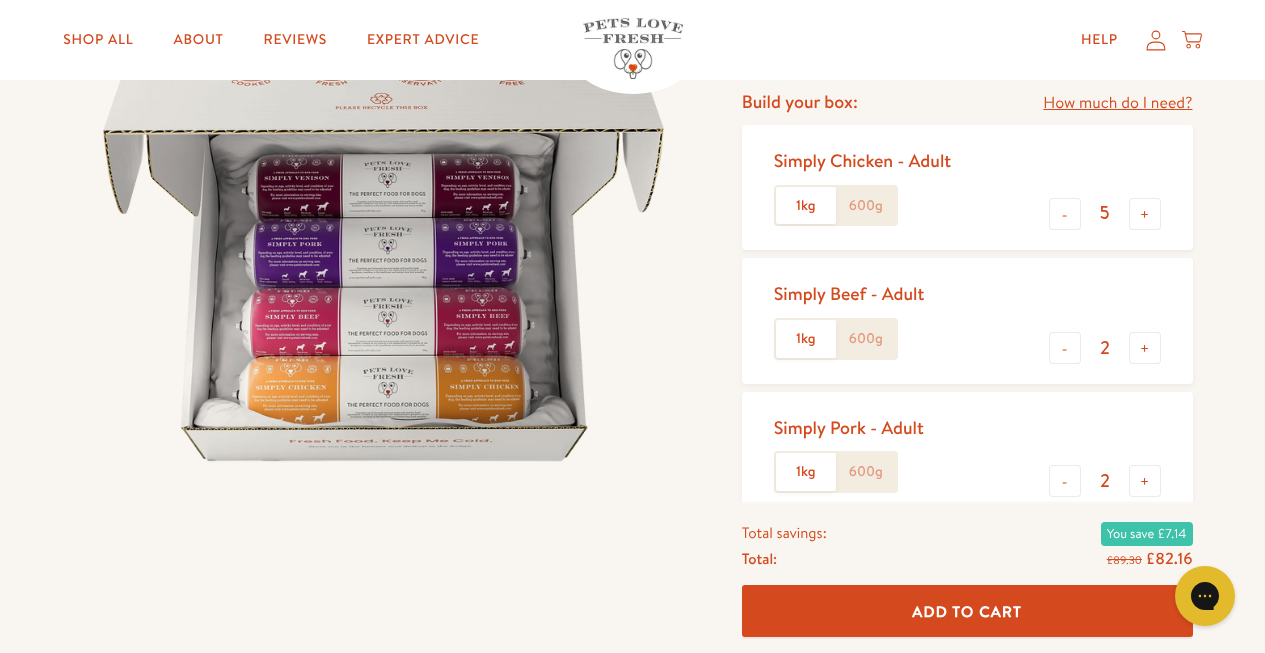 drag, startPoint x: 1111, startPoint y: 217, endPoint x: 1096, endPoint y: 217, distance: 15 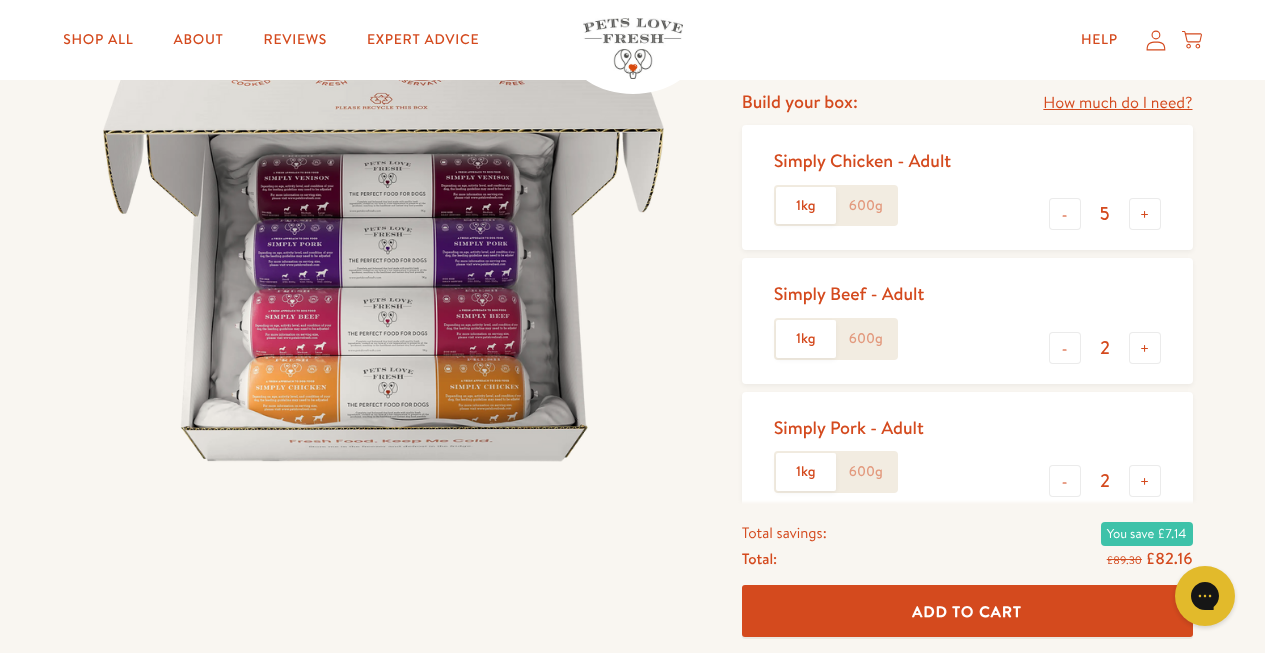 scroll, scrollTop: 1, scrollLeft: 0, axis: vertical 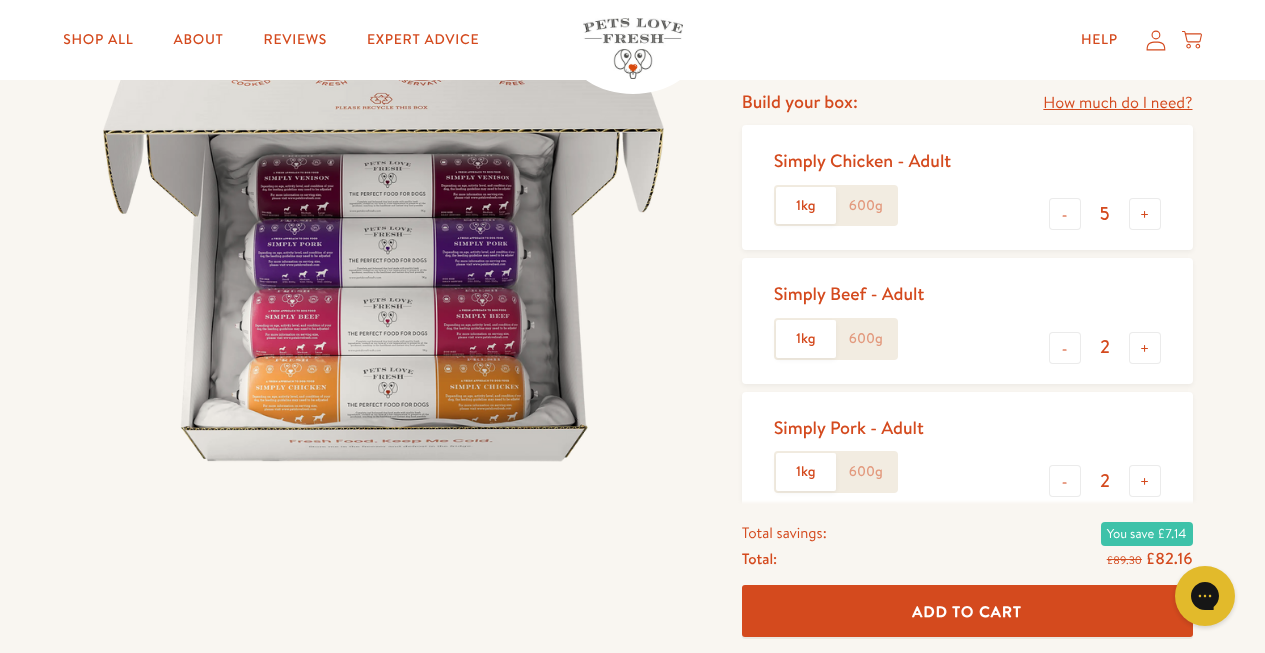 drag, startPoint x: 1115, startPoint y: 348, endPoint x: 1099, endPoint y: 351, distance: 16.27882 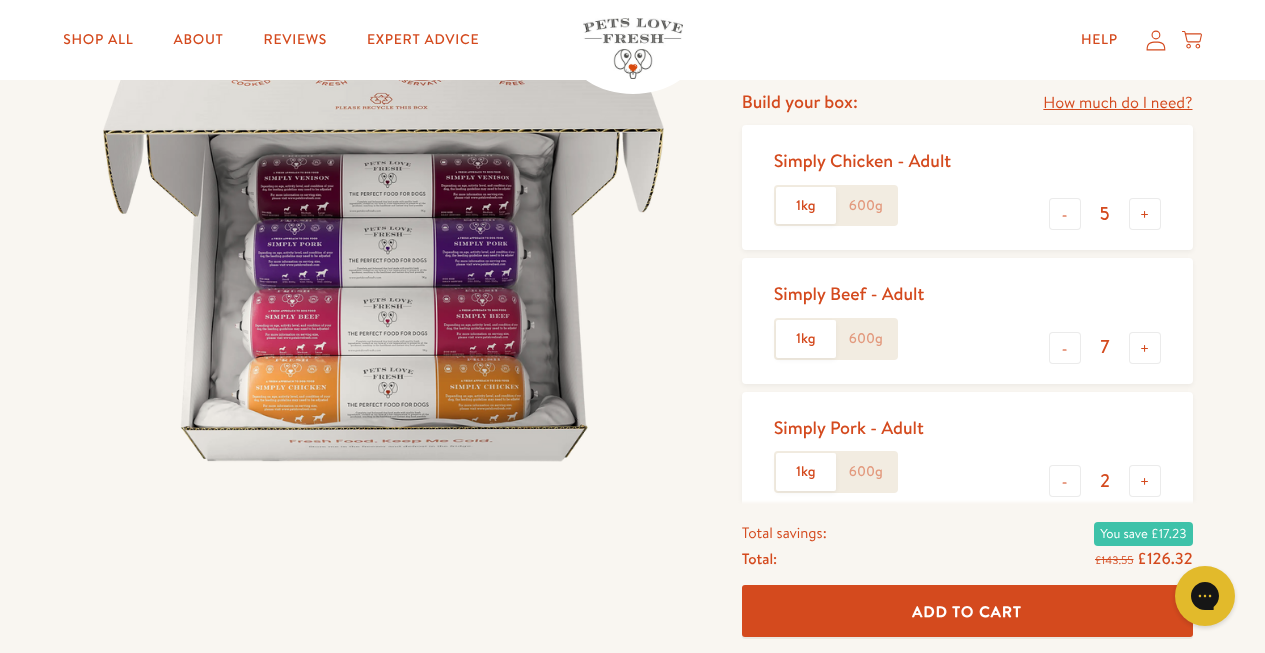type on "7" 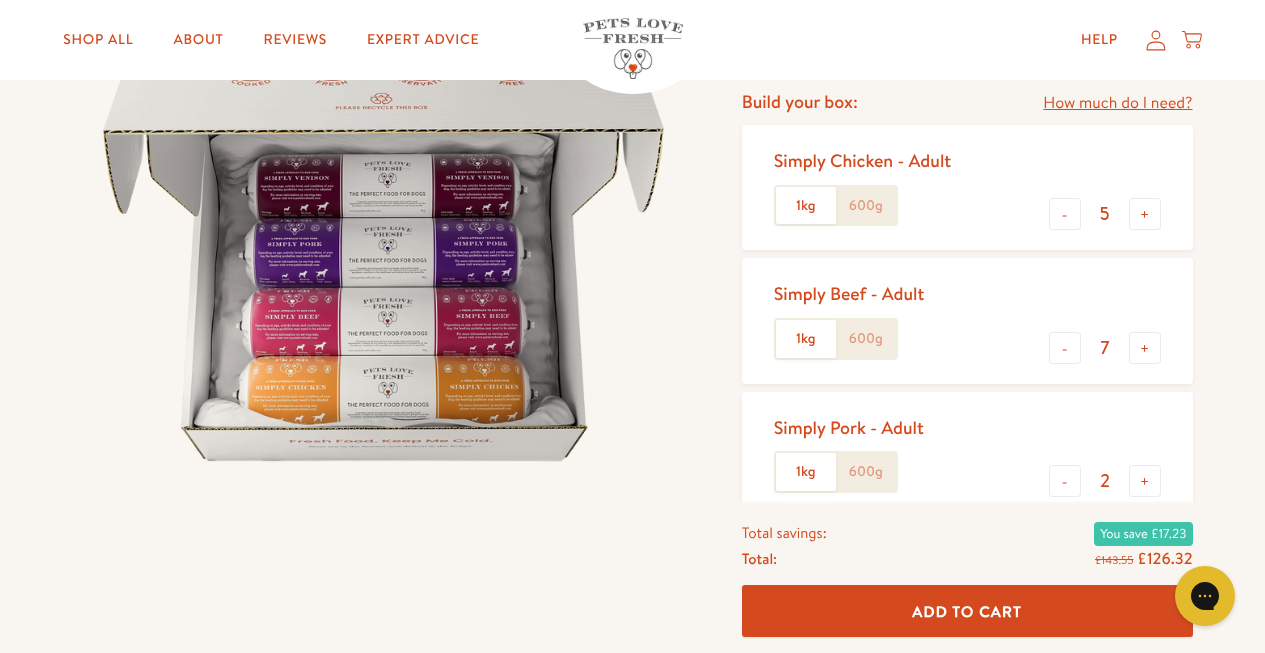 scroll, scrollTop: 1, scrollLeft: 0, axis: vertical 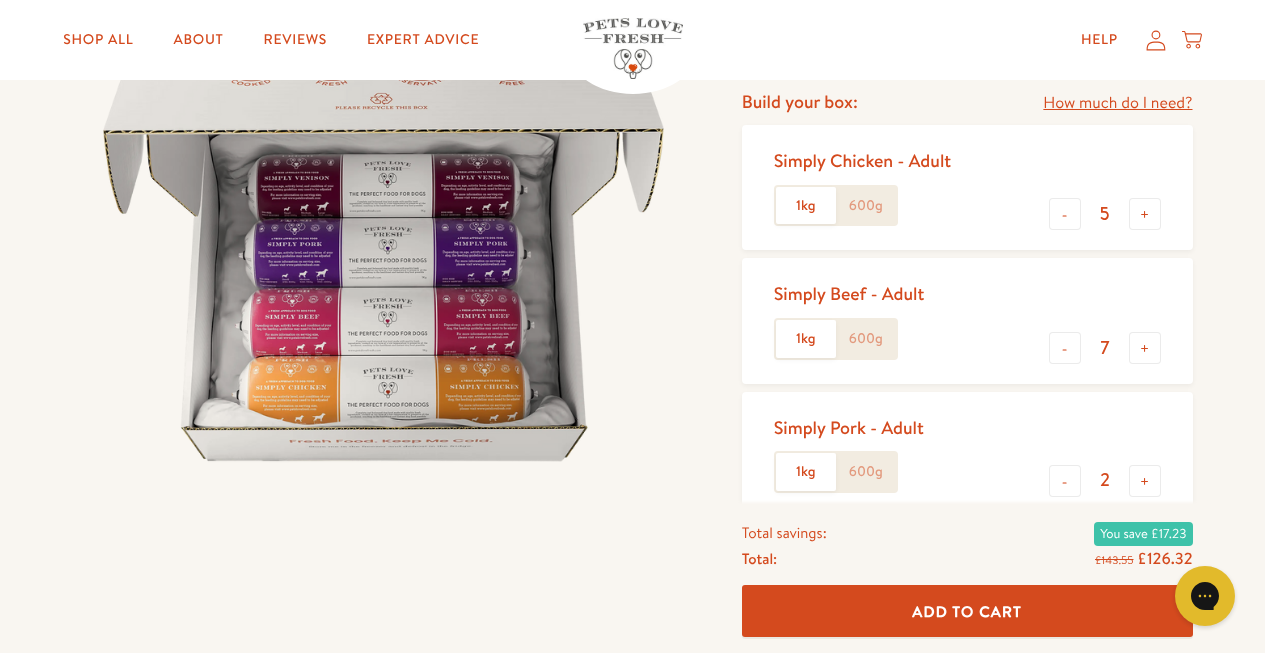 drag, startPoint x: 1116, startPoint y: 484, endPoint x: 1098, endPoint y: 483, distance: 18.027756 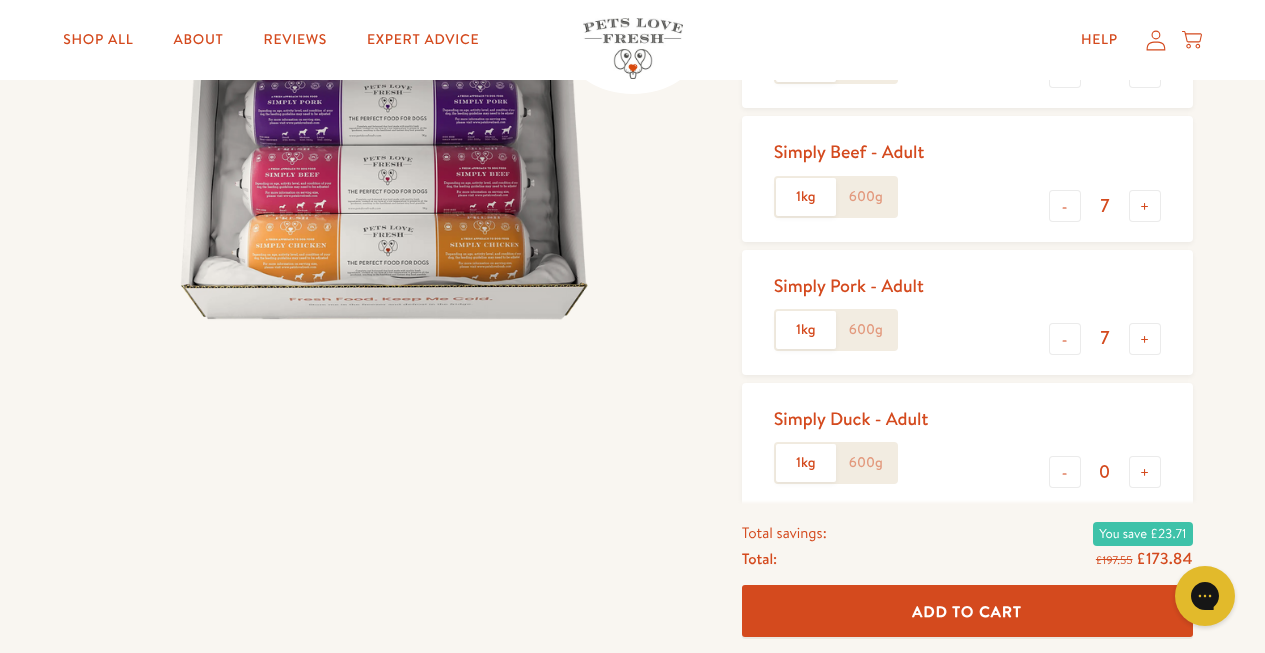 scroll, scrollTop: 587, scrollLeft: 0, axis: vertical 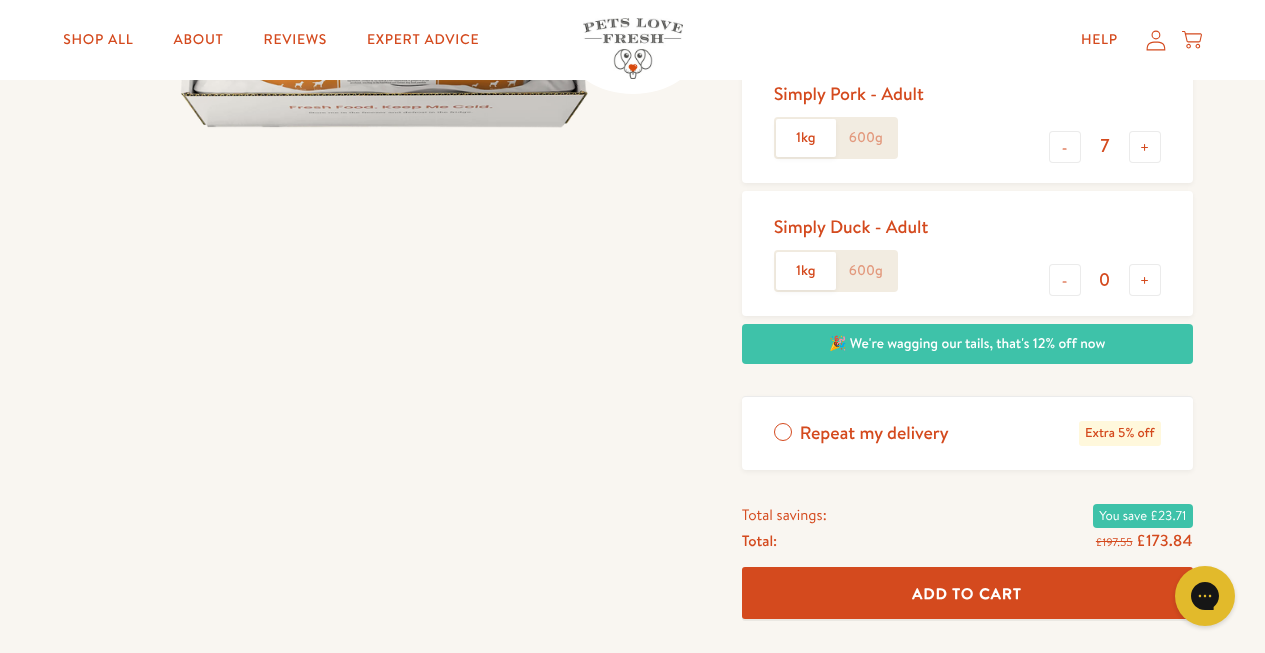 type on "7" 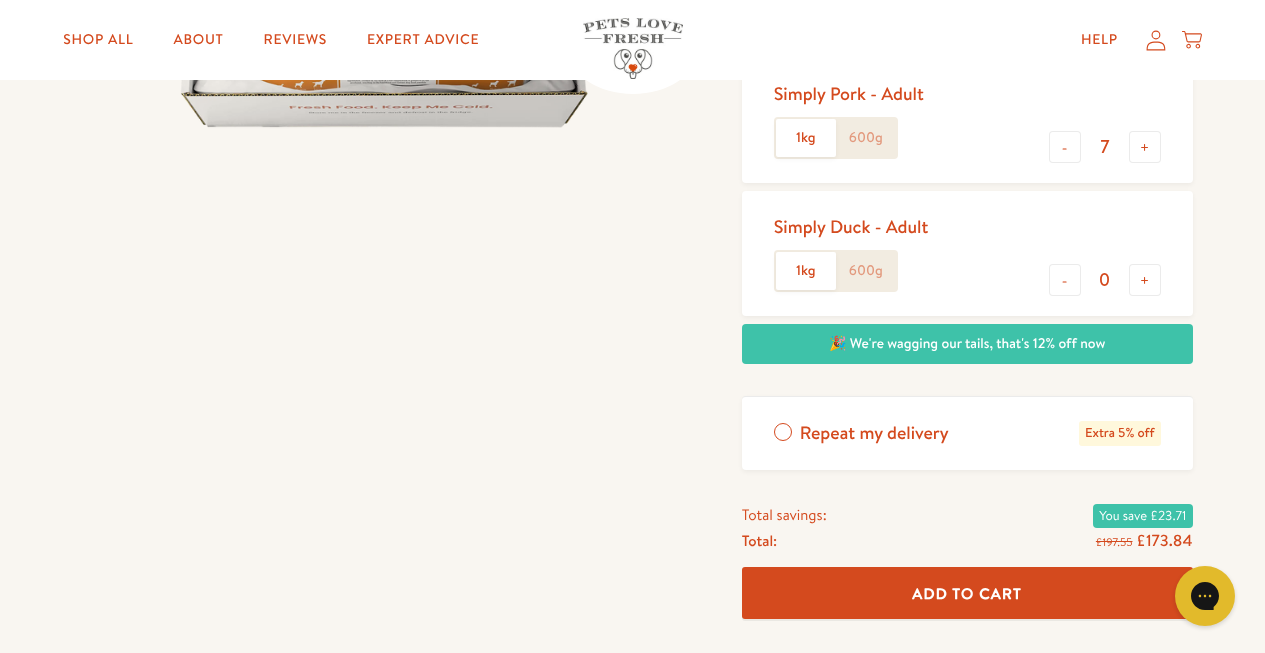click on "Add To Cart" at bounding box center (967, 593) 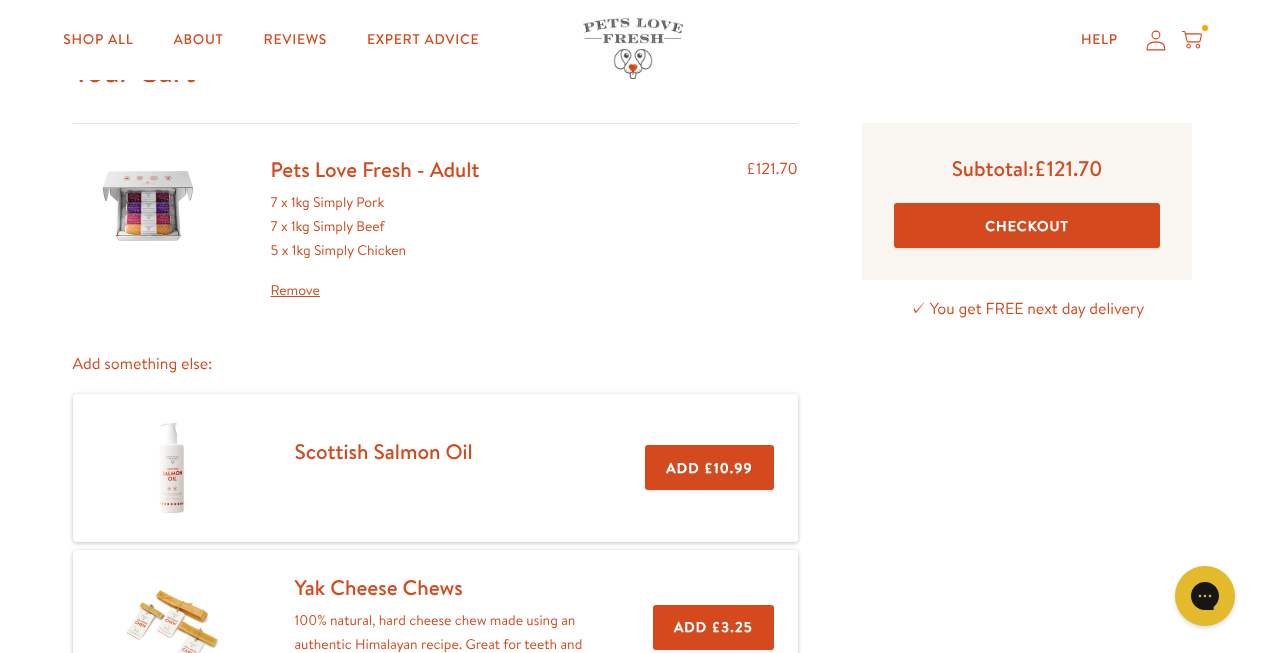 scroll, scrollTop: 62, scrollLeft: 0, axis: vertical 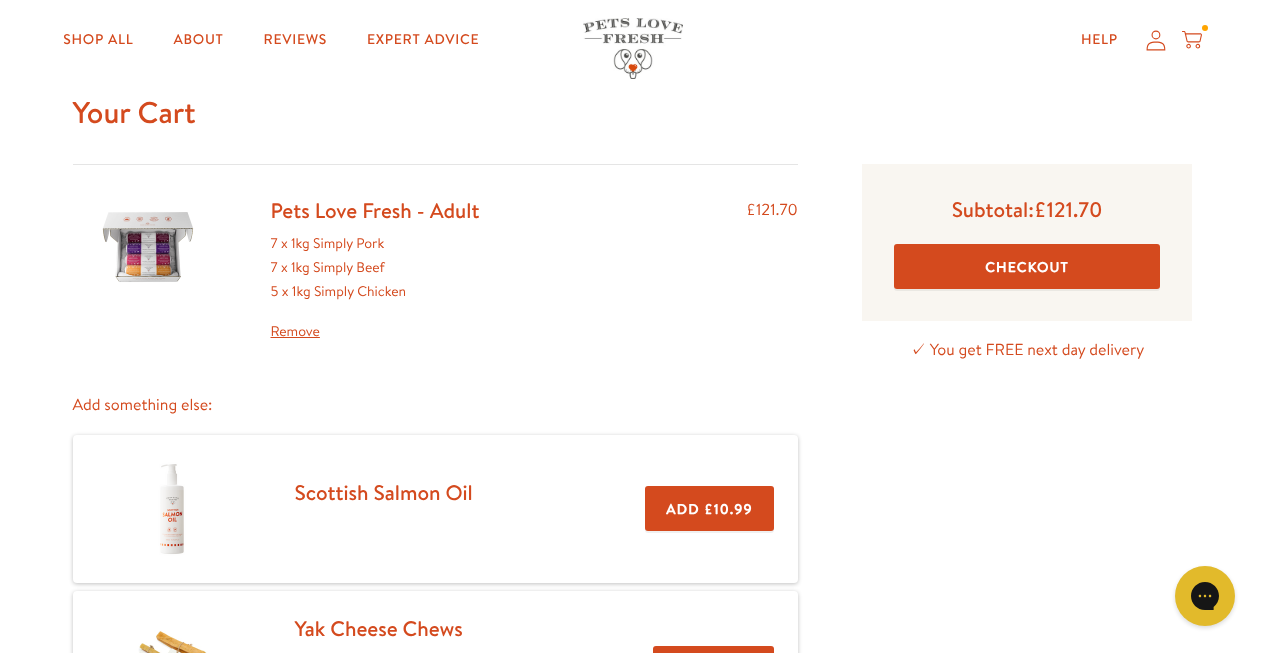 click on "Checkout" at bounding box center [1027, 266] 